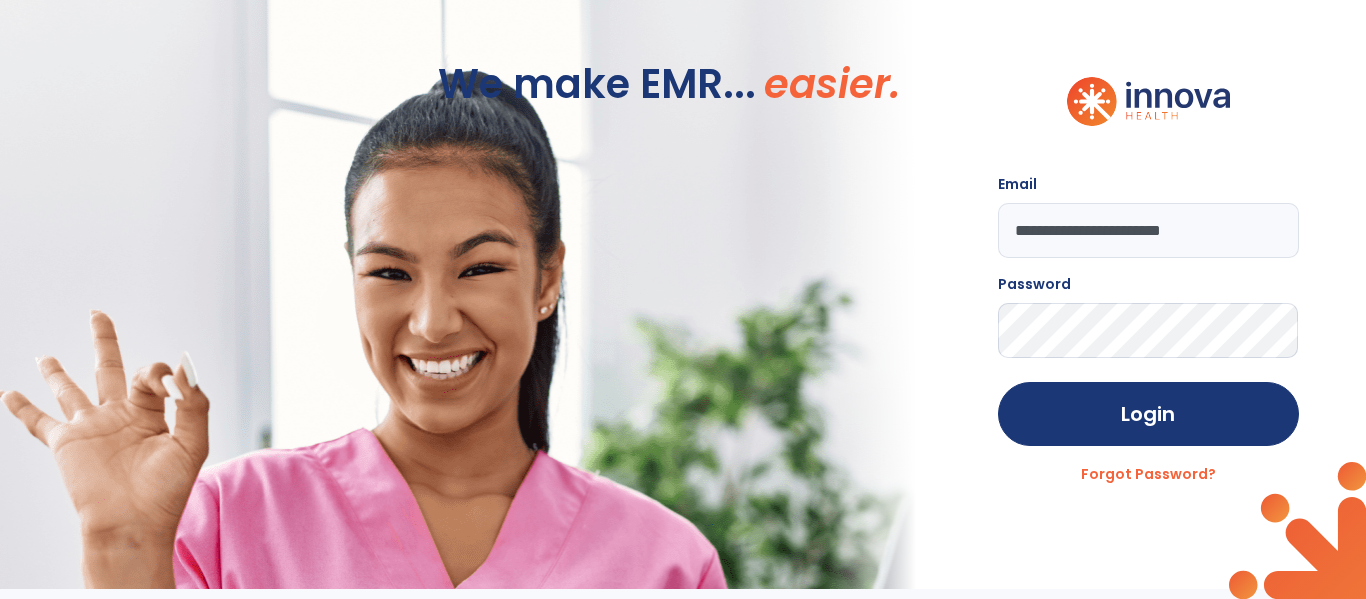 scroll, scrollTop: 0, scrollLeft: 0, axis: both 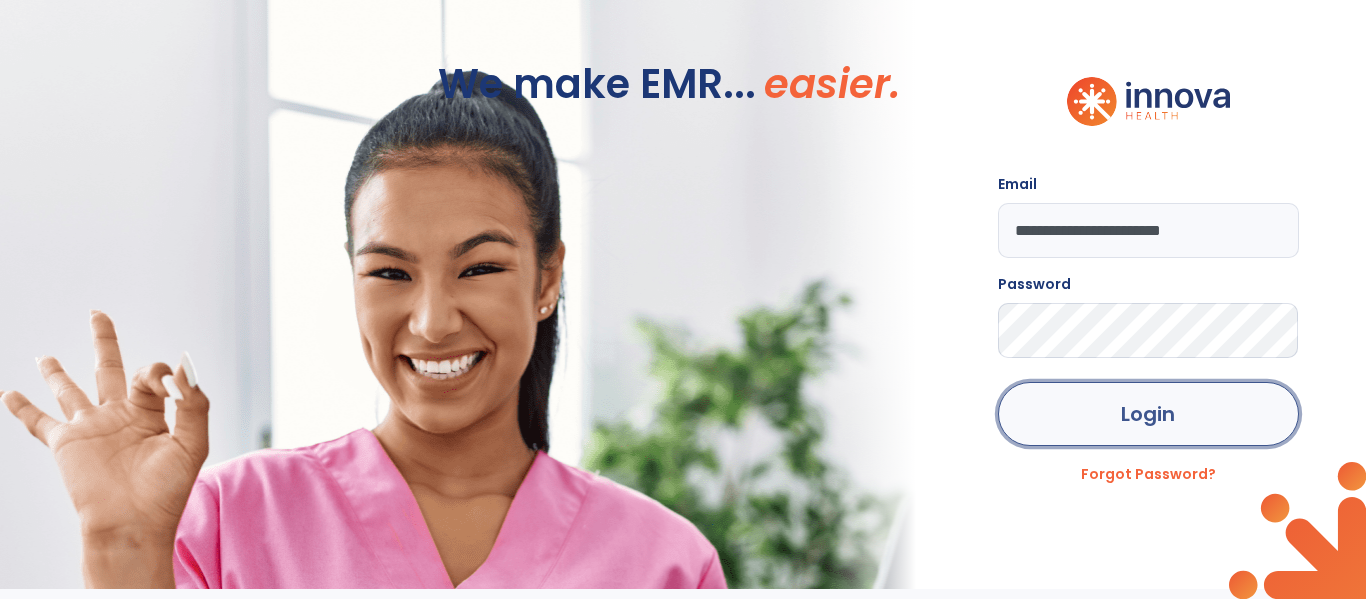 click on "Login" 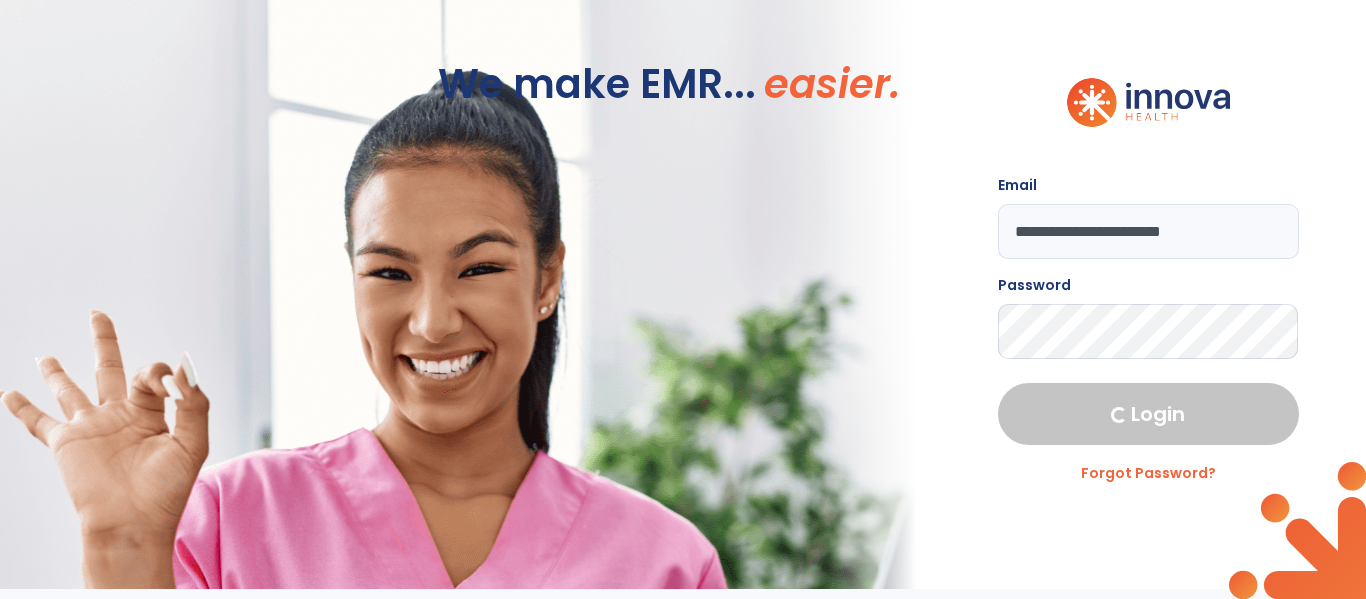 select on "****" 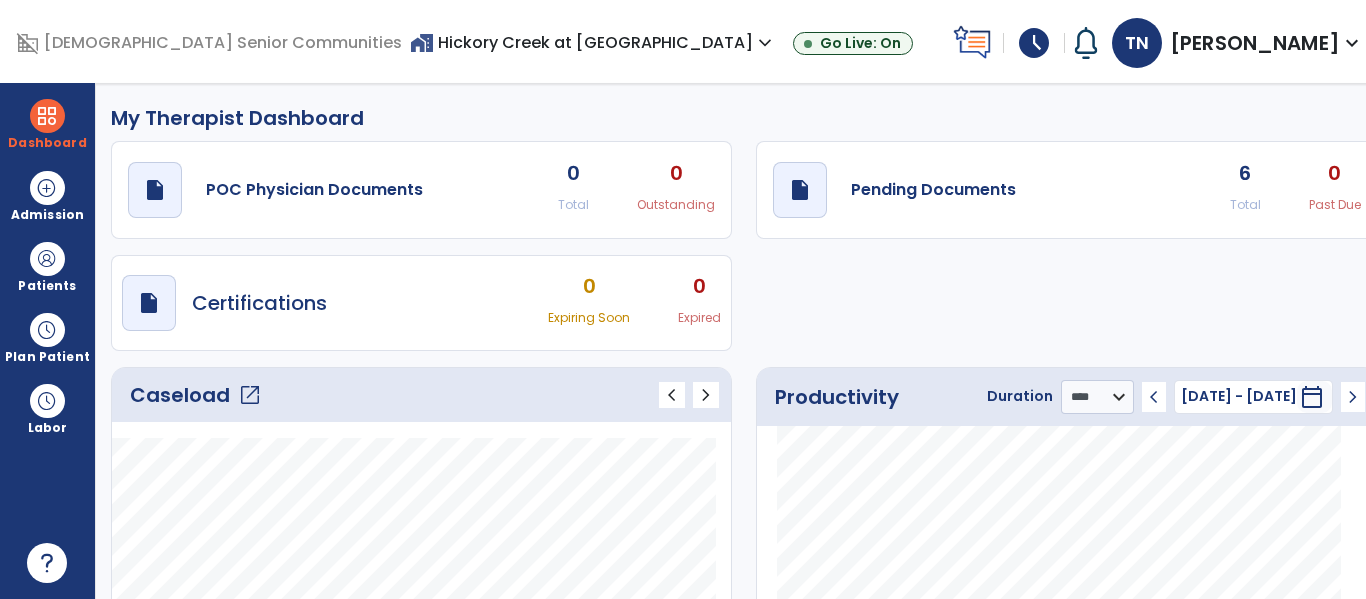 click on "open_in_new" 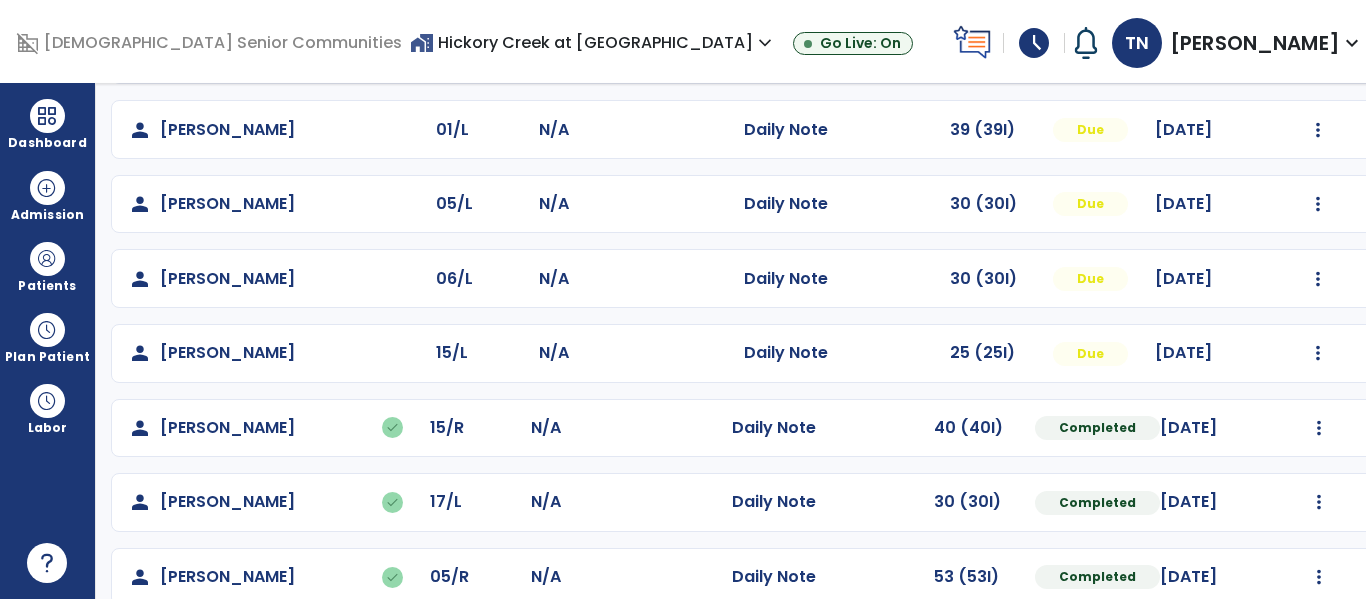 scroll, scrollTop: 314, scrollLeft: 0, axis: vertical 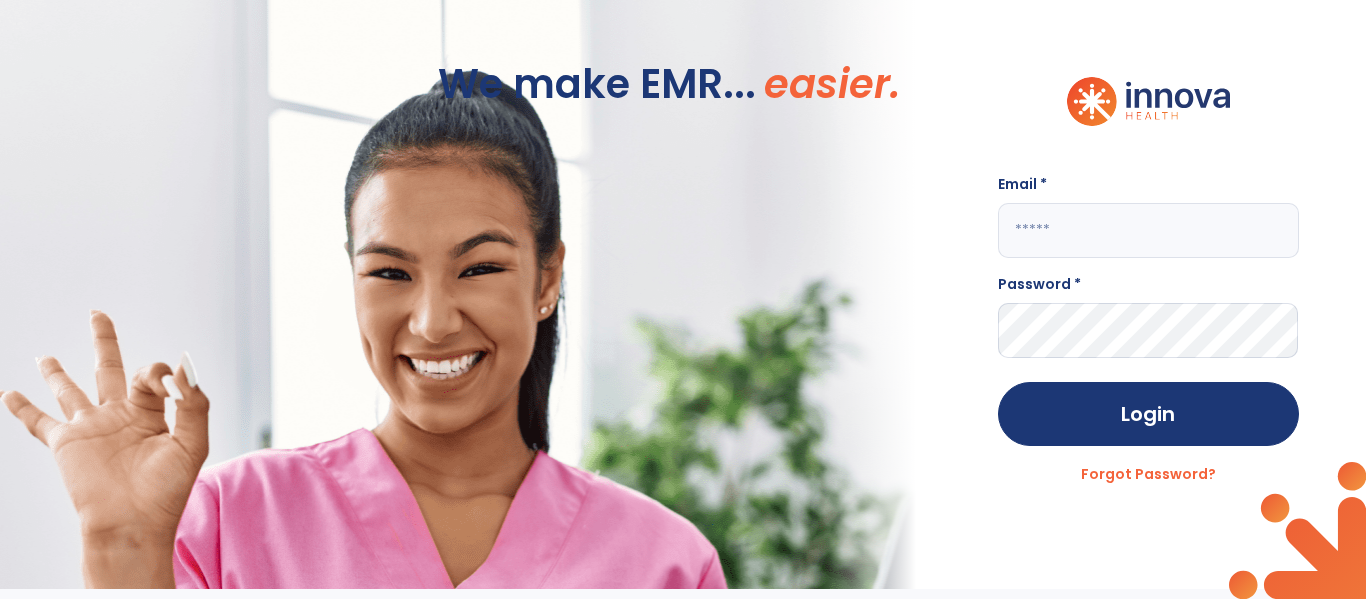 click 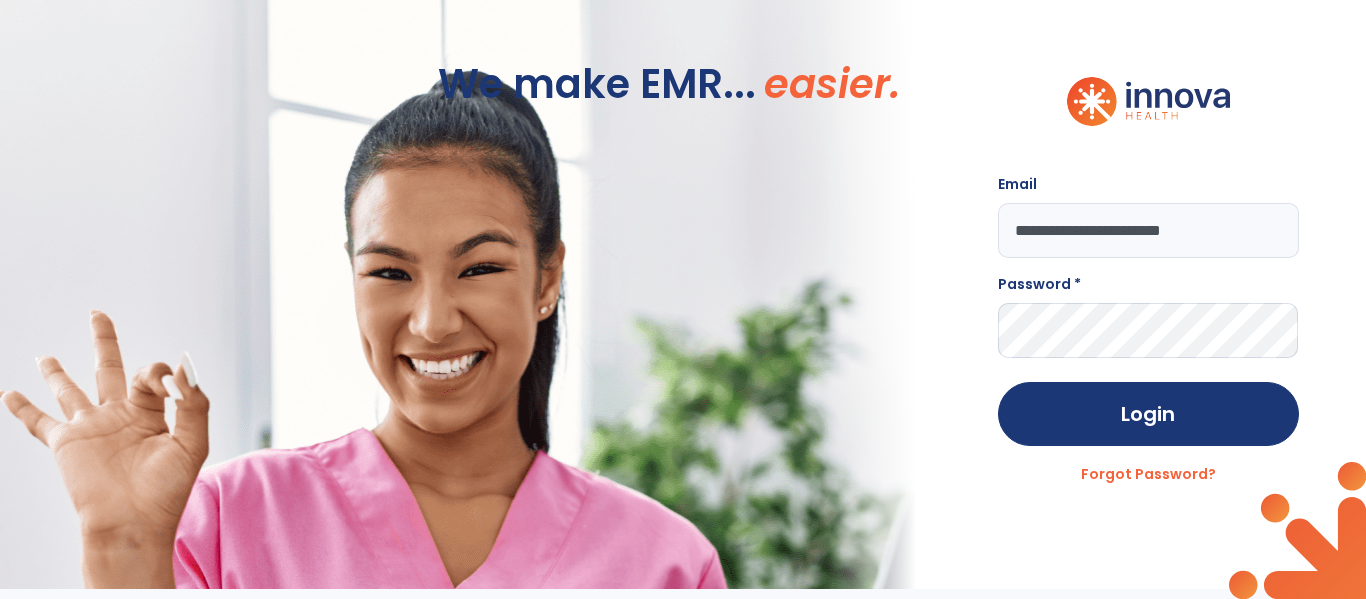 type on "**********" 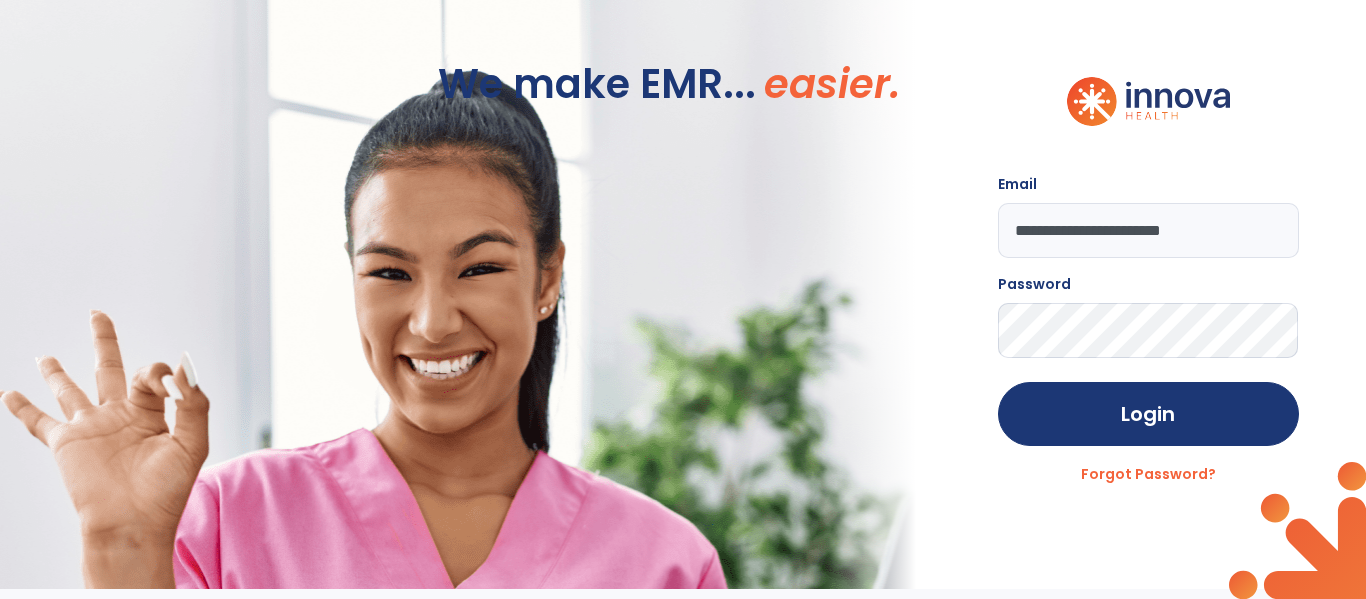 click on "Login" 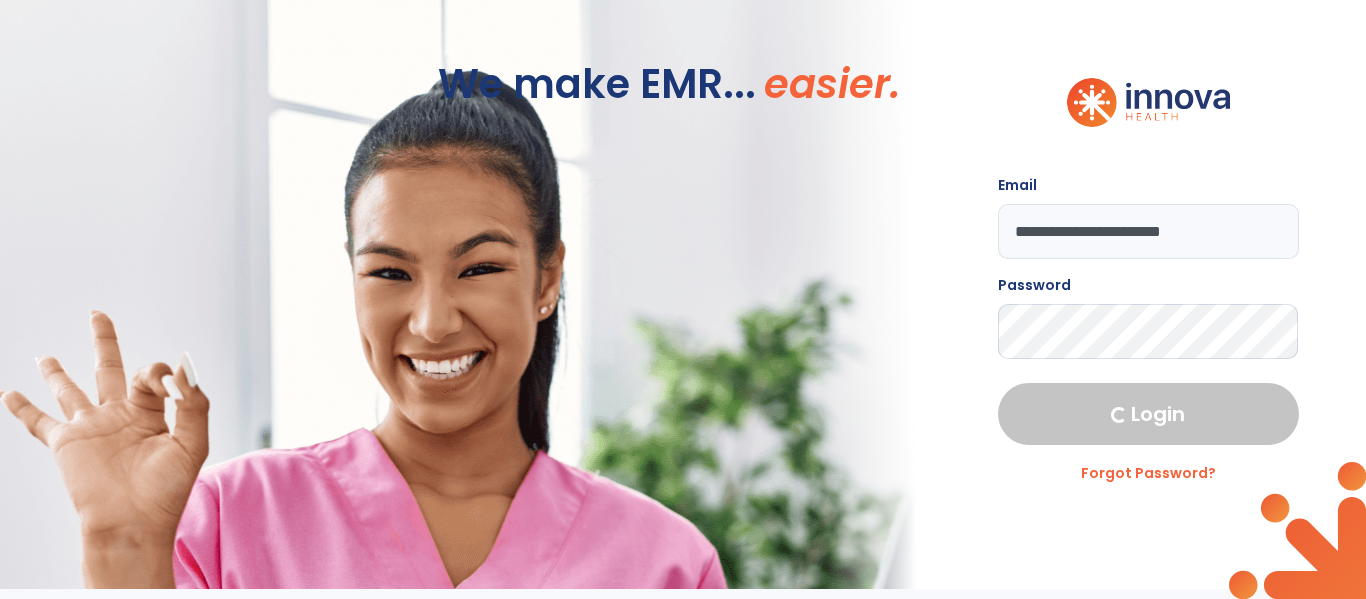 select on "****" 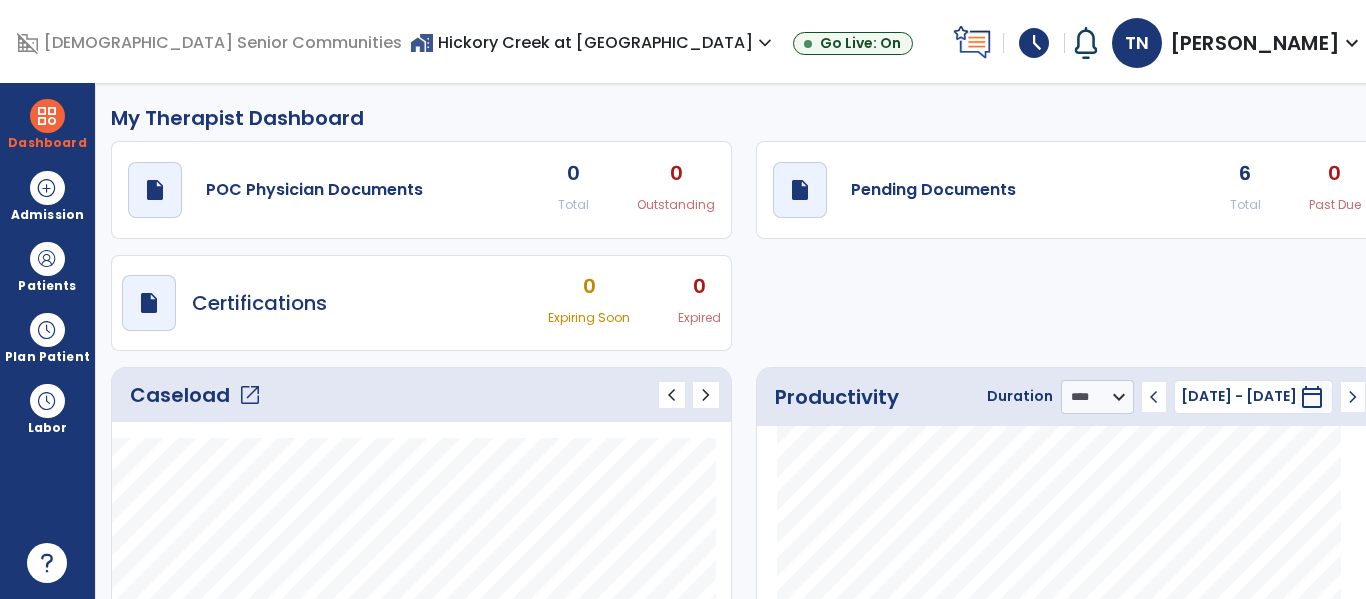 click on "open_in_new" 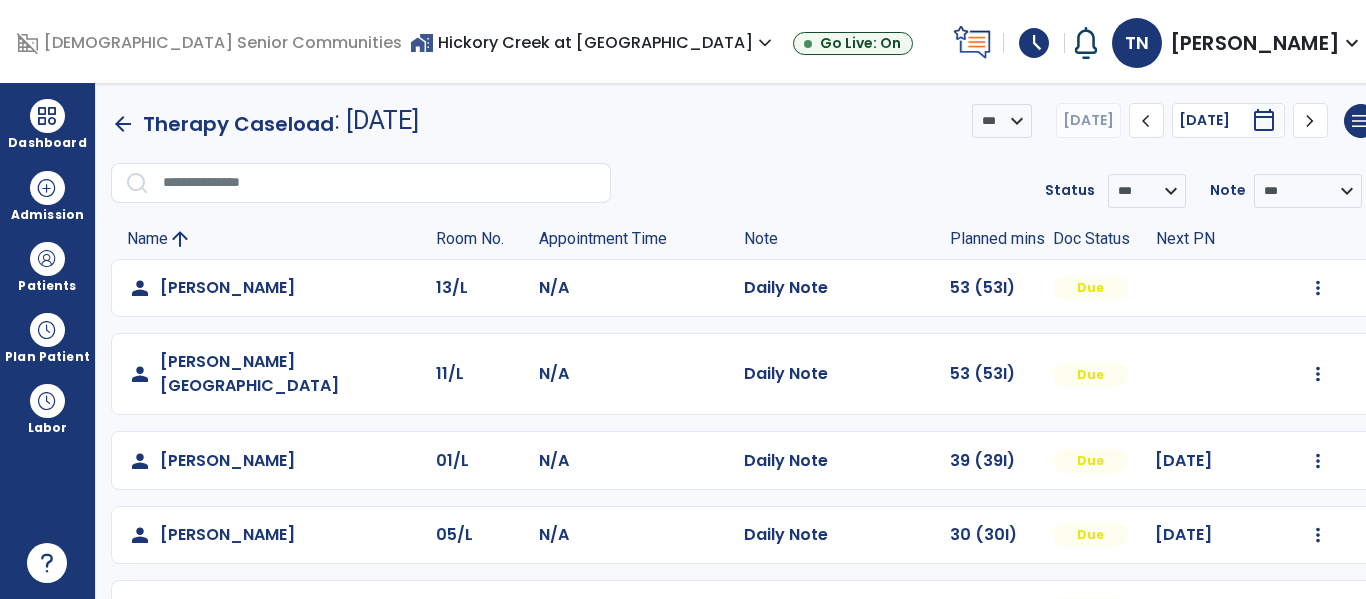 click on "Mark Visit As Complete   Reset Note   Open Document   G + C Mins" 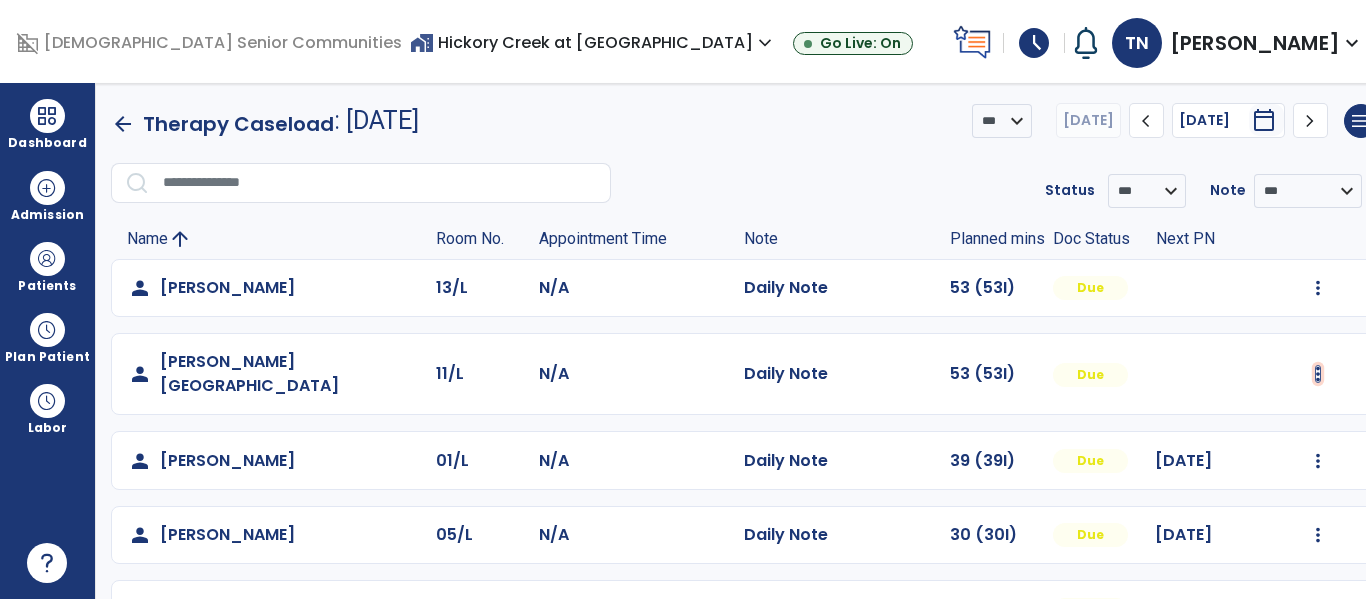click at bounding box center (1318, 288) 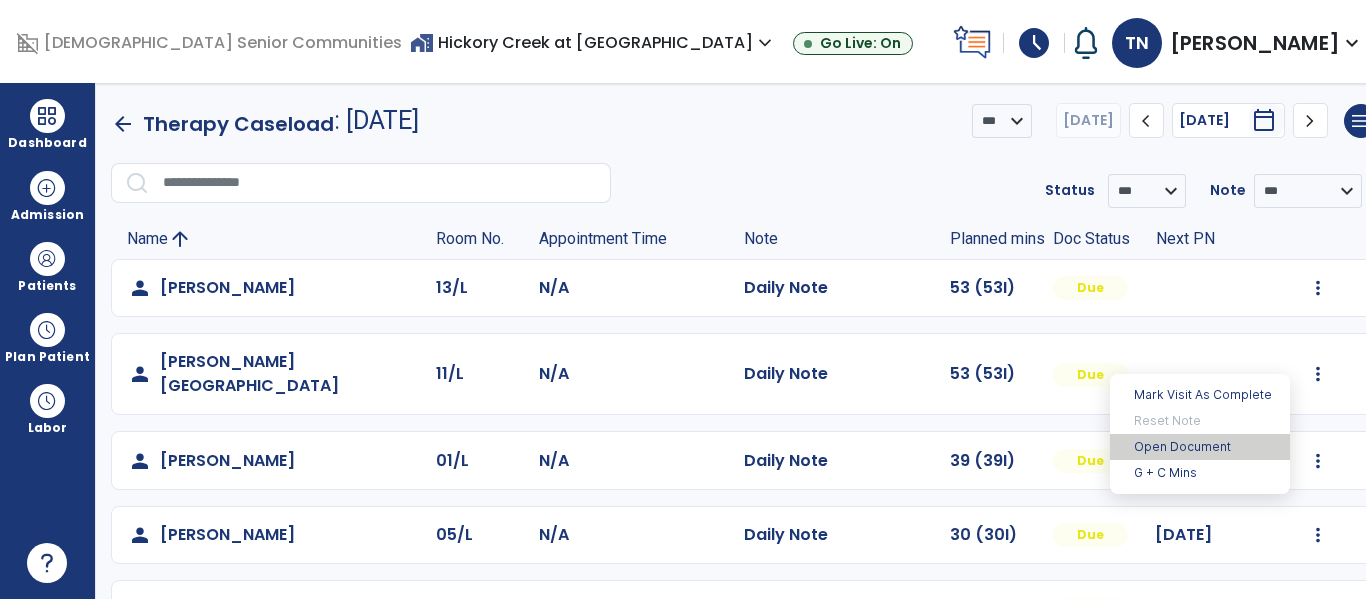 click on "Open Document" at bounding box center (1200, 447) 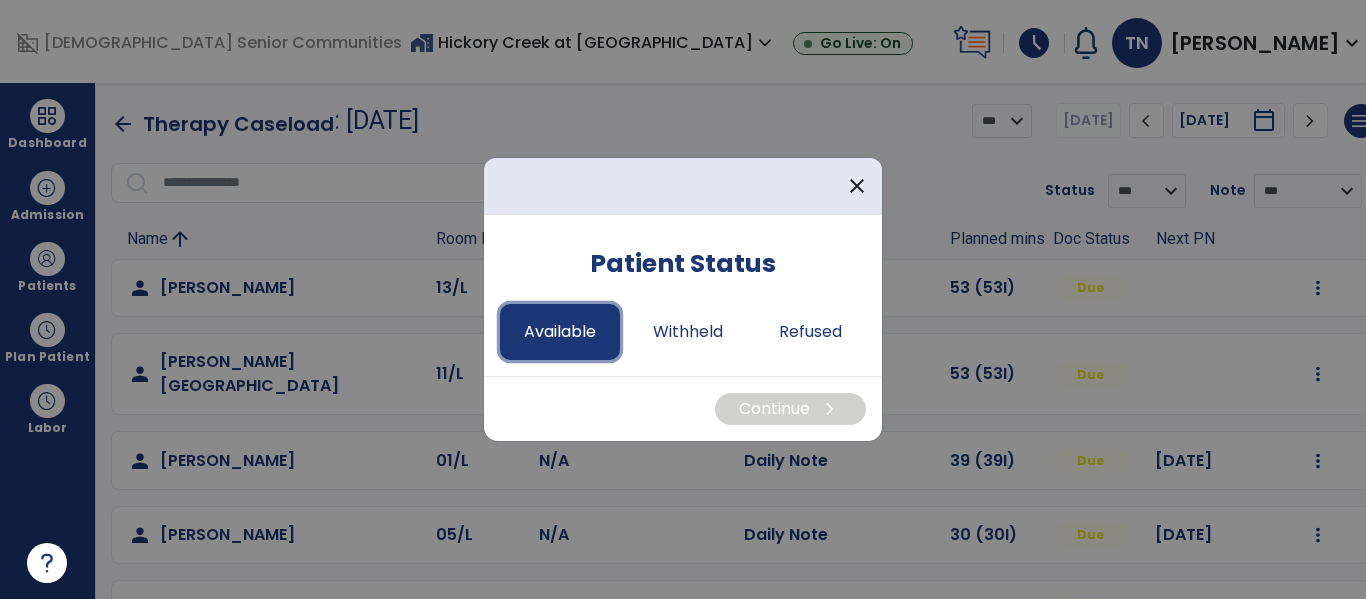 click on "Available" at bounding box center [560, 332] 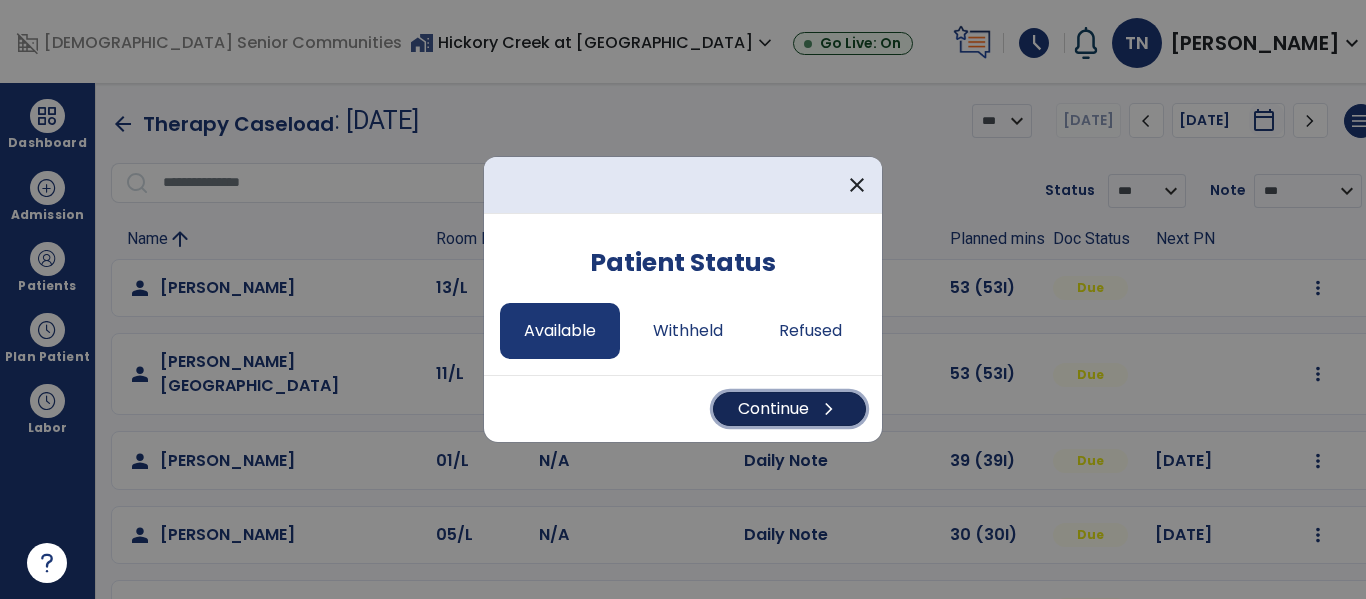 click on "Continue   chevron_right" at bounding box center [789, 409] 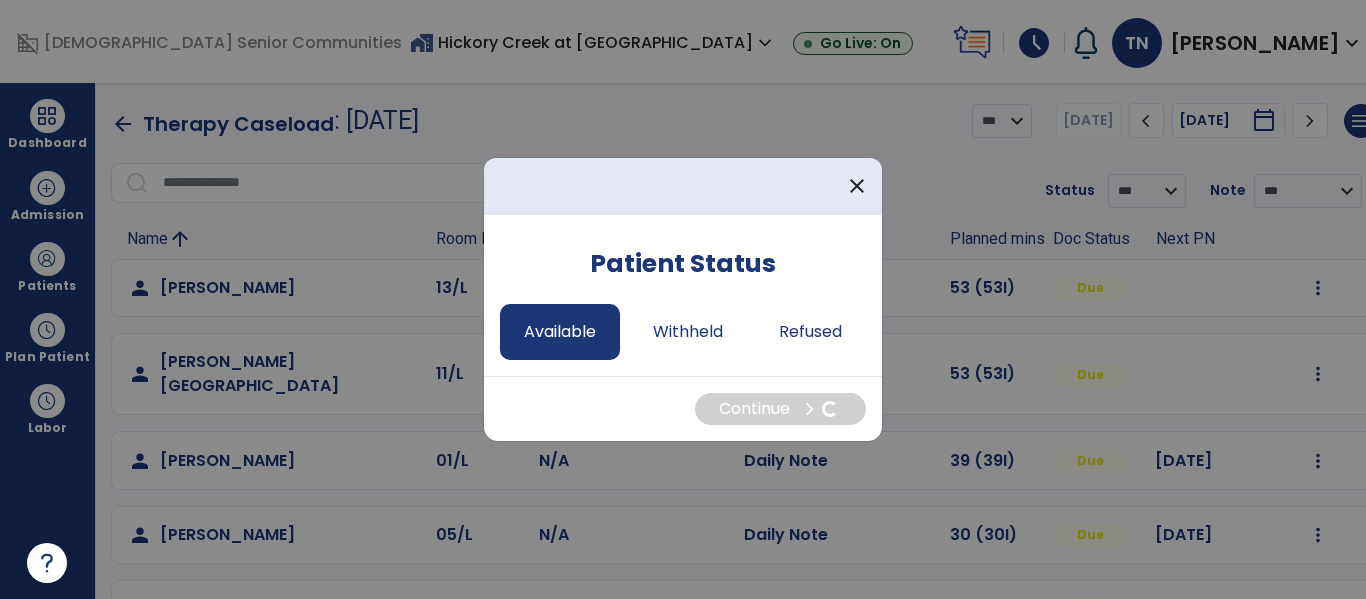 select on "*" 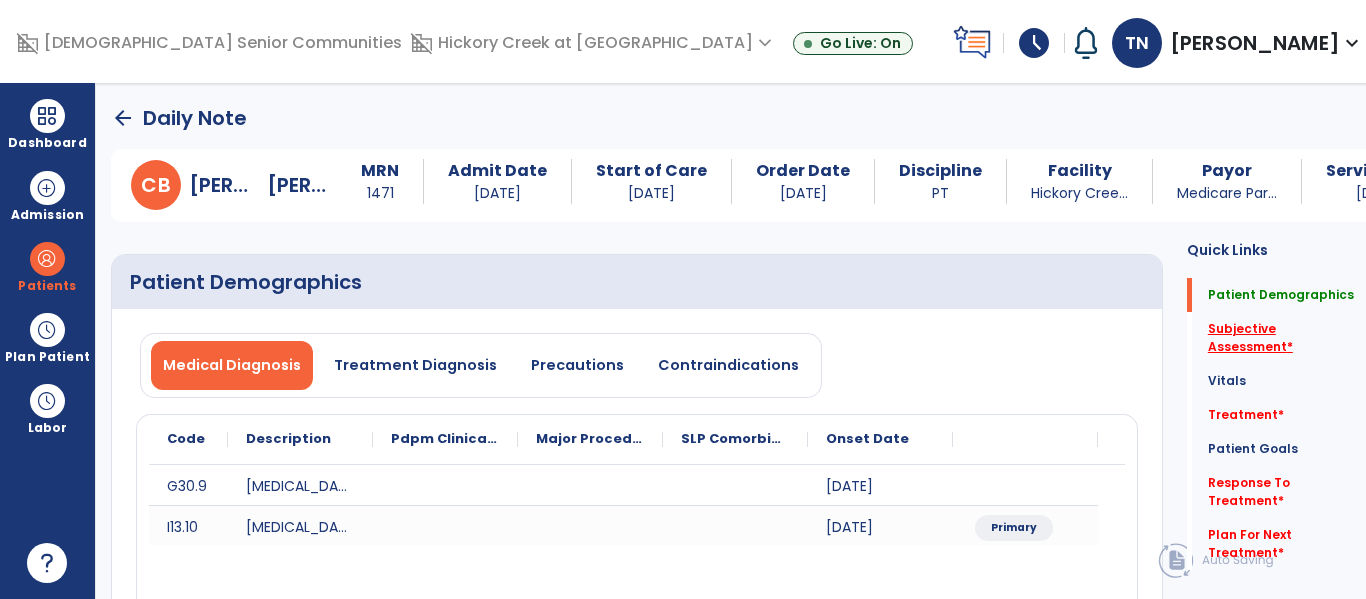 click on "Subjective Assessment   *" 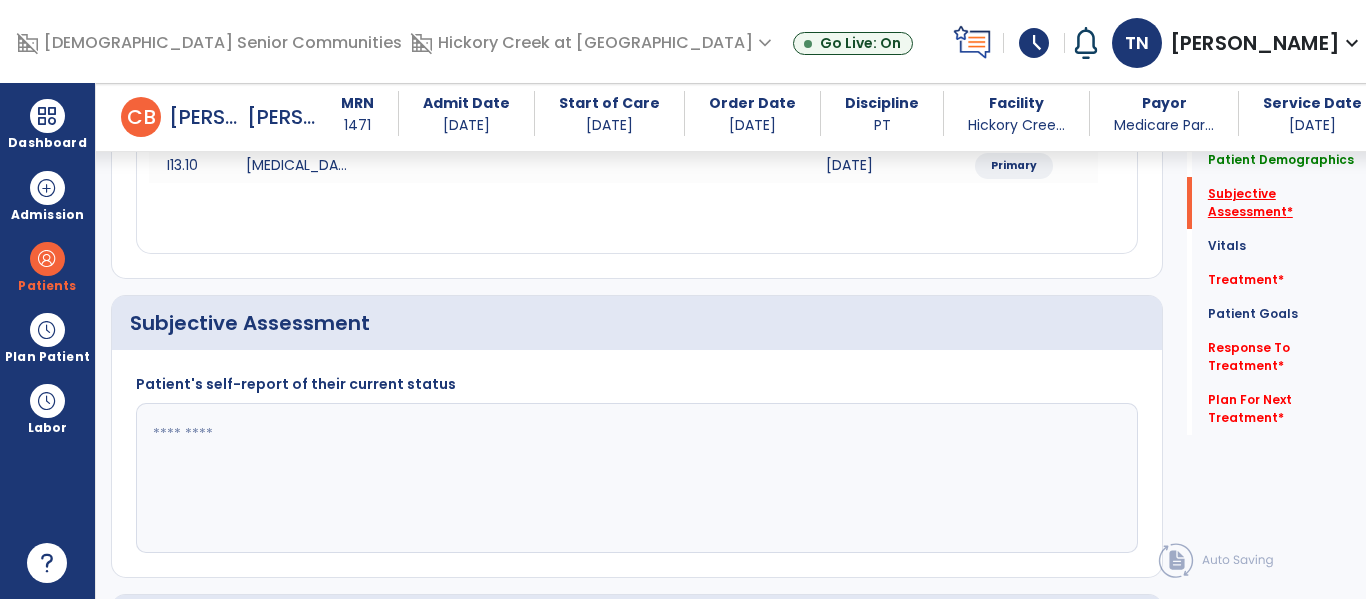 scroll, scrollTop: 457, scrollLeft: 0, axis: vertical 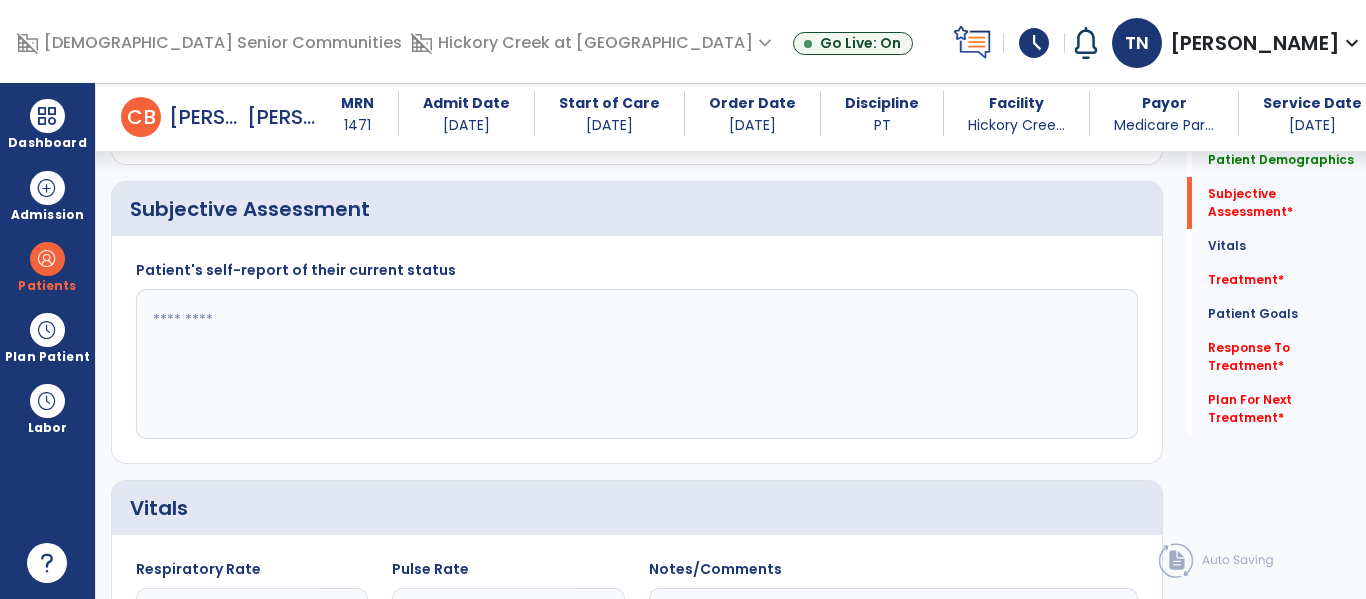 click 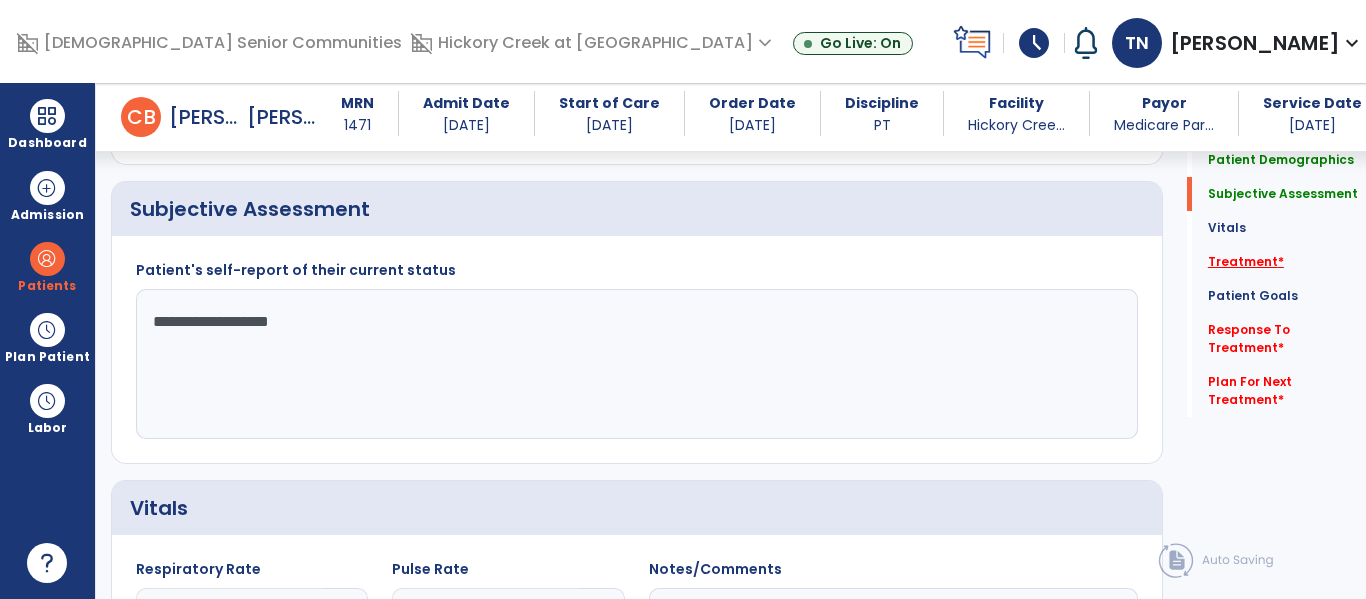 type on "**********" 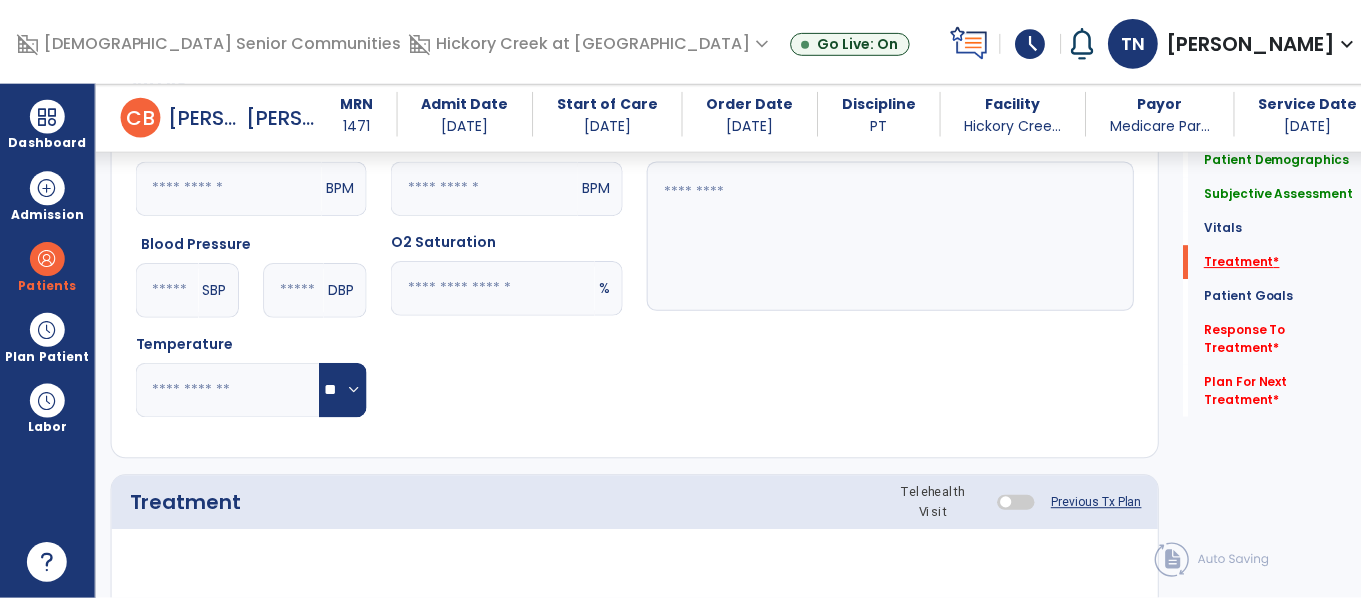 scroll, scrollTop: 1146, scrollLeft: 0, axis: vertical 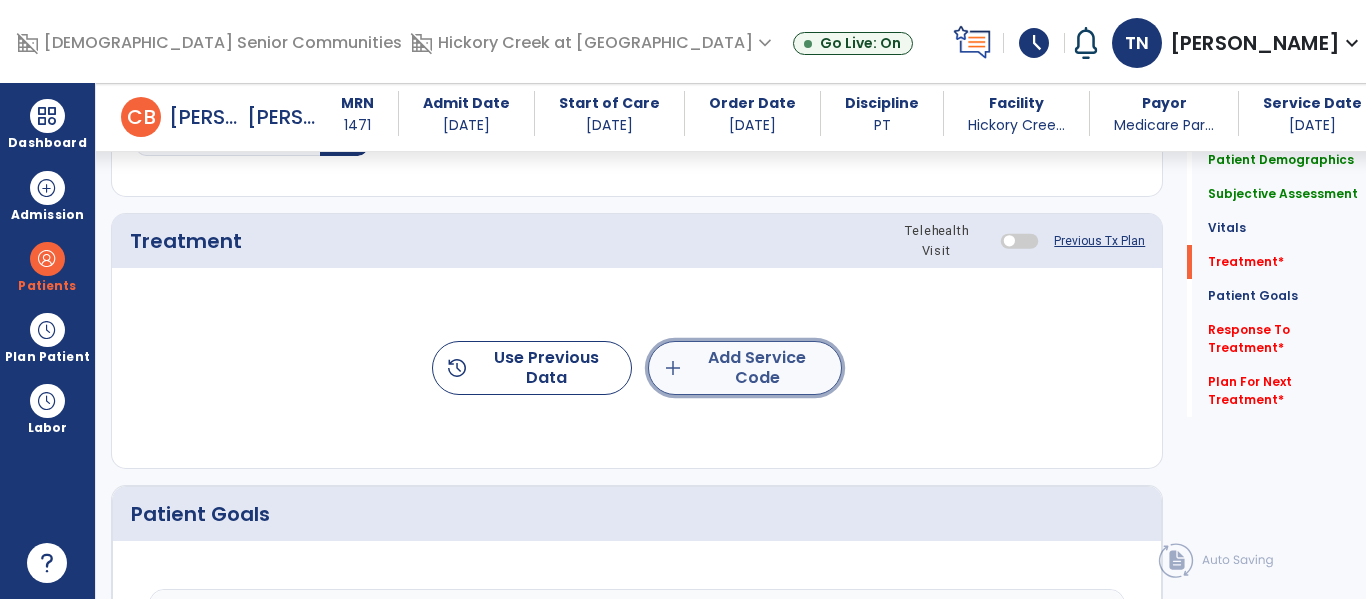 click on "add" 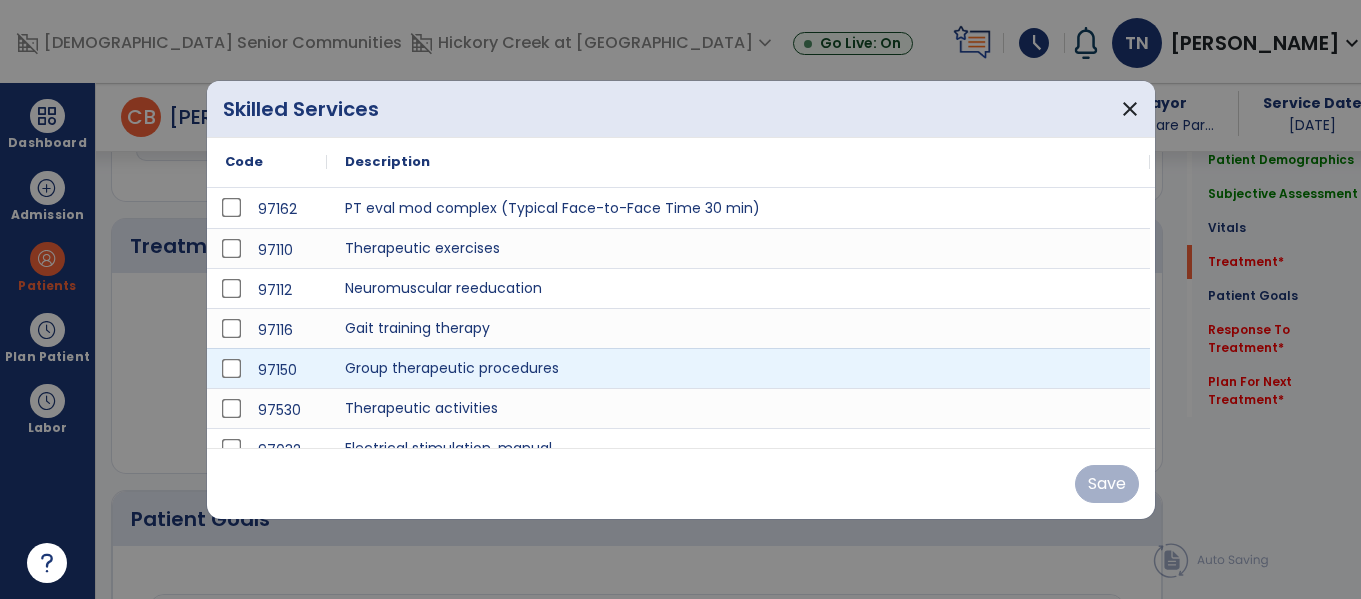 scroll, scrollTop: 1146, scrollLeft: 0, axis: vertical 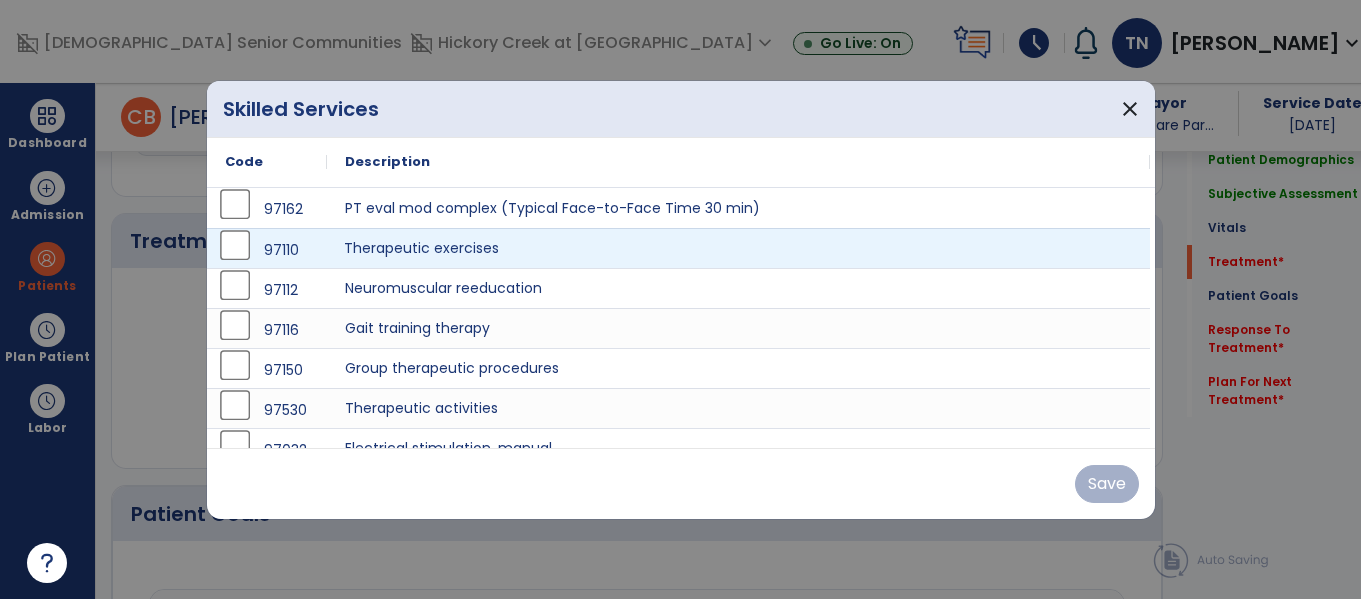 click on "Therapeutic exercises" at bounding box center [738, 248] 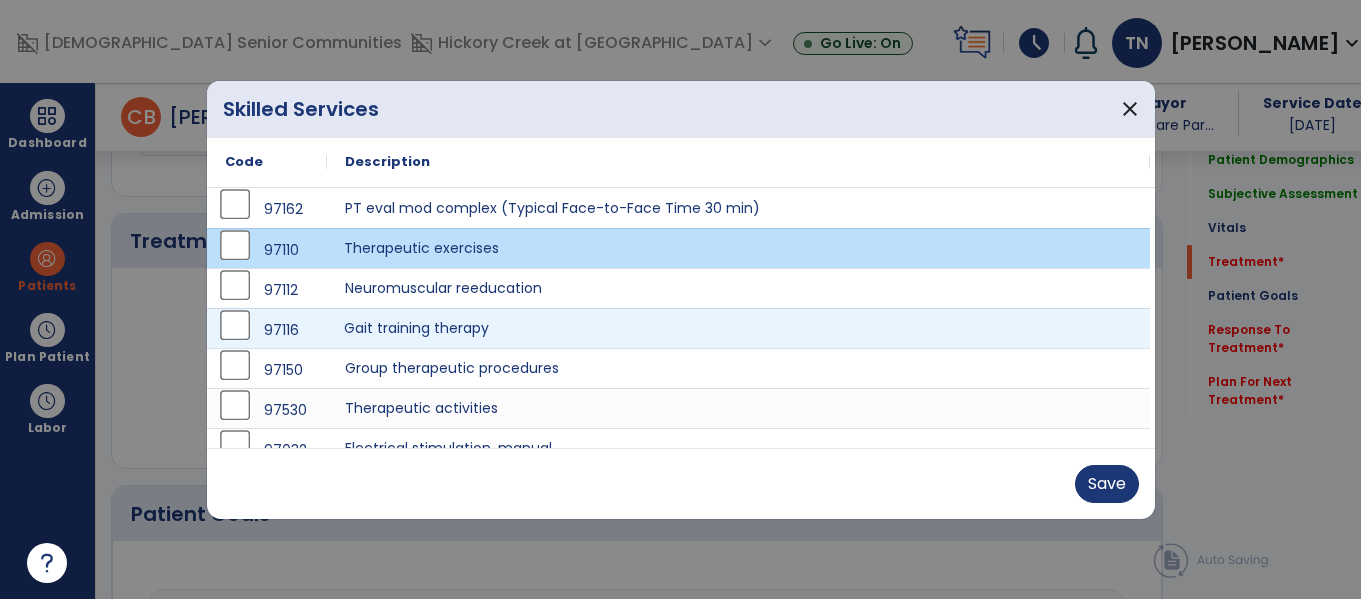 click on "Gait training therapy" at bounding box center [738, 328] 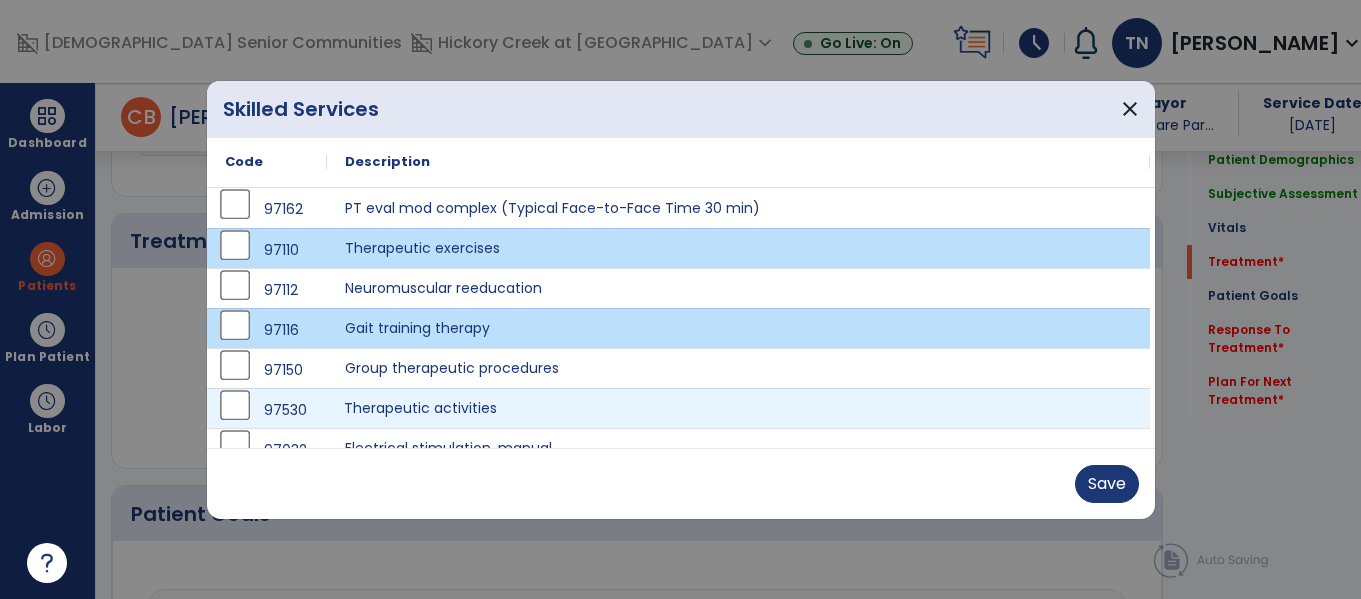 click on "Therapeutic activities" at bounding box center [738, 408] 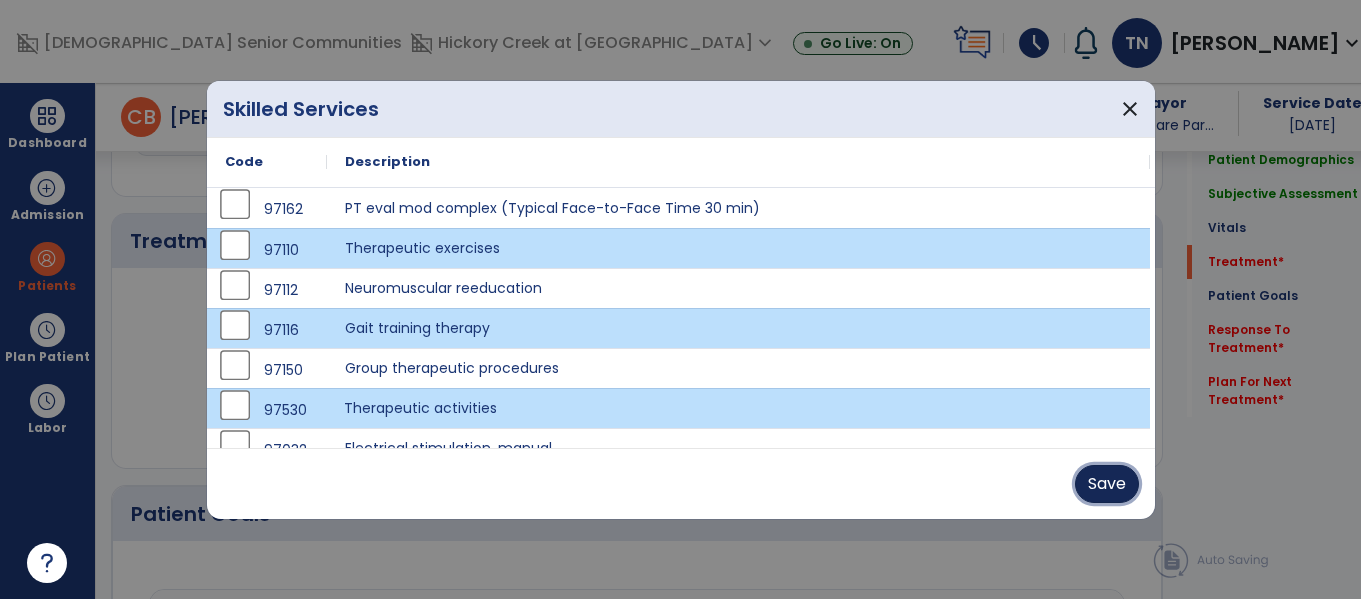 click on "Save" at bounding box center [1107, 484] 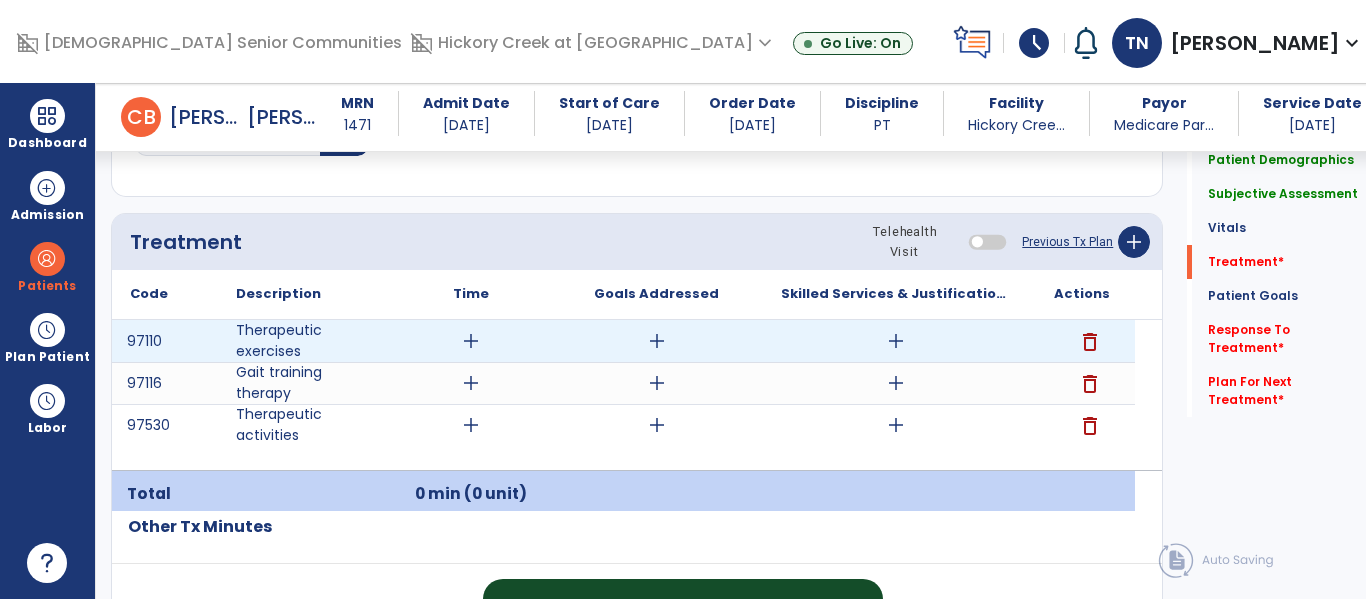 click on "add" at bounding box center [471, 341] 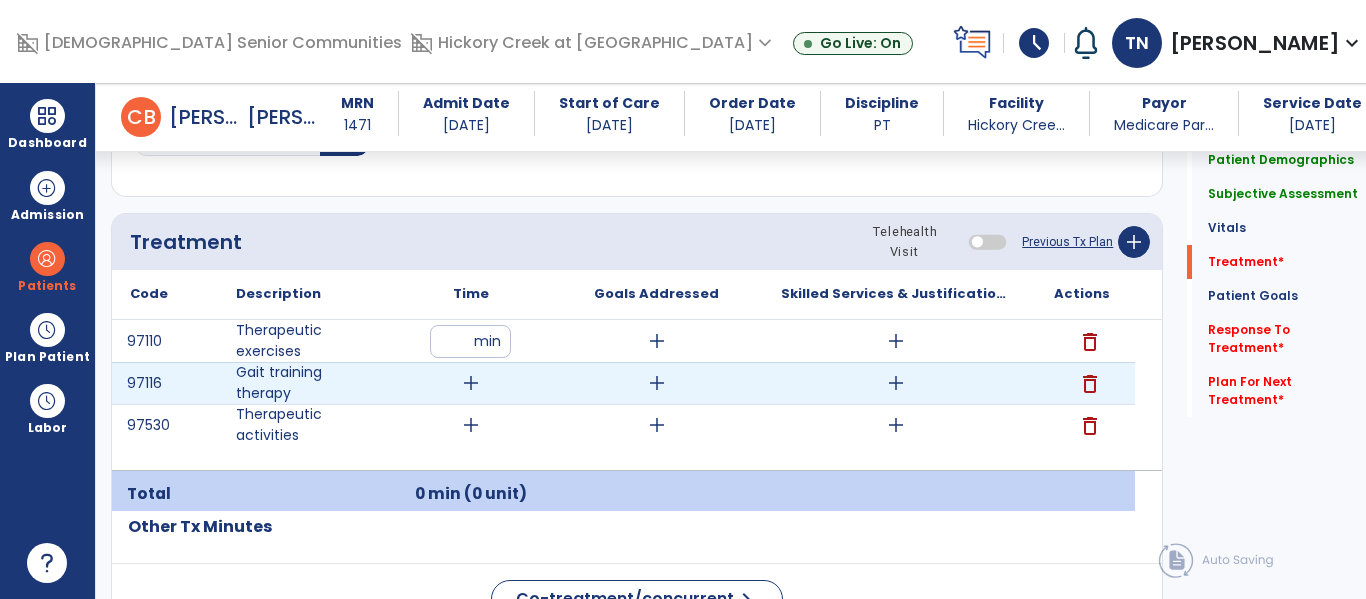 type on "**" 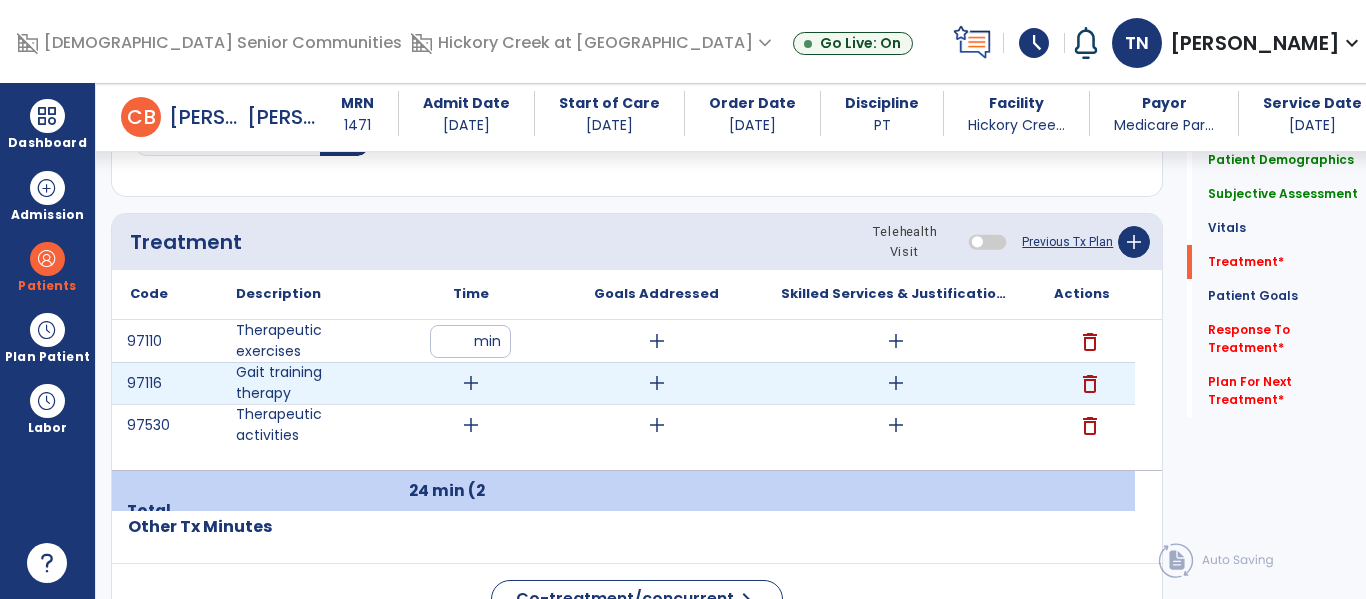 click on "add" at bounding box center [471, 383] 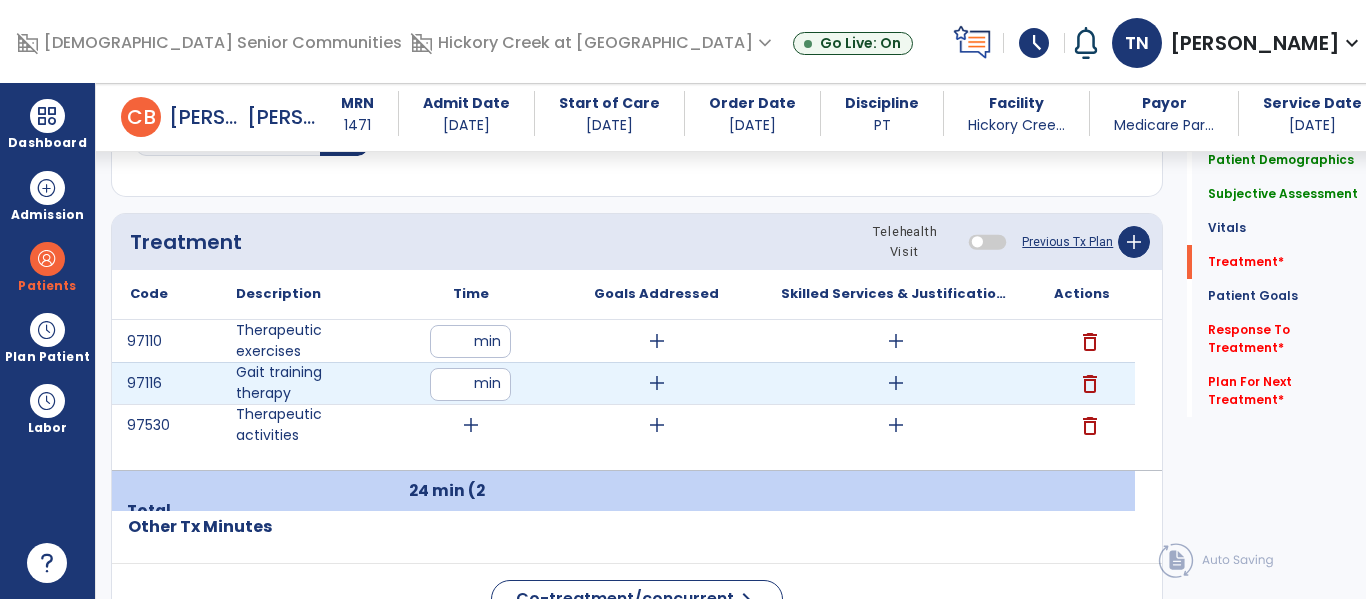 type on "*" 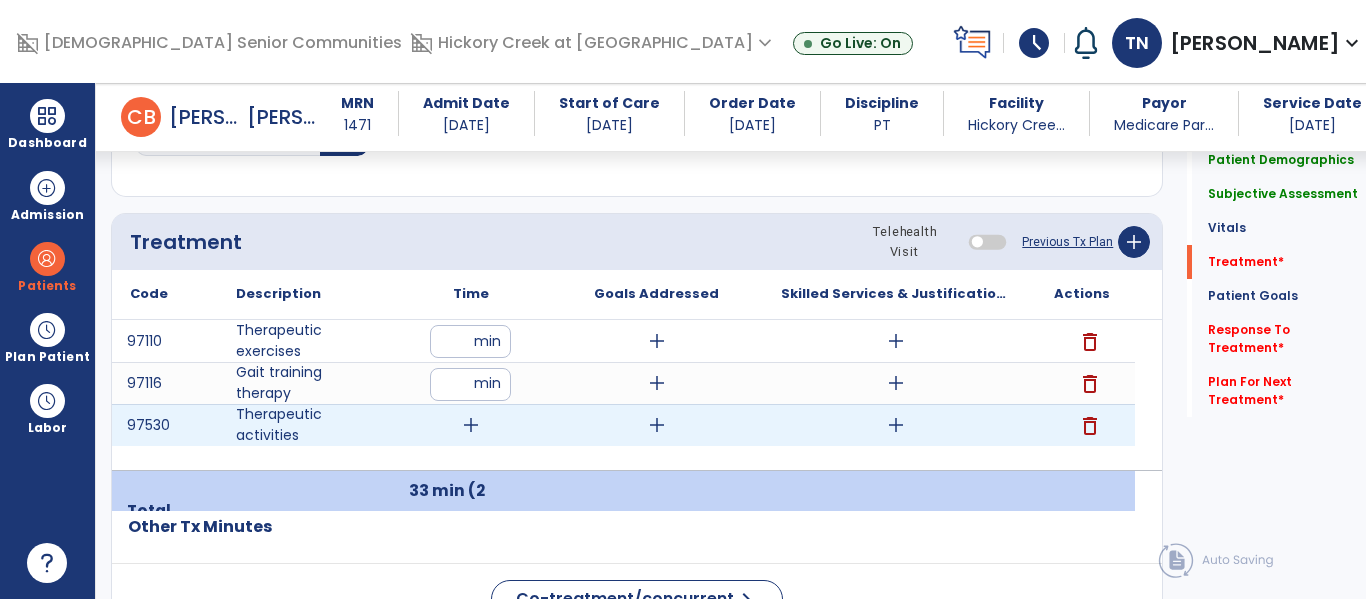 click on "add" at bounding box center [471, 425] 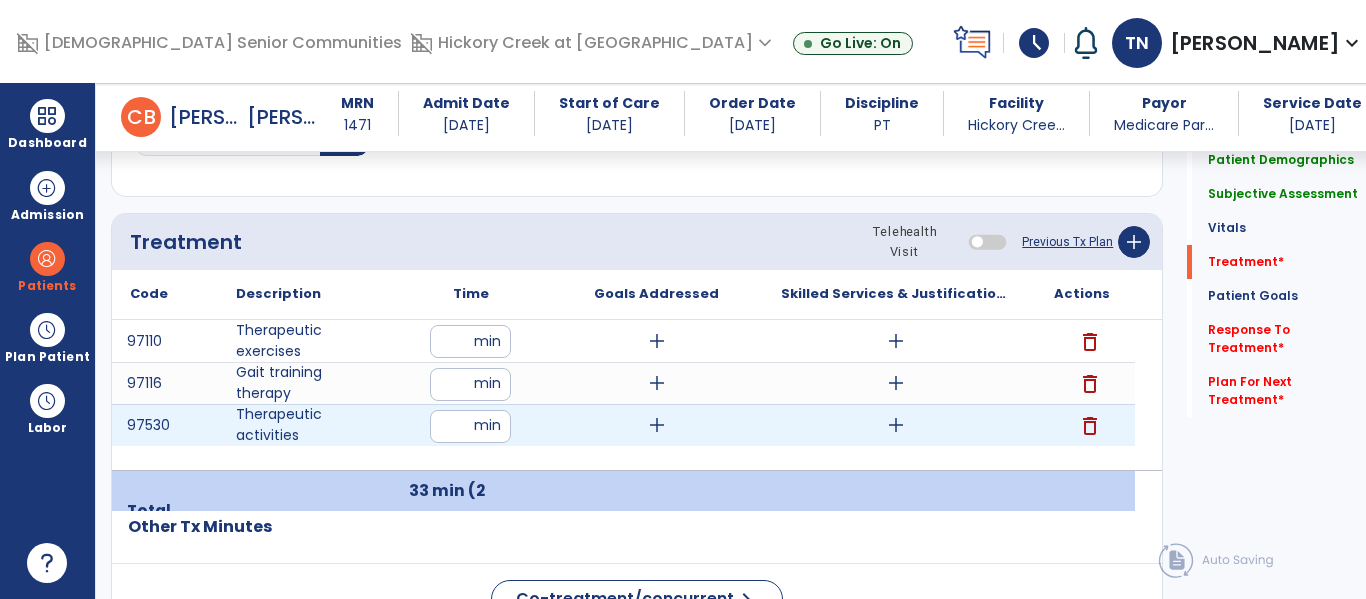 type on "**" 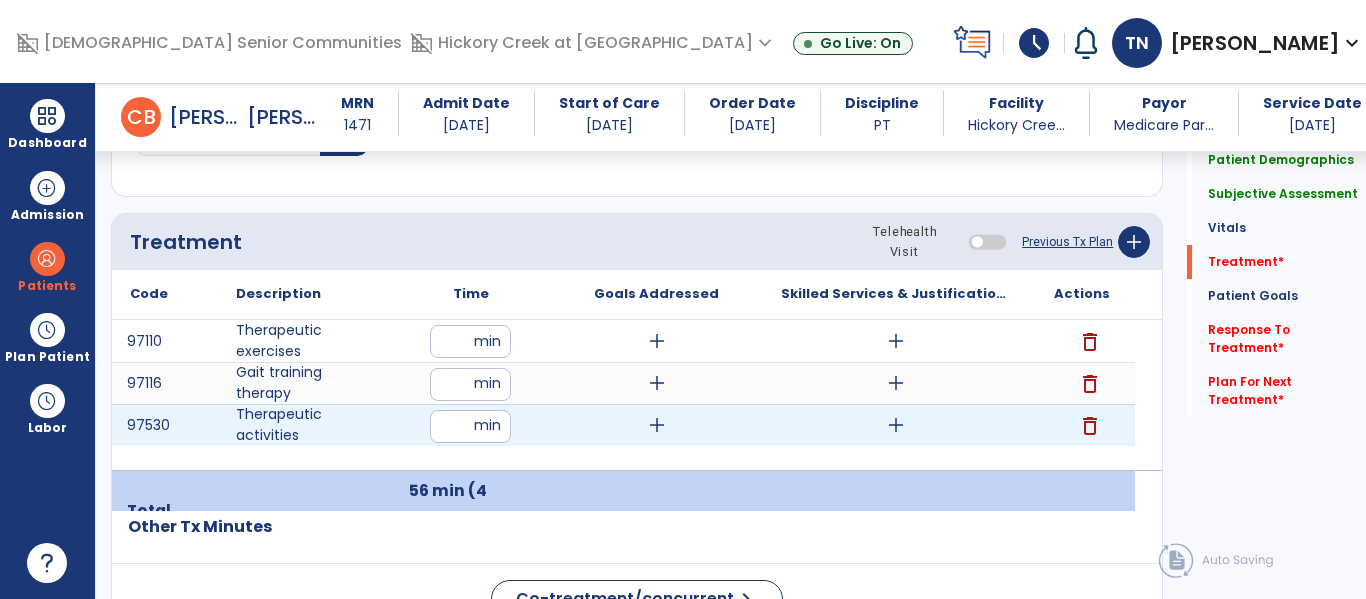click on "**" at bounding box center (470, 426) 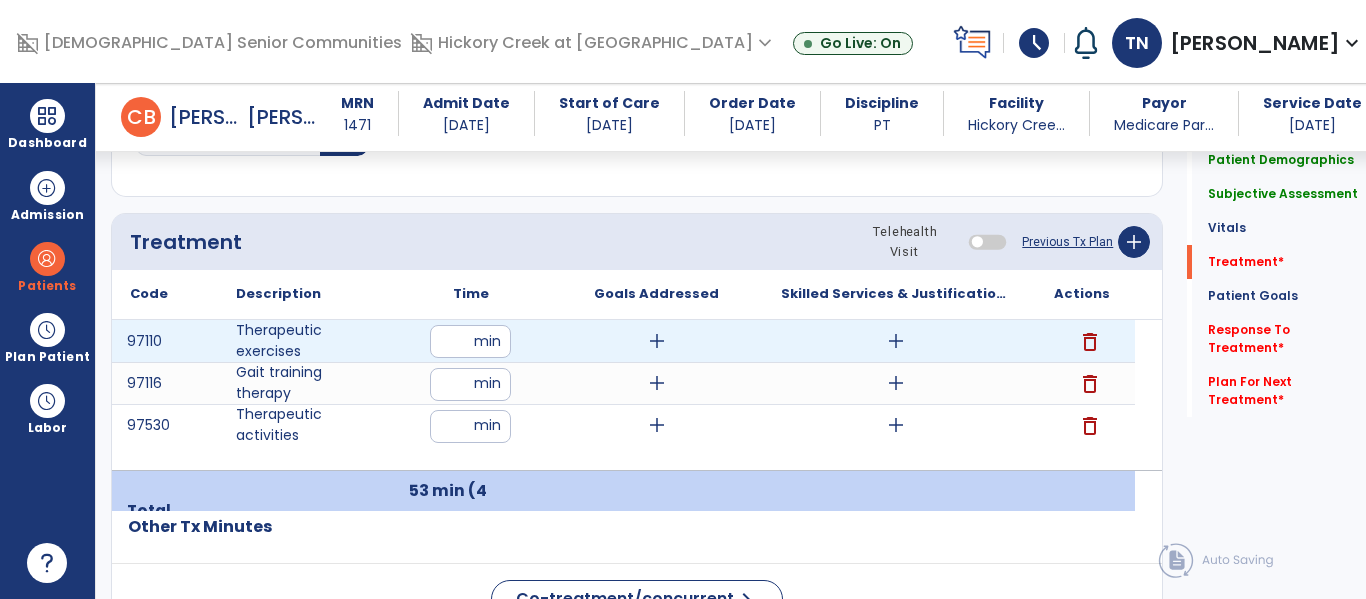 click on "add" at bounding box center (657, 341) 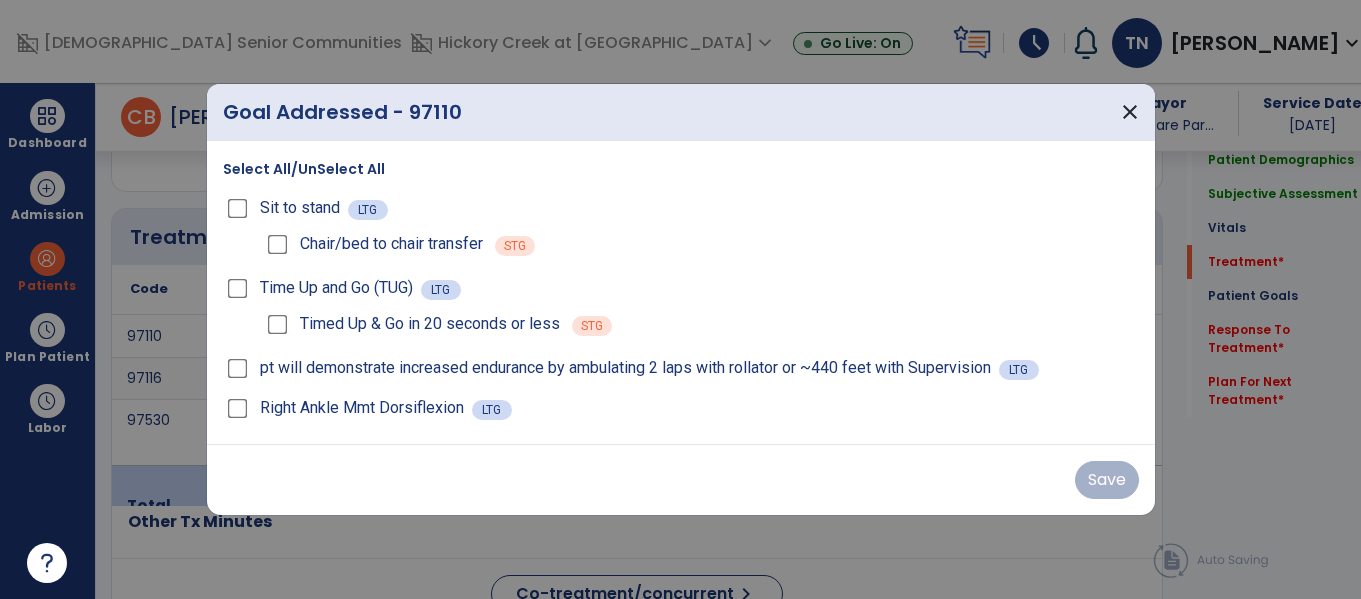 scroll, scrollTop: 1146, scrollLeft: 0, axis: vertical 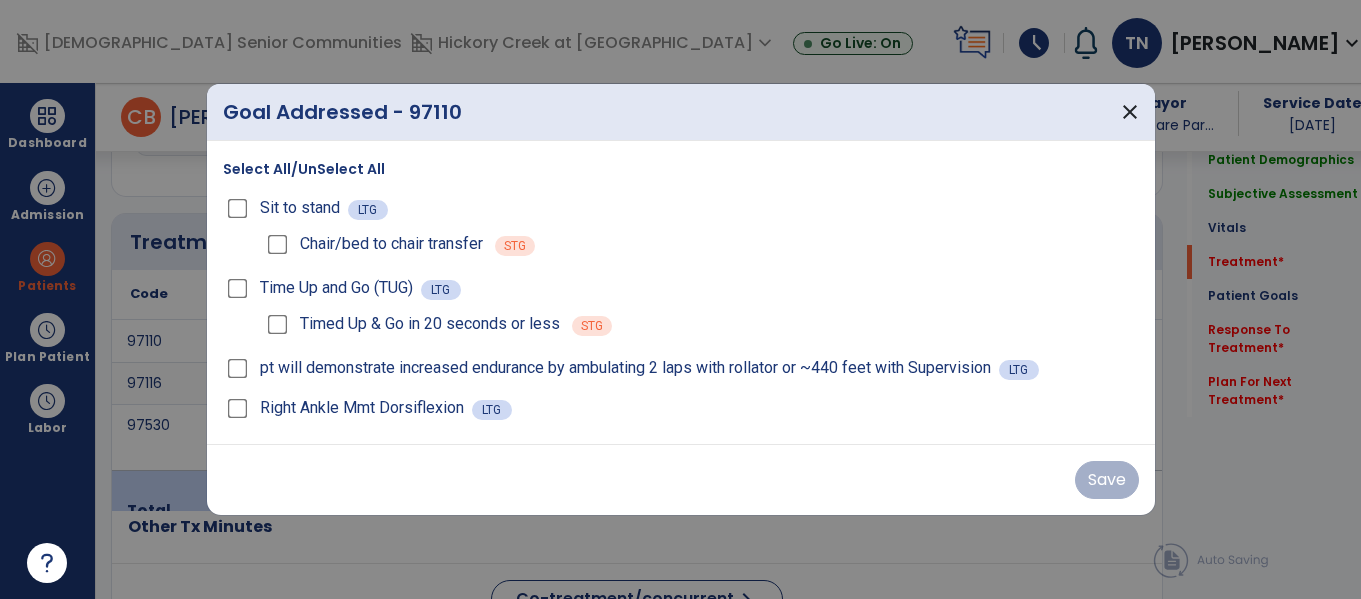 drag, startPoint x: 214, startPoint y: 488, endPoint x: 172, endPoint y: 640, distance: 157.6959 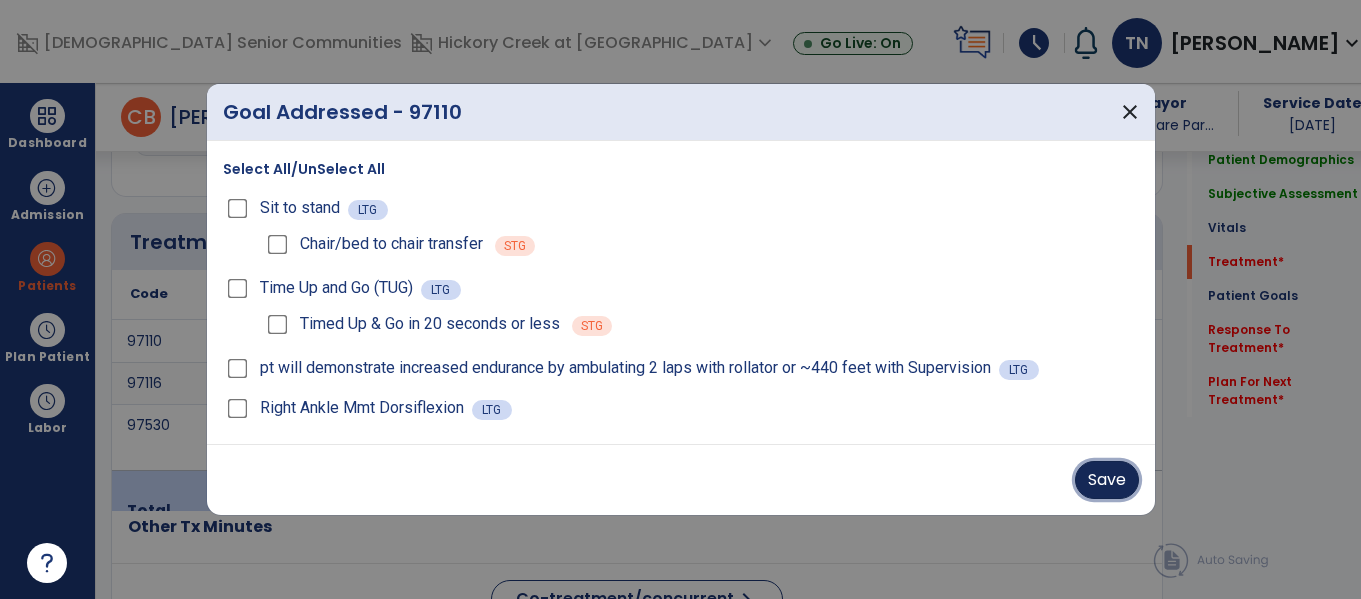 click on "Save" at bounding box center [1107, 480] 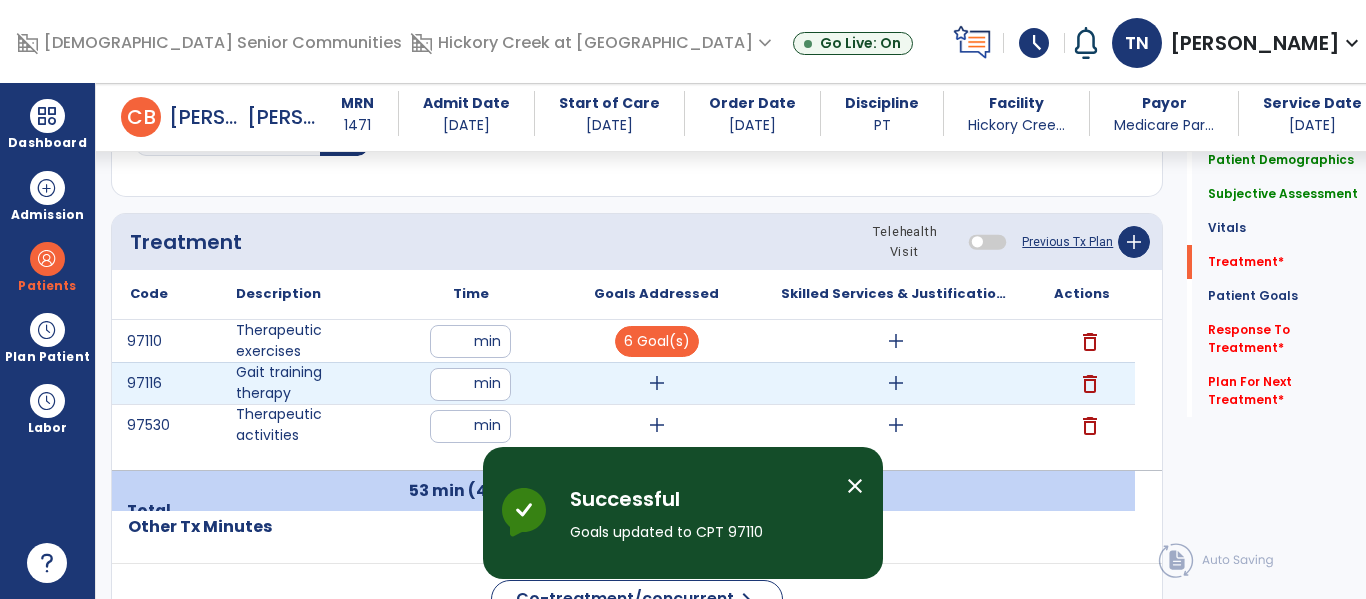 click on "add" at bounding box center (657, 383) 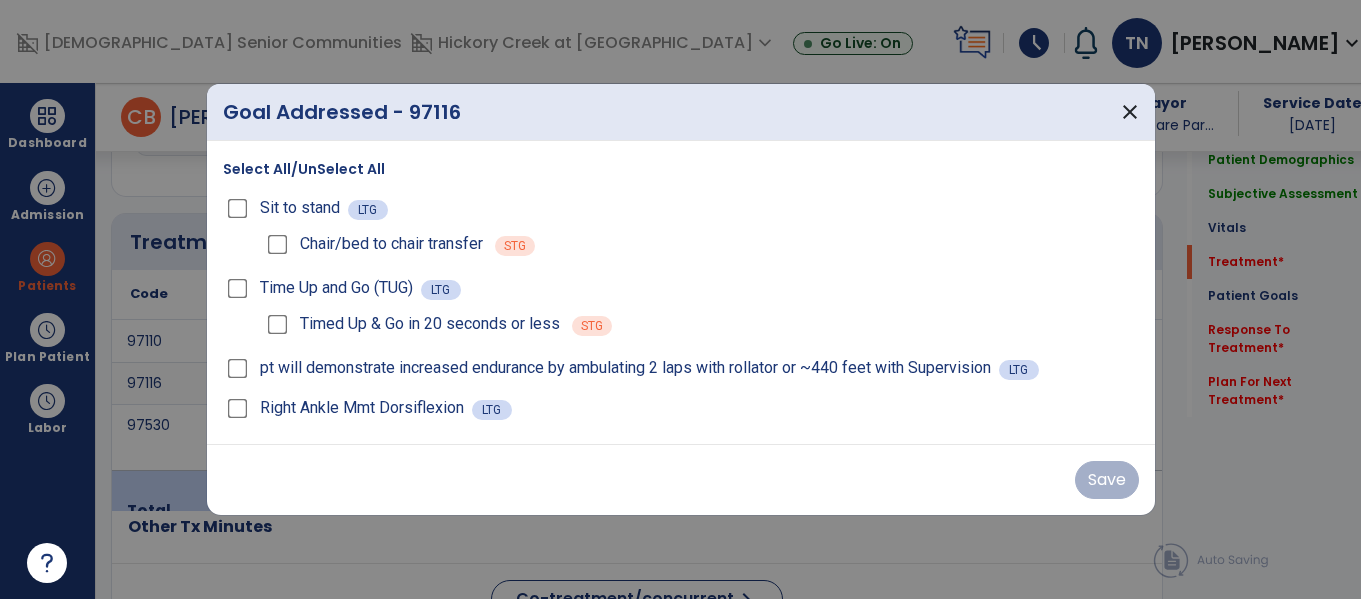 scroll, scrollTop: 1146, scrollLeft: 0, axis: vertical 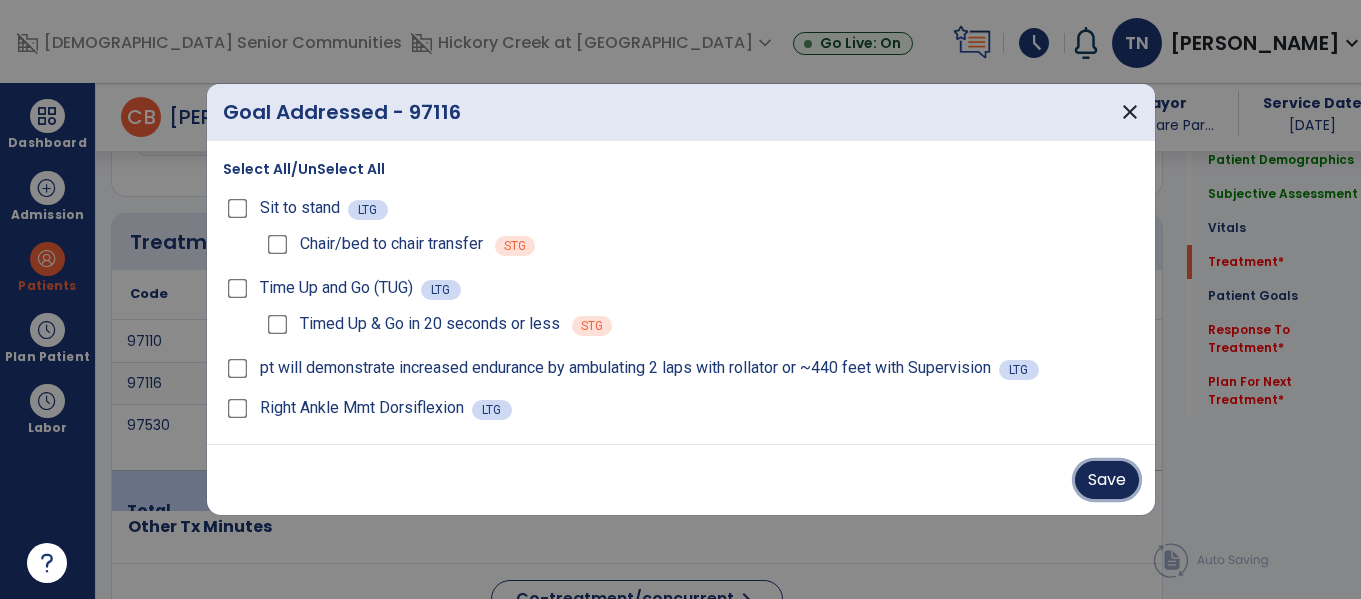 click on "Save" at bounding box center [1107, 480] 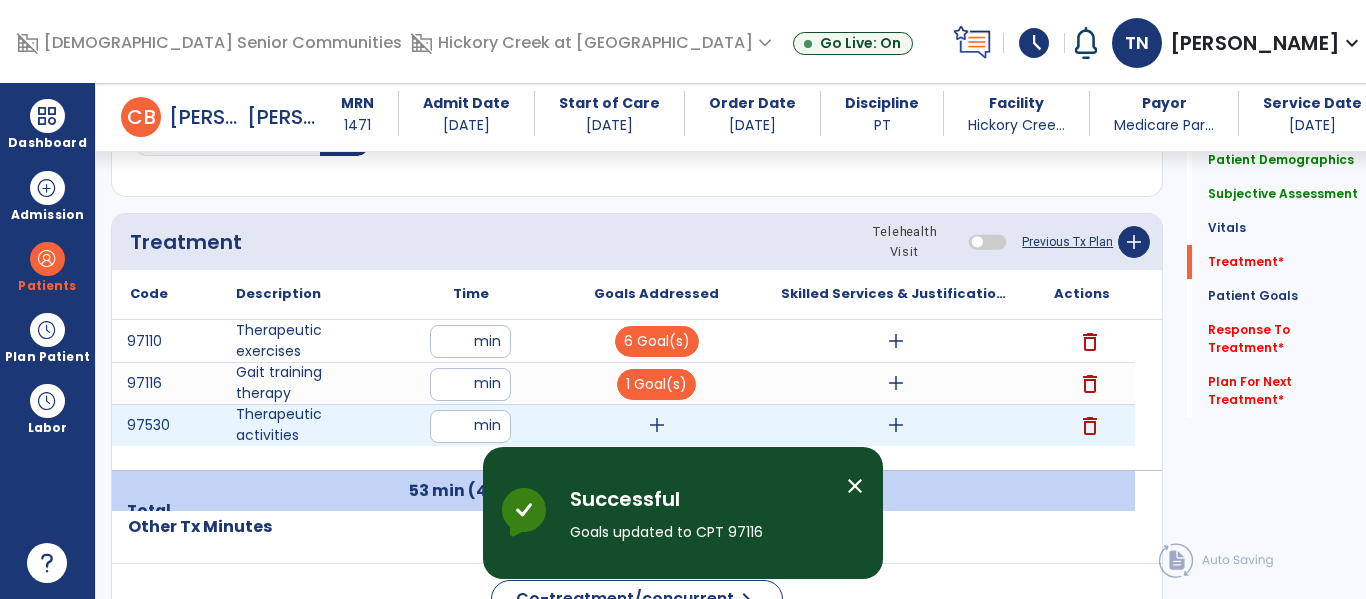 click on "add" at bounding box center (657, 425) 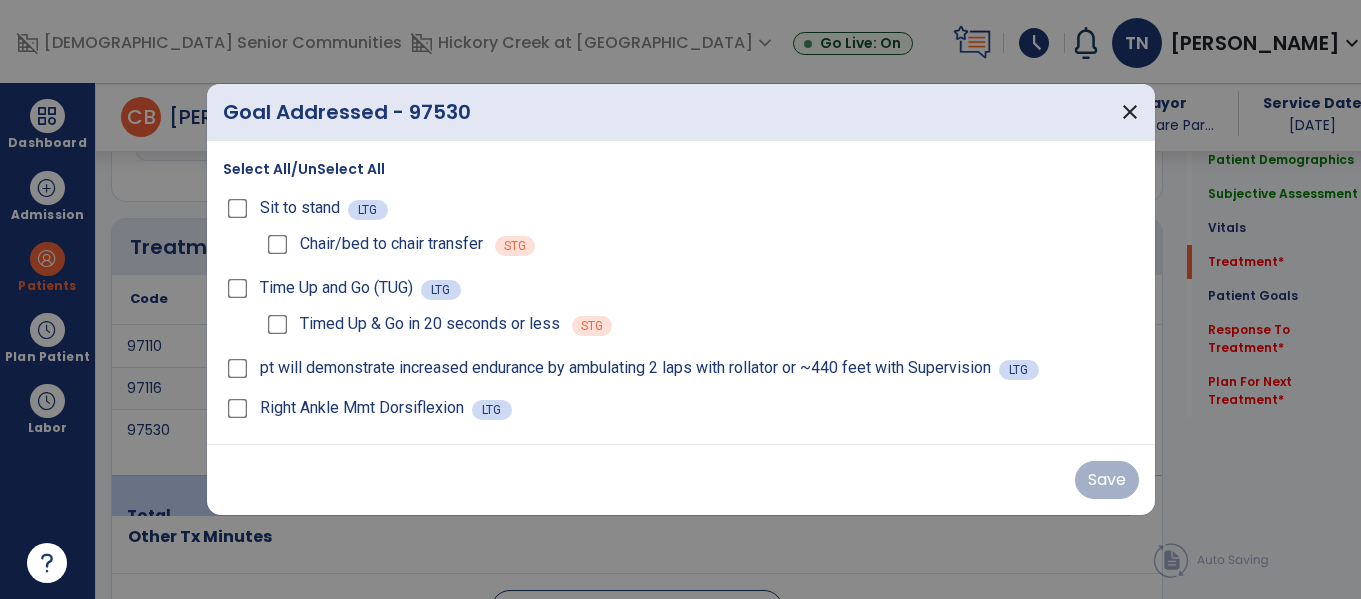 scroll, scrollTop: 1146, scrollLeft: 0, axis: vertical 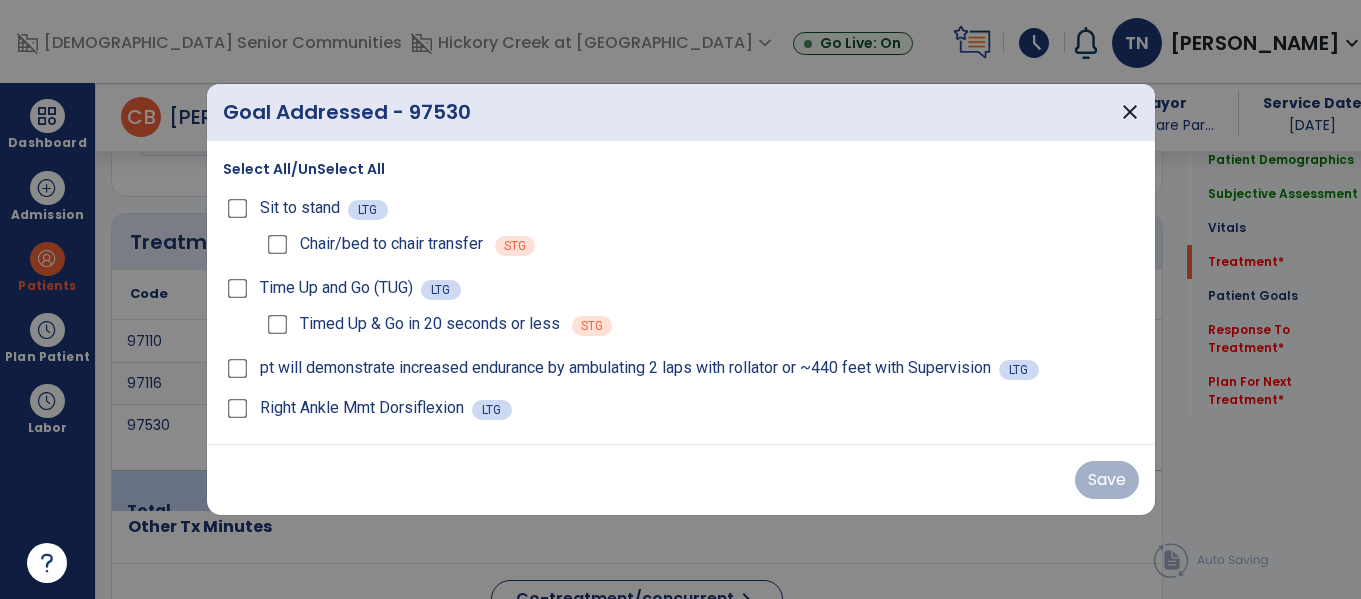 click on "Select All/UnSelect All" at bounding box center (304, 169) 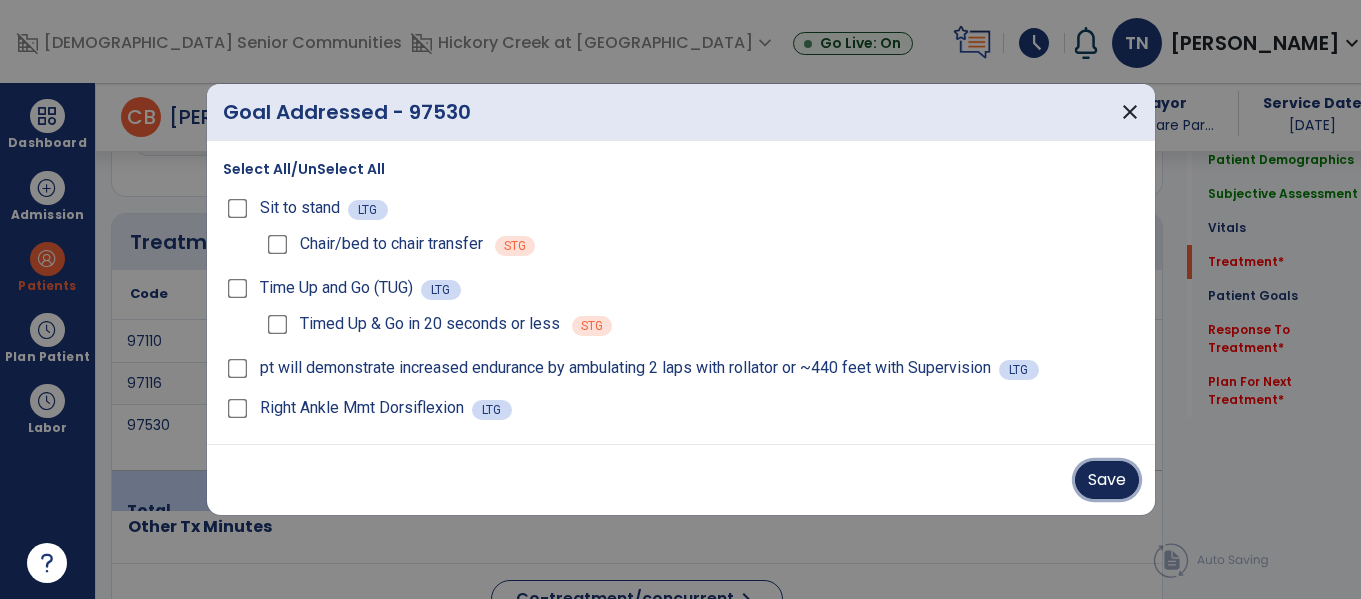 click on "Save" at bounding box center [1107, 480] 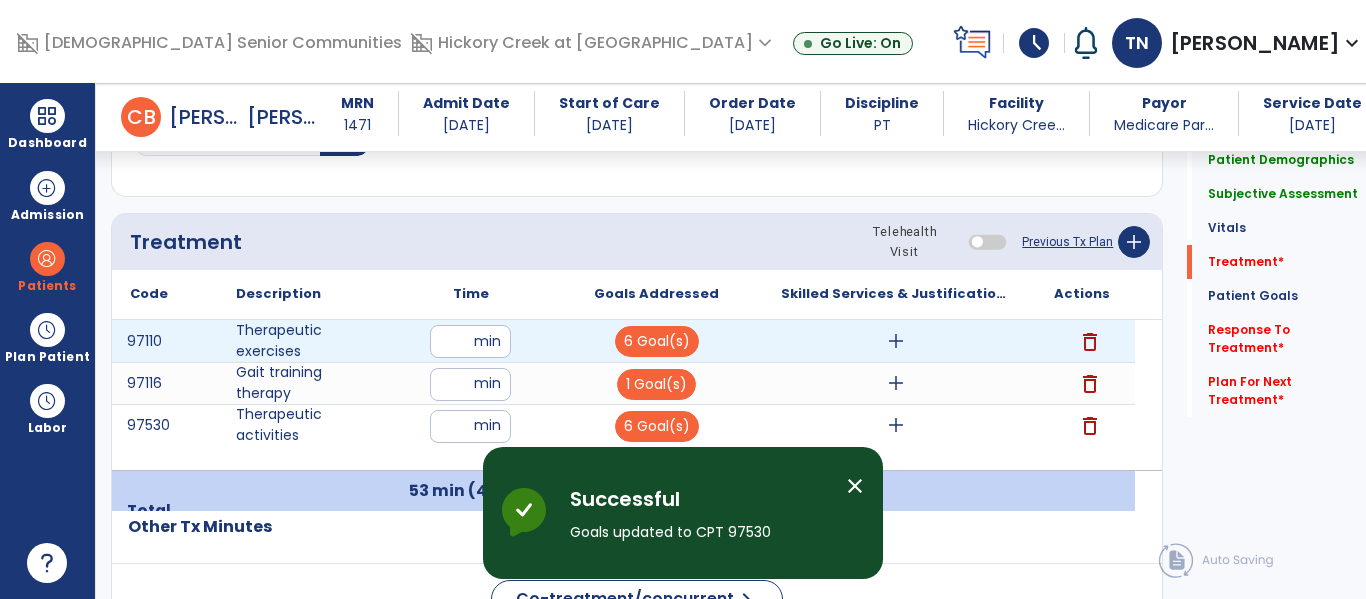 click on "add" at bounding box center (896, 341) 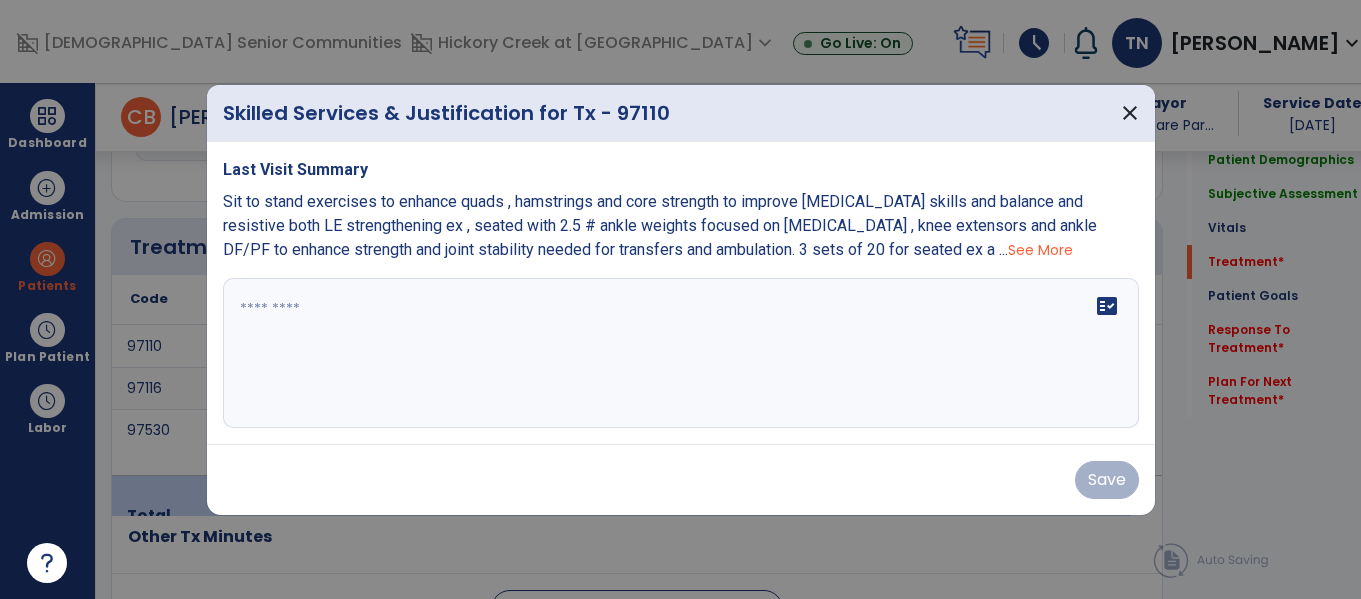 scroll, scrollTop: 1146, scrollLeft: 0, axis: vertical 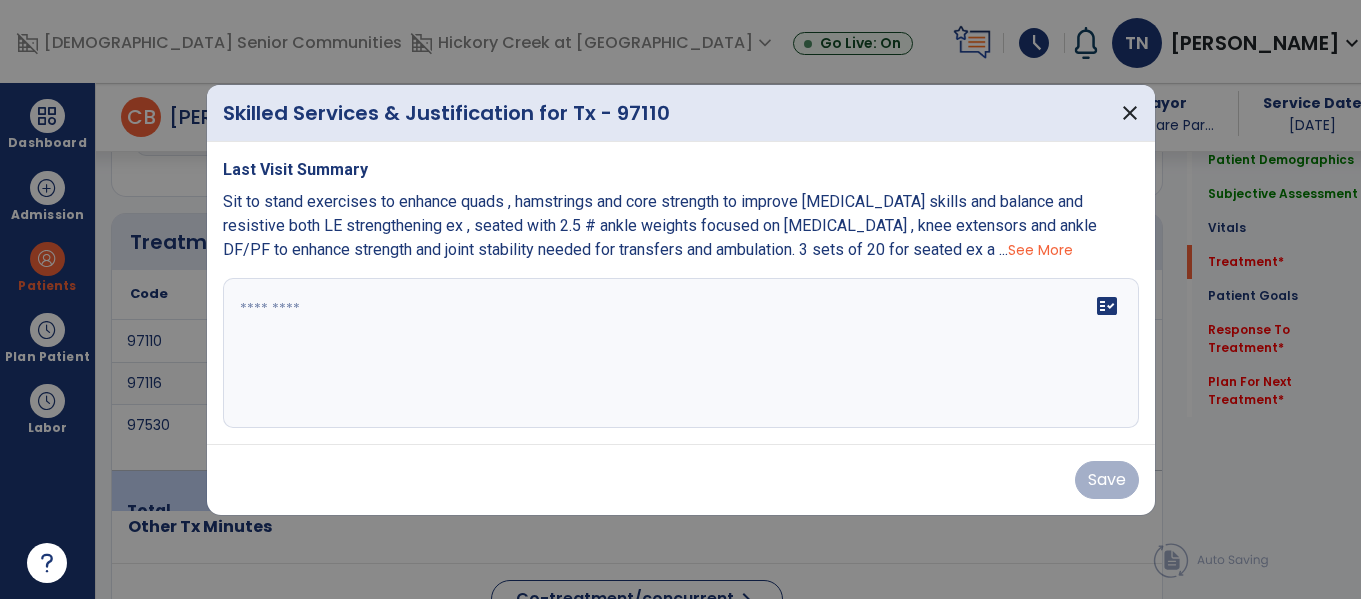 click on "fact_check" at bounding box center [681, 353] 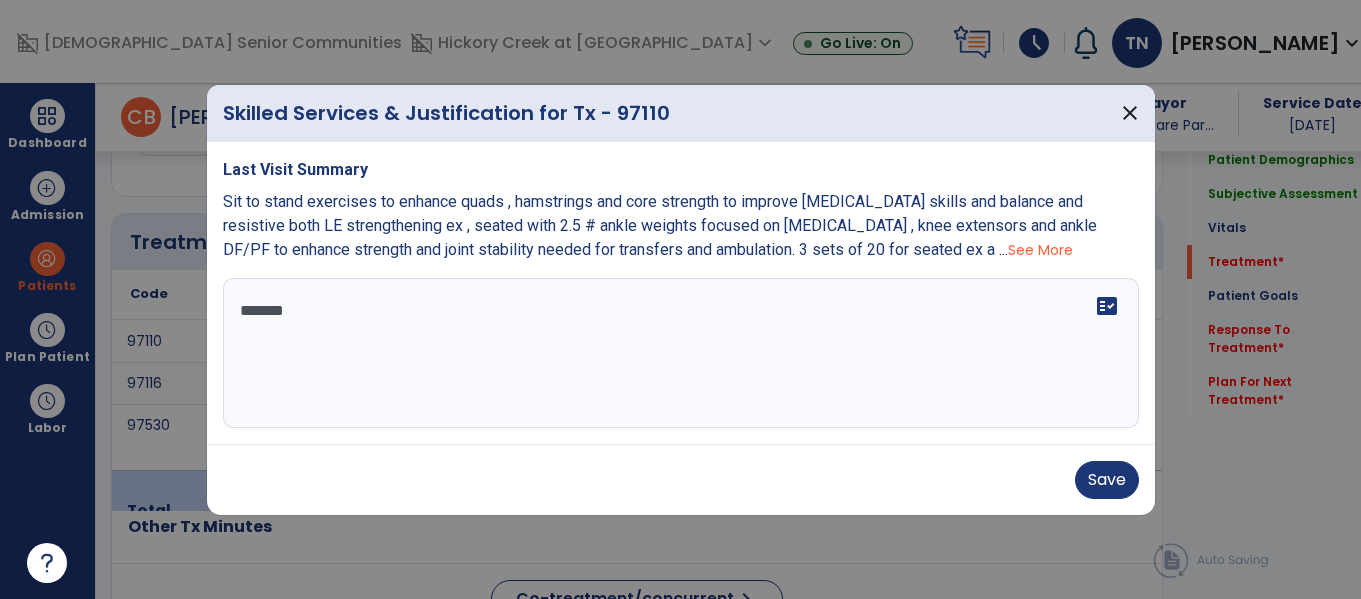 click on "****" at bounding box center (681, 353) 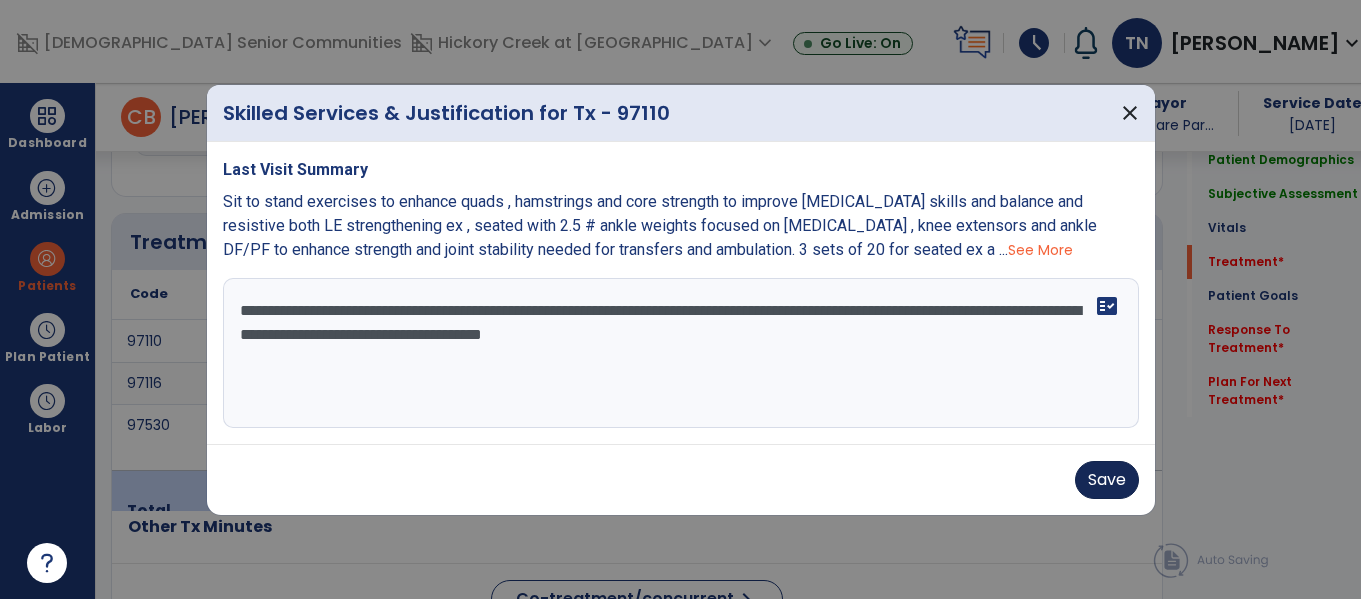 type on "**********" 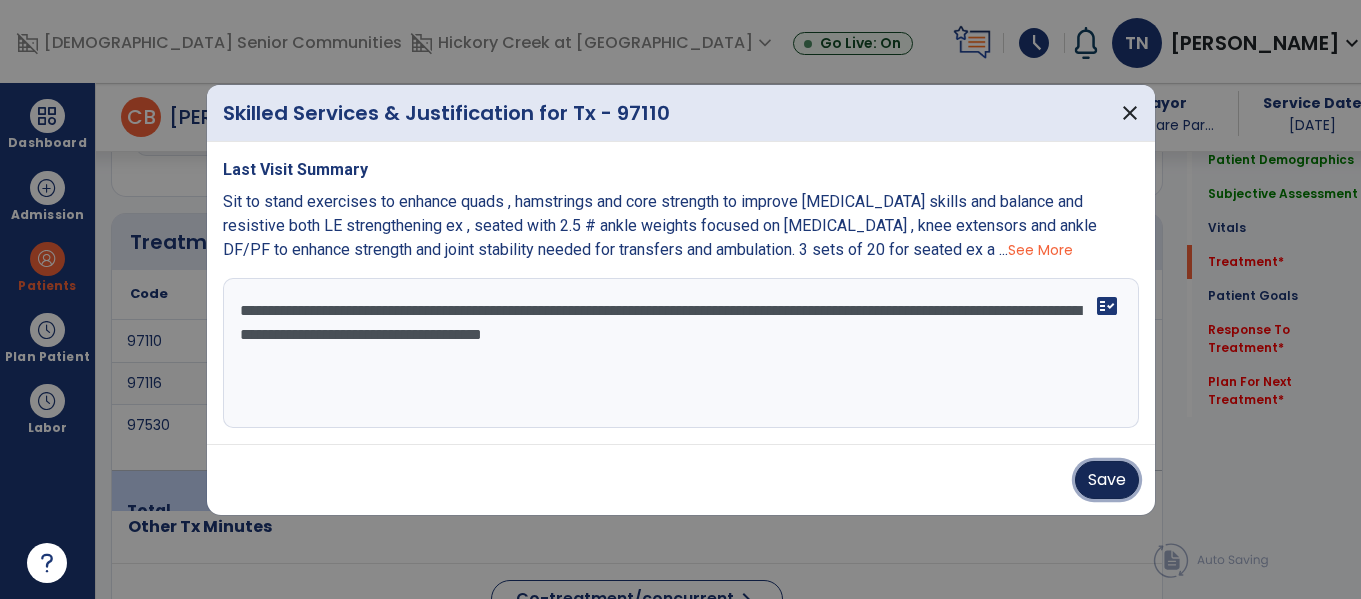 click on "Save" at bounding box center (1107, 480) 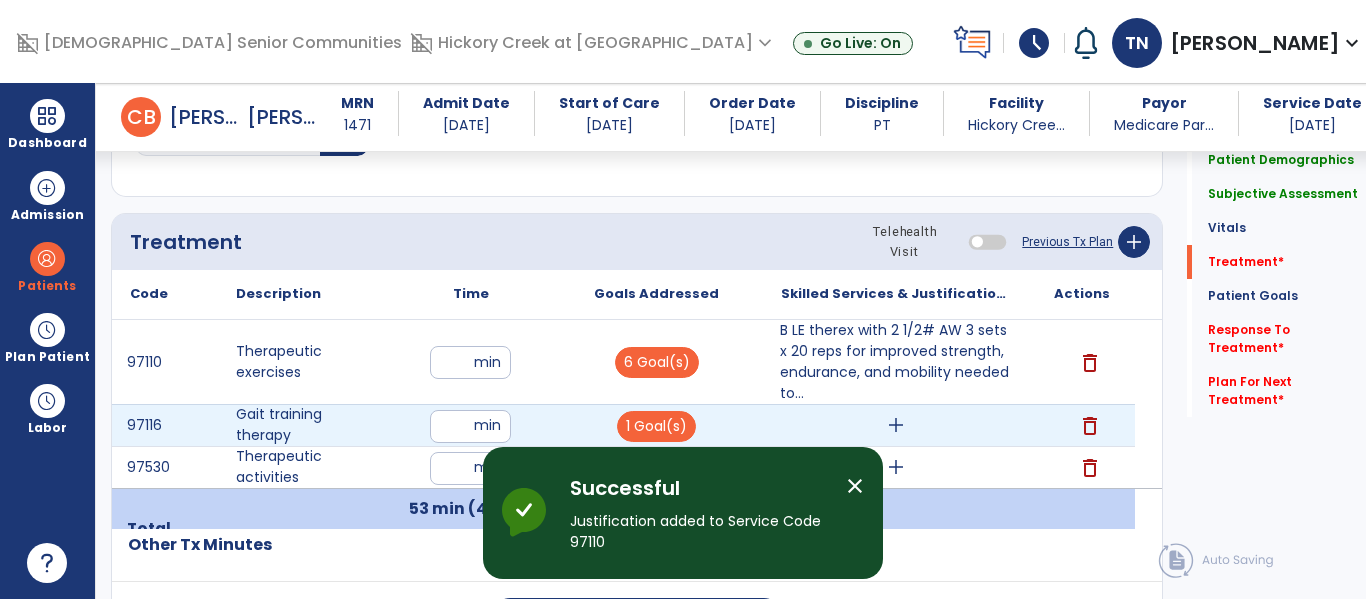 click on "add" at bounding box center [896, 425] 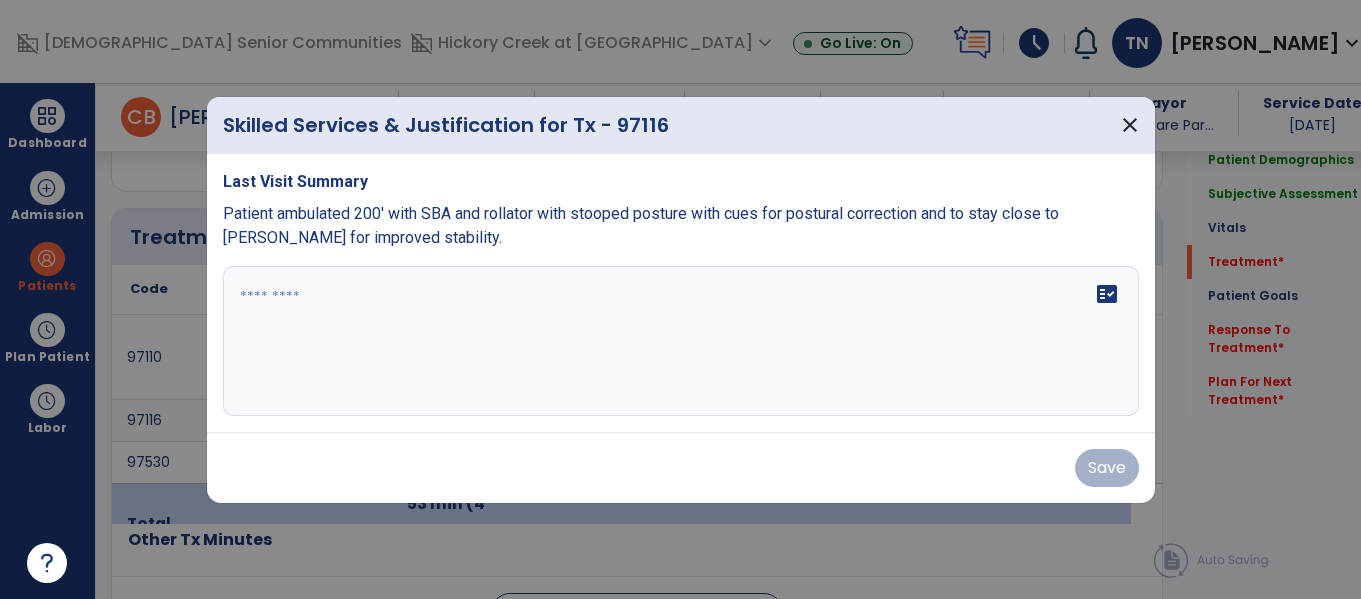scroll, scrollTop: 1146, scrollLeft: 0, axis: vertical 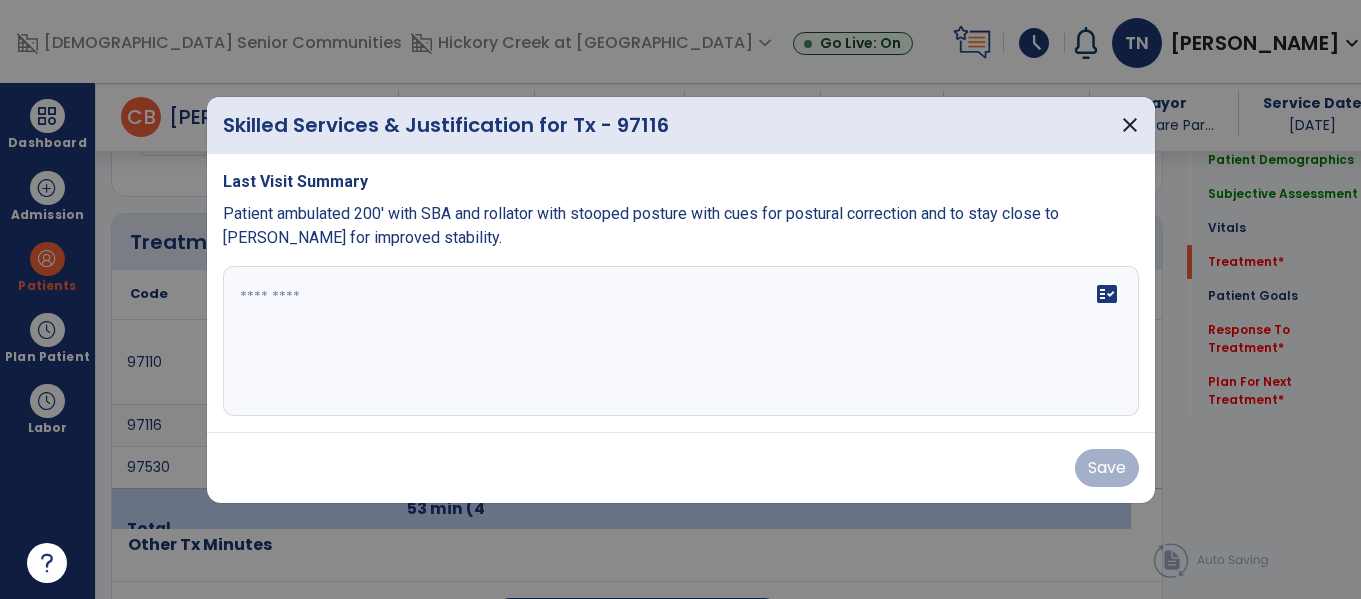click on "fact_check" at bounding box center (681, 341) 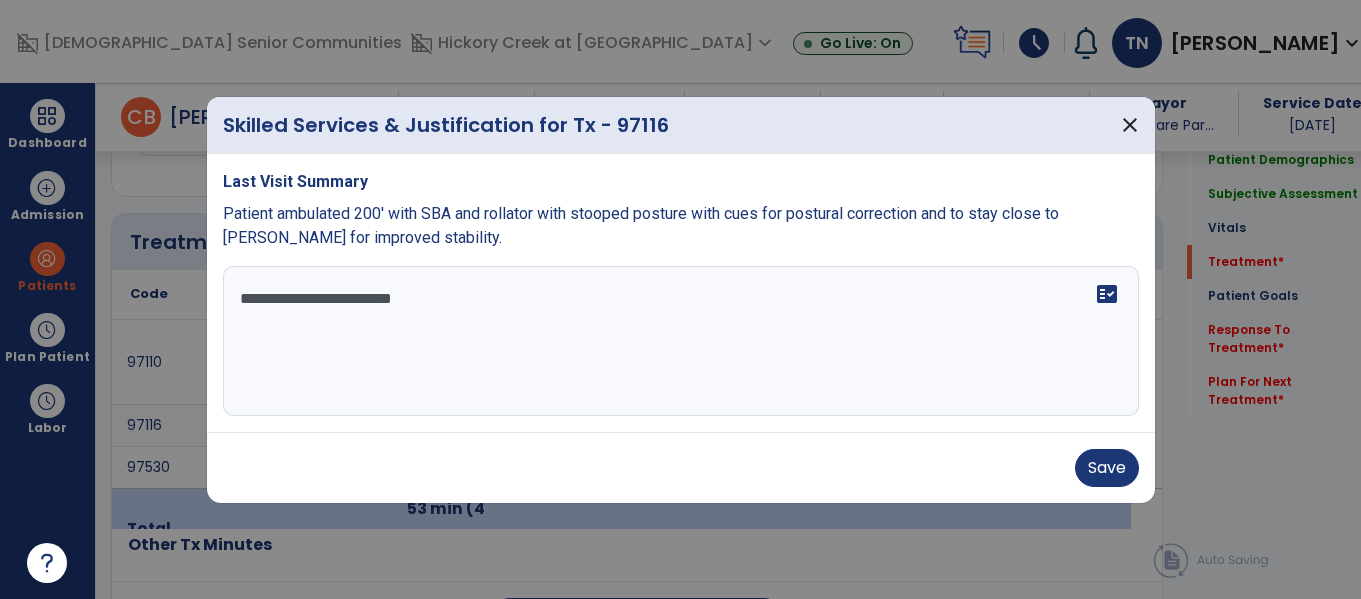 click on "**********" at bounding box center (681, 341) 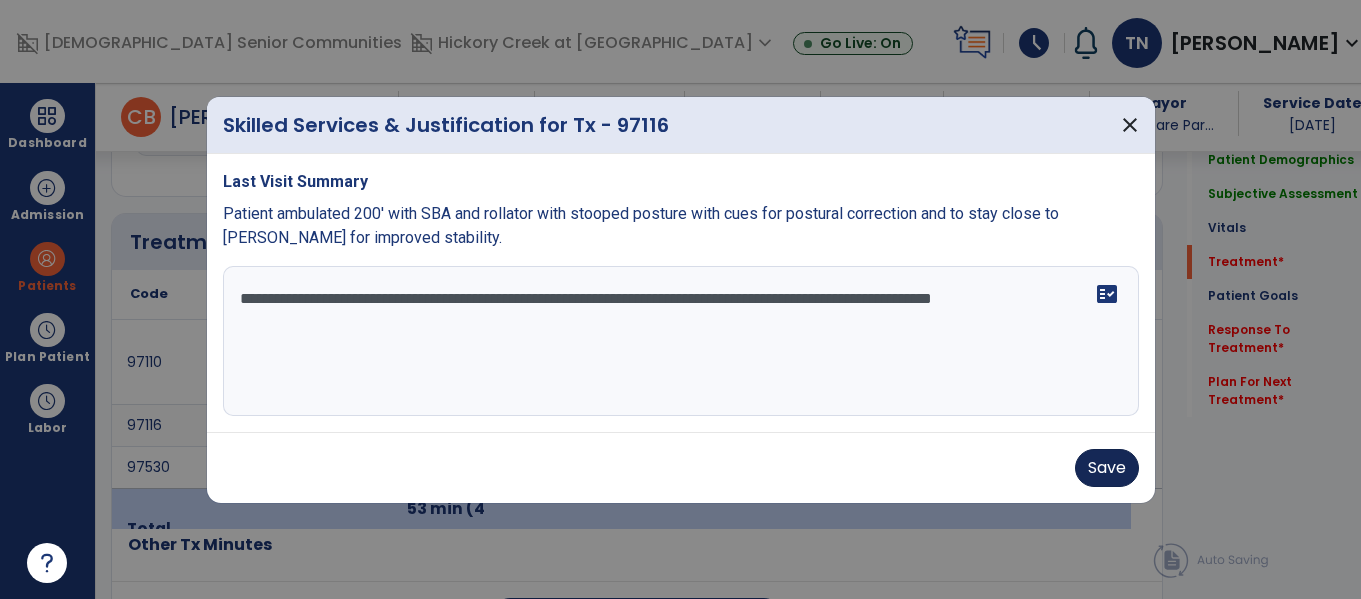type on "**********" 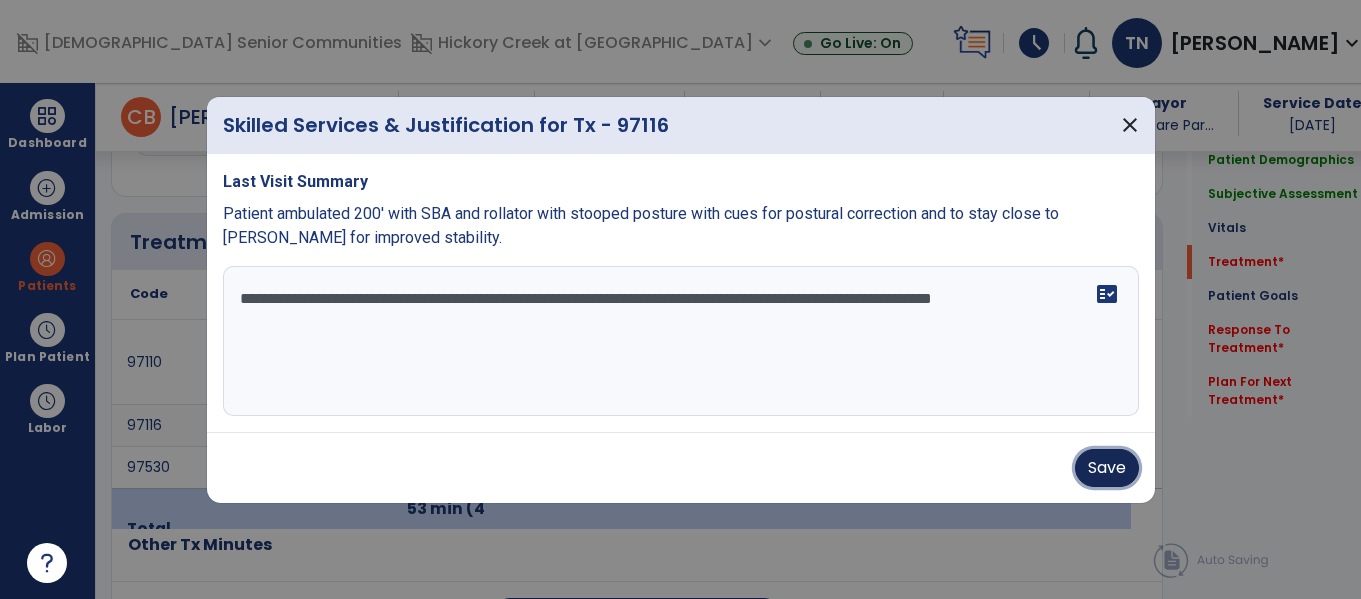 click on "Save" at bounding box center (1107, 468) 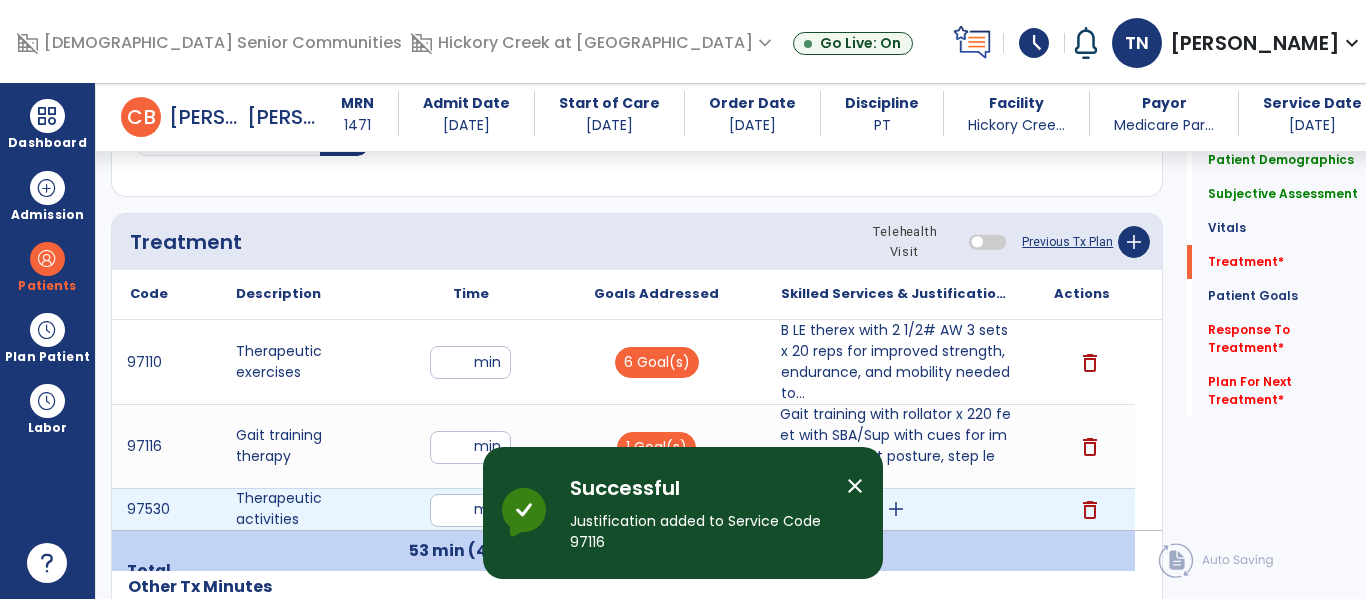 click on "add" at bounding box center (896, 509) 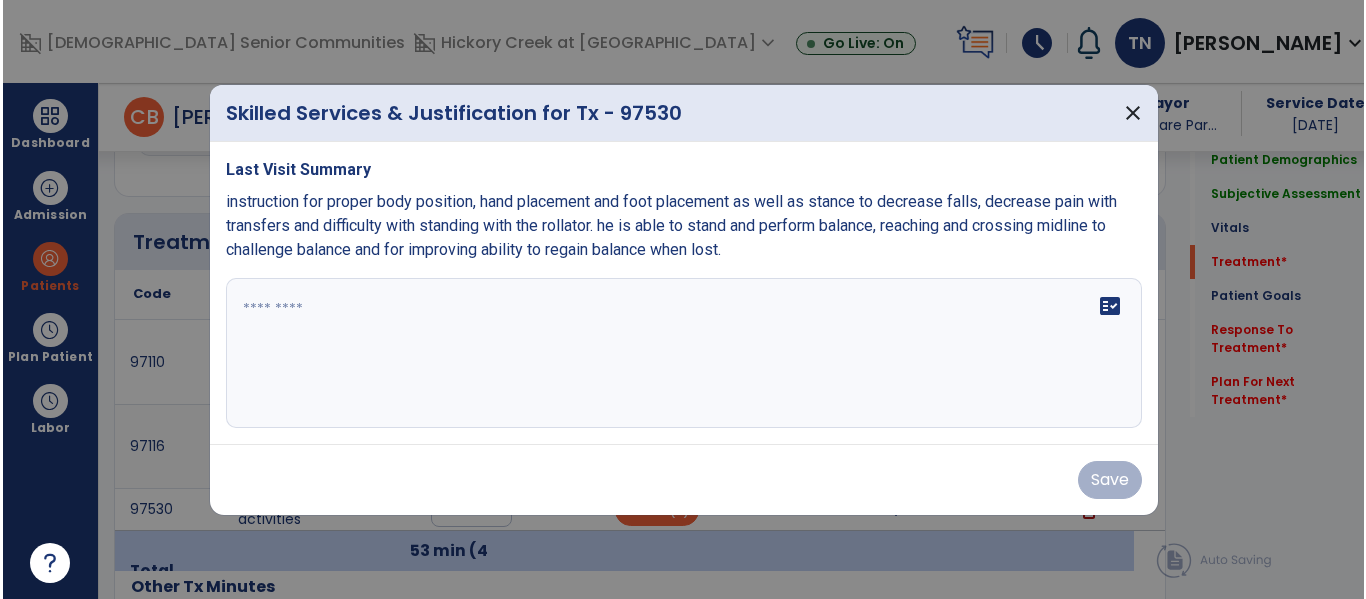 scroll, scrollTop: 1146, scrollLeft: 0, axis: vertical 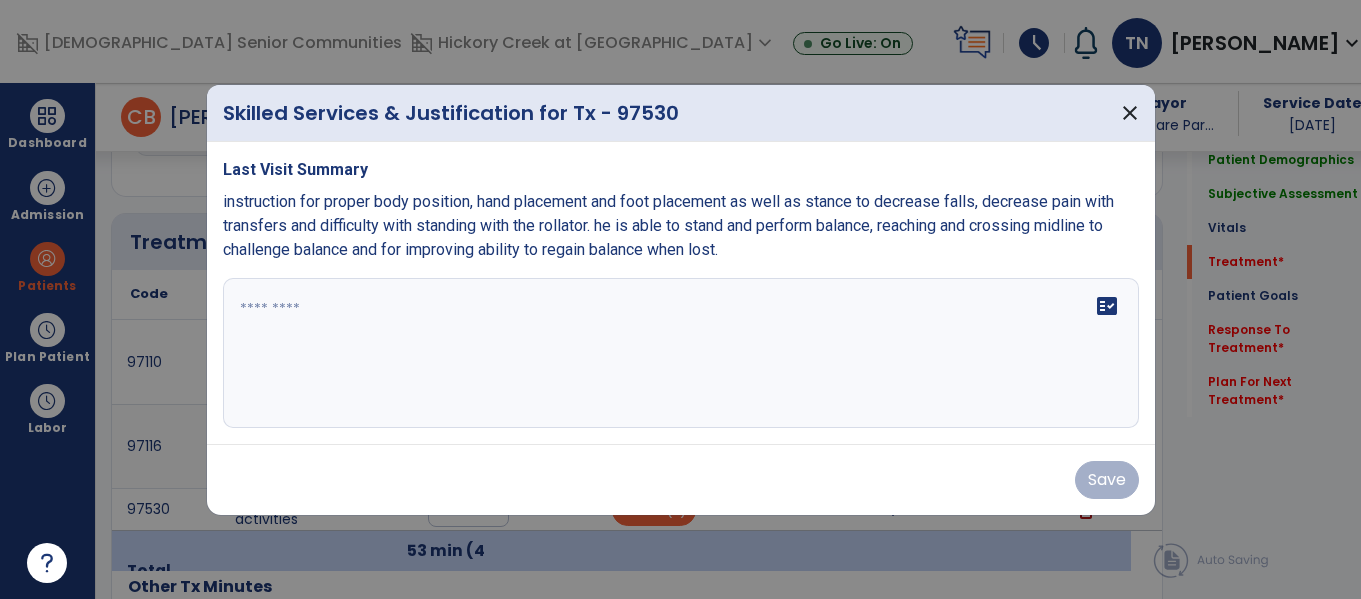 click on "fact_check" at bounding box center (681, 353) 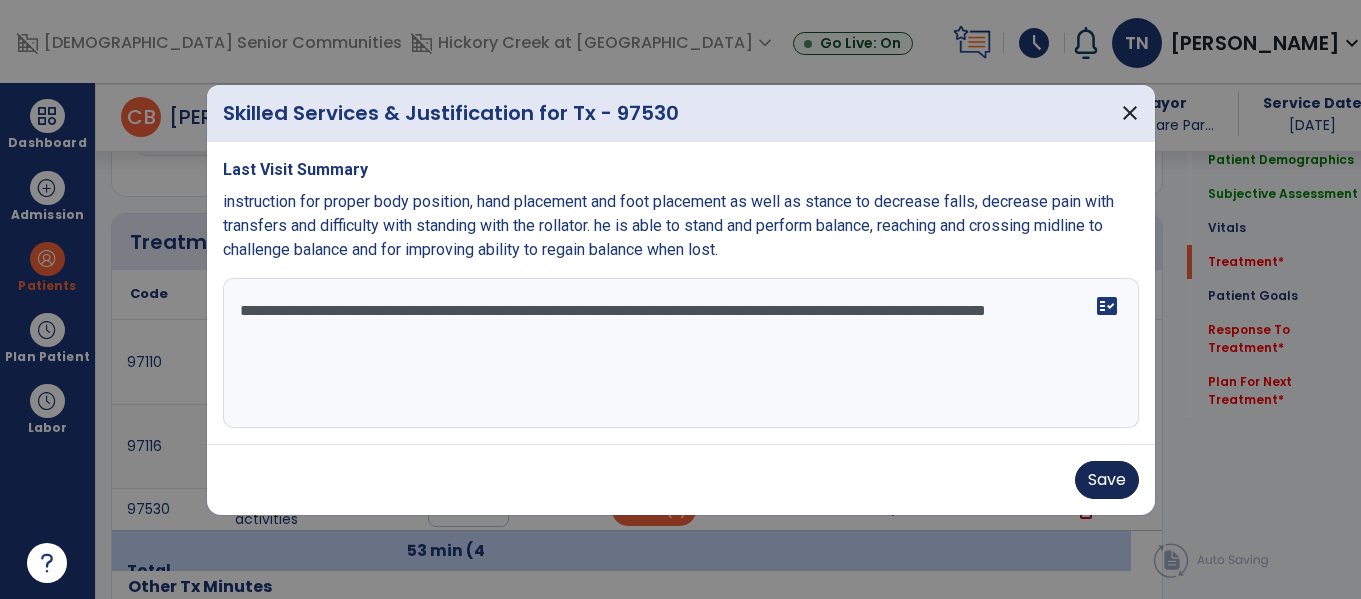 type on "**********" 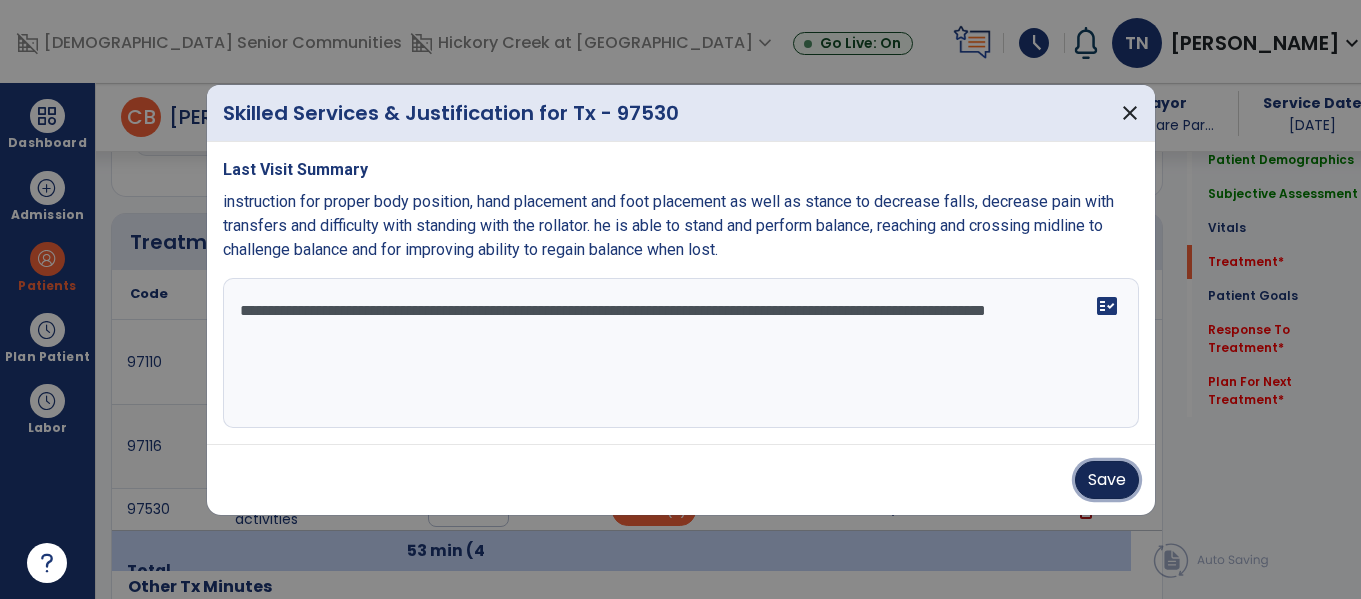 click on "Save" at bounding box center [1107, 480] 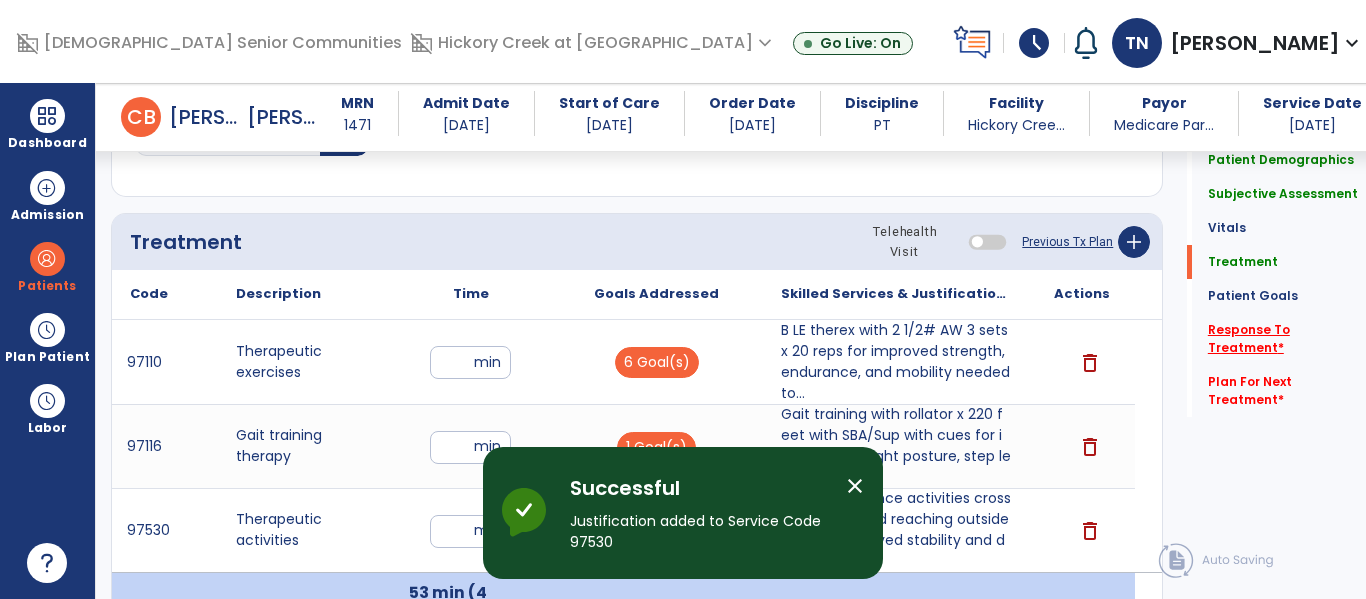 click on "Response To Treatment   *" 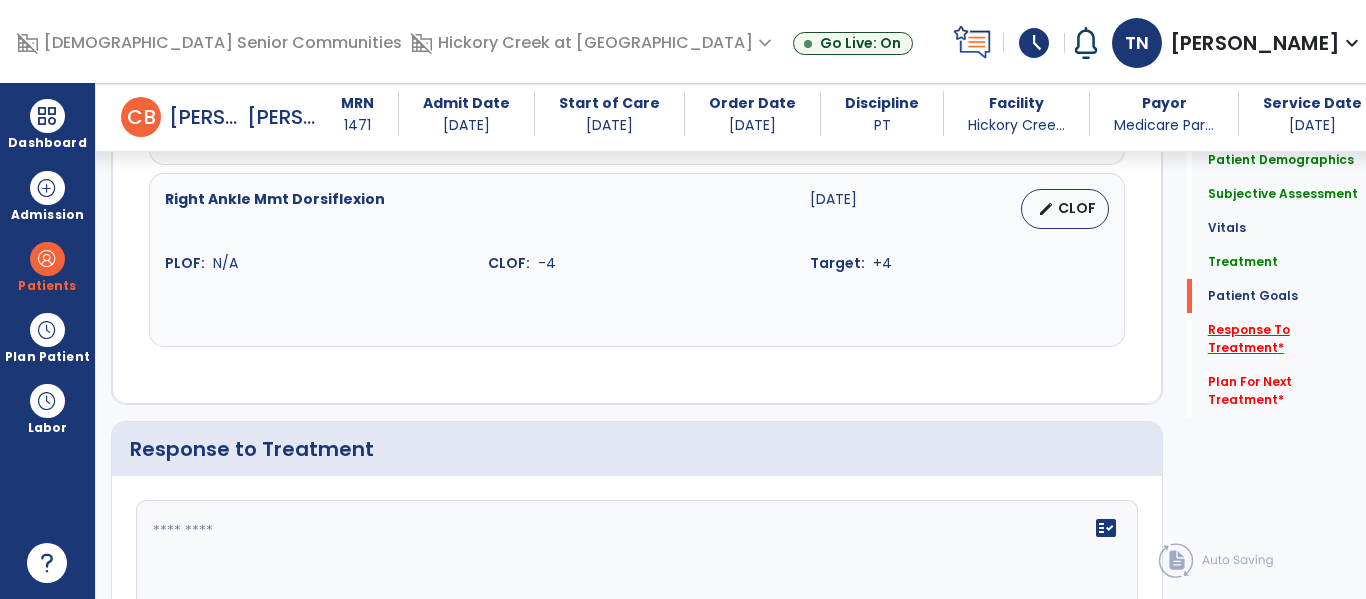 scroll, scrollTop: 3052, scrollLeft: 0, axis: vertical 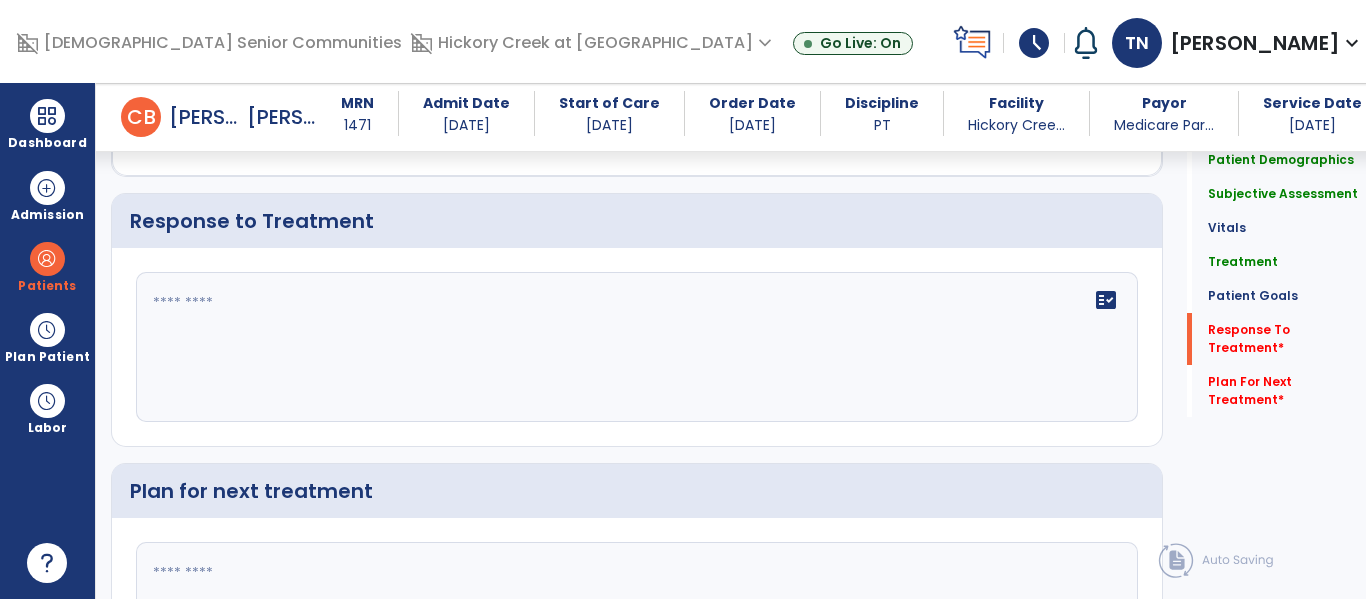 click 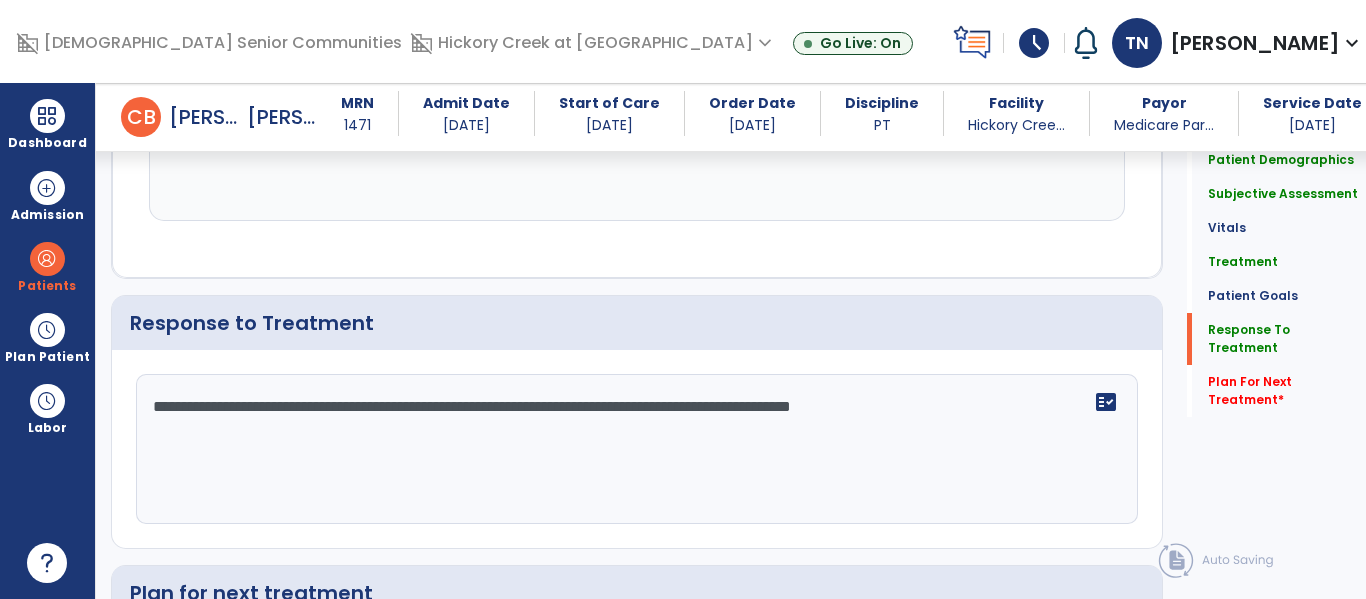 scroll, scrollTop: 3052, scrollLeft: 0, axis: vertical 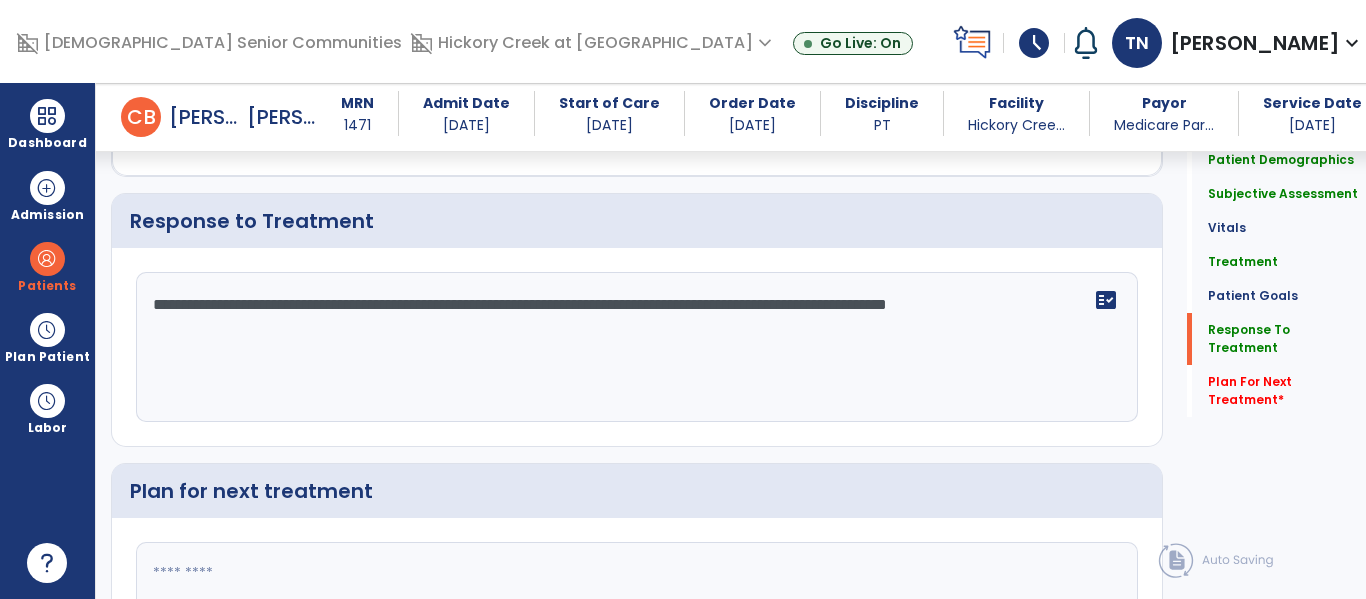 type on "**********" 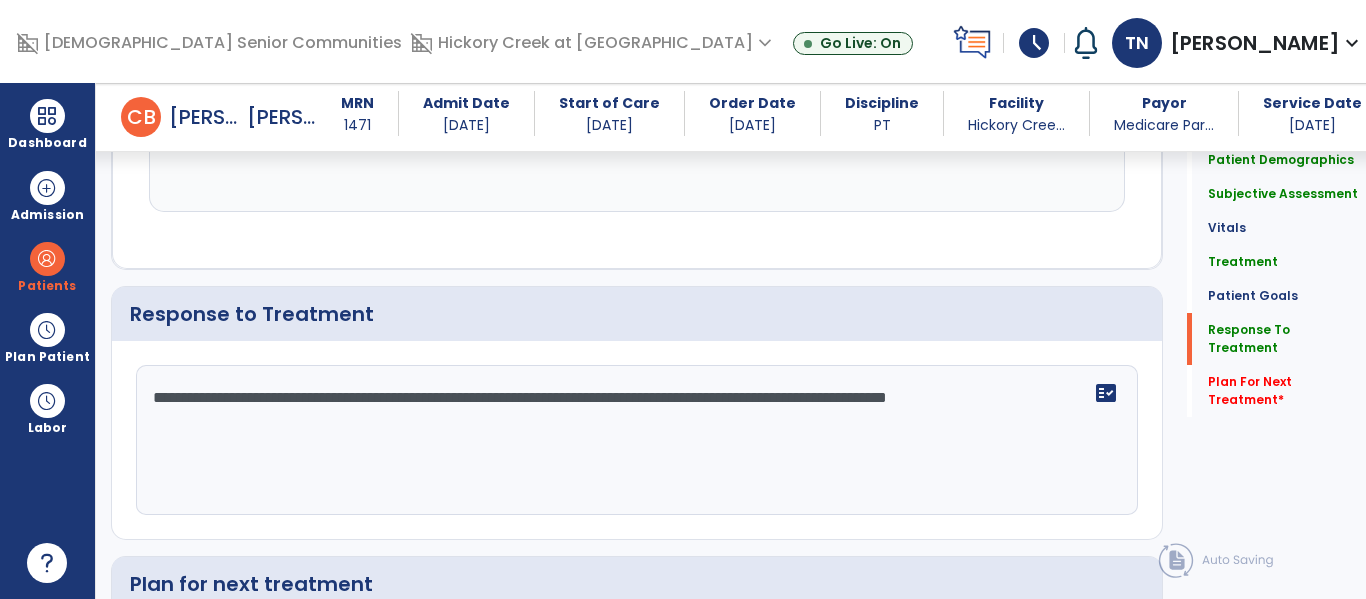 scroll, scrollTop: 3061, scrollLeft: 0, axis: vertical 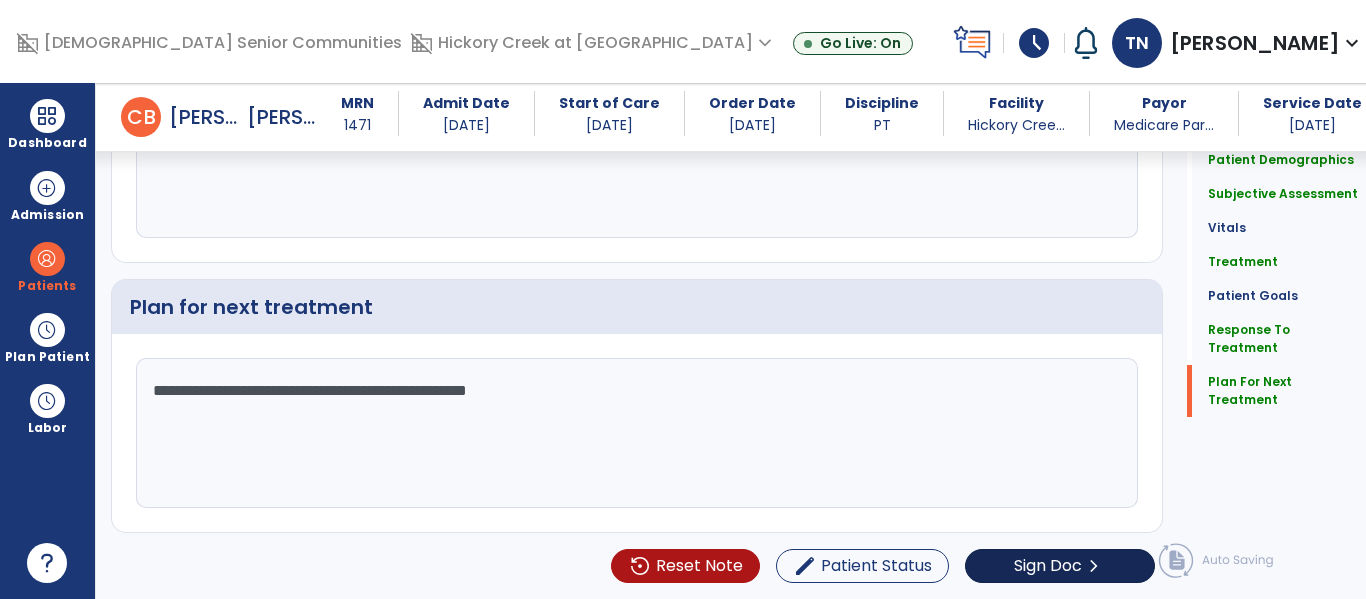 type on "**********" 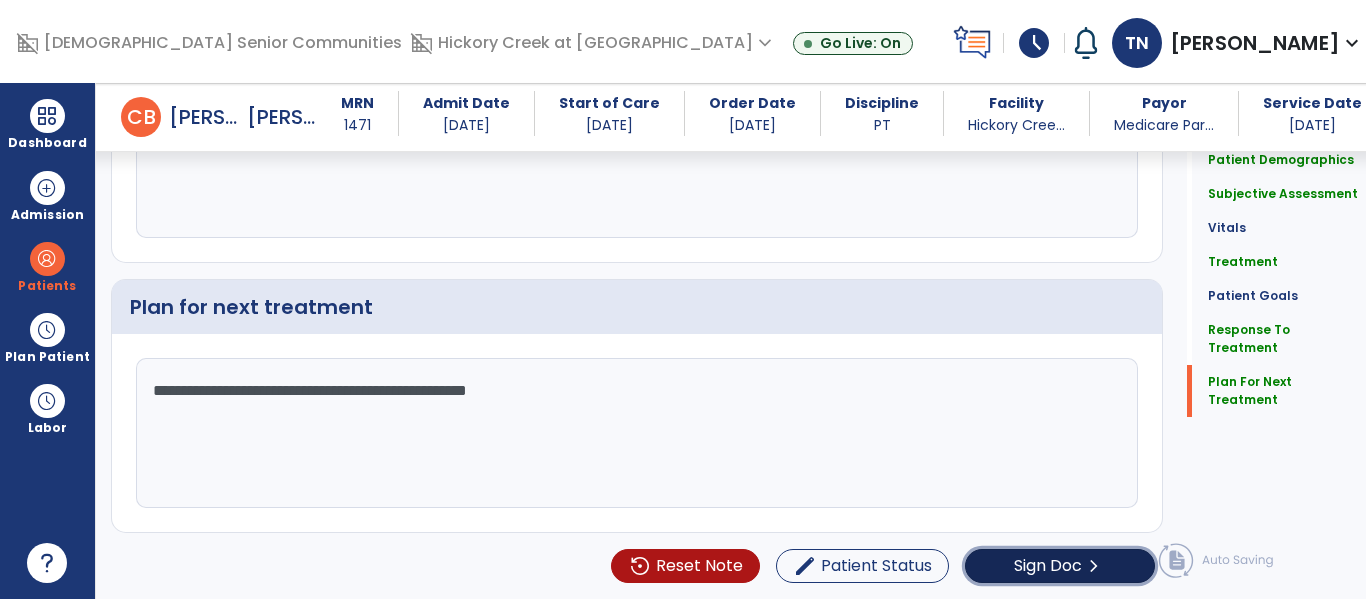 click on "Sign Doc  chevron_right" 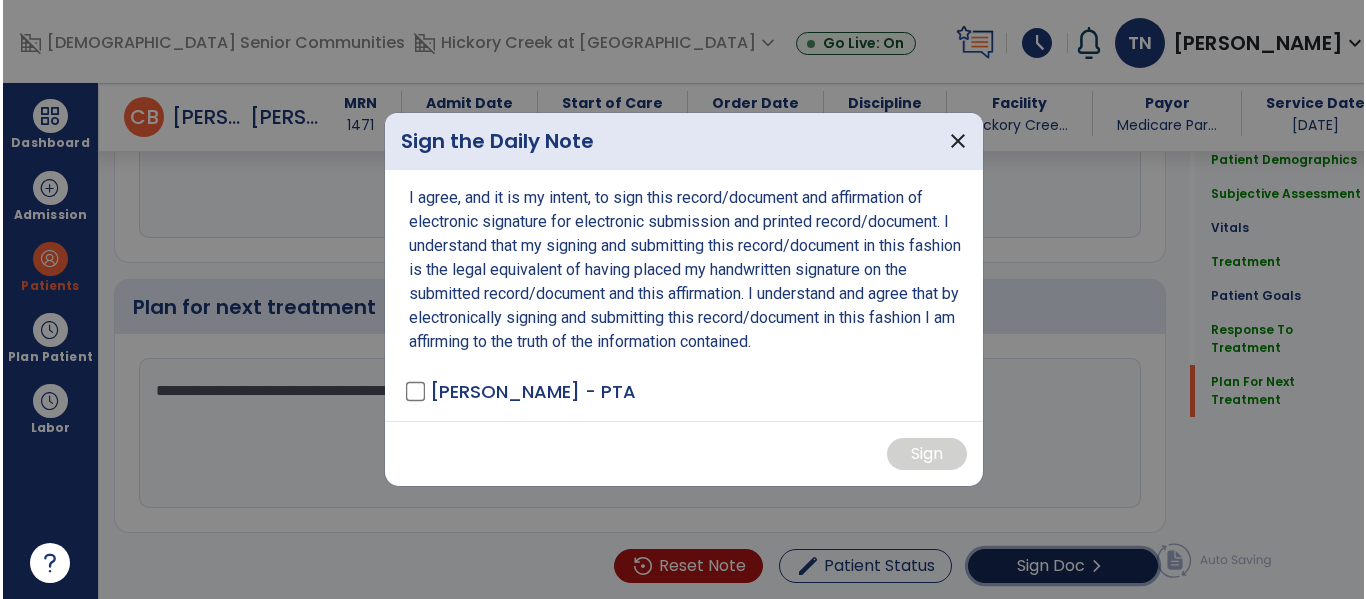 scroll, scrollTop: 3278, scrollLeft: 0, axis: vertical 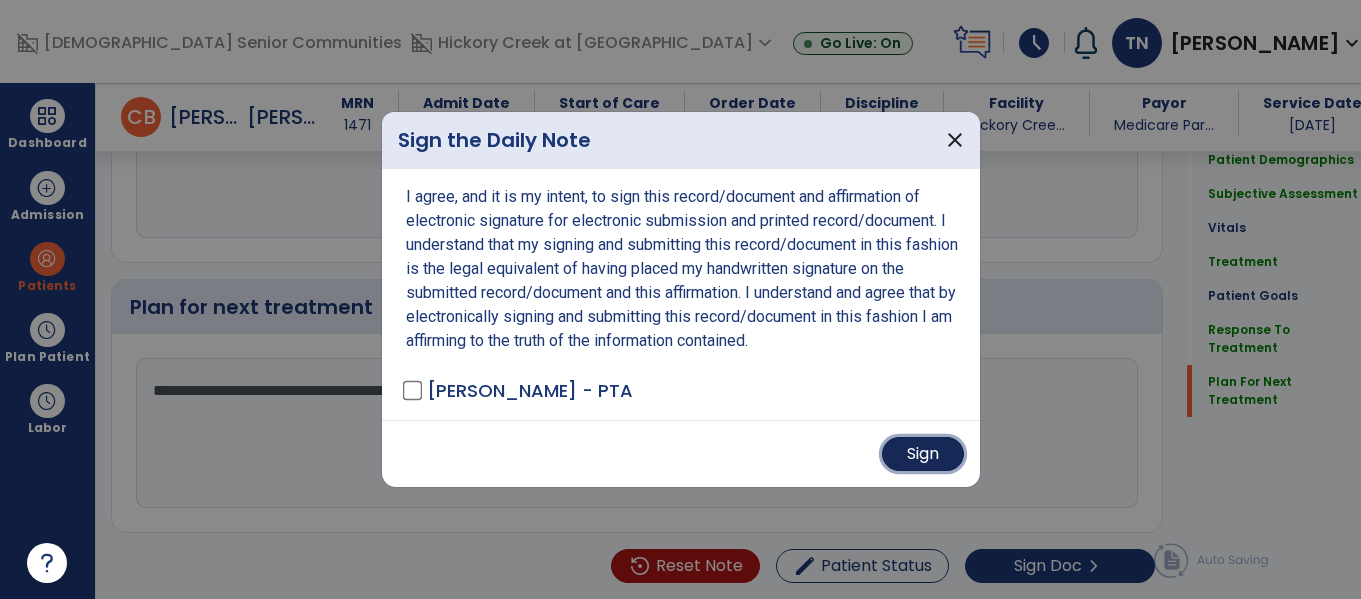 click on "Sign" at bounding box center [923, 454] 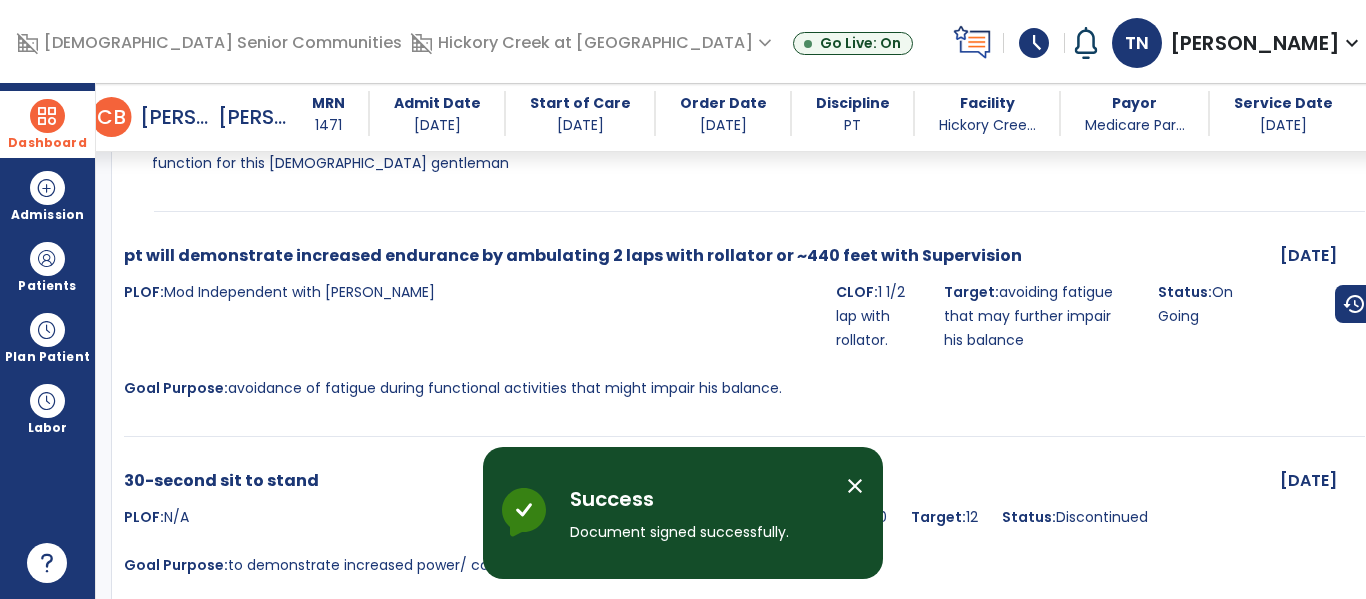 click at bounding box center [47, 116] 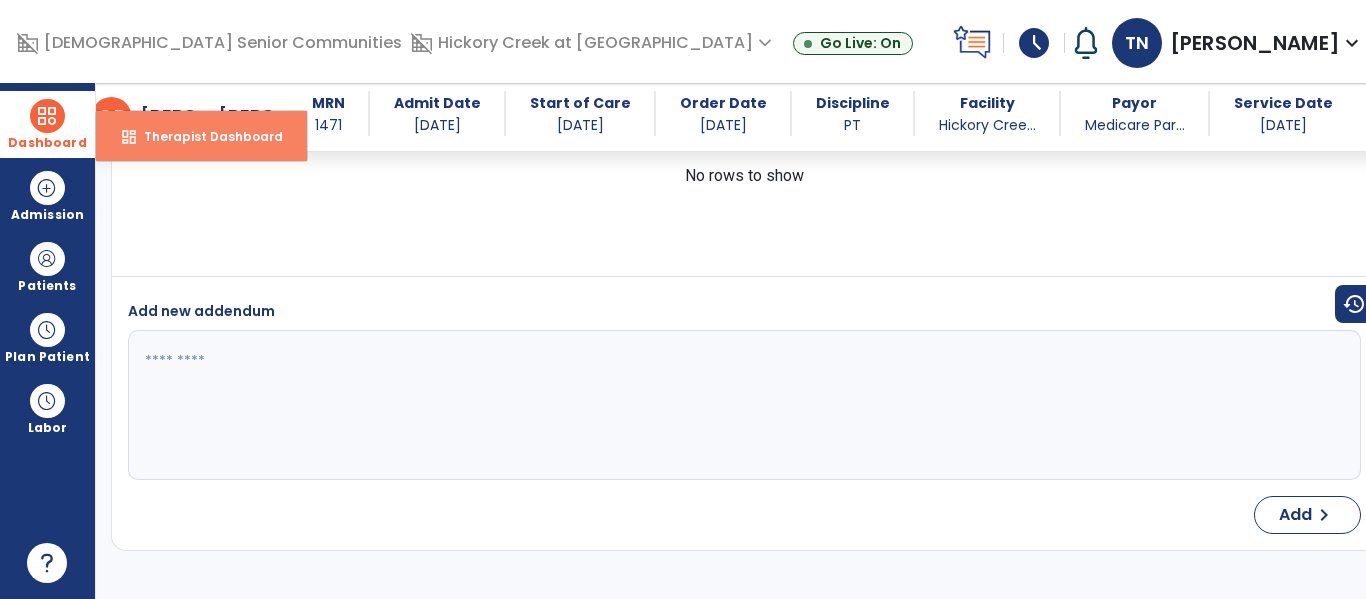 click on "dashboard  Therapist Dashboard" at bounding box center (201, 136) 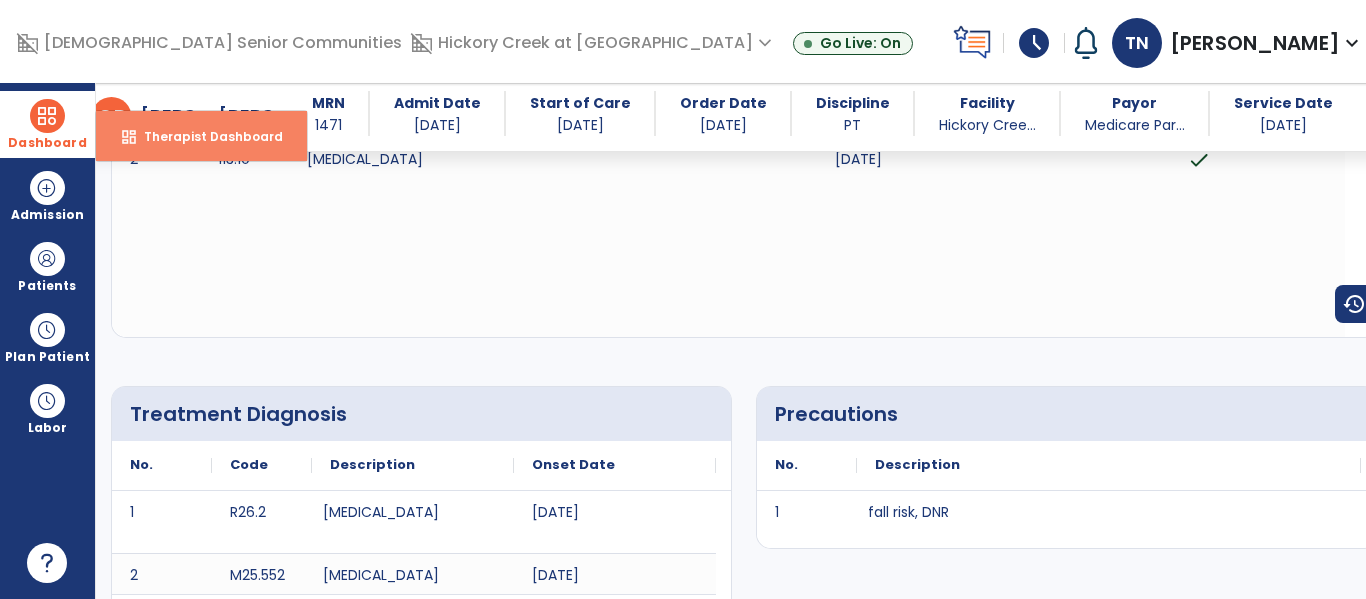 select on "****" 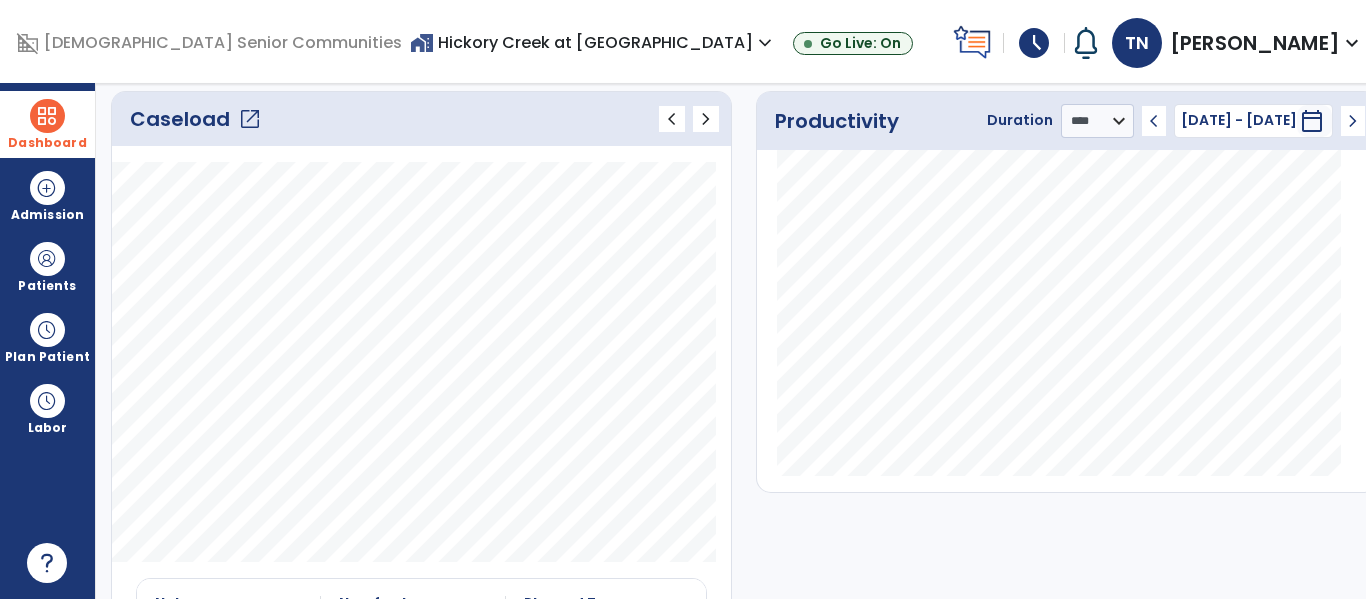 click on "open_in_new" 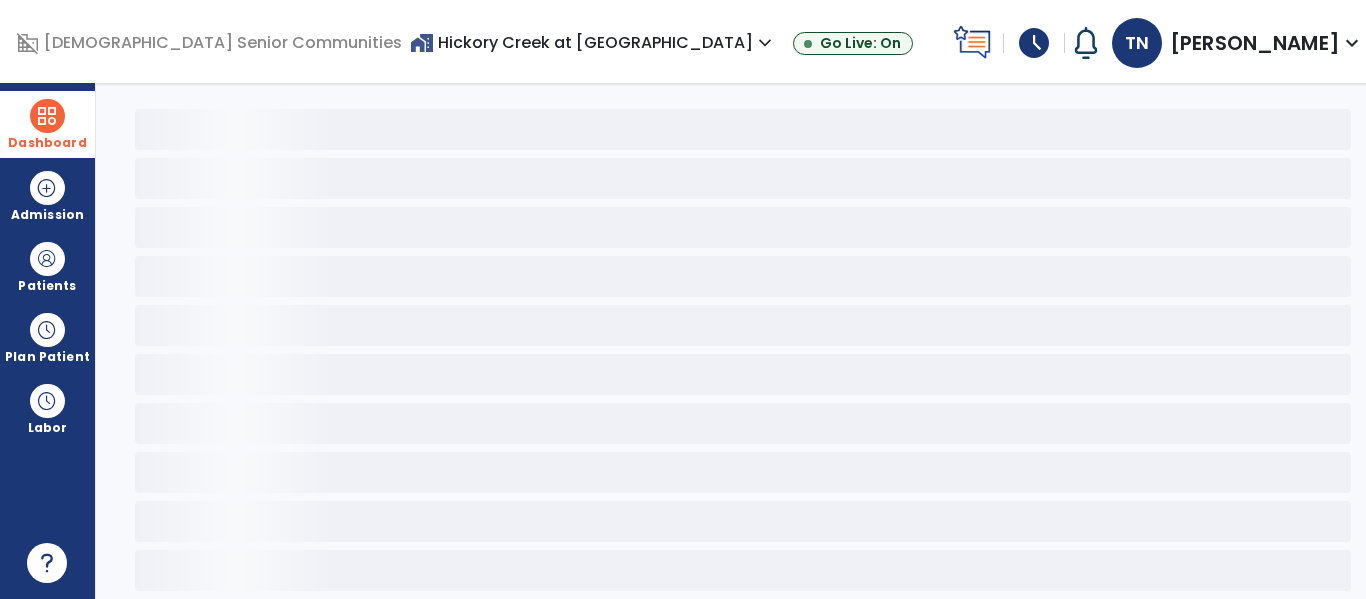 scroll, scrollTop: 78, scrollLeft: 0, axis: vertical 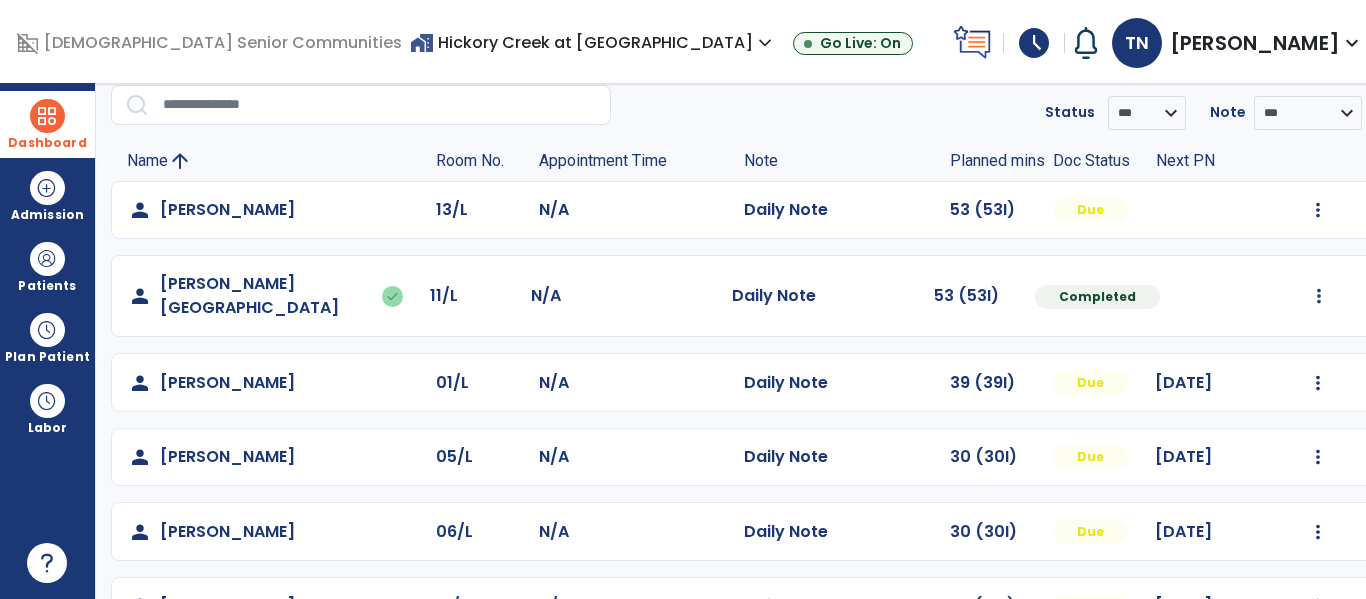 click on "Mark Visit As Complete   Reset Note   Open Document   G + C Mins" 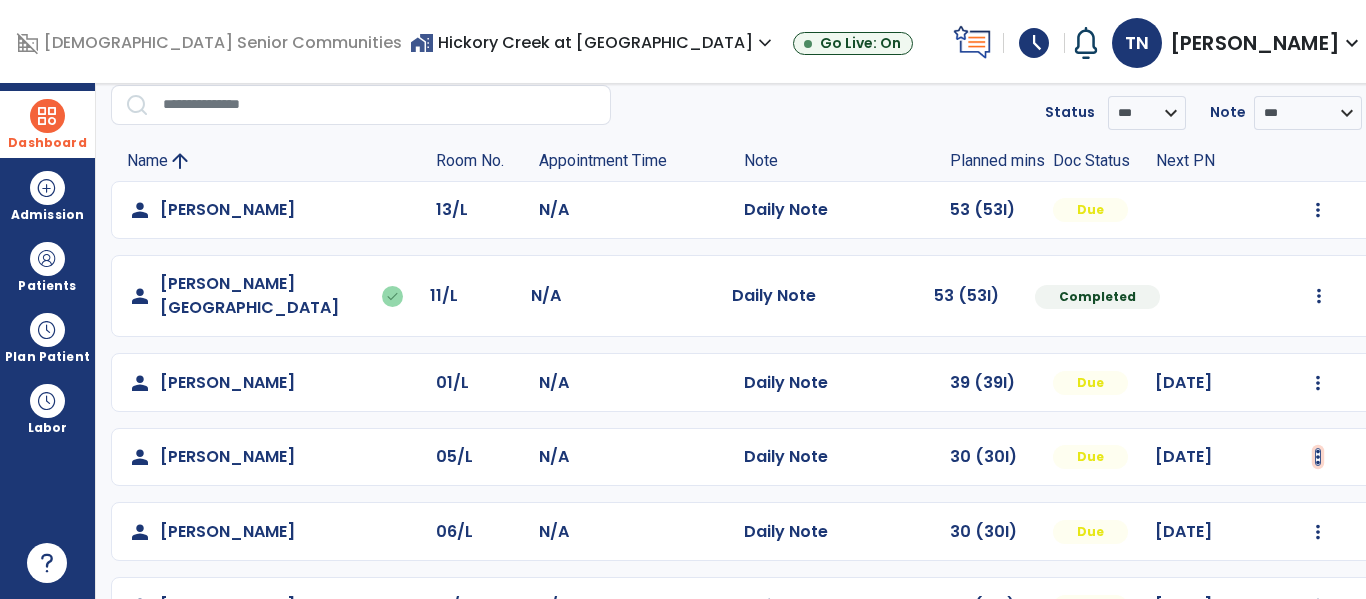 click at bounding box center [1318, 210] 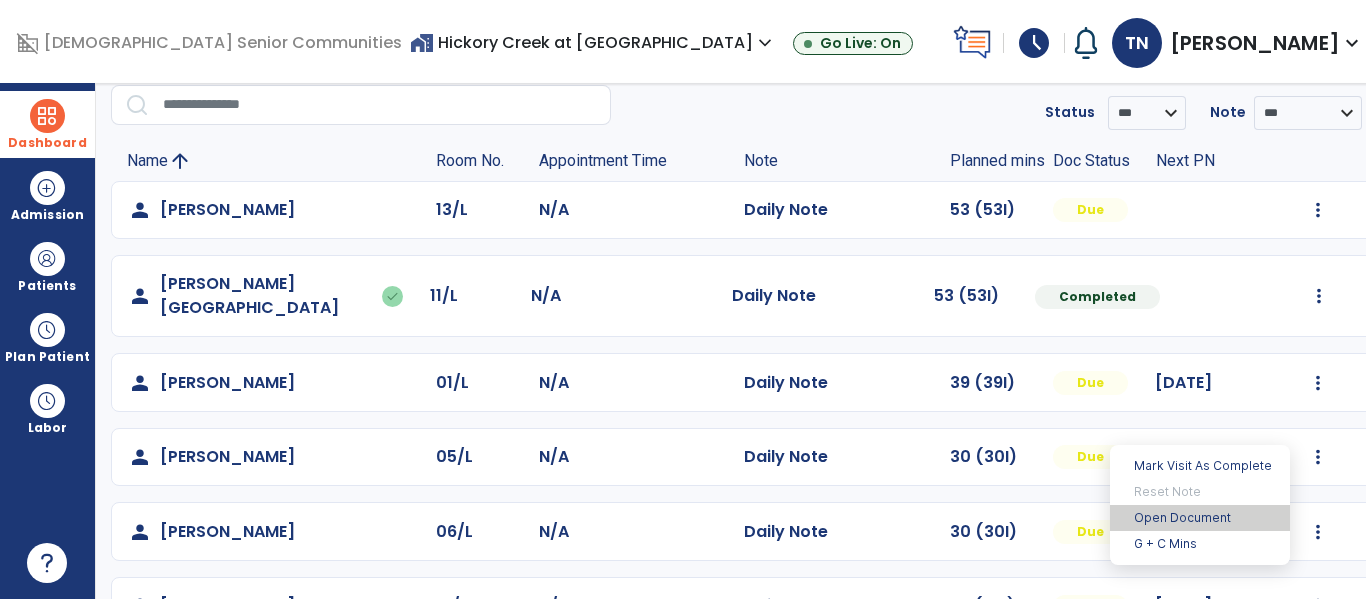 click on "Open Document" at bounding box center (1200, 518) 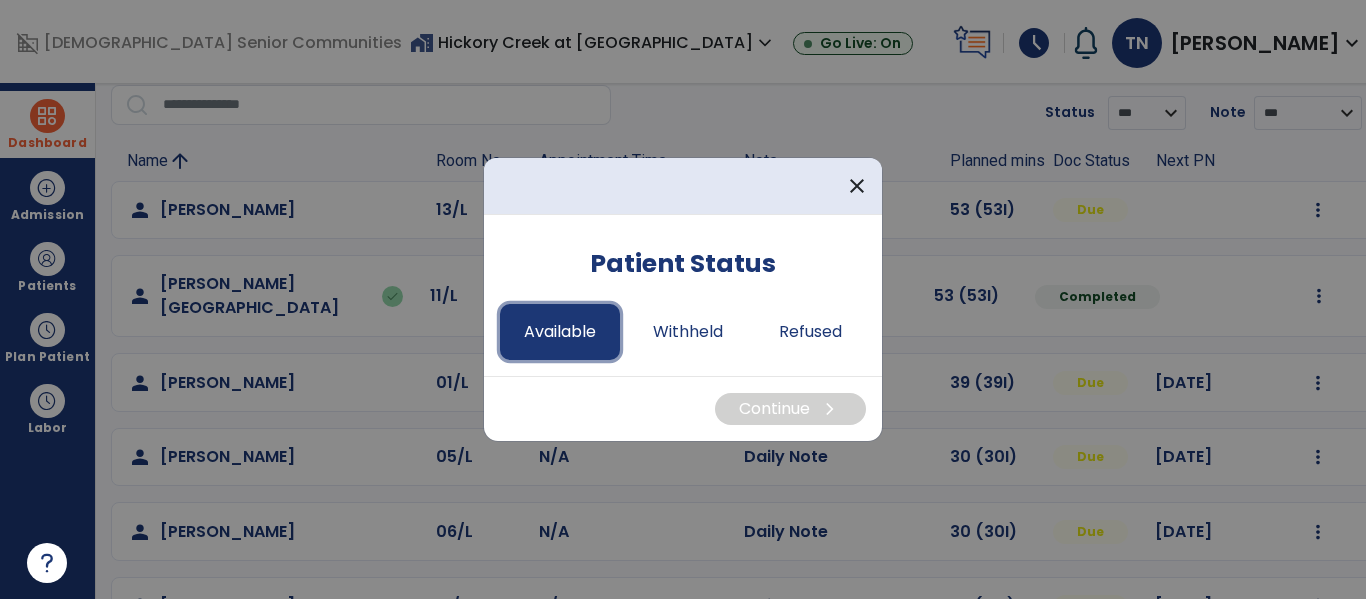 click on "Available" at bounding box center [560, 332] 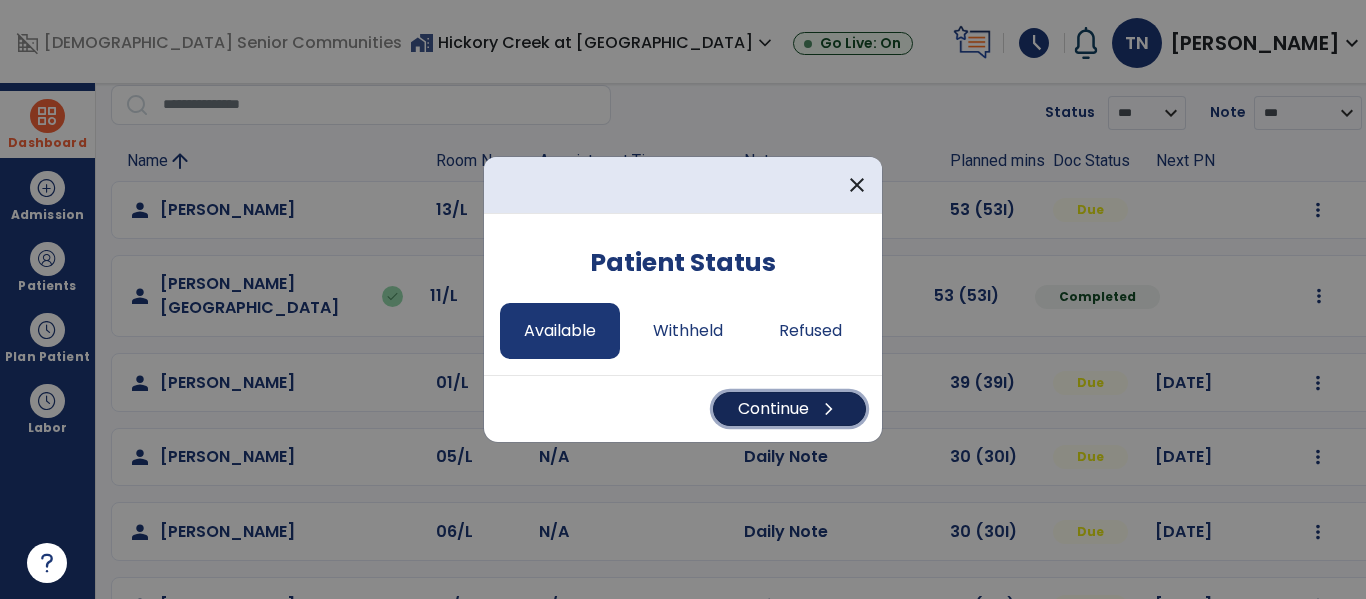 click on "Continue   chevron_right" at bounding box center [789, 409] 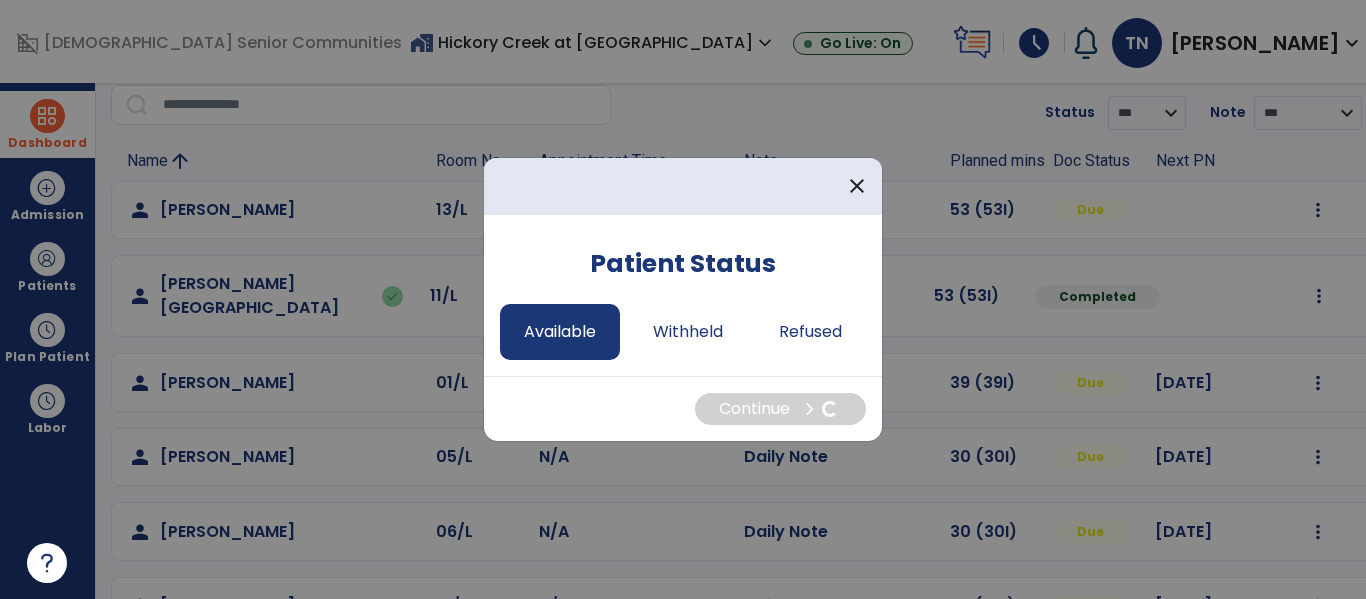 select on "*" 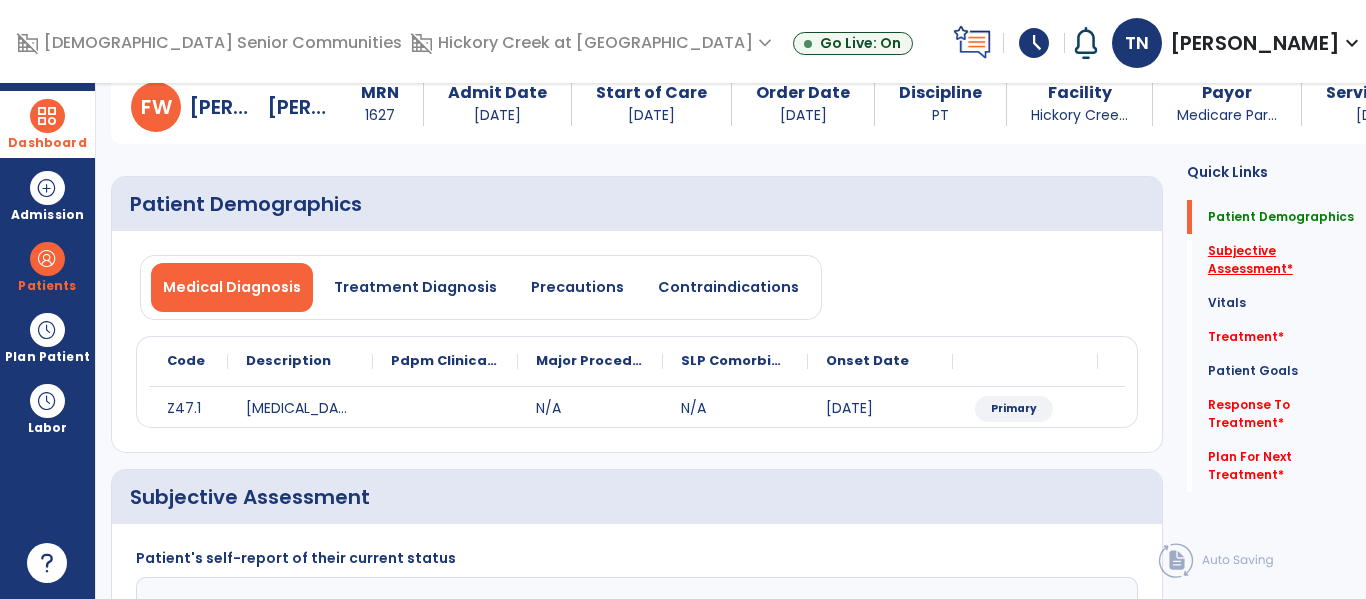 click on "Subjective Assessment   *" 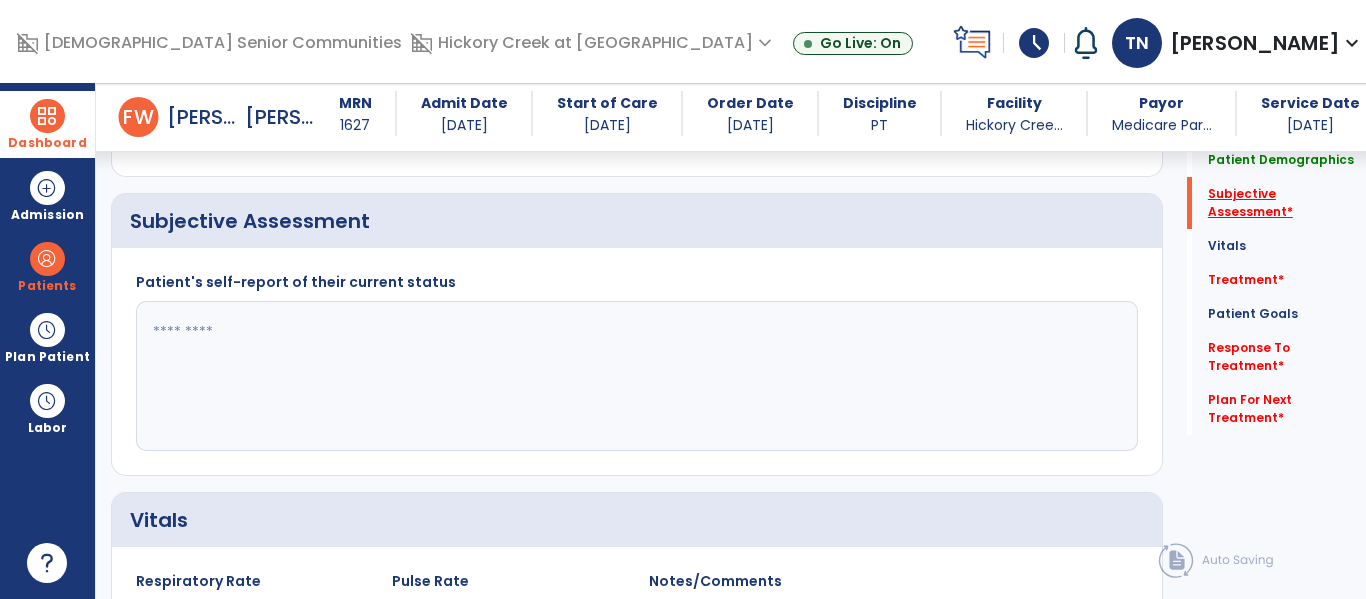 scroll, scrollTop: 347, scrollLeft: 0, axis: vertical 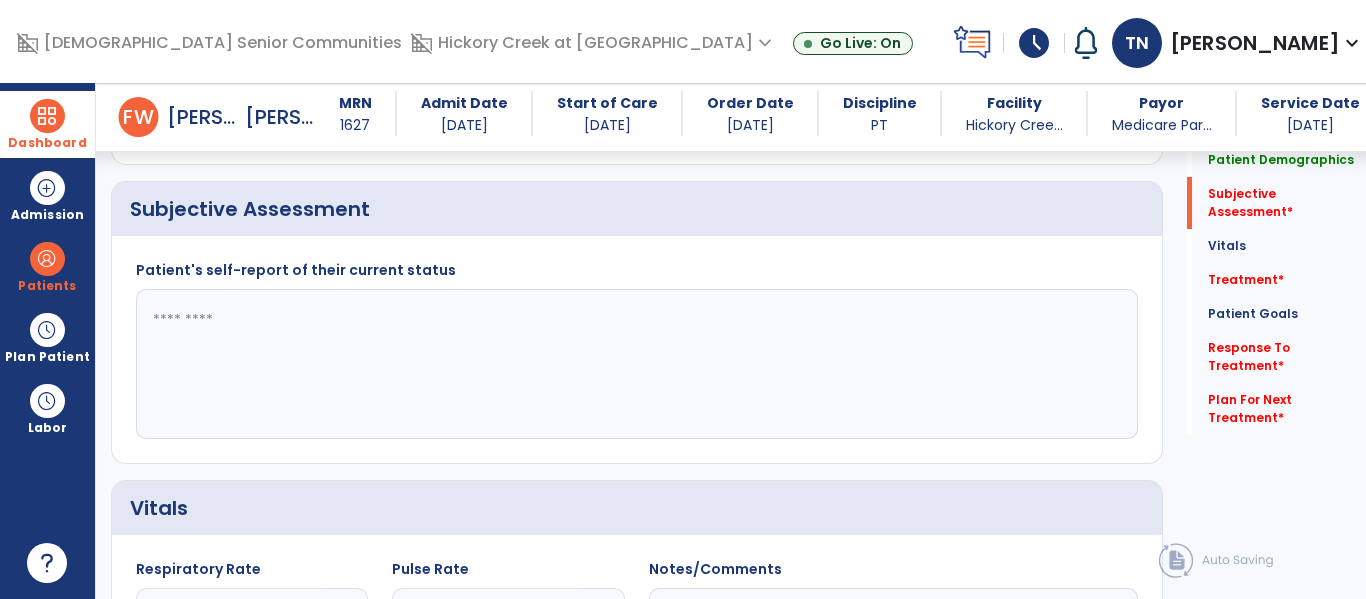 click 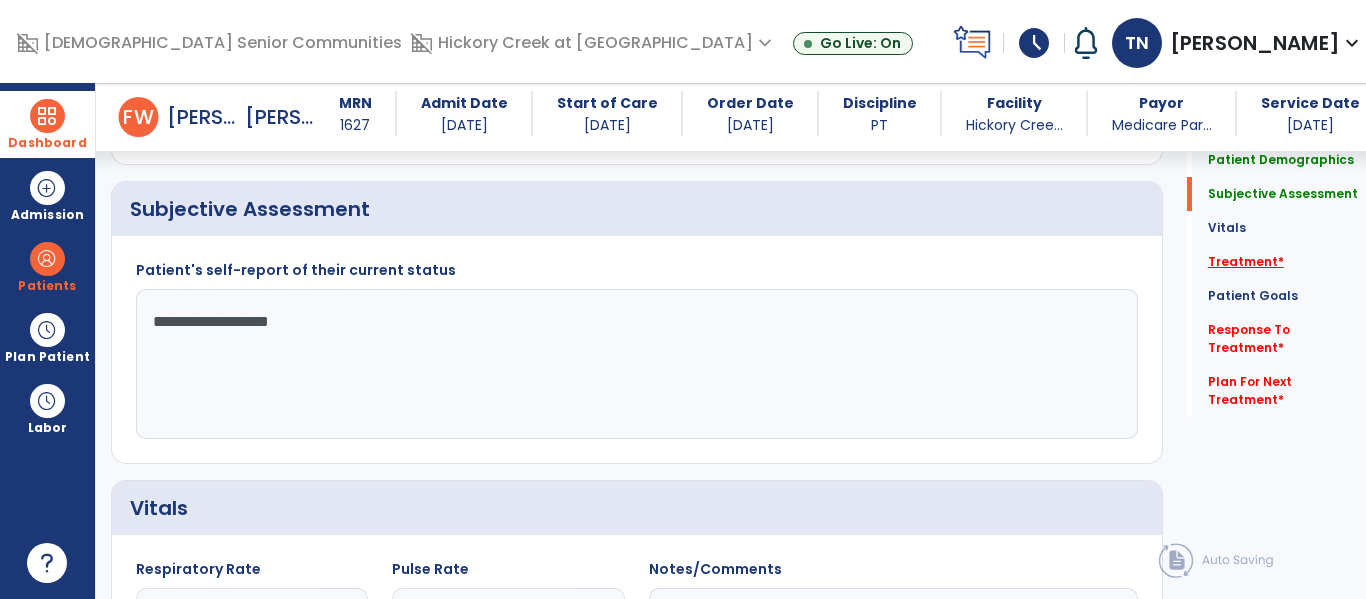 type on "**********" 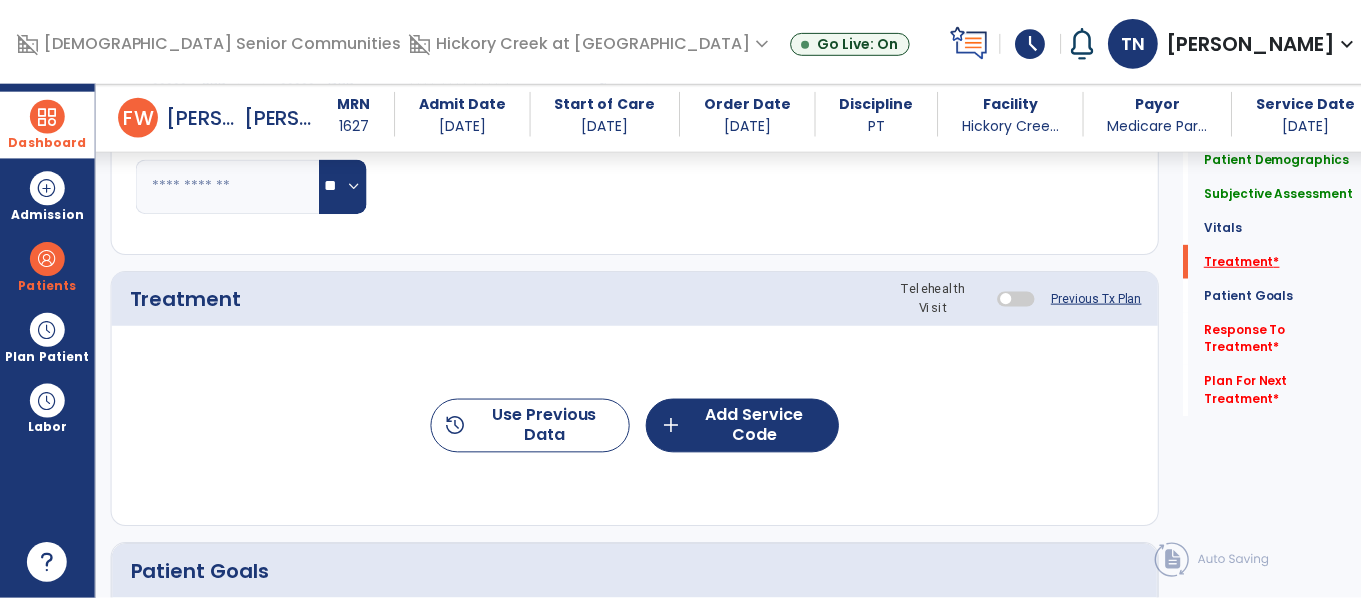 scroll, scrollTop: 1036, scrollLeft: 0, axis: vertical 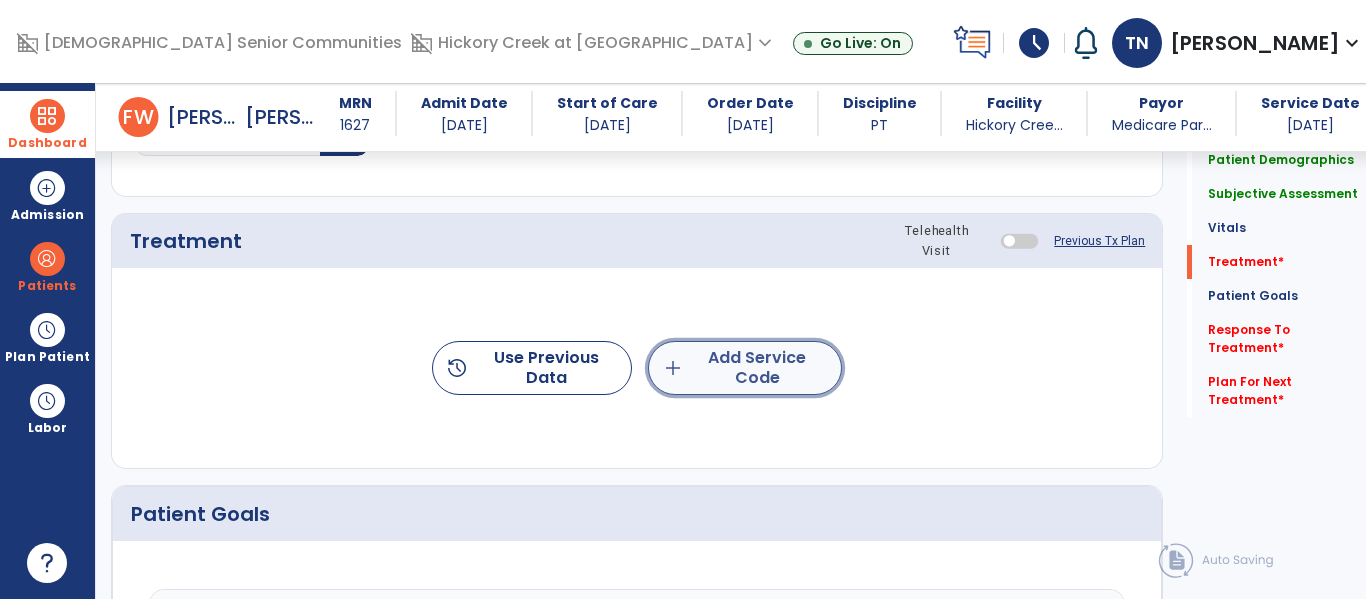 click on "add  Add Service Code" 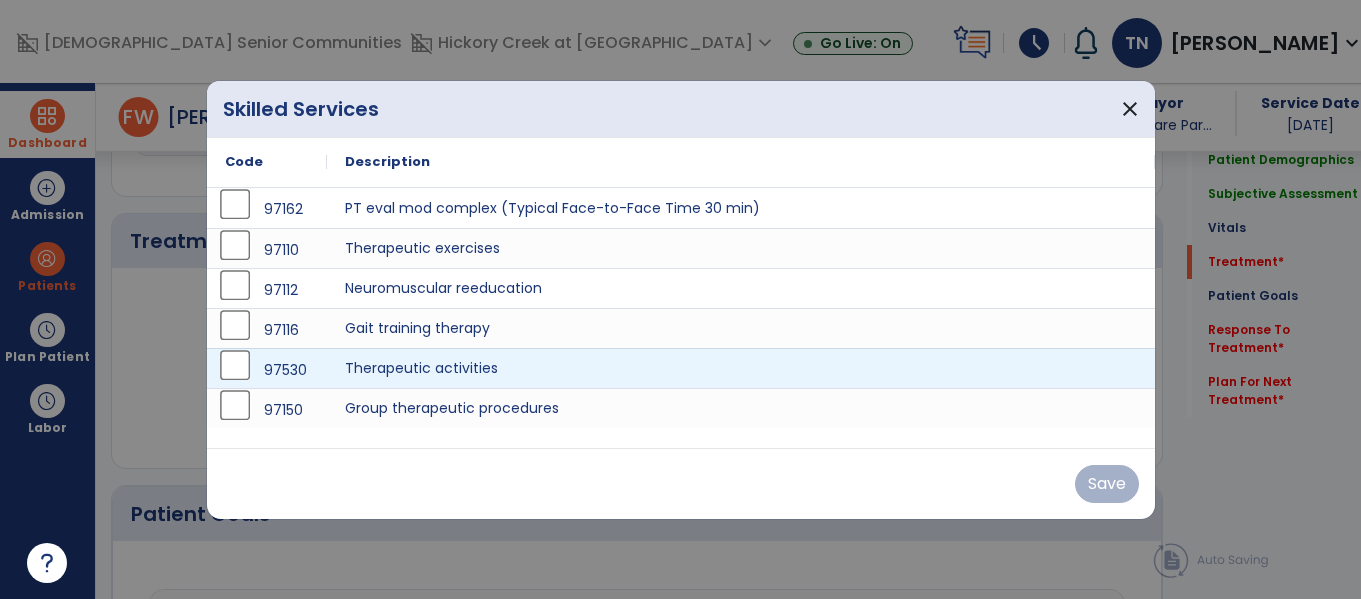 scroll, scrollTop: 1036, scrollLeft: 0, axis: vertical 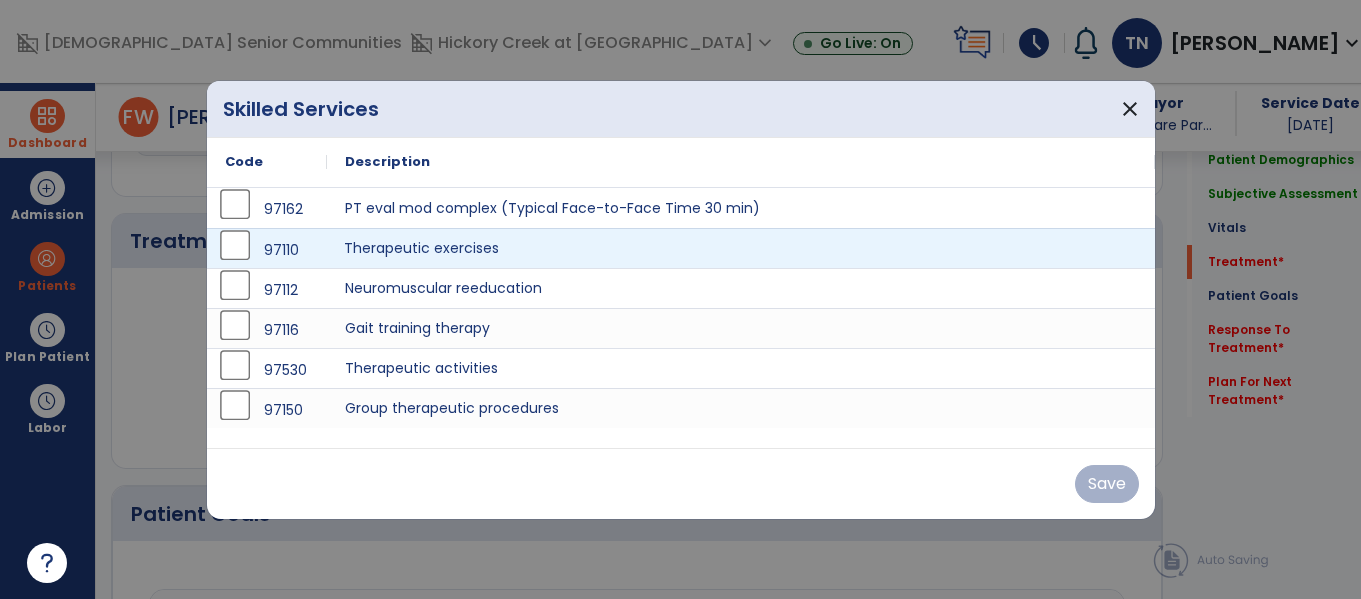 click on "Therapeutic exercises" at bounding box center [741, 248] 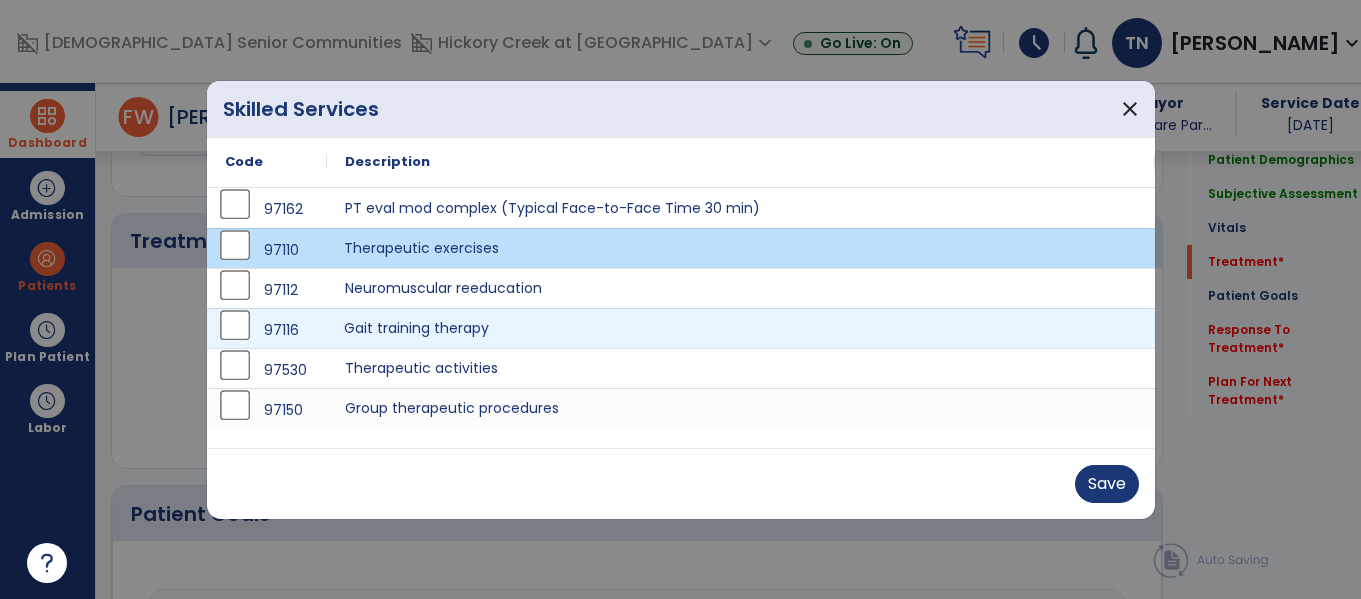 click on "Gait training therapy" at bounding box center [741, 328] 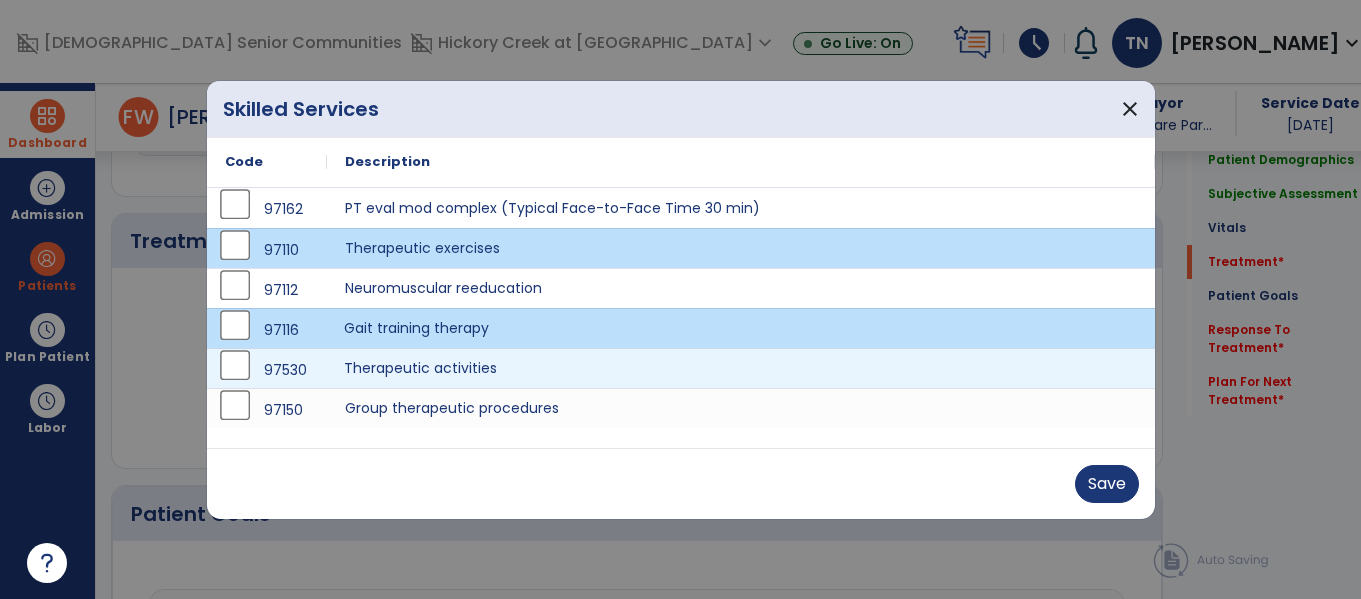 click on "Therapeutic activities" at bounding box center (741, 368) 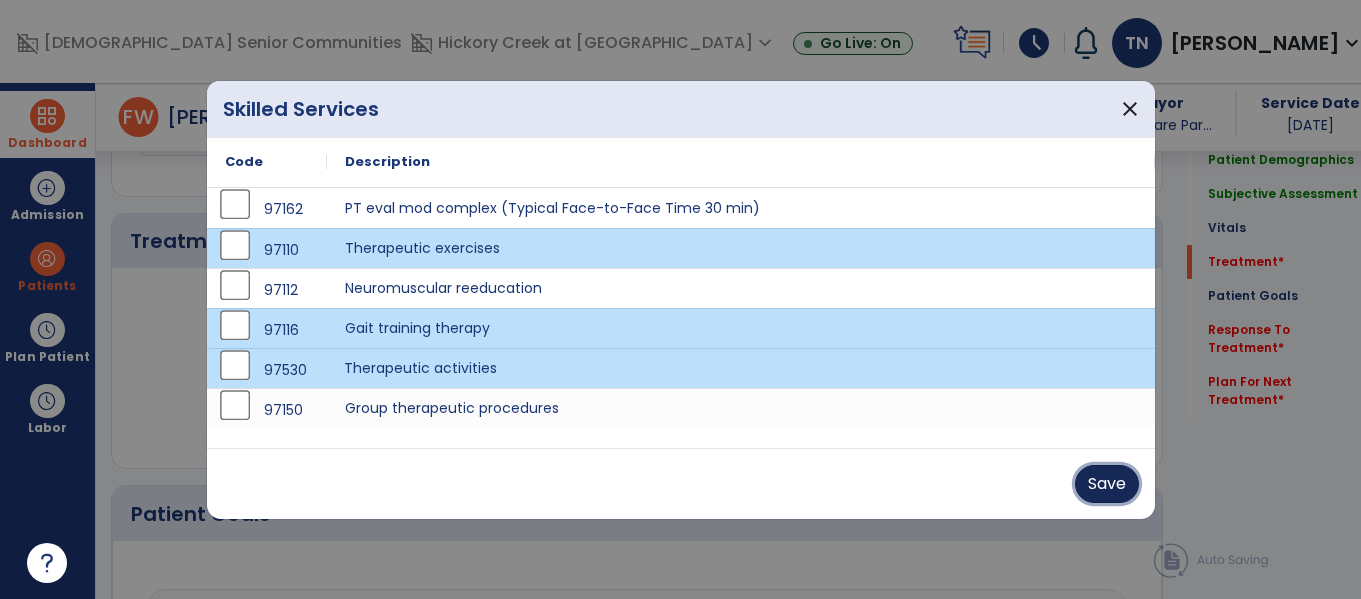 click on "Save" at bounding box center (1107, 484) 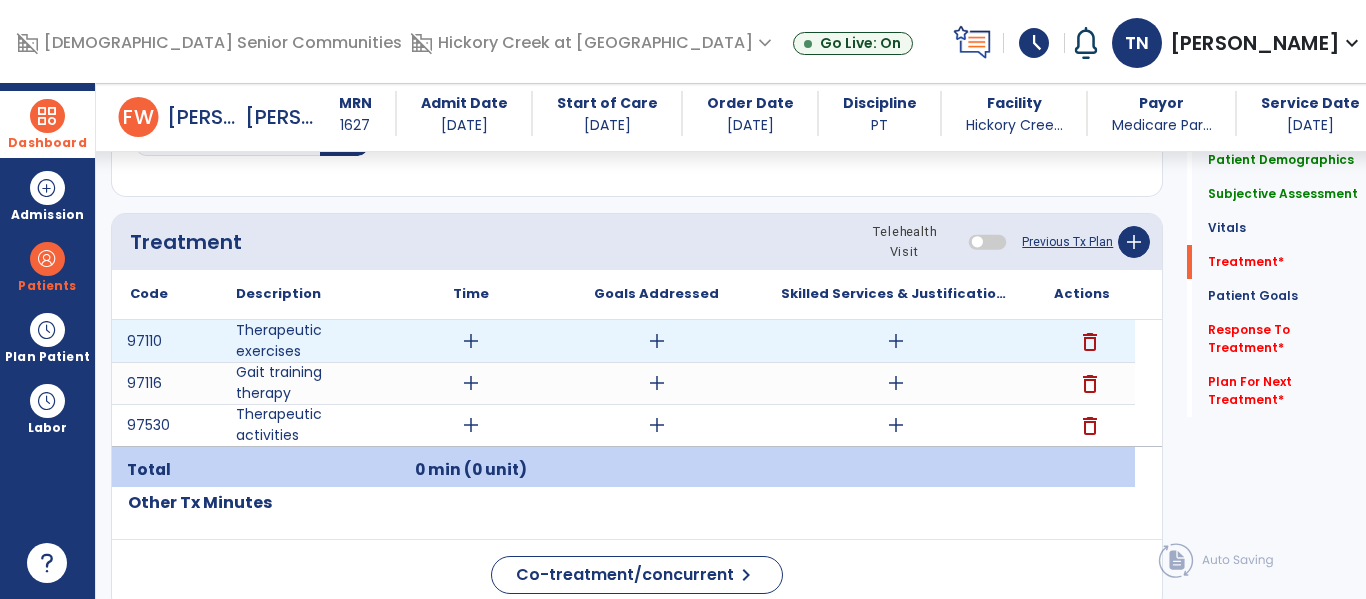 click on "add" at bounding box center (471, 341) 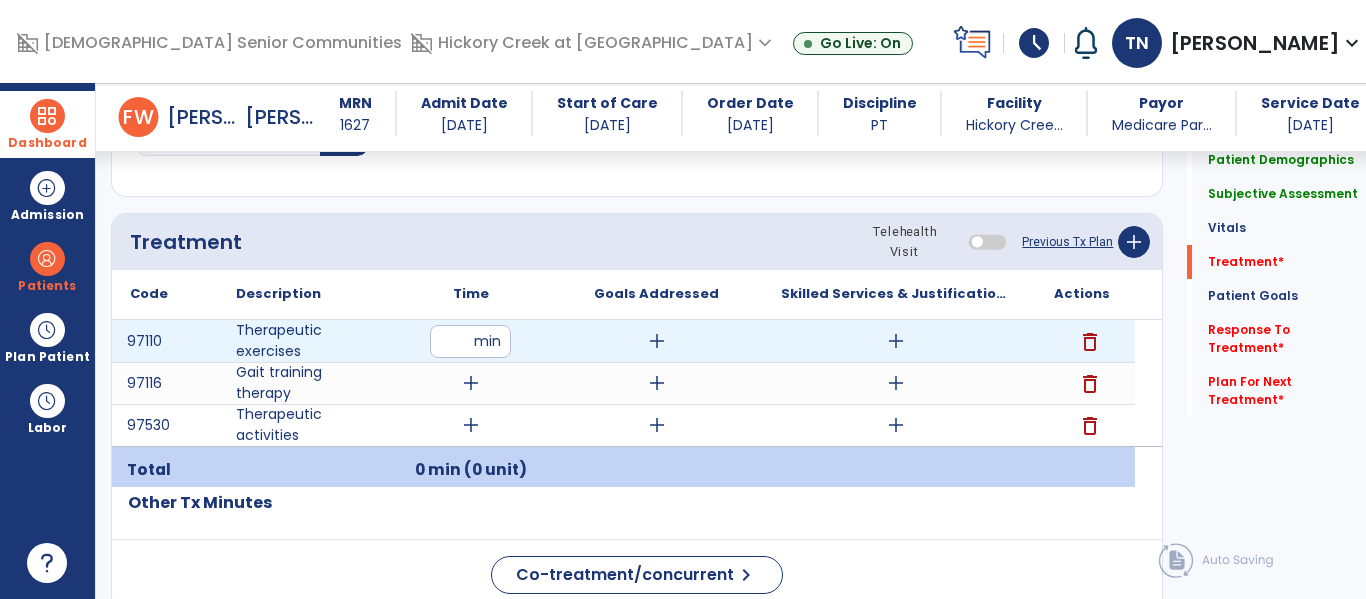 click at bounding box center [470, 341] 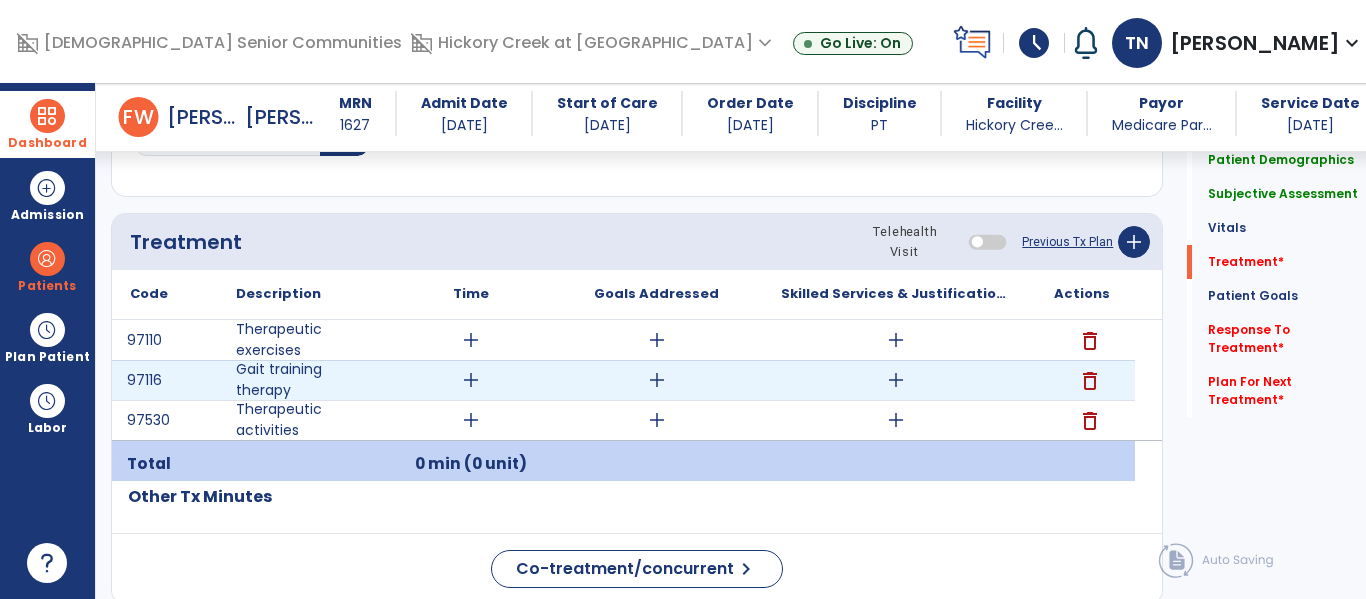 click on "add" at bounding box center (471, 380) 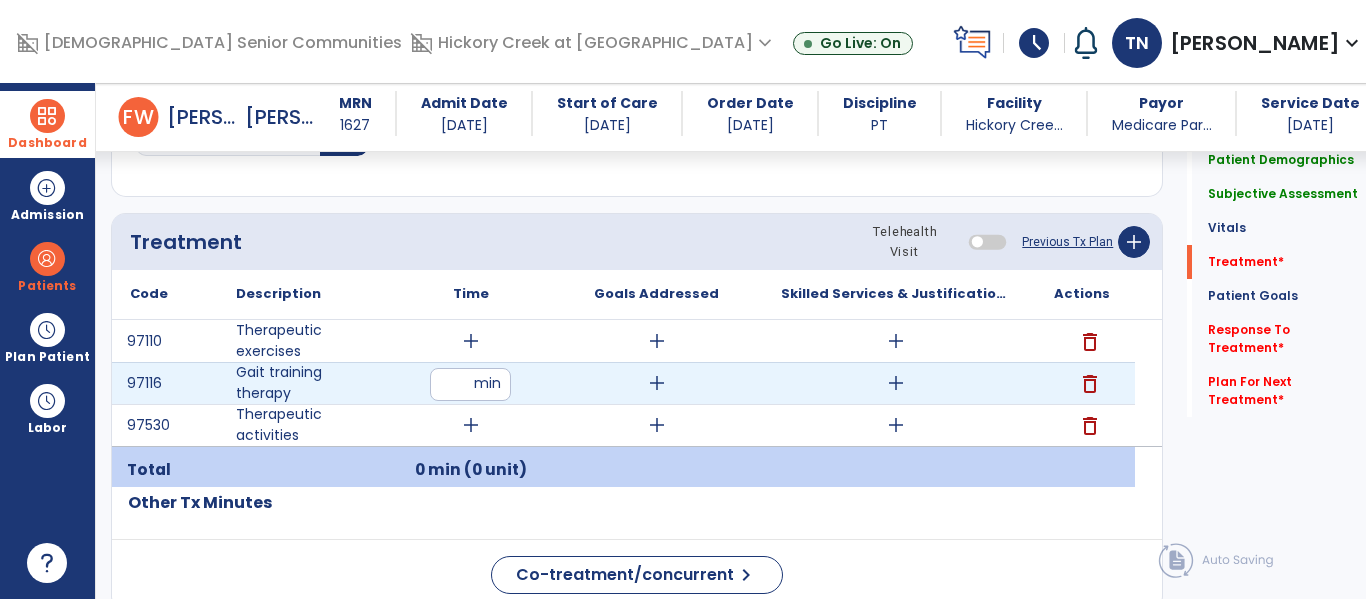 click at bounding box center (470, 384) 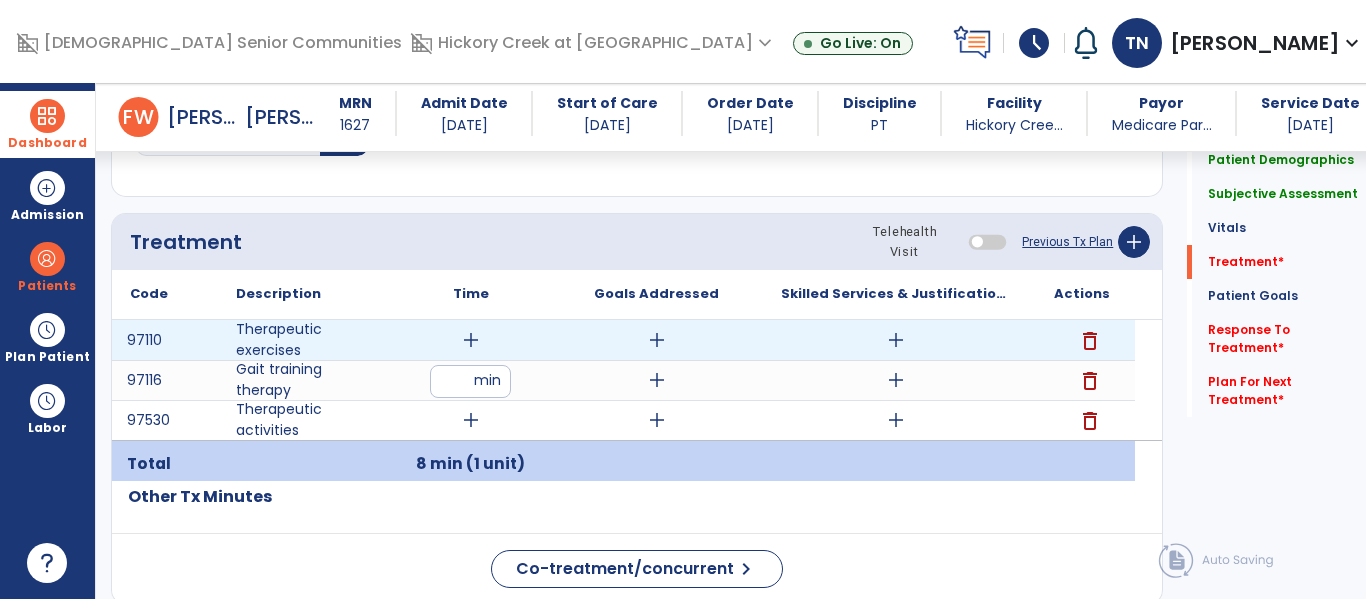 click on "add" at bounding box center [471, 340] 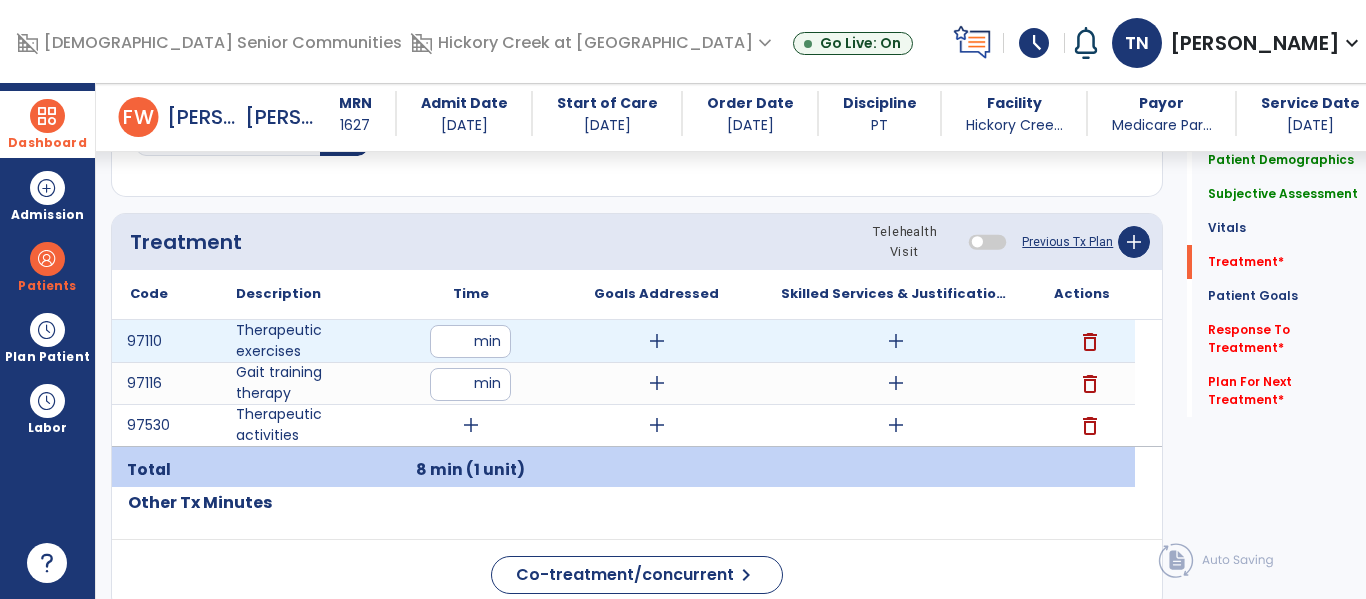 type on "*" 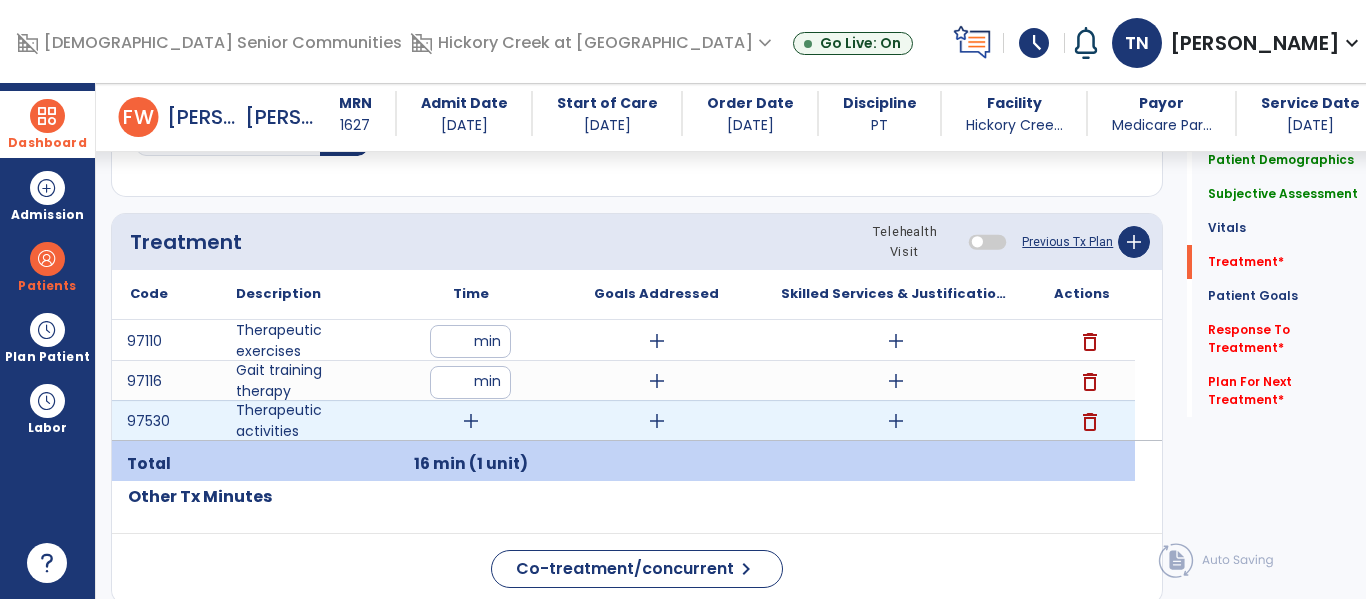 click on "add" at bounding box center [471, 421] 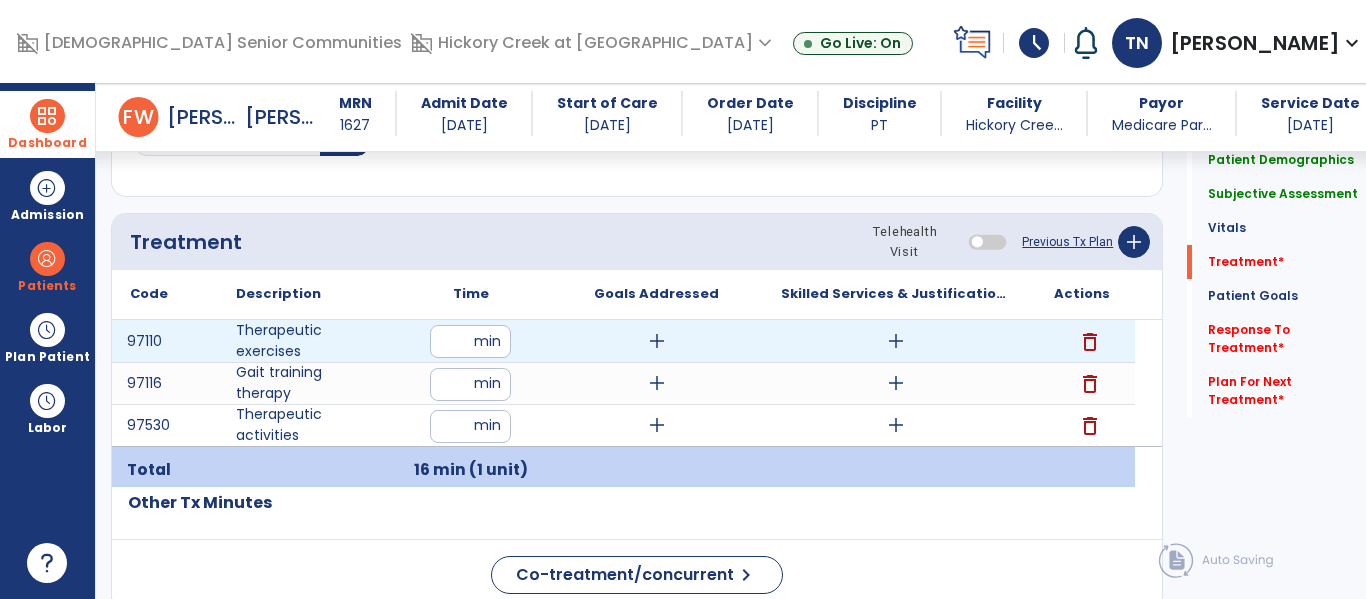 type on "*" 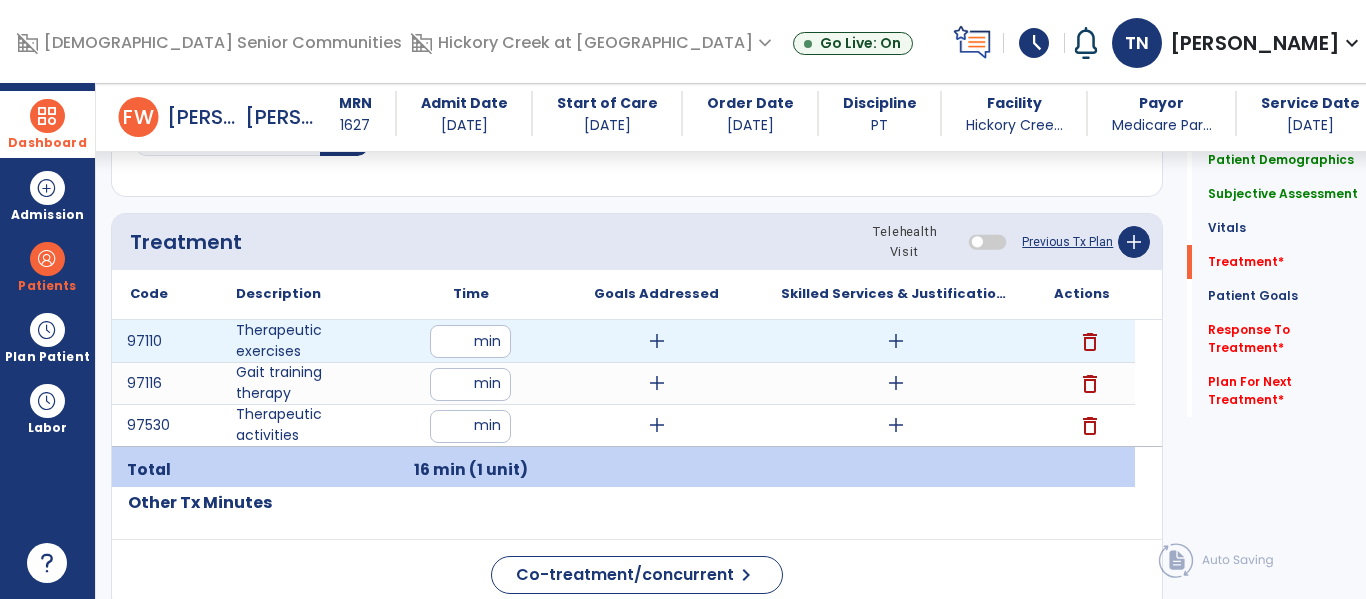type on "*" 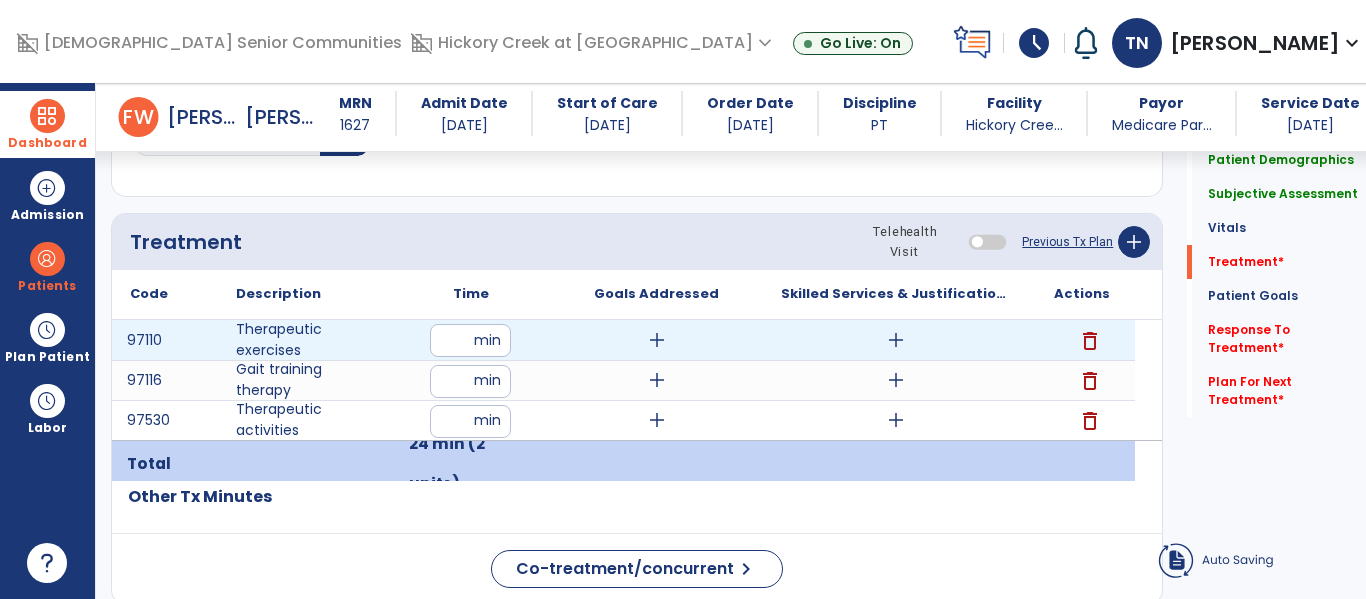 click on "* min" at bounding box center [470, 340] 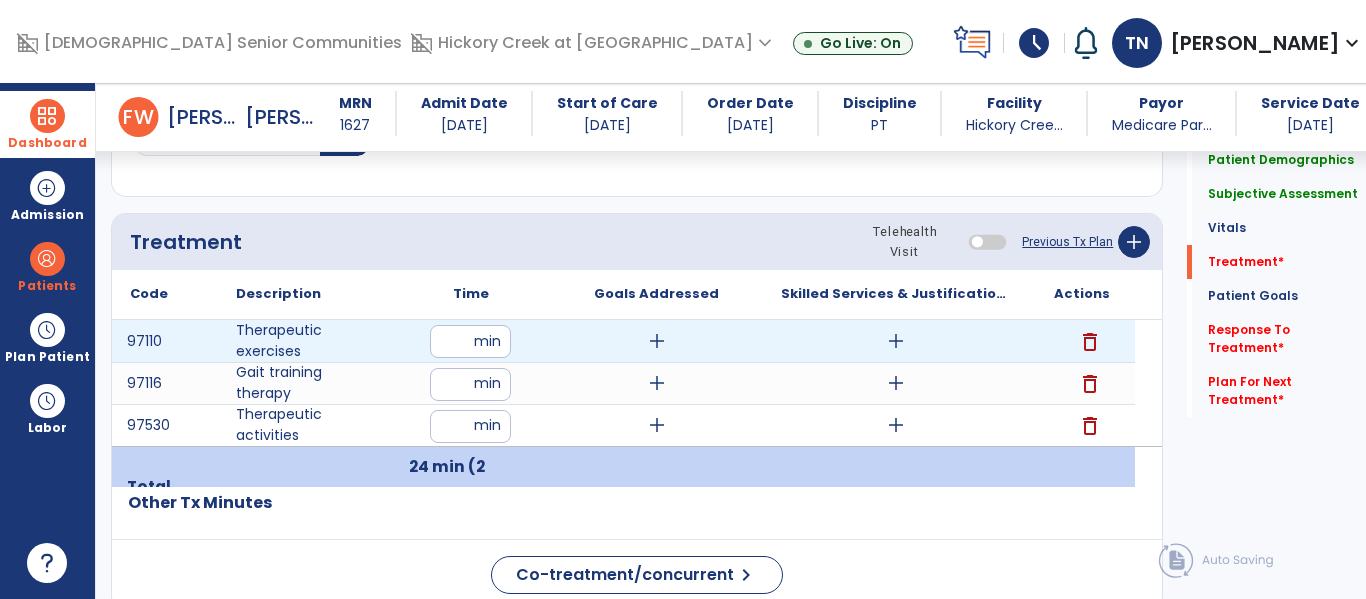 click on "*" at bounding box center (470, 341) 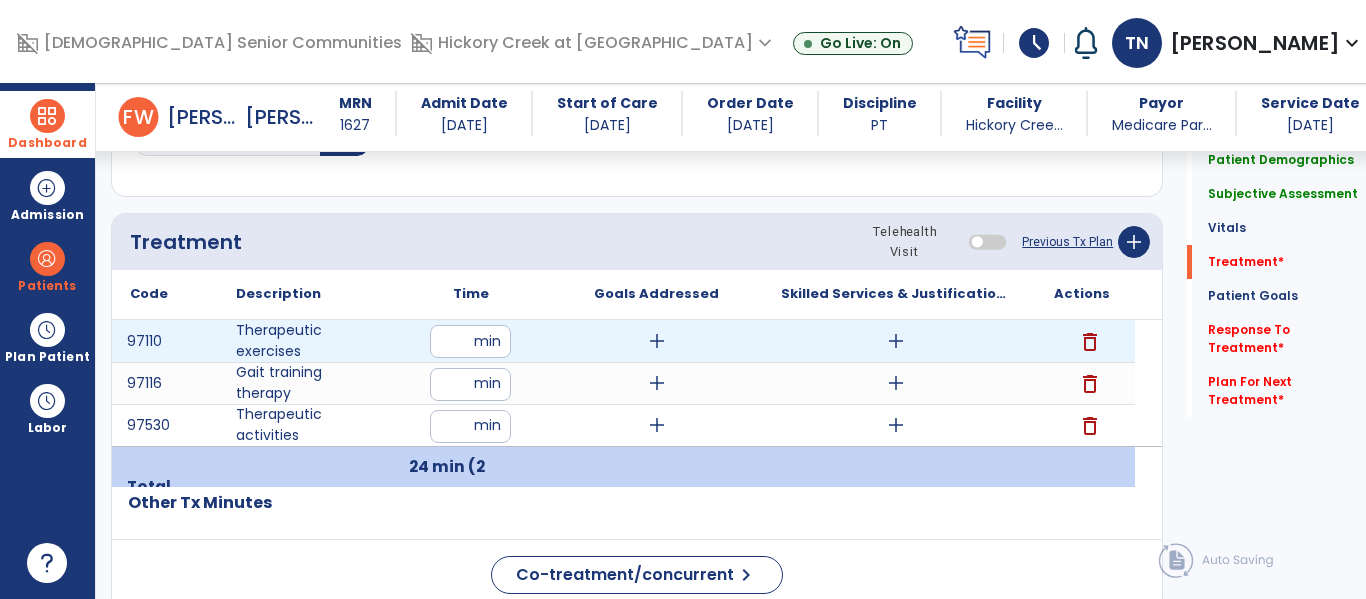 type on "**" 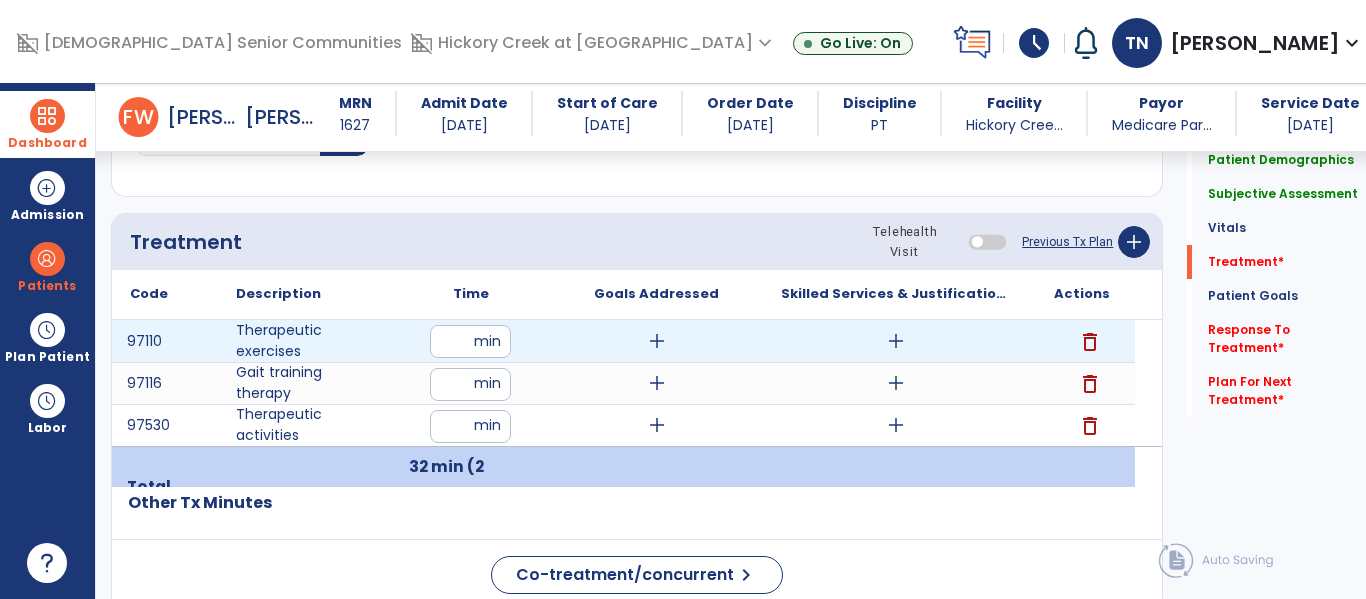 click on "add" at bounding box center [657, 341] 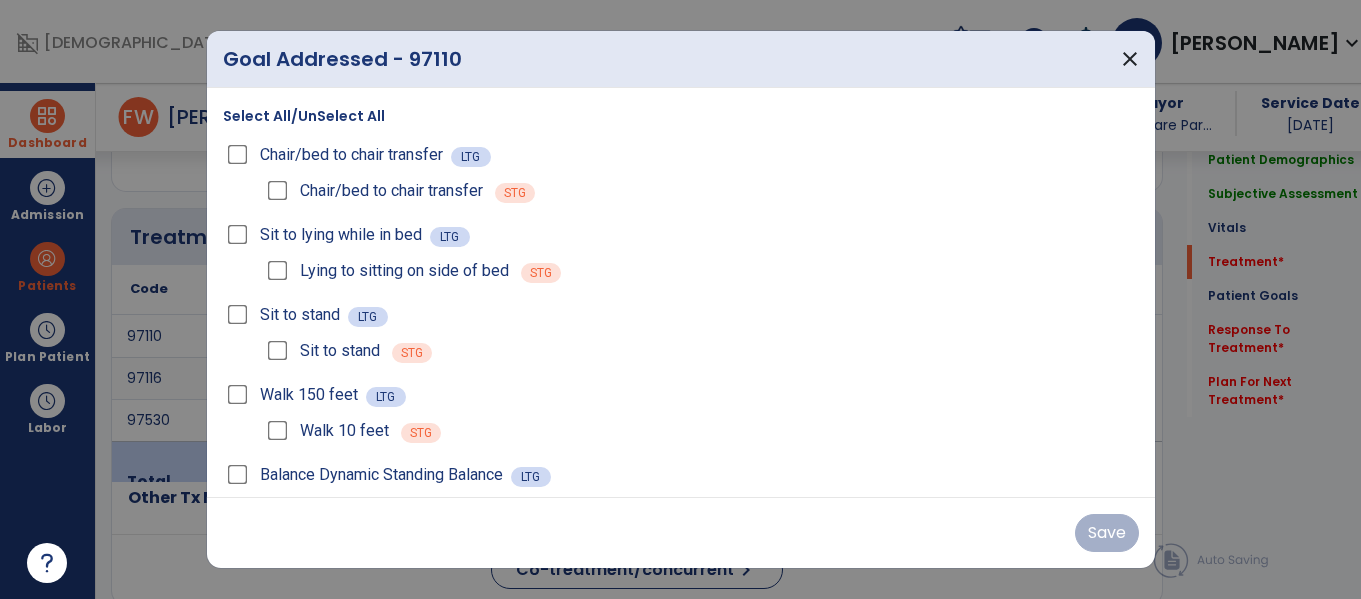 scroll, scrollTop: 1036, scrollLeft: 0, axis: vertical 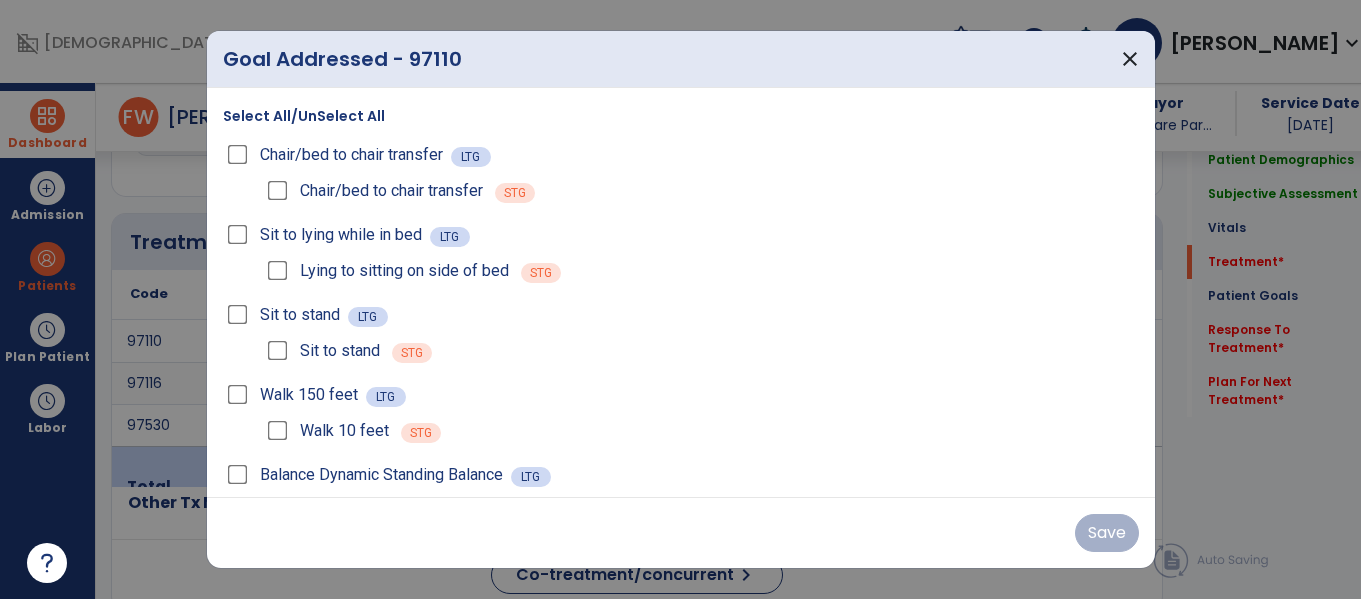 click on "Select All/UnSelect All" at bounding box center [304, 116] 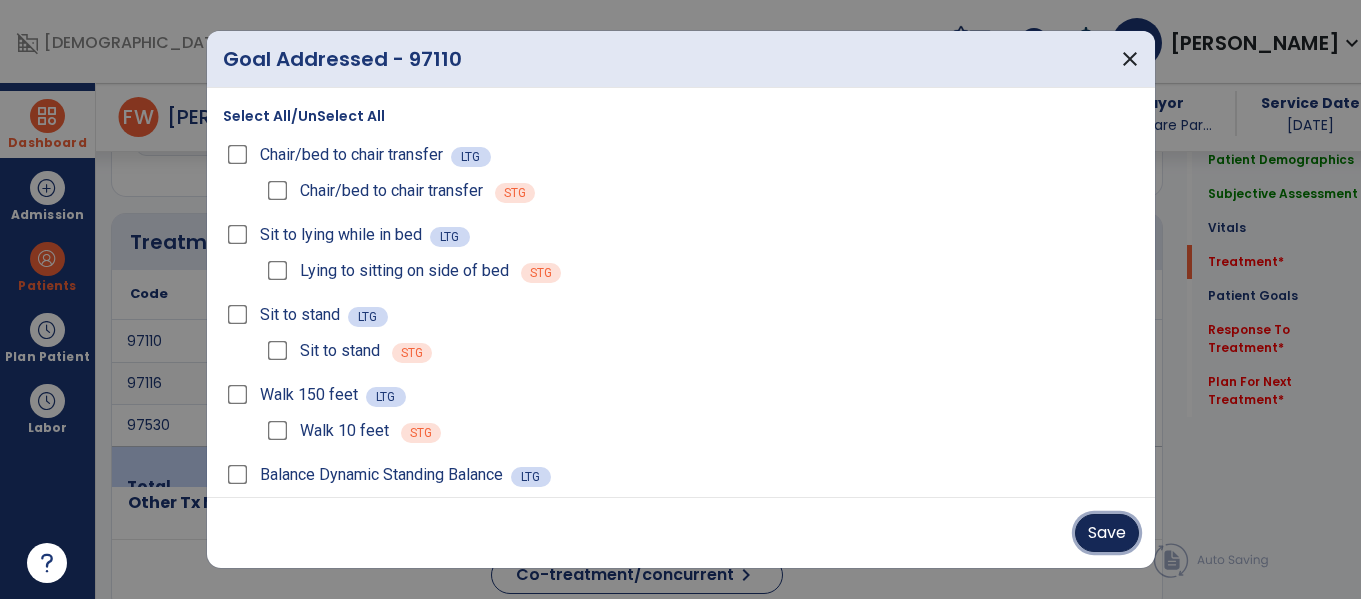 click on "Save" at bounding box center (1107, 533) 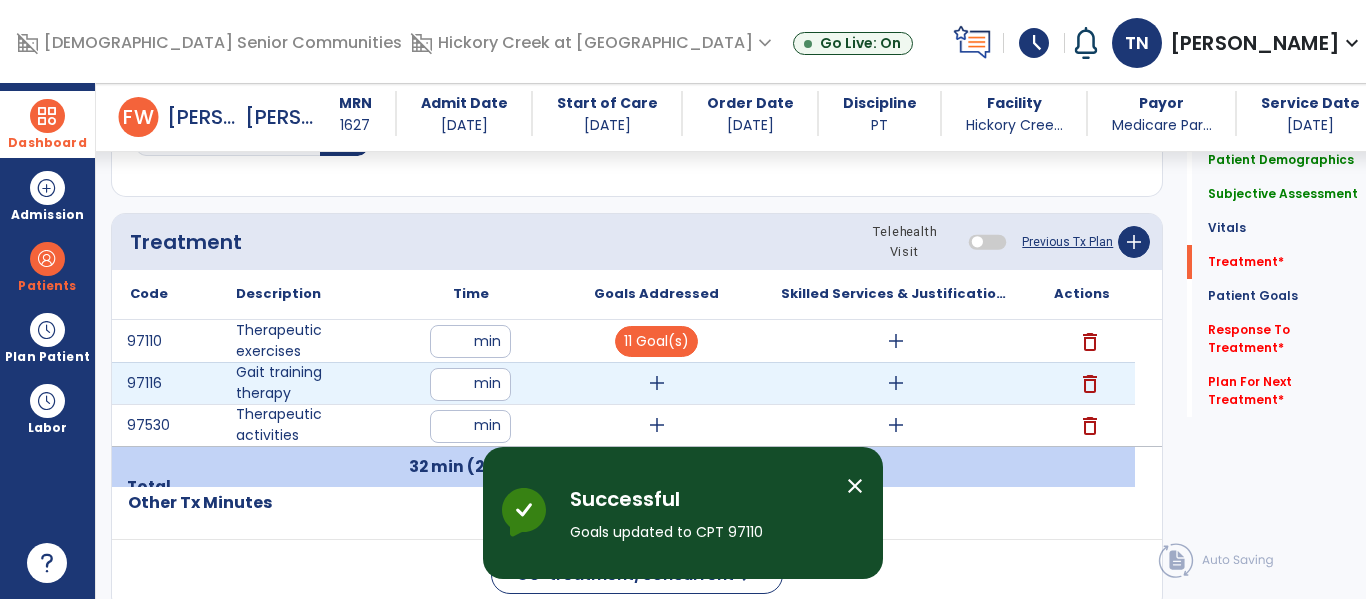 click on "add" at bounding box center (657, 383) 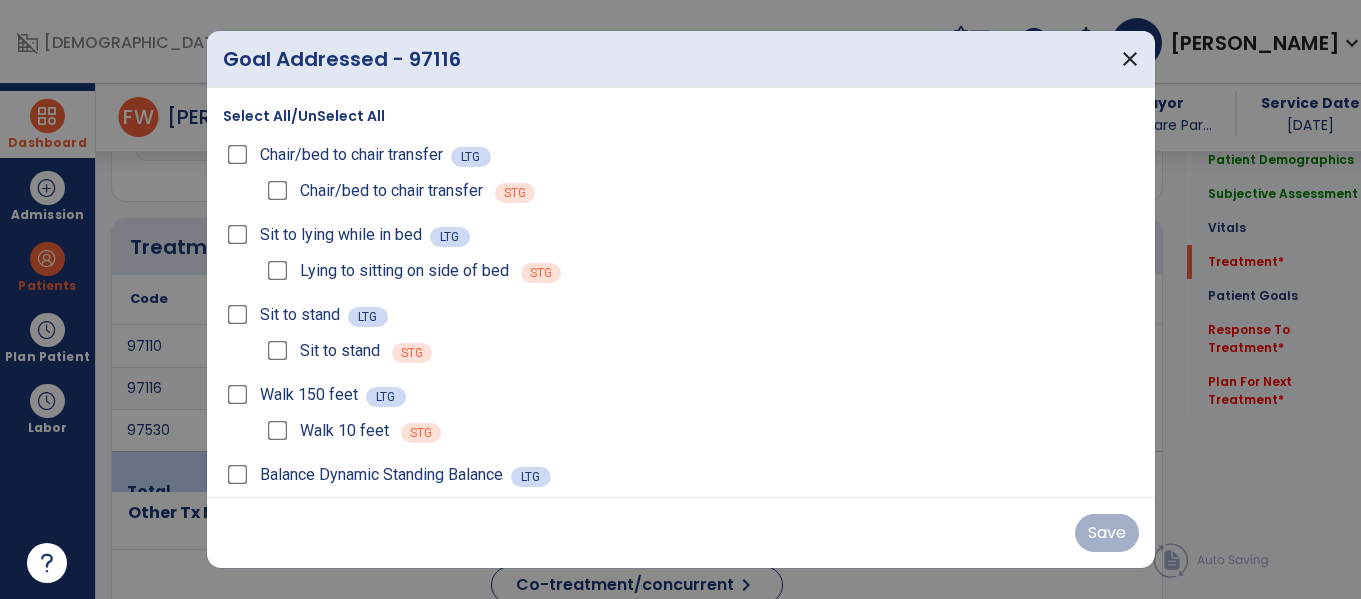 scroll, scrollTop: 1036, scrollLeft: 0, axis: vertical 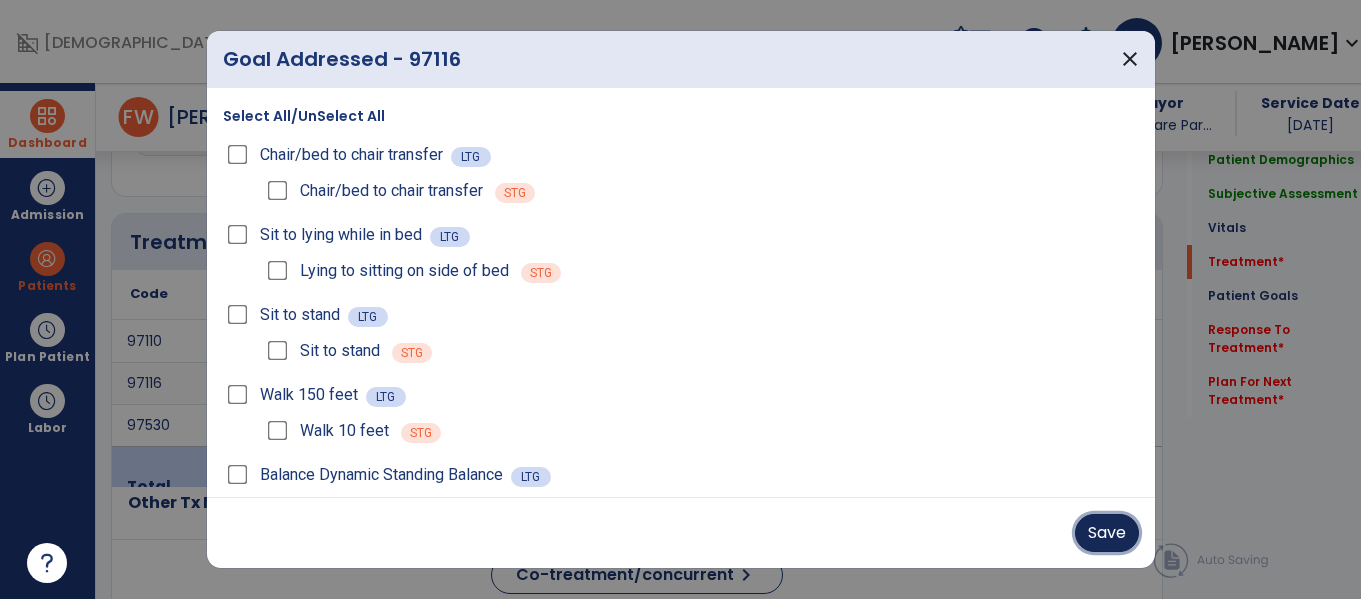 click on "Save" at bounding box center [1107, 533] 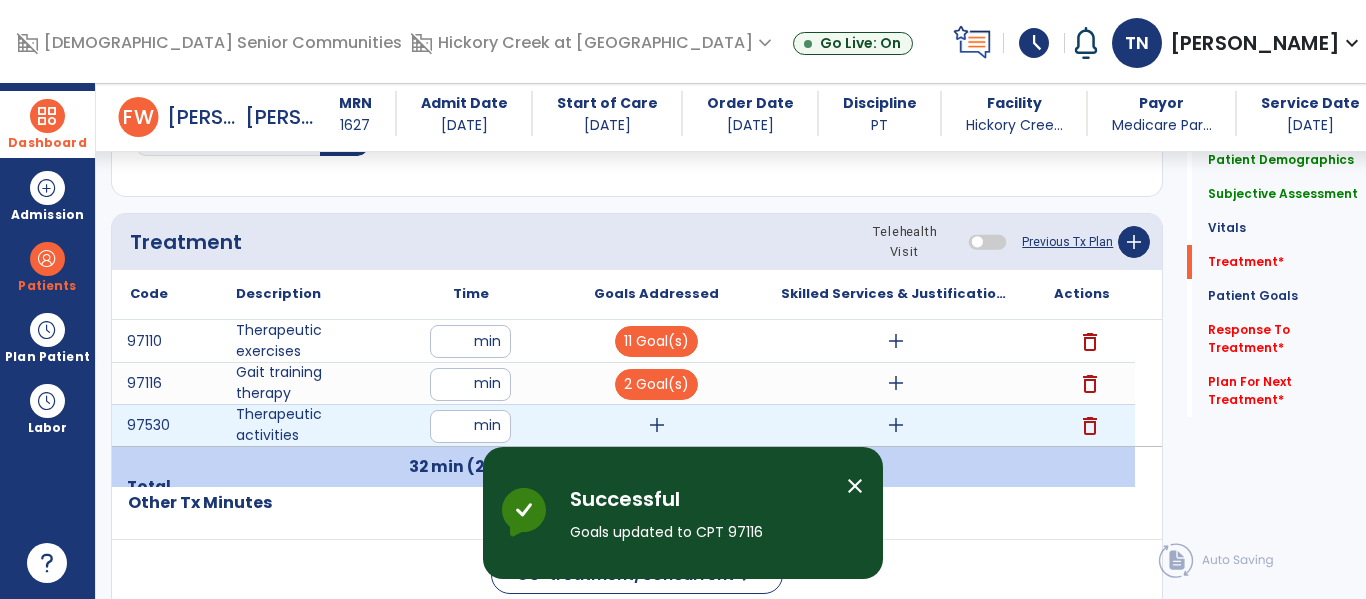 click on "add" at bounding box center [657, 425] 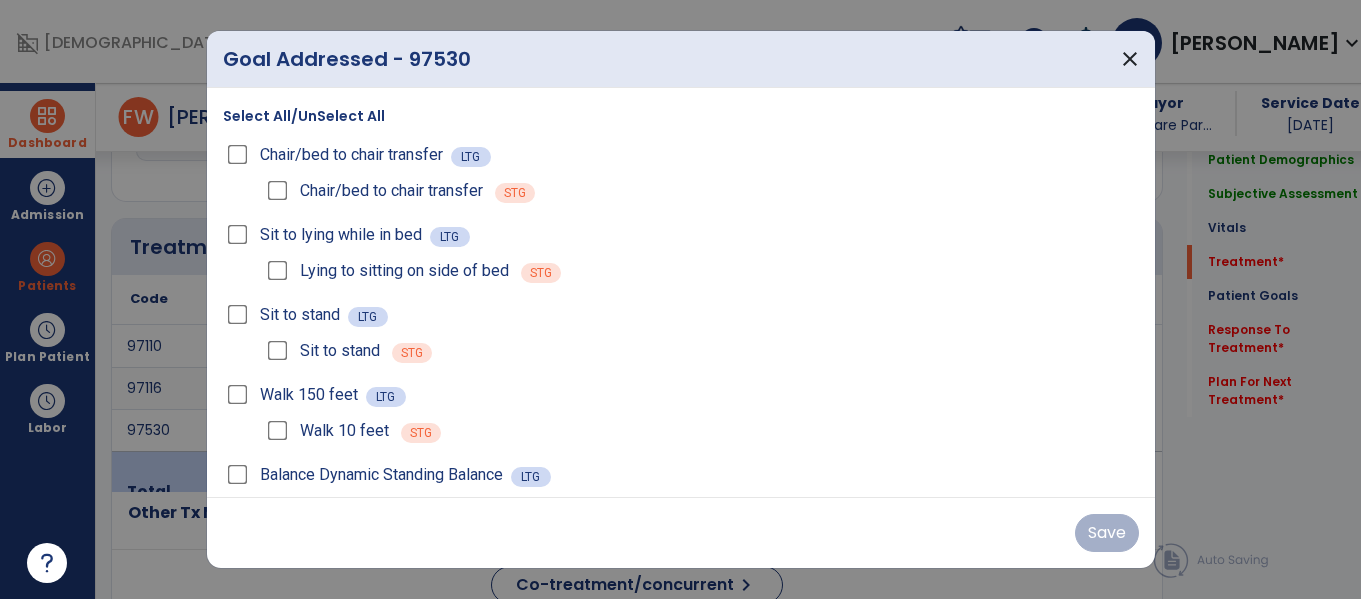 scroll, scrollTop: 1036, scrollLeft: 0, axis: vertical 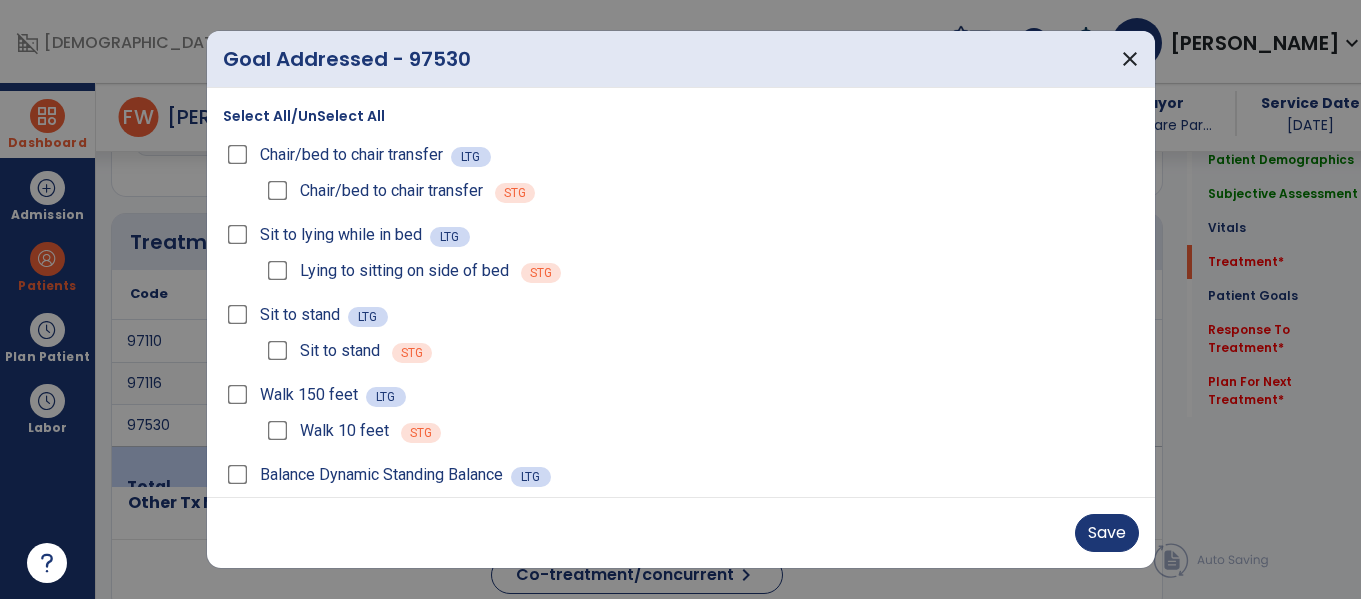 click on "Sit to lying while in bed" at bounding box center [326, 235] 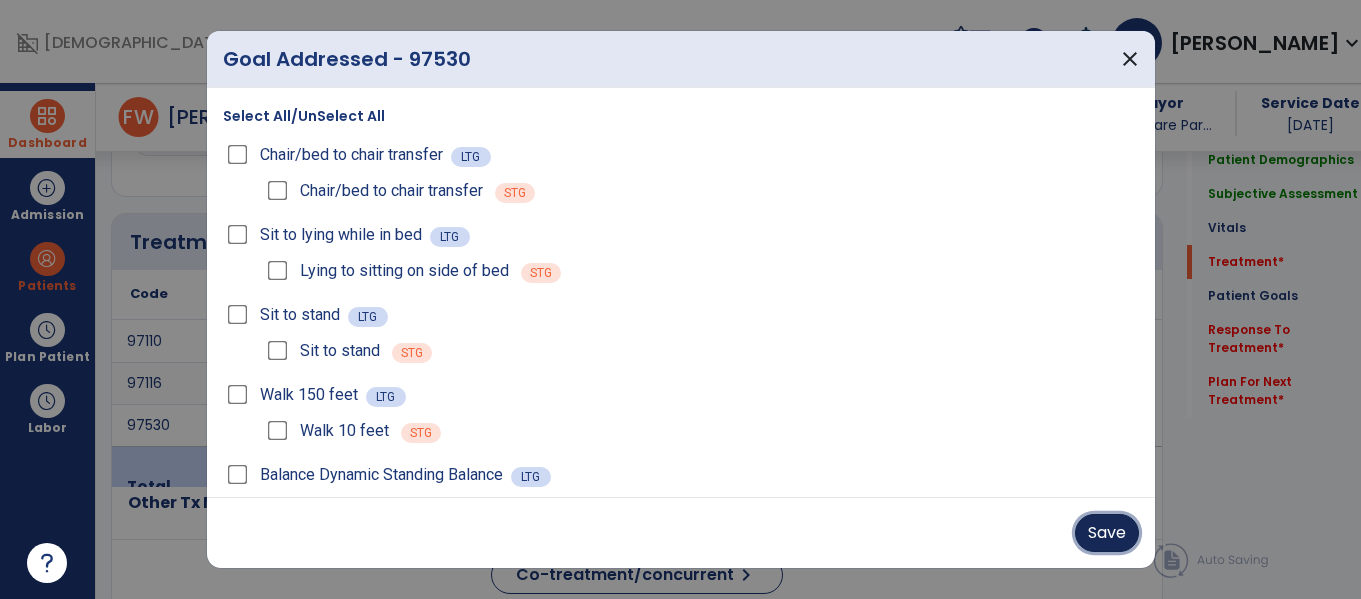 click on "Save" at bounding box center [1107, 533] 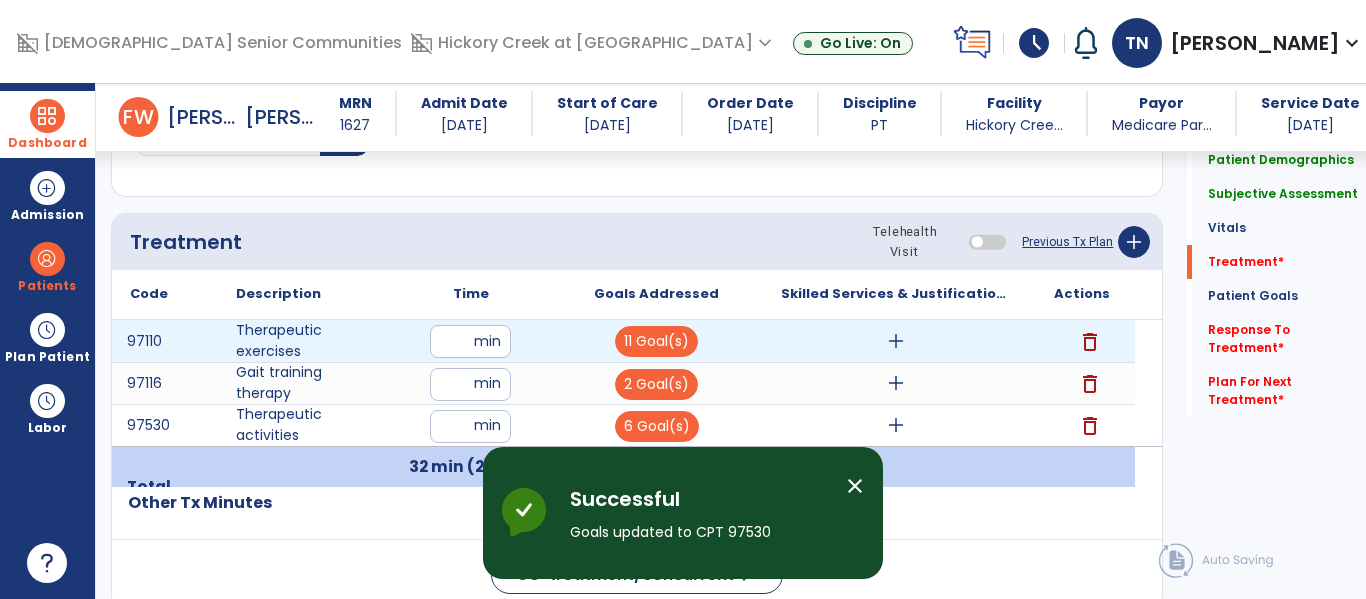 click on "add" at bounding box center [896, 341] 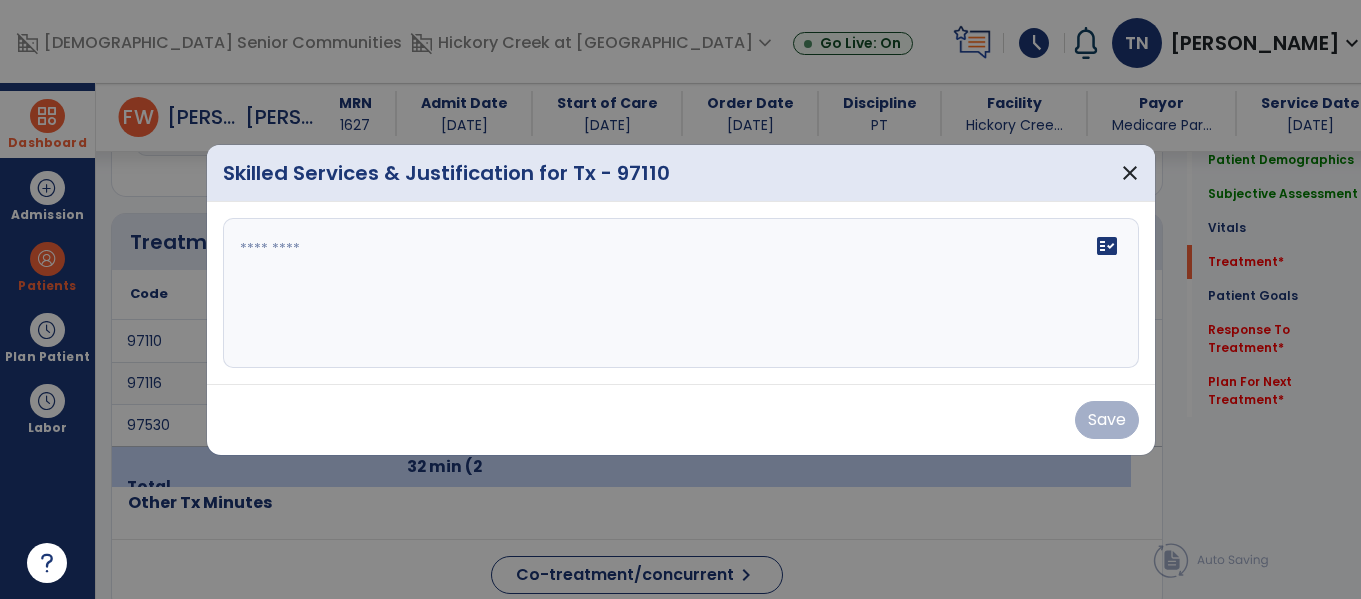 scroll, scrollTop: 1036, scrollLeft: 0, axis: vertical 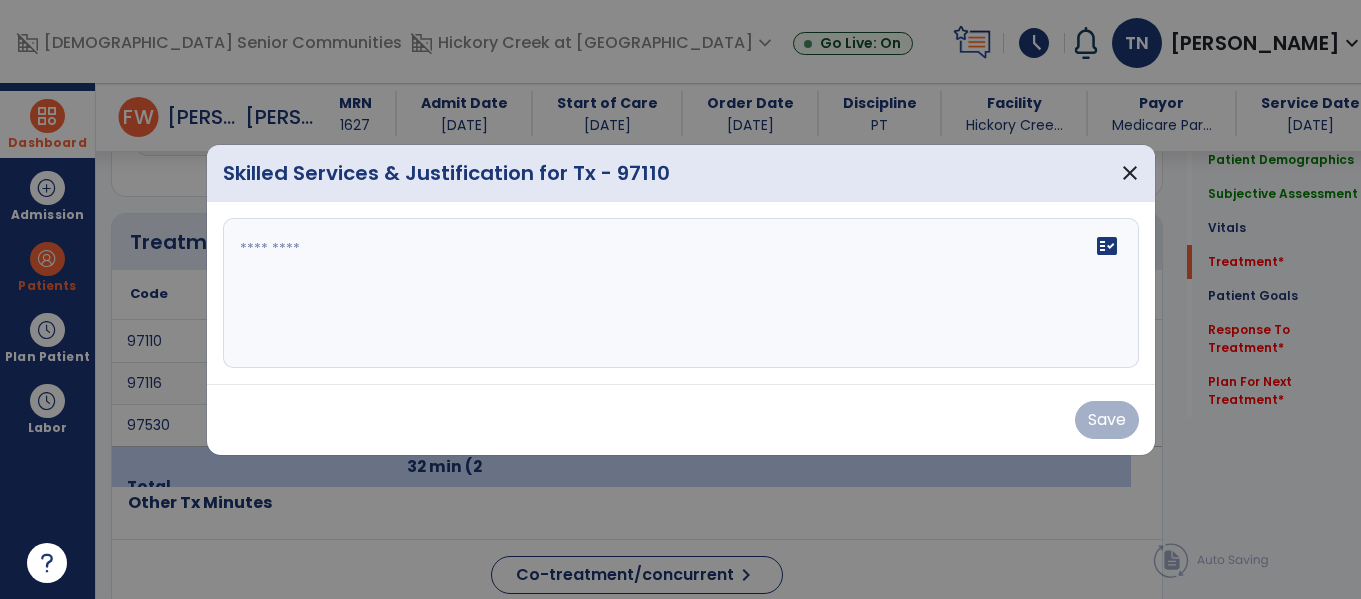 click on "fact_check" at bounding box center [681, 293] 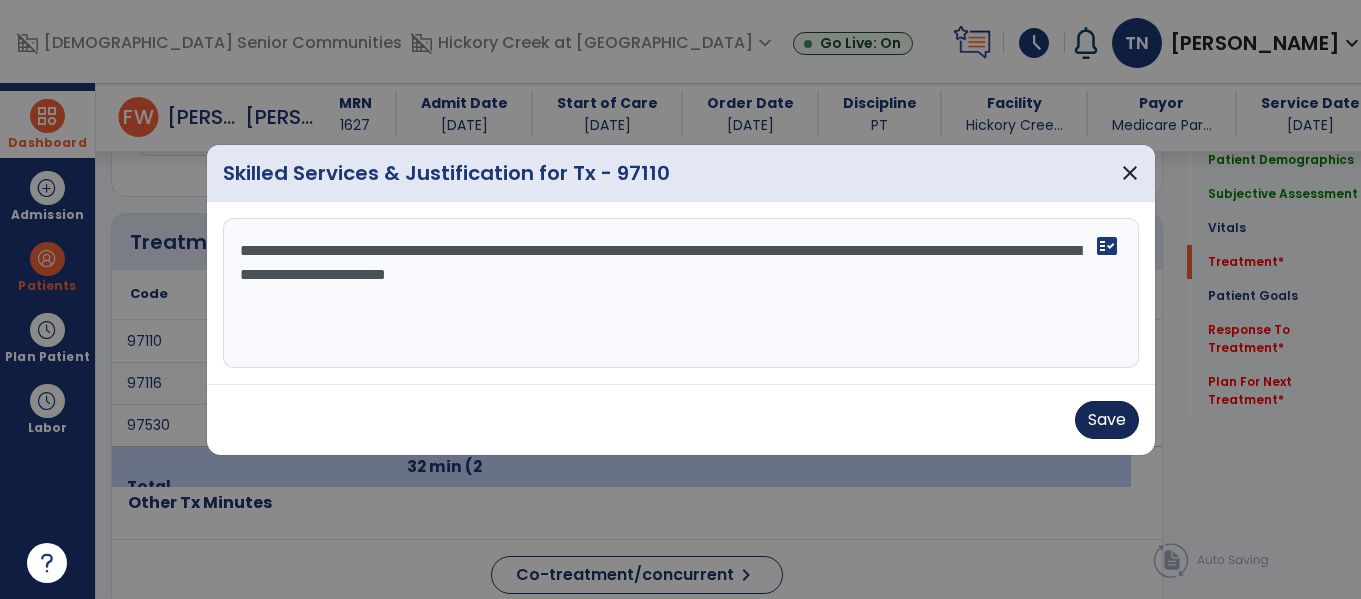 type on "**********" 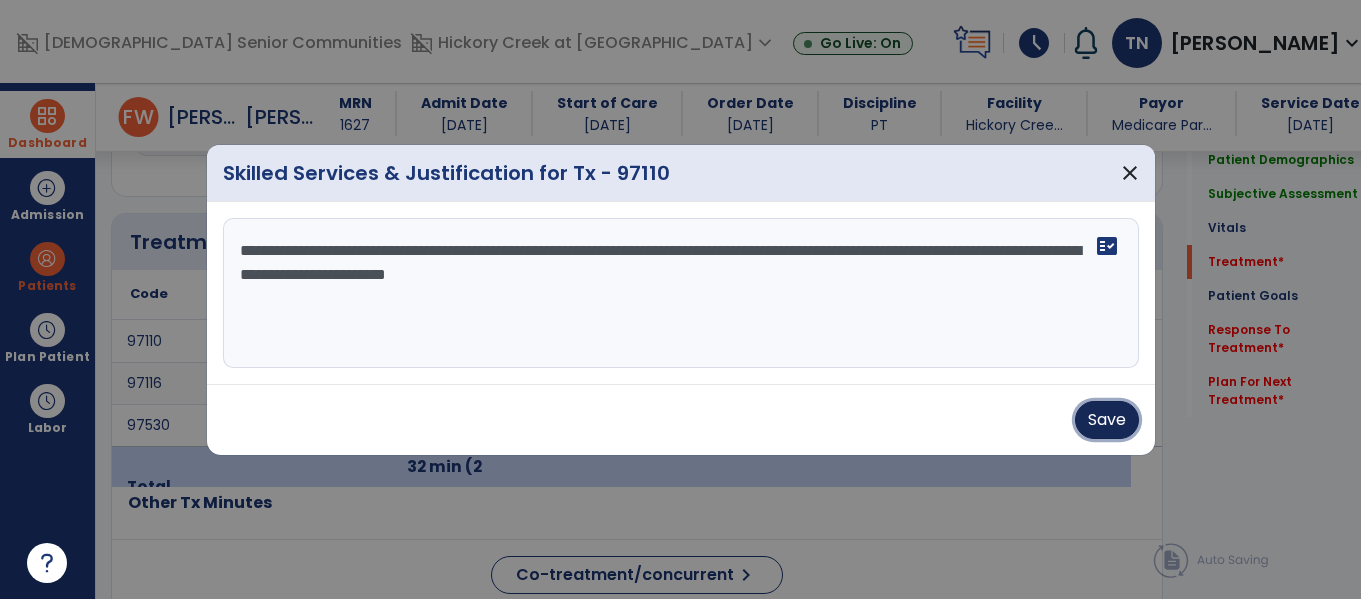 click on "Save" at bounding box center (1107, 420) 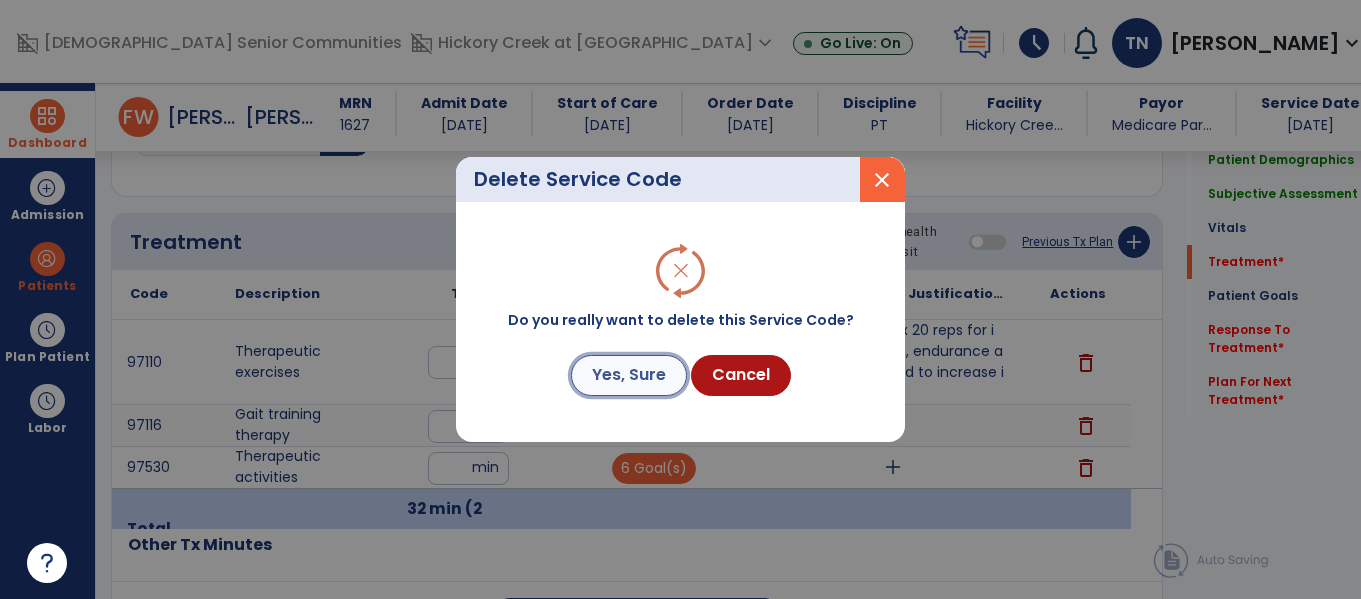 click on "Yes, Sure" at bounding box center [629, 375] 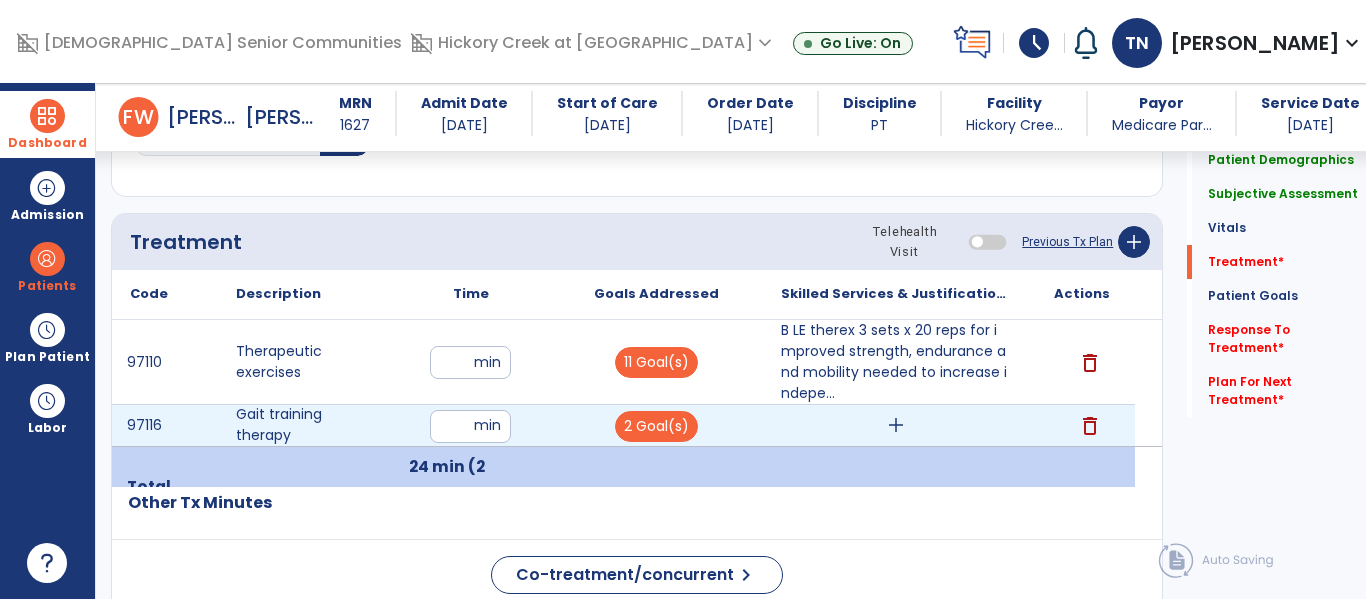 click on "add" at bounding box center (896, 425) 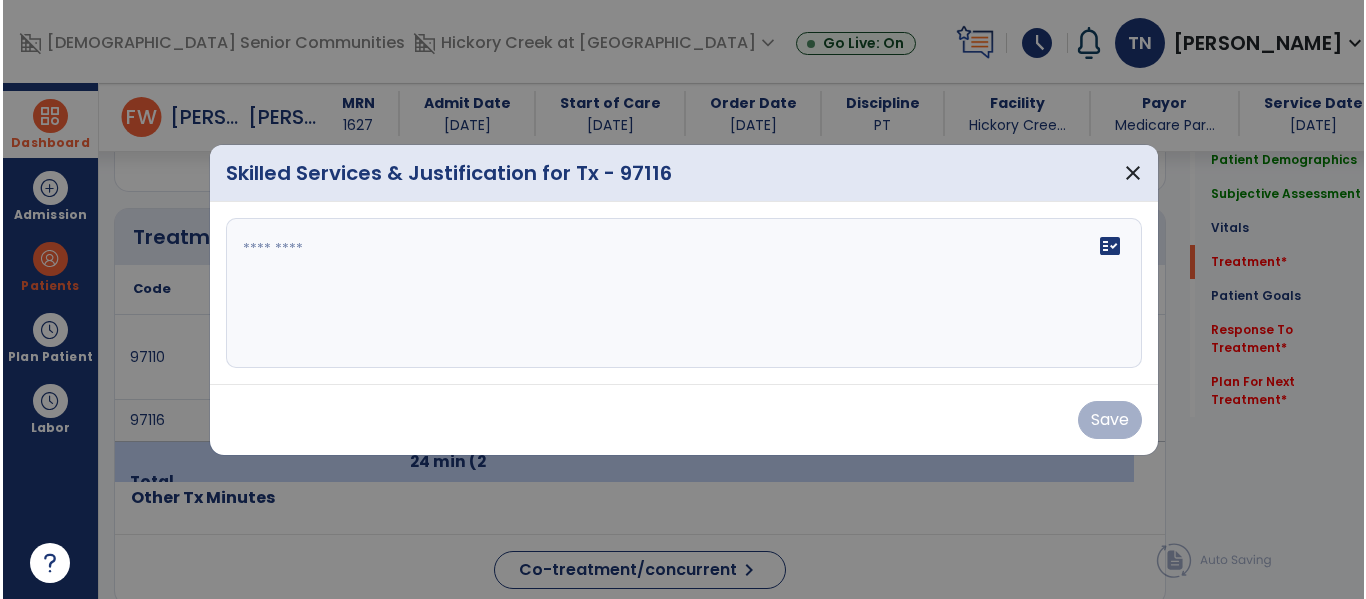 scroll, scrollTop: 1036, scrollLeft: 0, axis: vertical 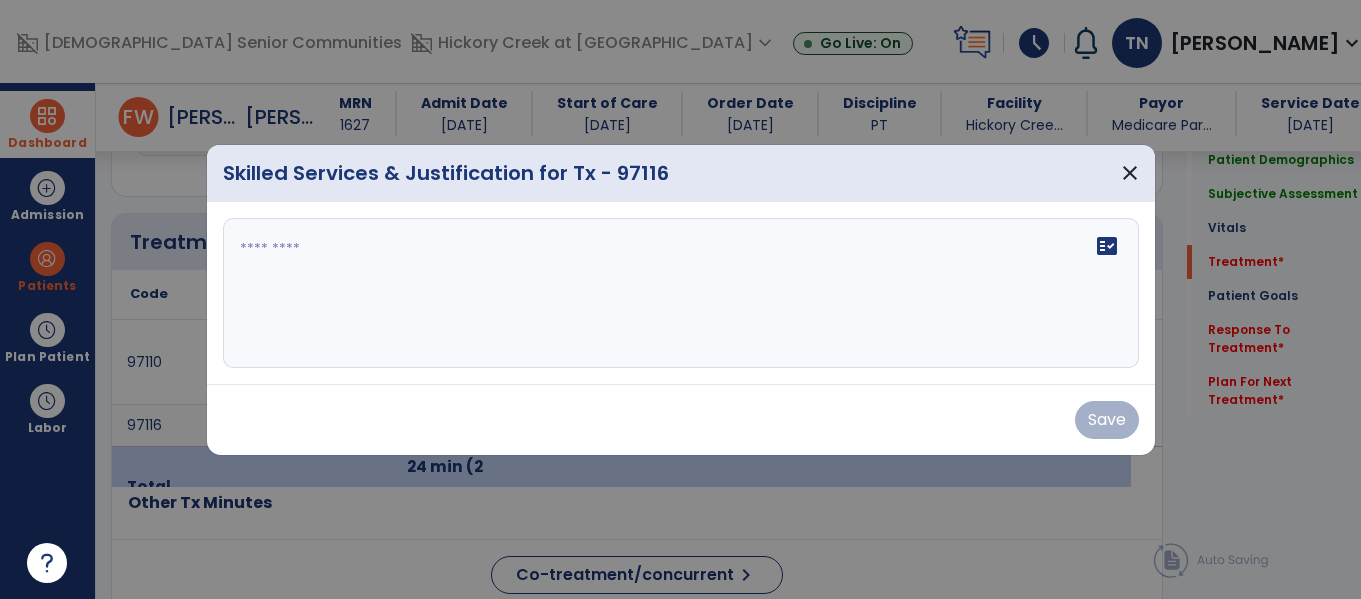 click at bounding box center (681, 293) 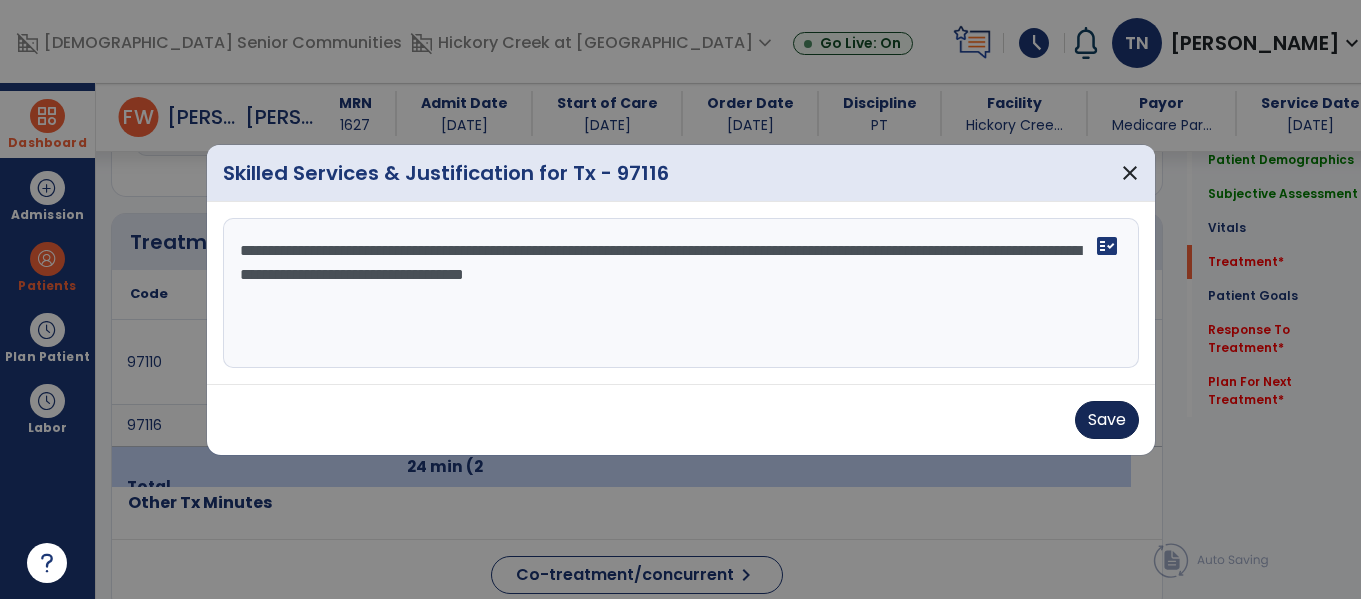 type on "**********" 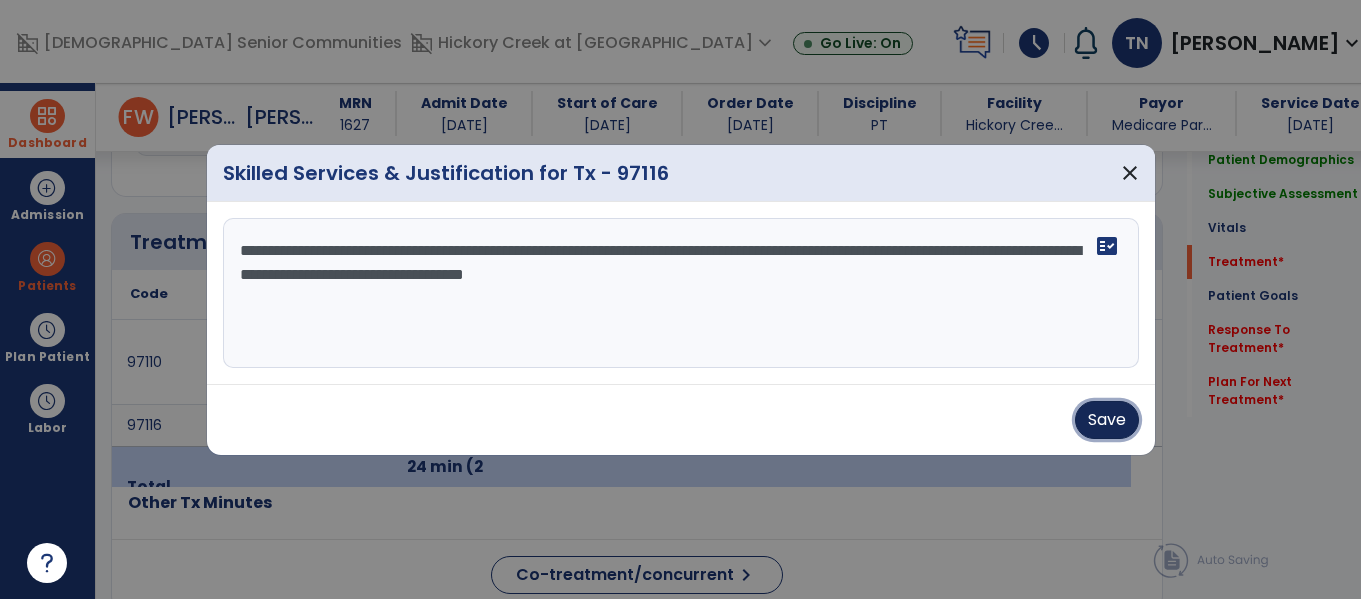 click on "Save" at bounding box center [1107, 420] 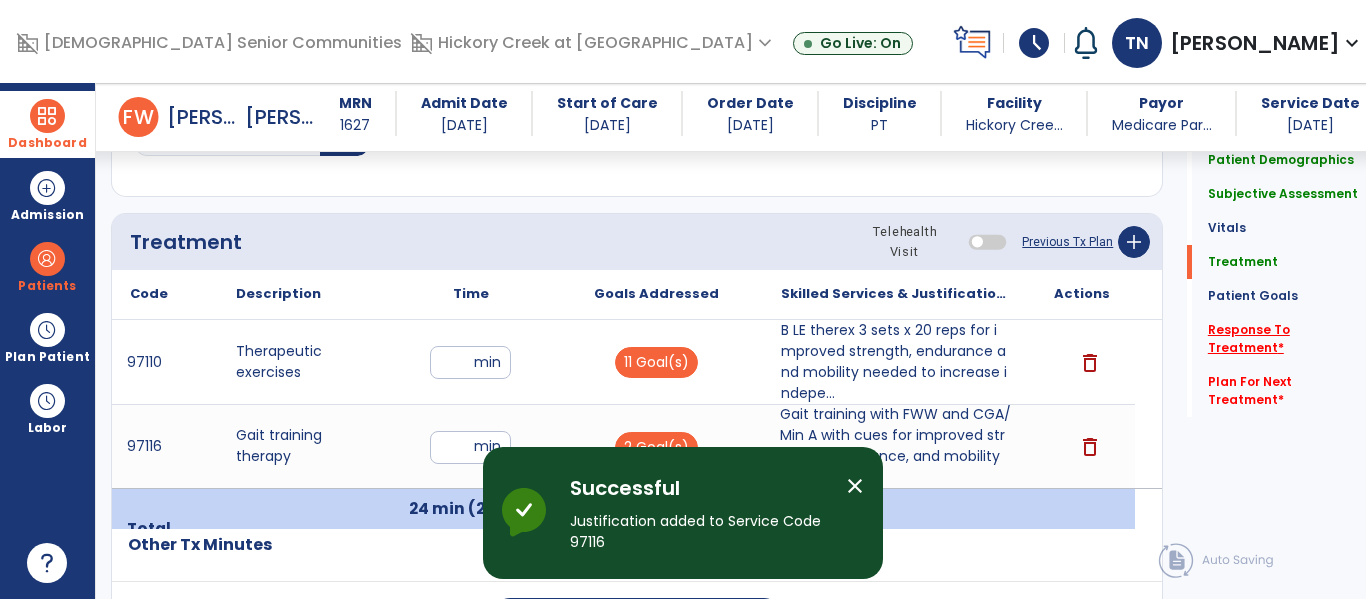 click on "Response To Treatment   *" 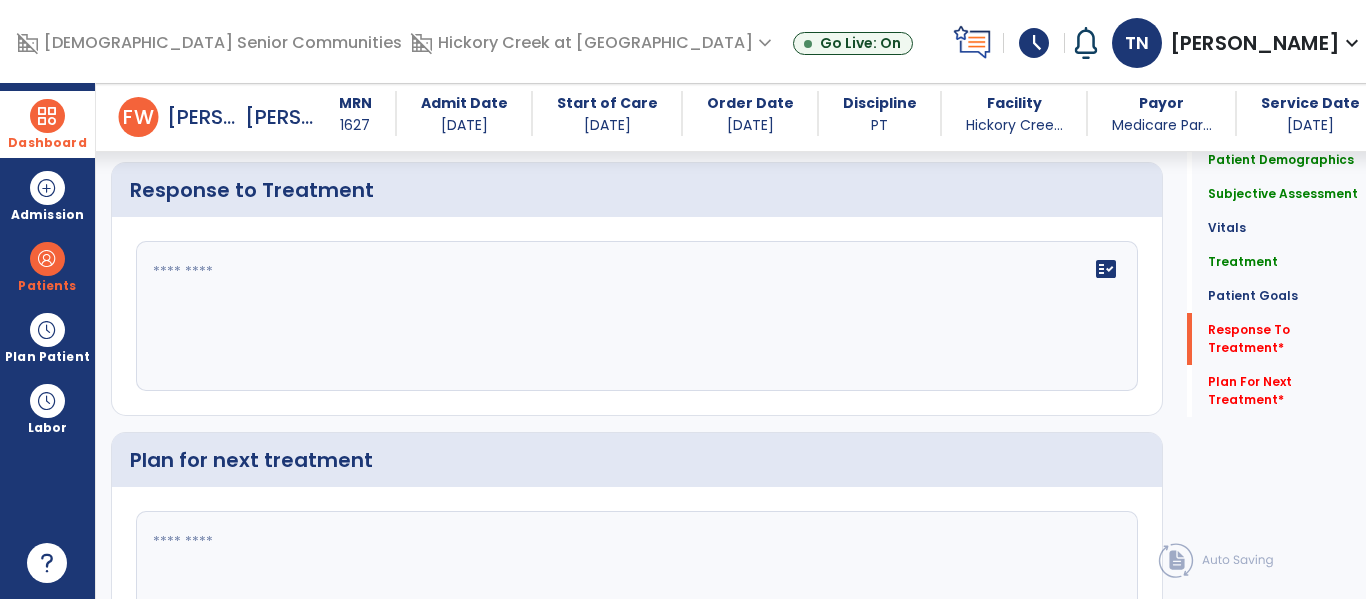 scroll, scrollTop: 3421, scrollLeft: 0, axis: vertical 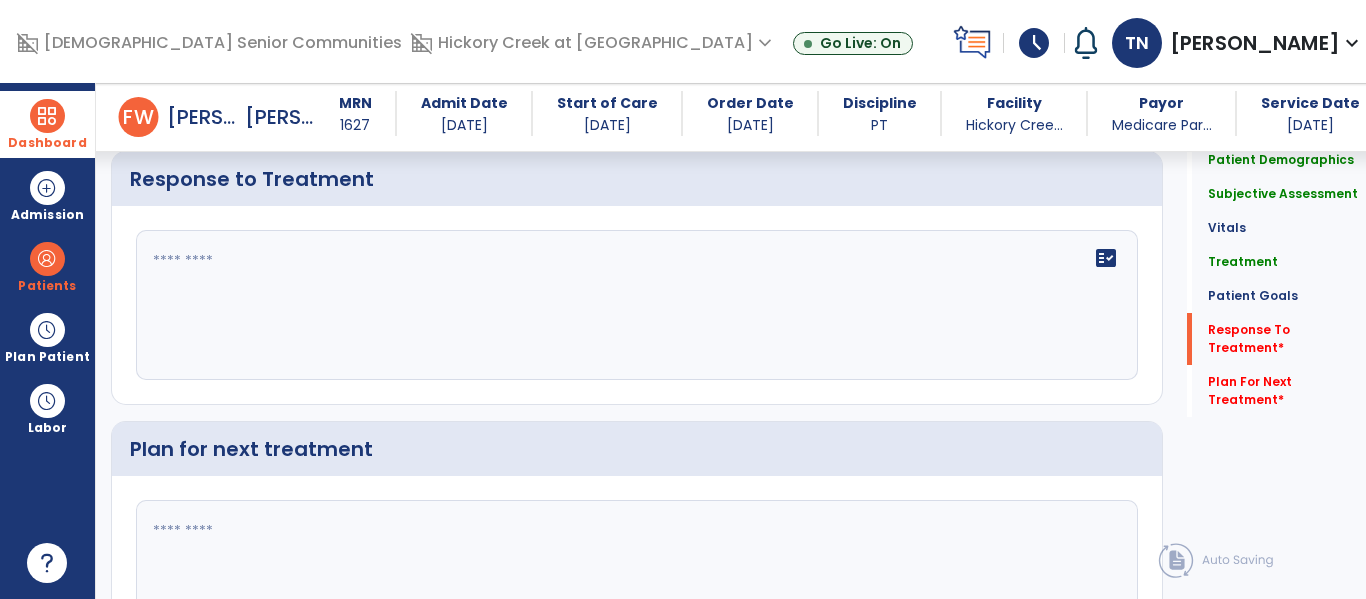 click on "fact_check" 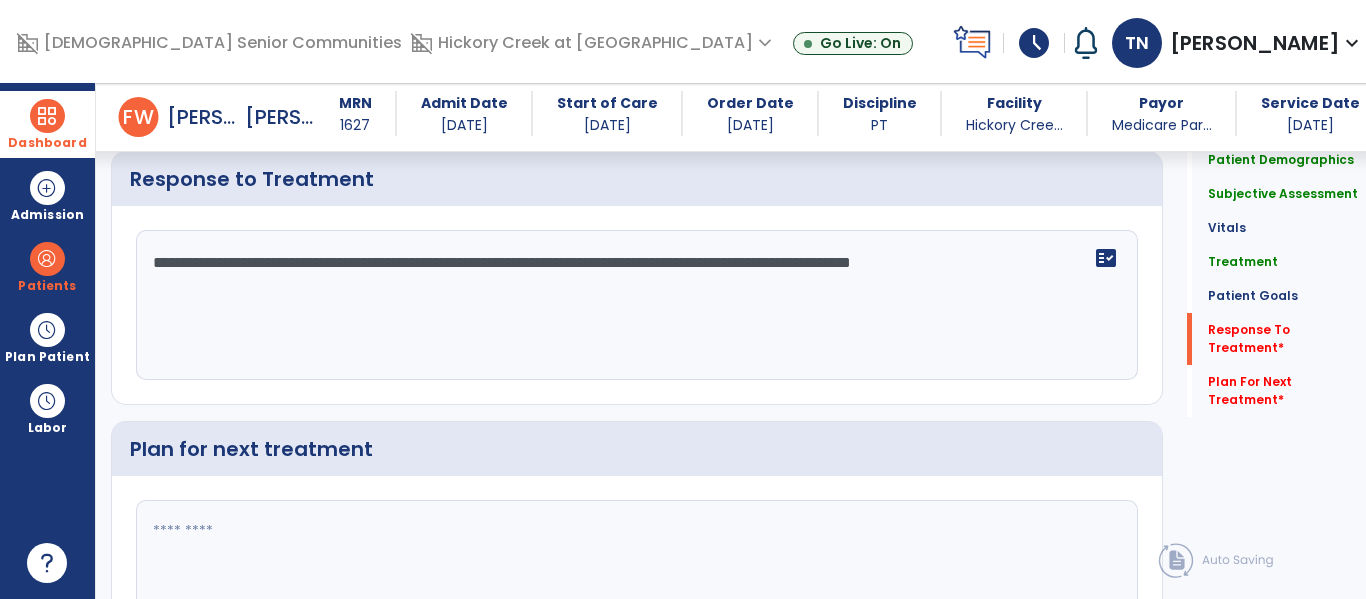 type on "**********" 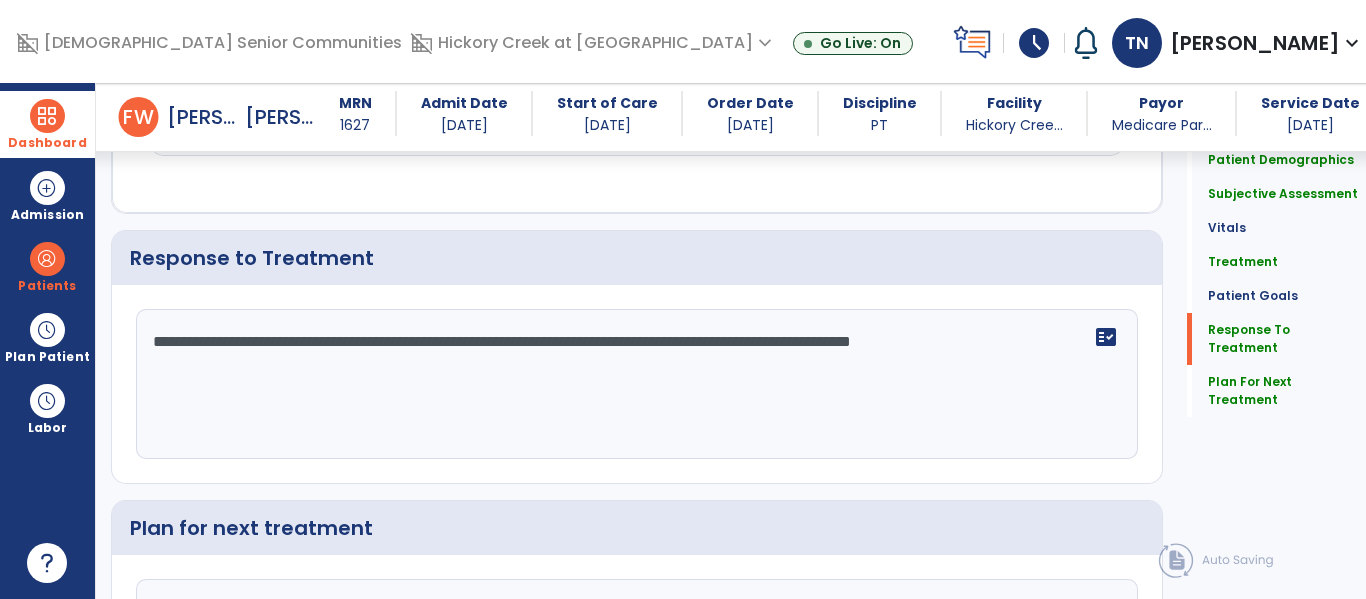 scroll, scrollTop: 3430, scrollLeft: 0, axis: vertical 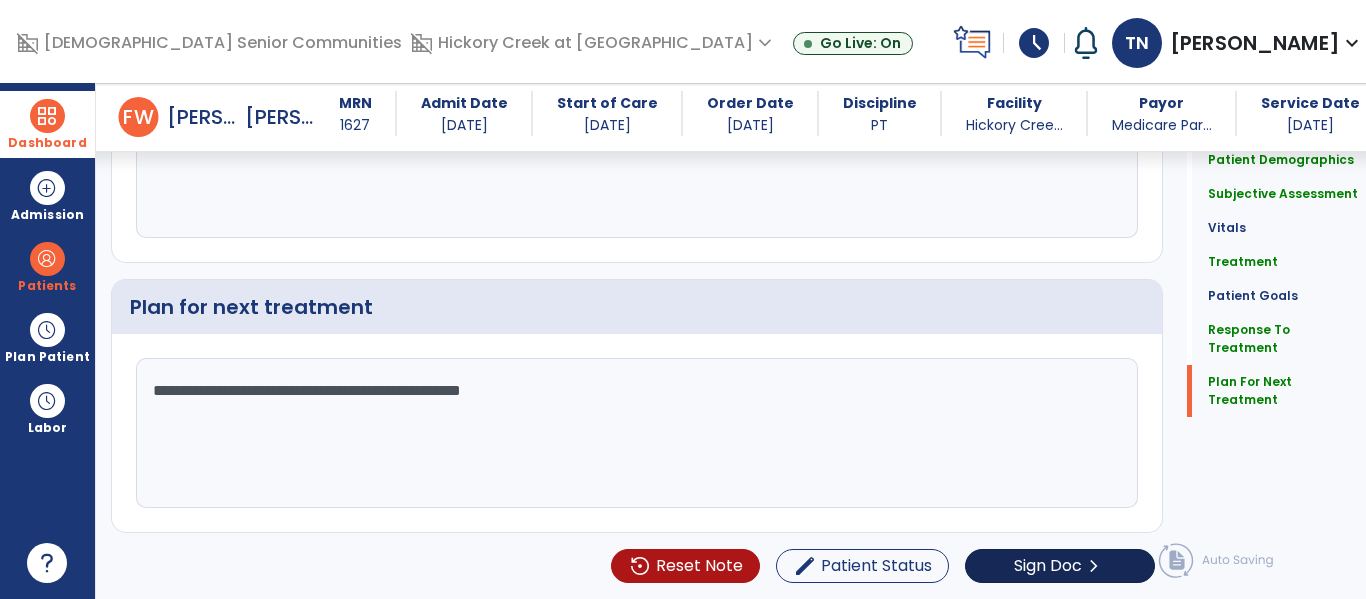 type on "**********" 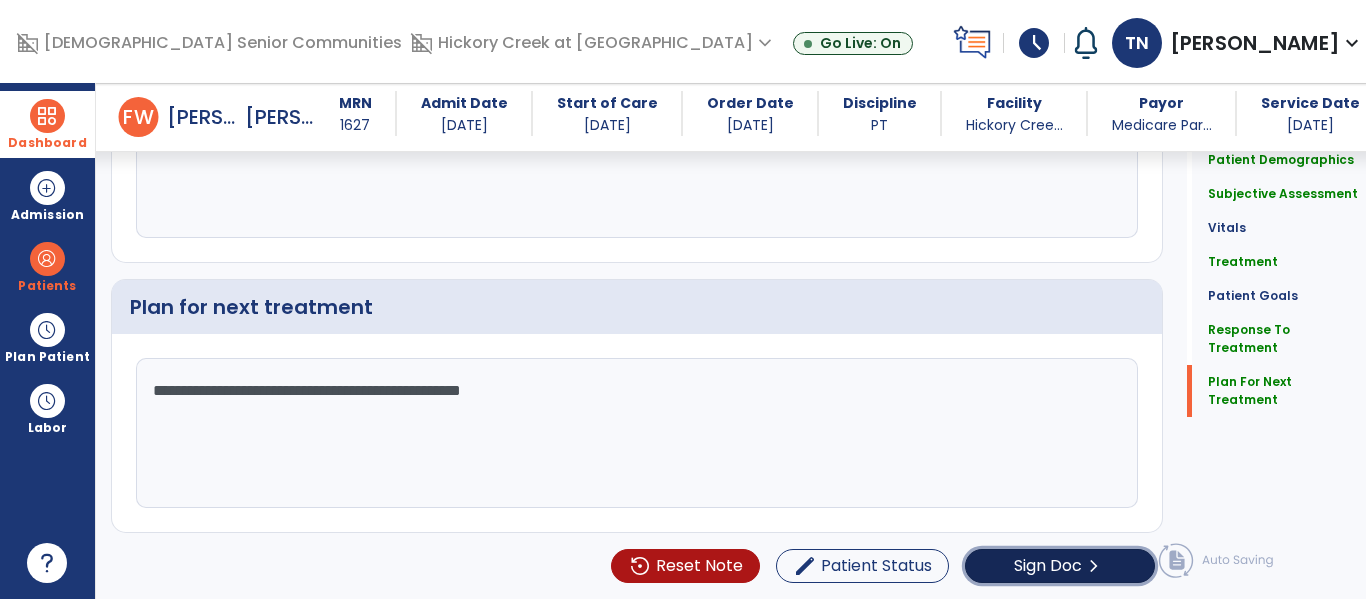 click on "Sign Doc" 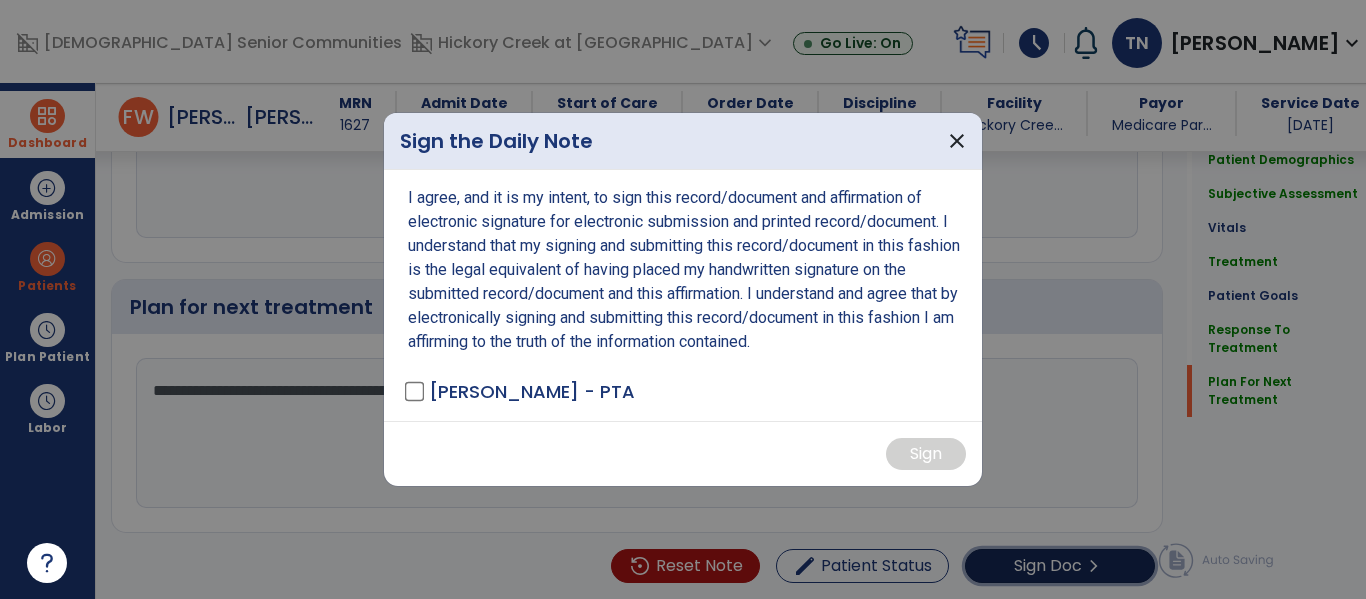 scroll, scrollTop: 3626, scrollLeft: 0, axis: vertical 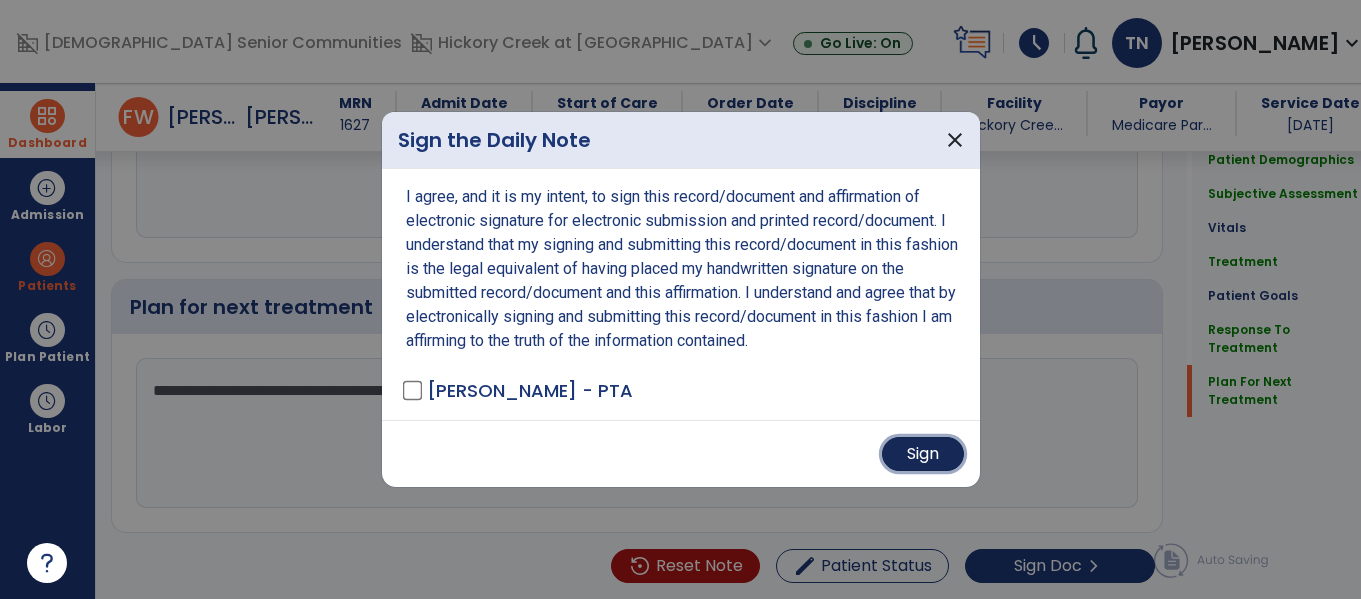 click on "Sign" at bounding box center (923, 454) 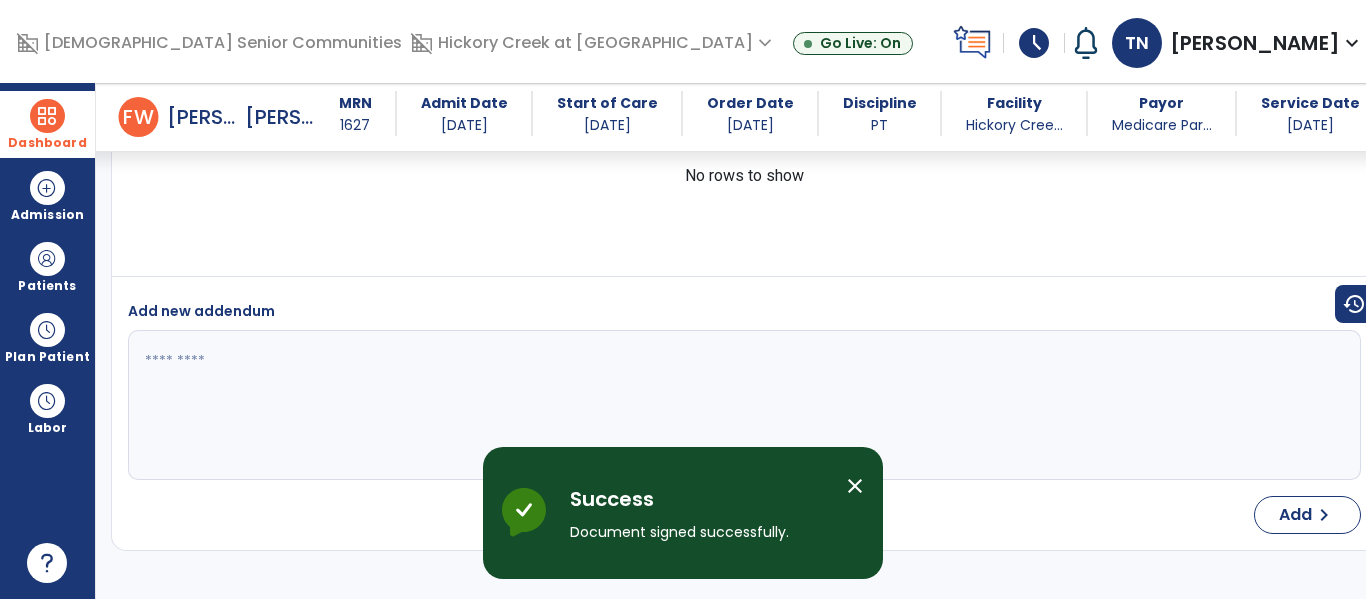 scroll, scrollTop: 5238, scrollLeft: 0, axis: vertical 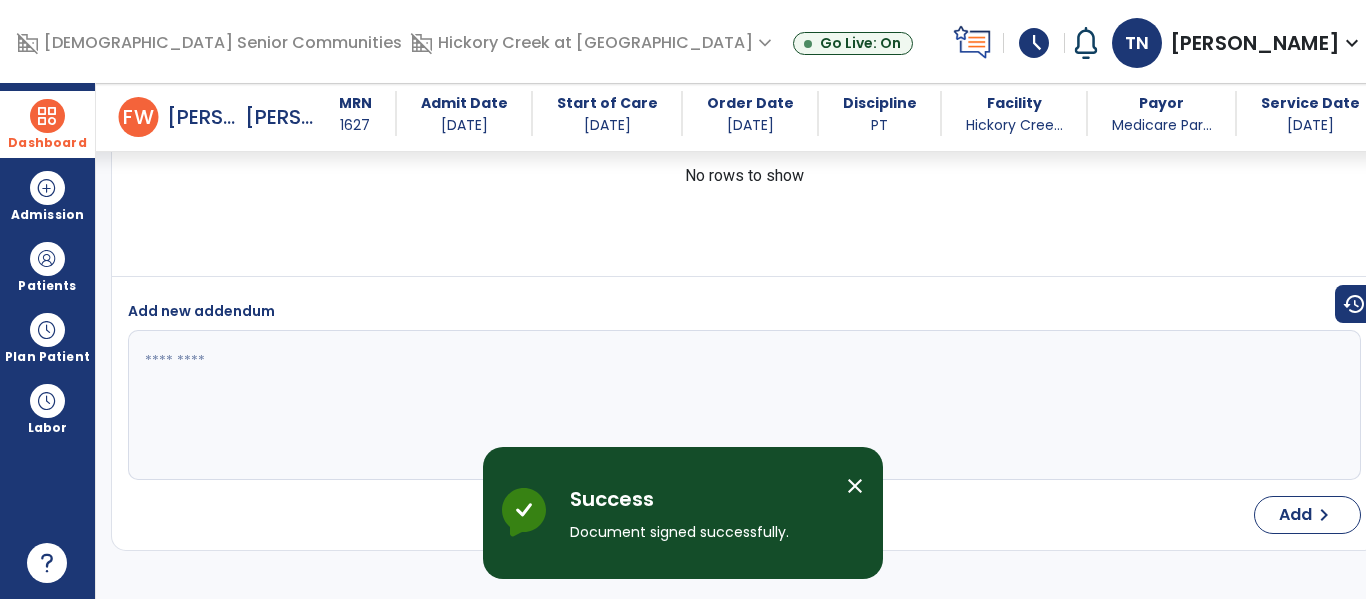 click on "close" at bounding box center (855, 486) 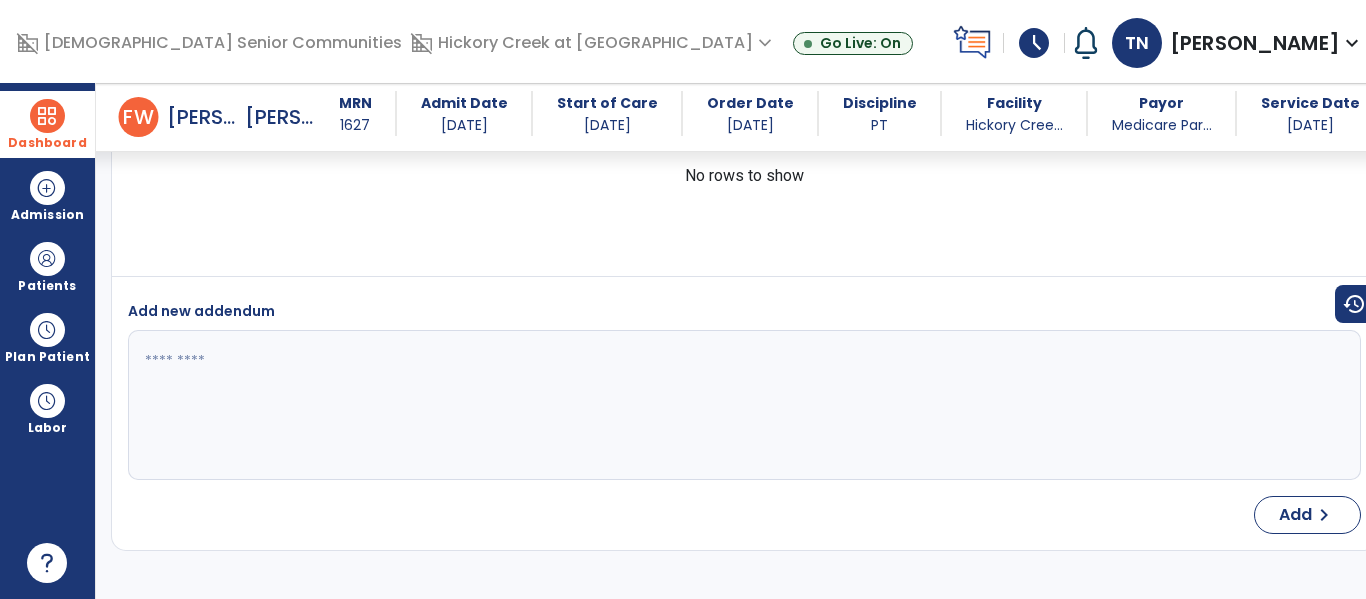 click on "Dashboard  dashboard  Therapist Dashboard" at bounding box center (47, 124) 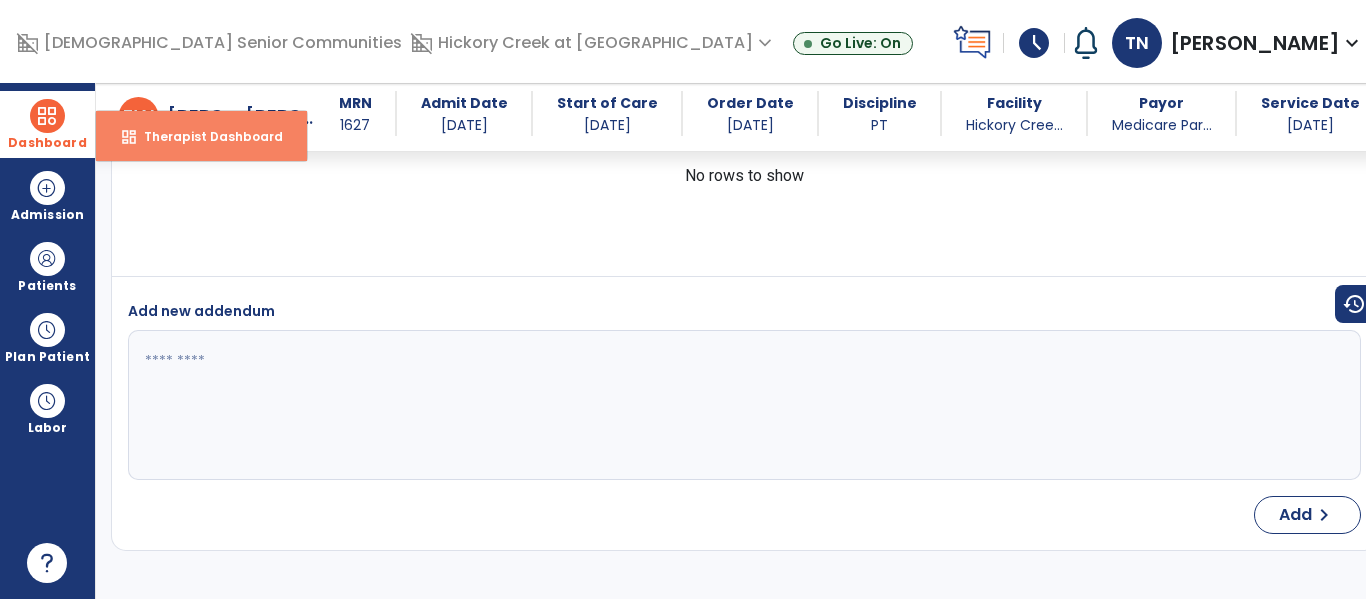 click on "Therapist Dashboard" at bounding box center [205, 136] 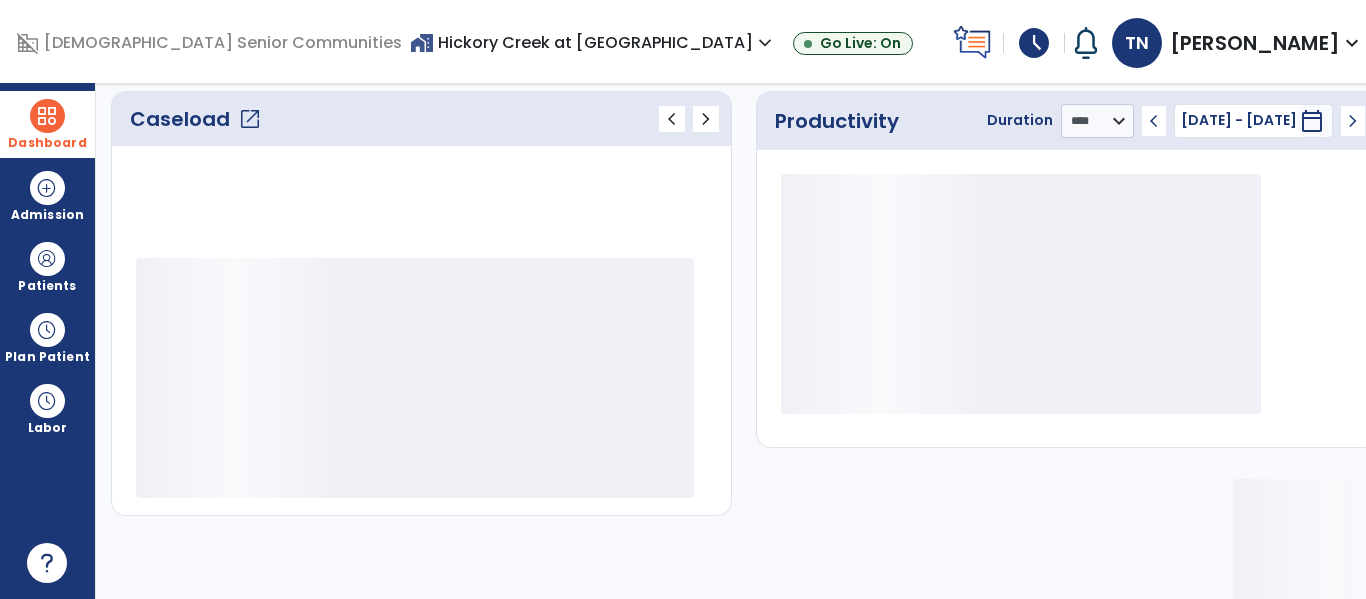 scroll, scrollTop: 276, scrollLeft: 0, axis: vertical 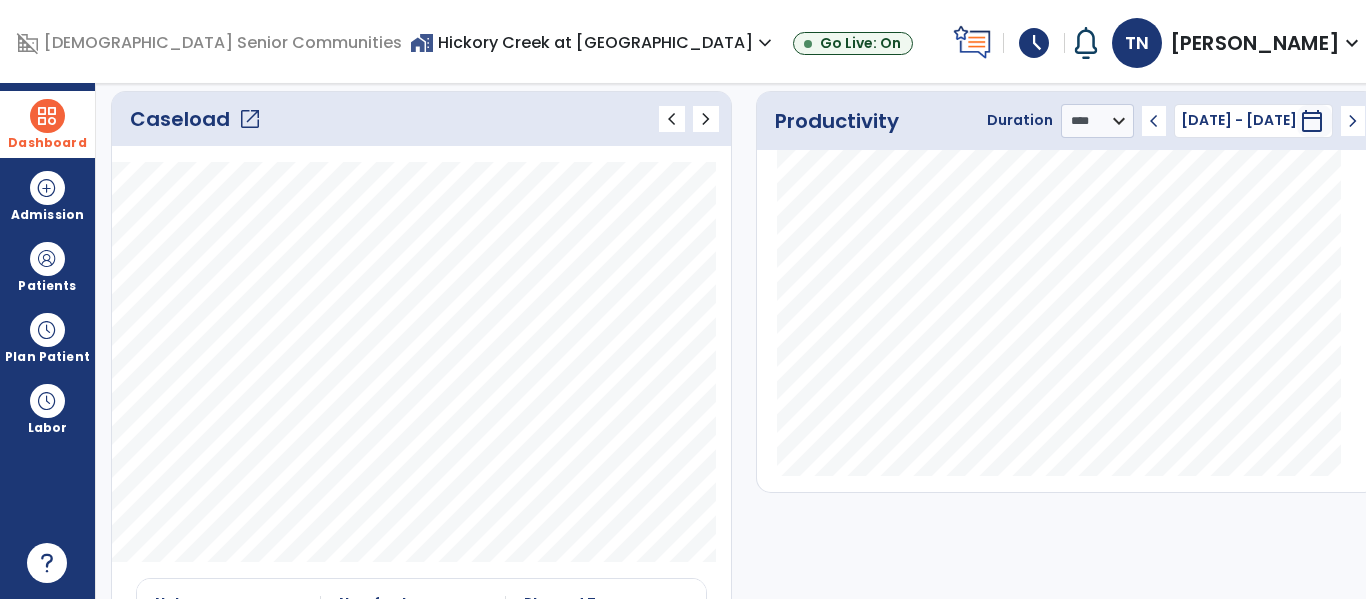 click on "open_in_new" 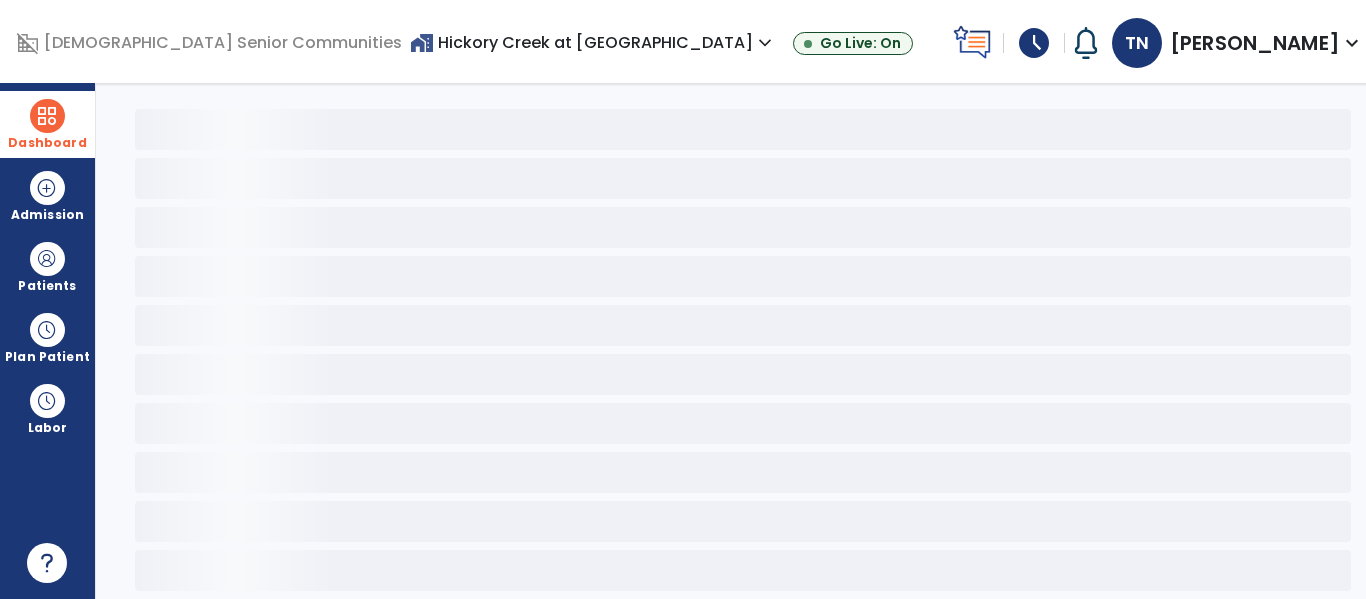 scroll, scrollTop: 78, scrollLeft: 0, axis: vertical 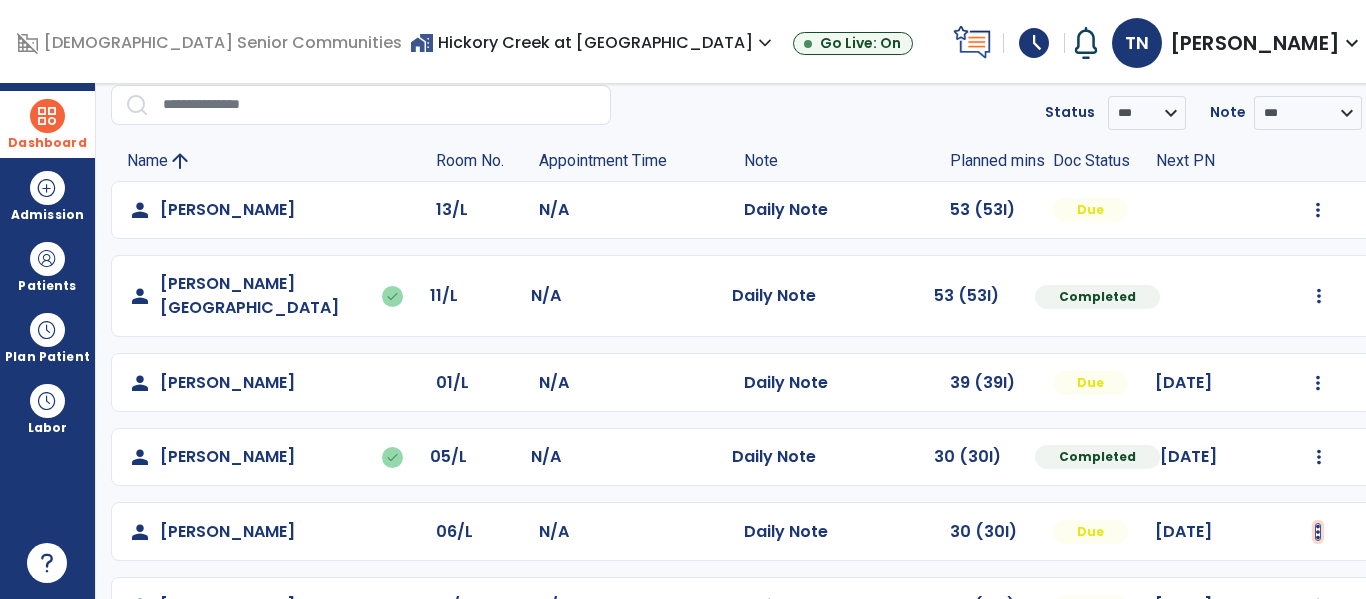 click at bounding box center [1318, 210] 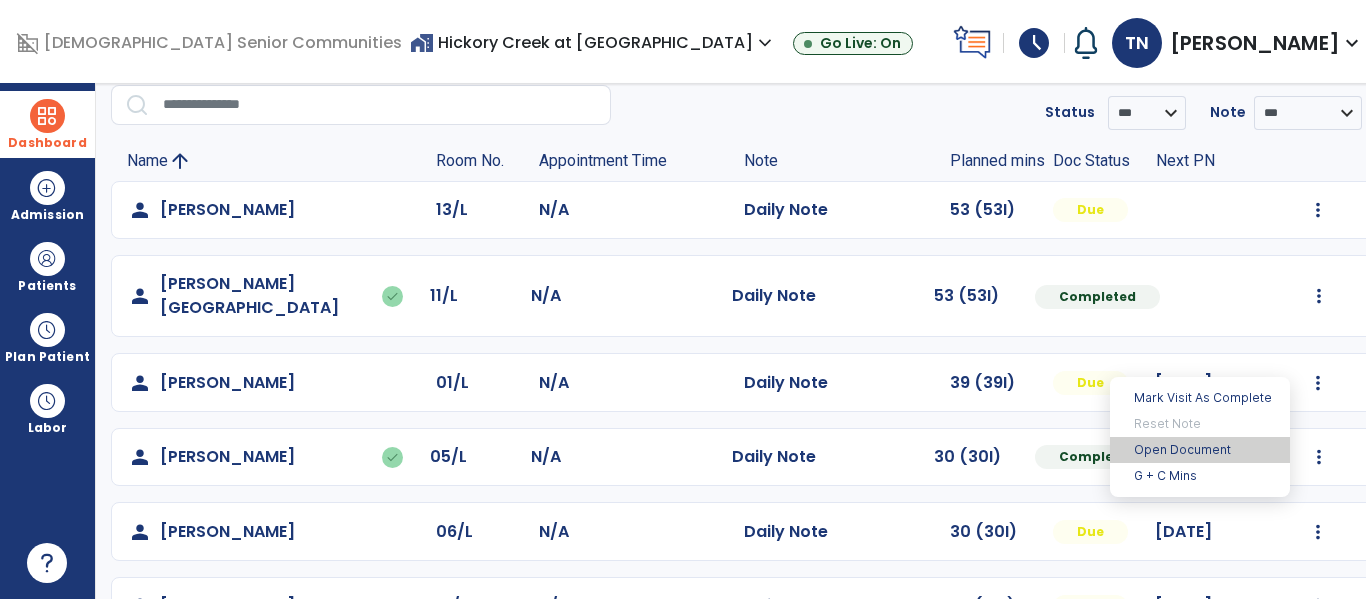 click on "Open Document" at bounding box center (1200, 450) 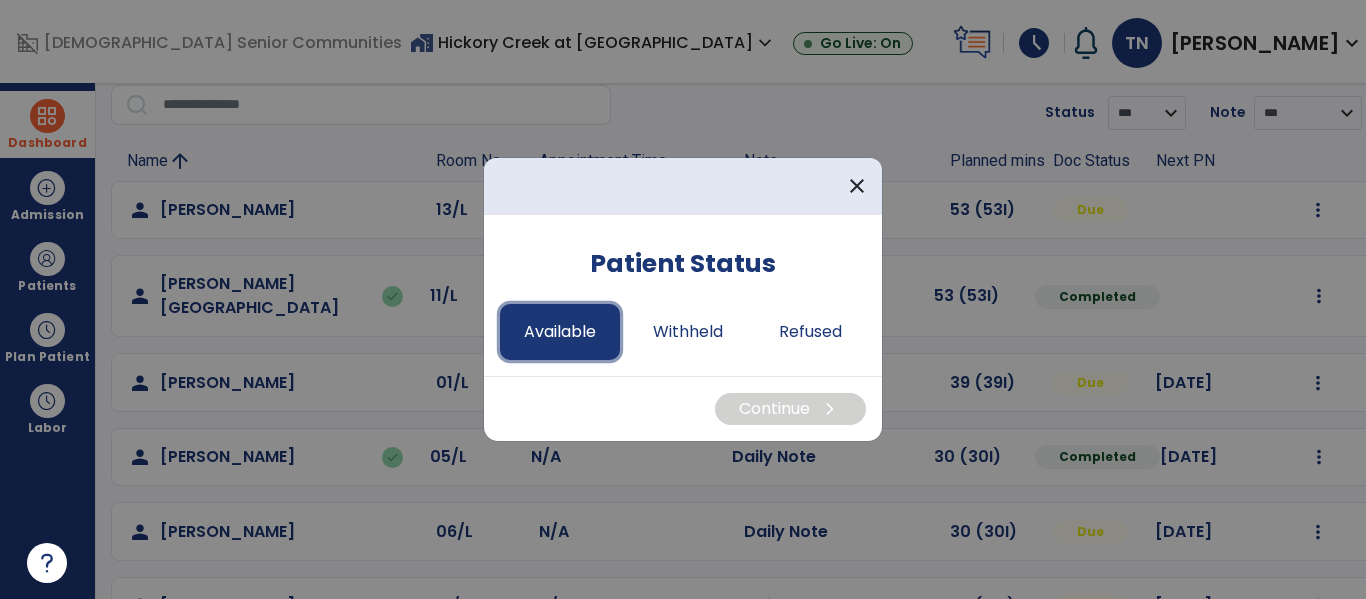 click on "Available" at bounding box center (560, 332) 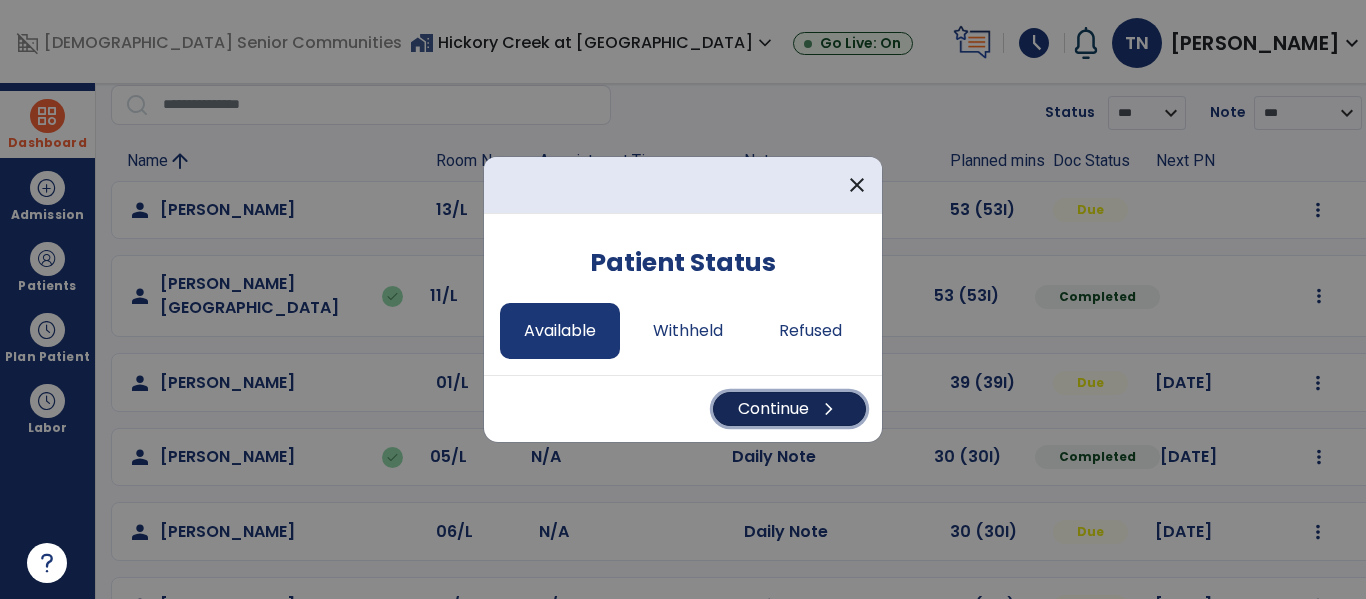 click on "Continue   chevron_right" at bounding box center (789, 409) 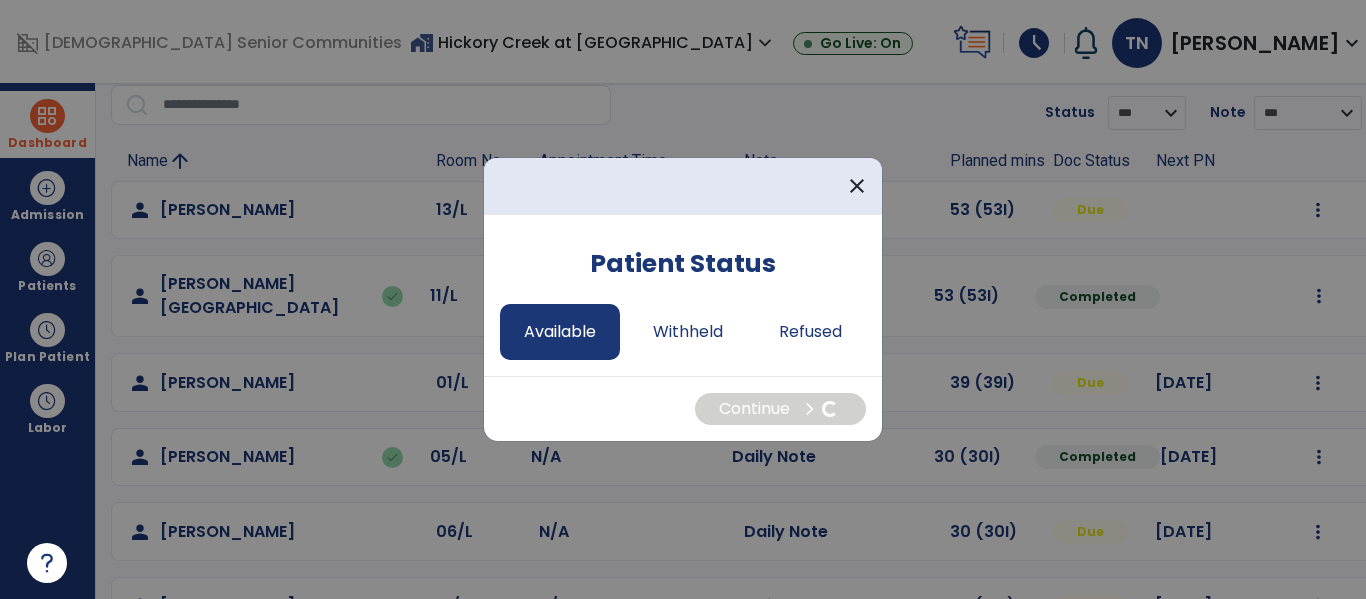 select on "*" 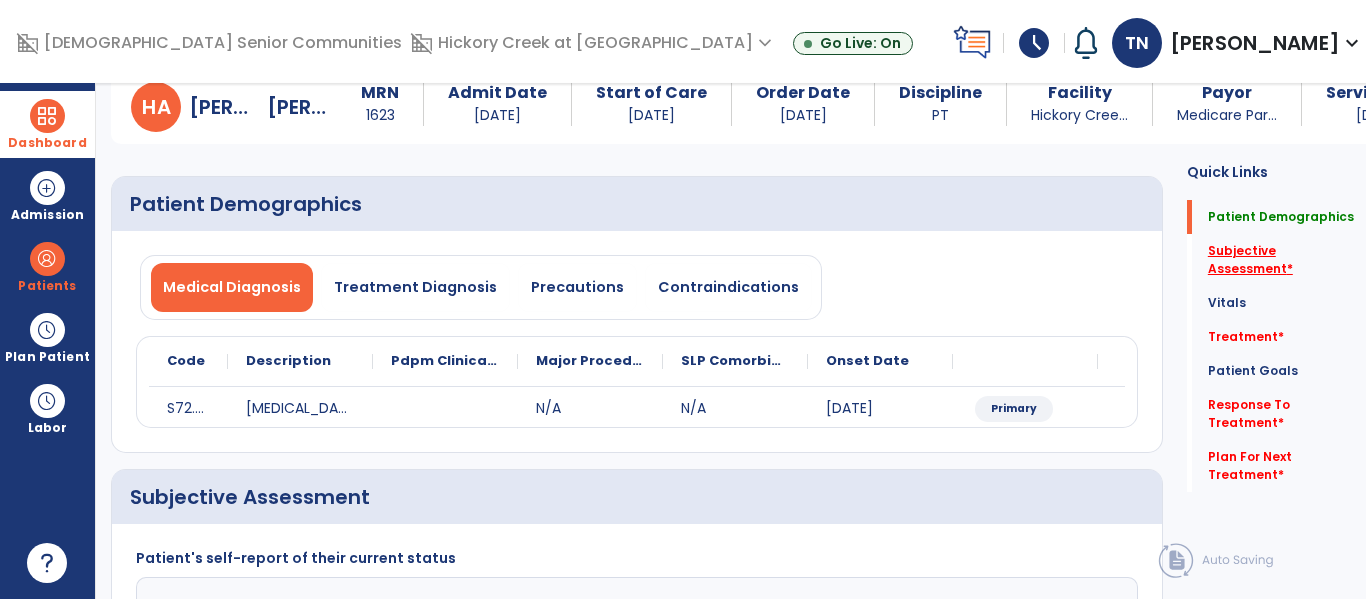 click on "Subjective Assessment   *" 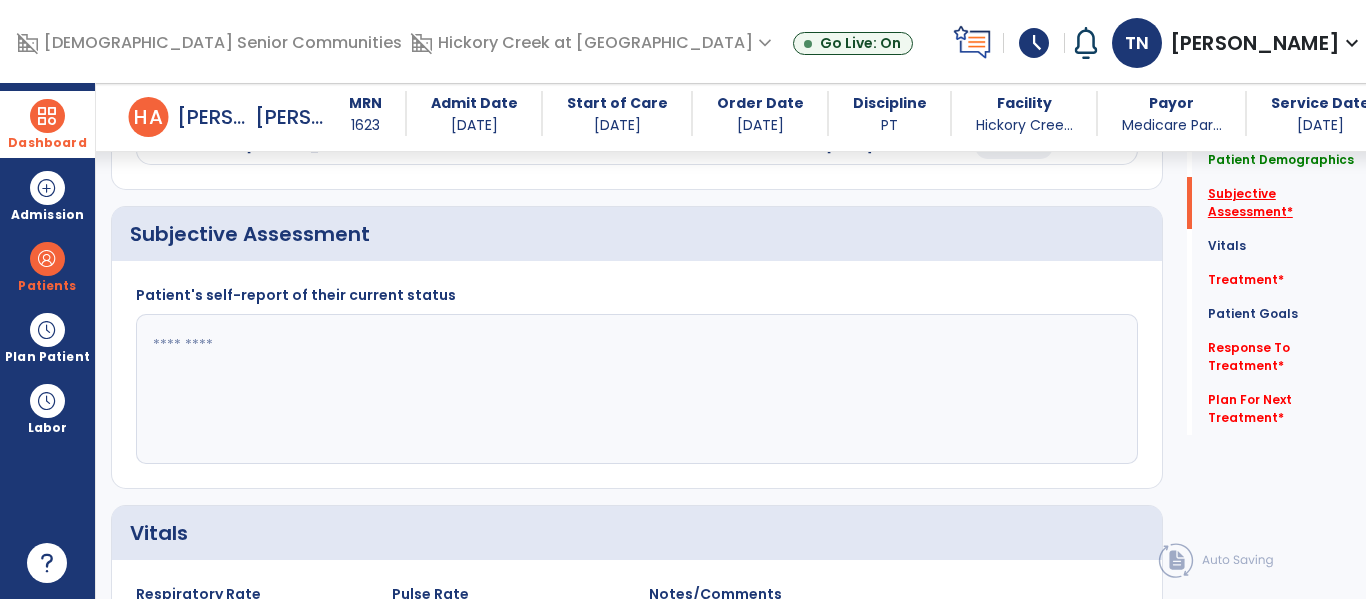 scroll, scrollTop: 347, scrollLeft: 0, axis: vertical 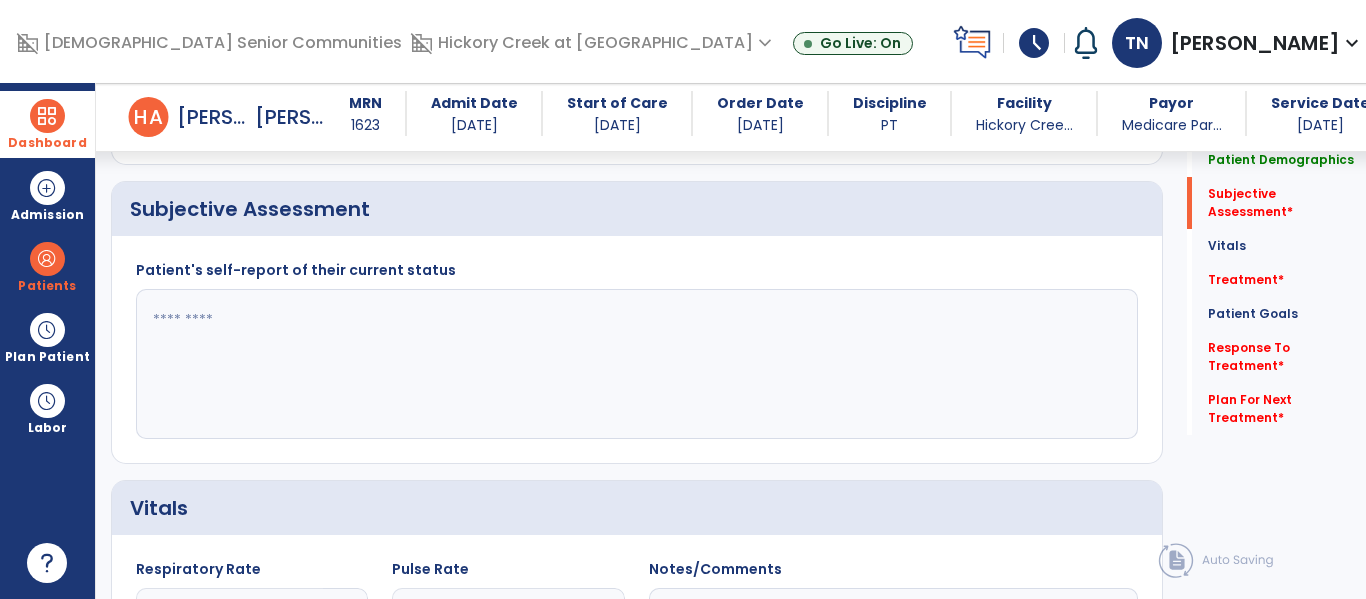click 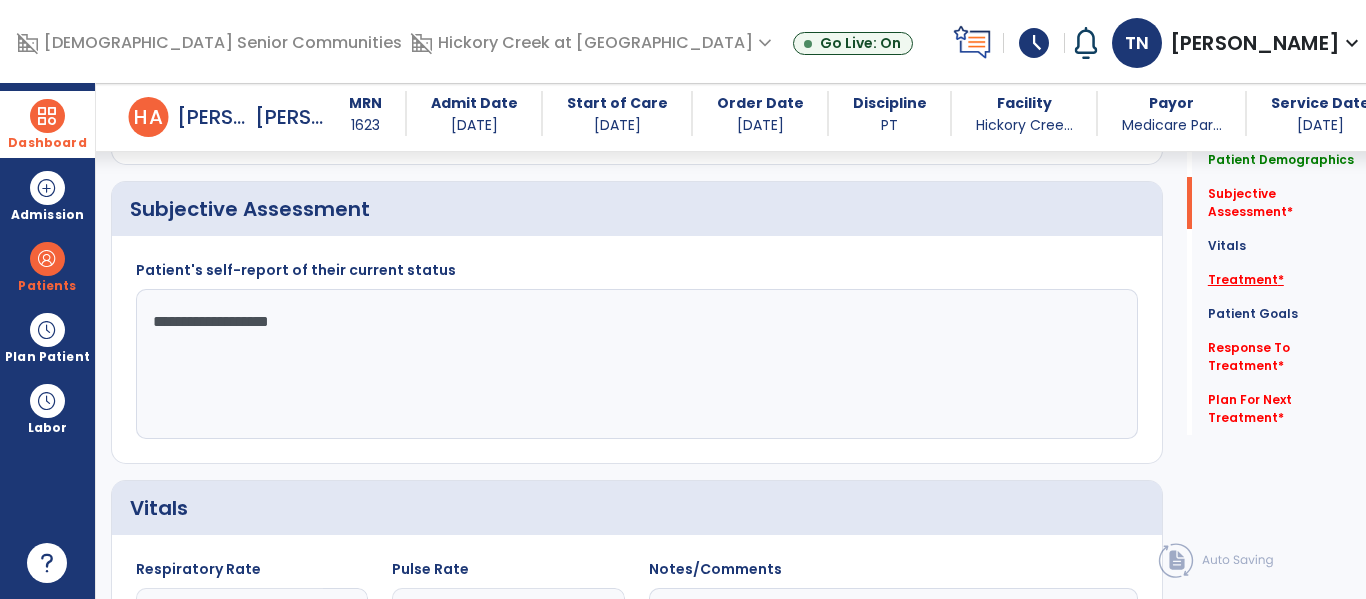 type on "**********" 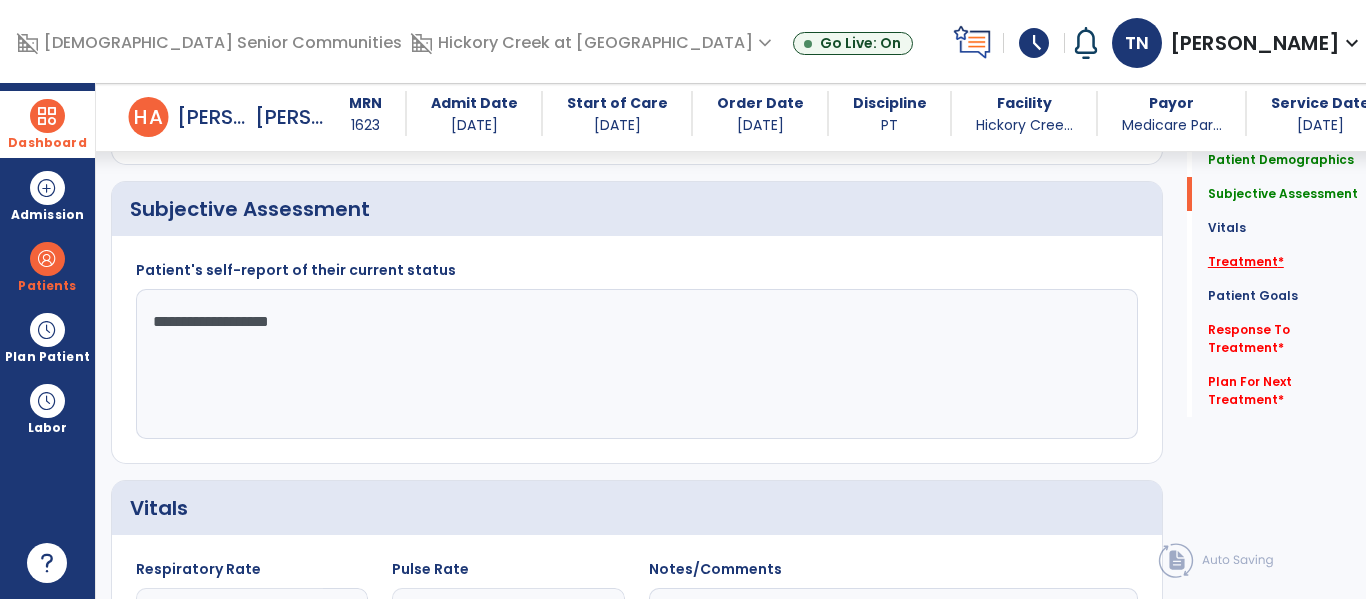click on "Treatment   *" 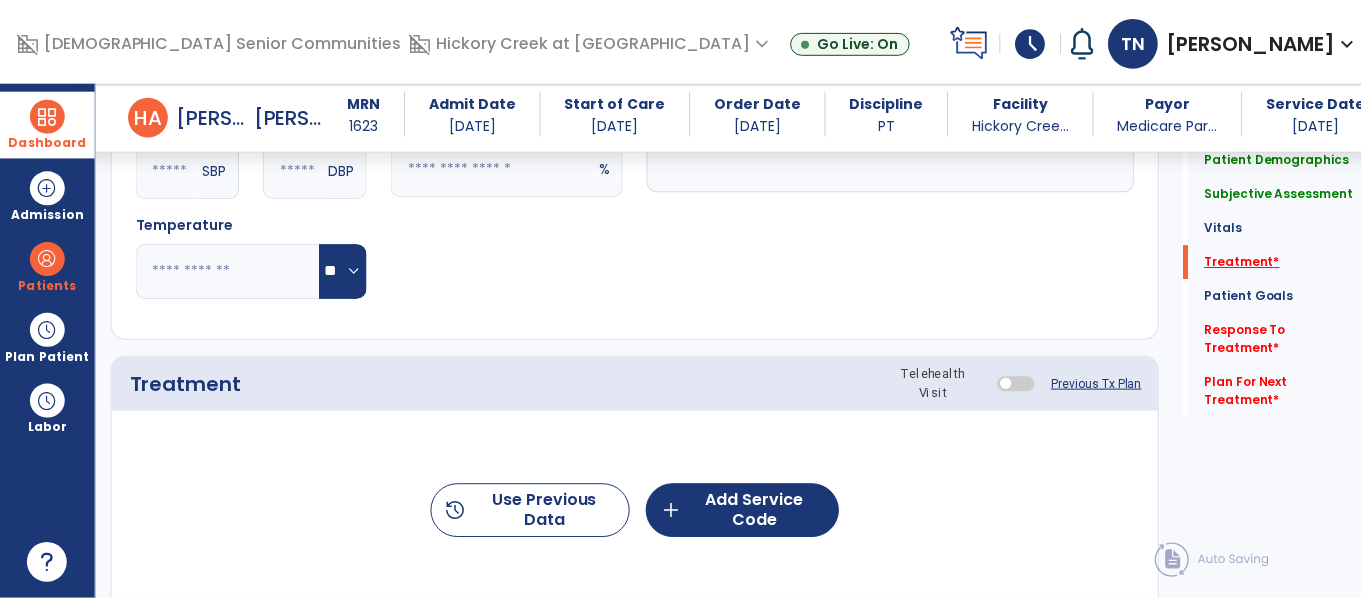 scroll, scrollTop: 1036, scrollLeft: 0, axis: vertical 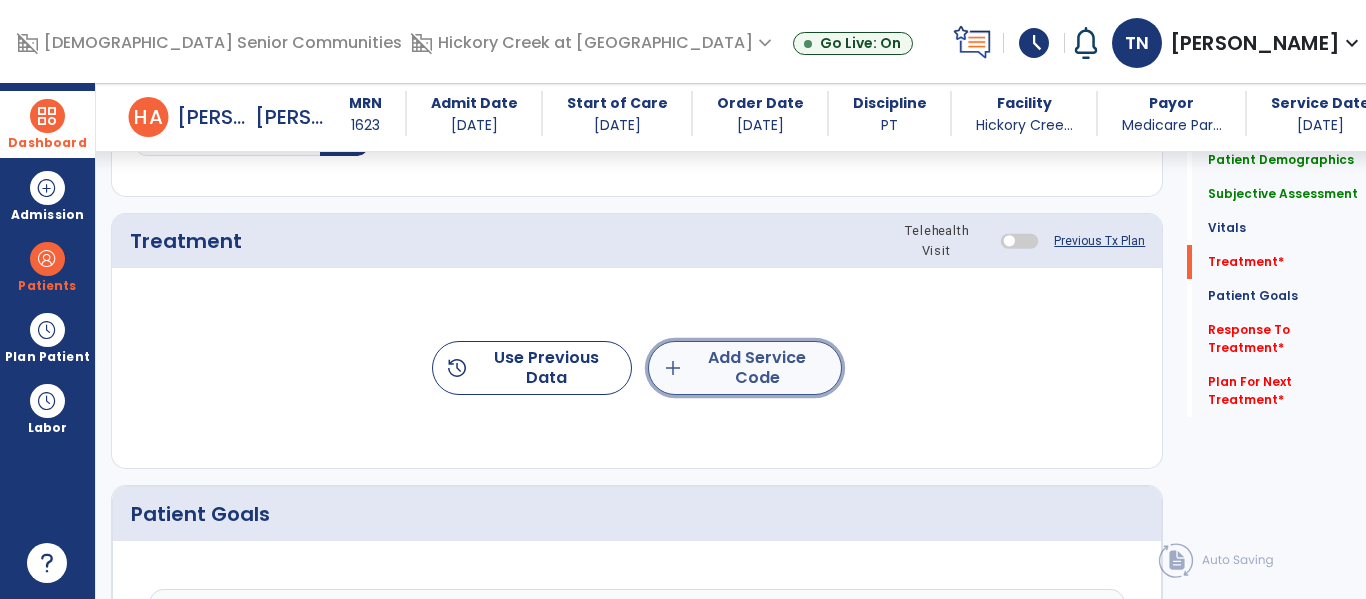click on "add  Add Service Code" 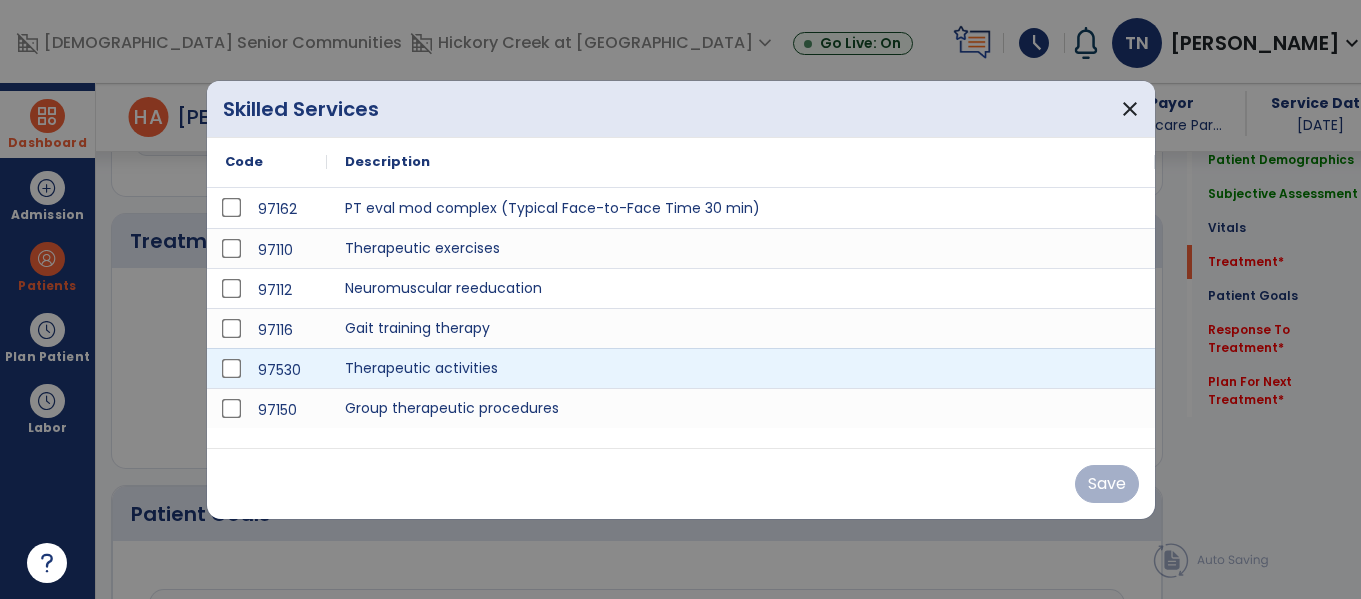 scroll, scrollTop: 1036, scrollLeft: 0, axis: vertical 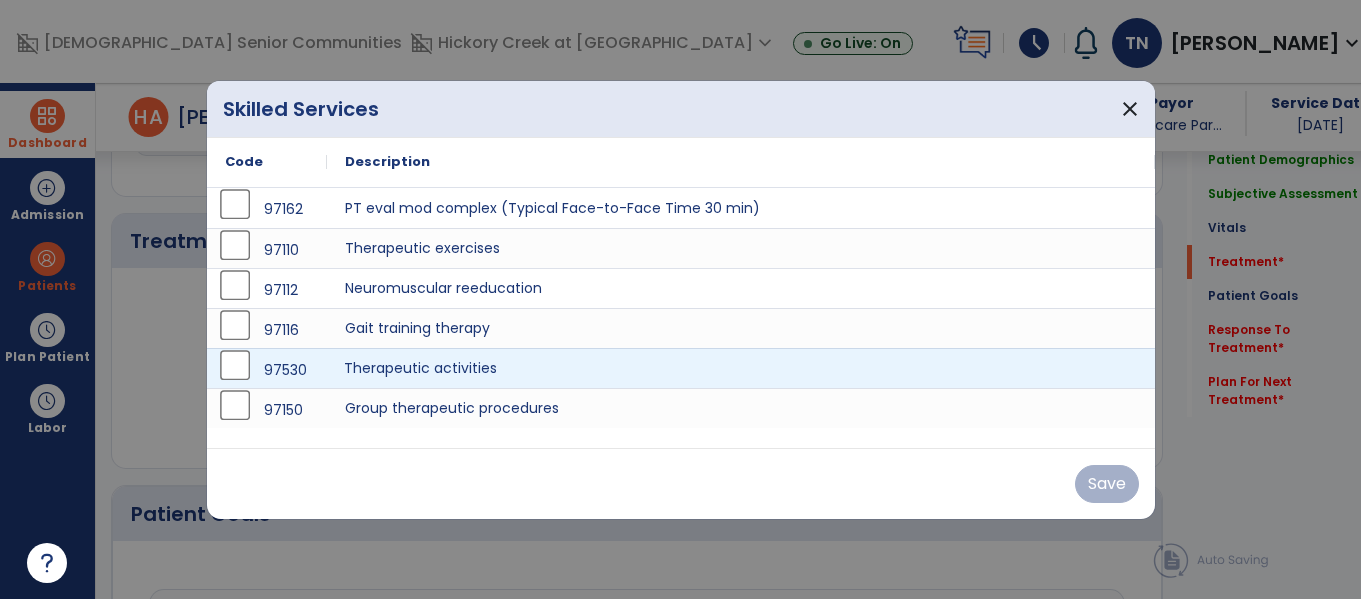click on "Therapeutic activities" at bounding box center [741, 368] 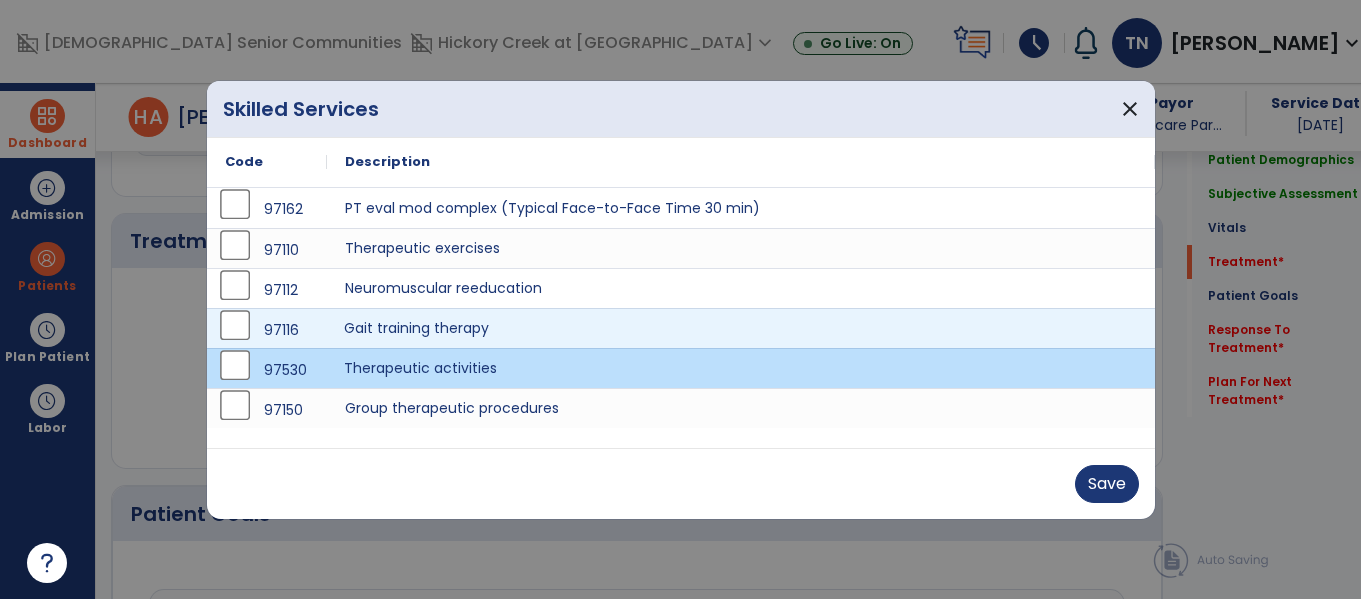 click on "Gait training therapy" at bounding box center (741, 328) 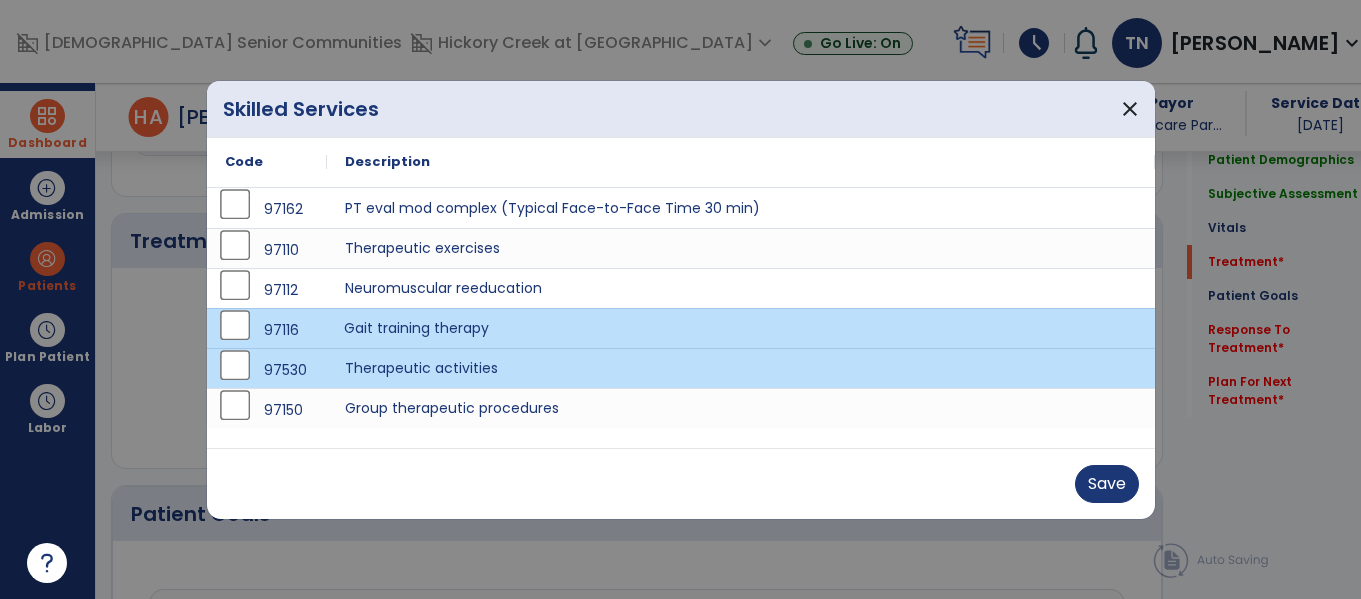 click on "Save" at bounding box center [681, 483] 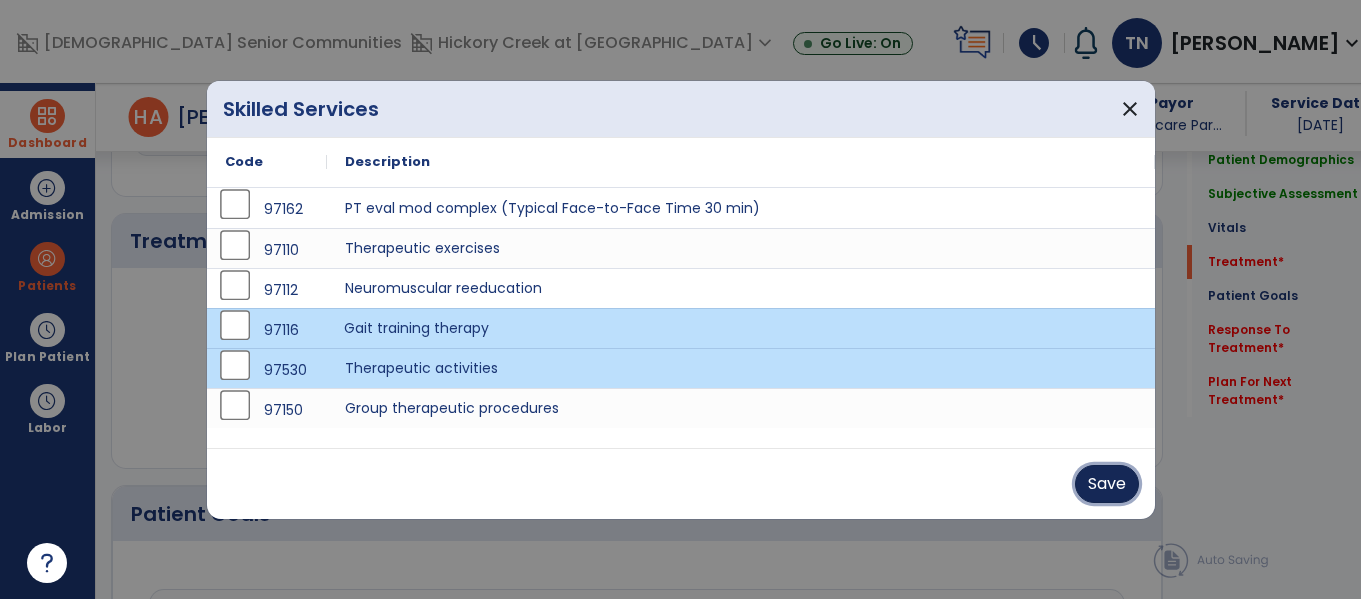 click on "Save" at bounding box center [1107, 484] 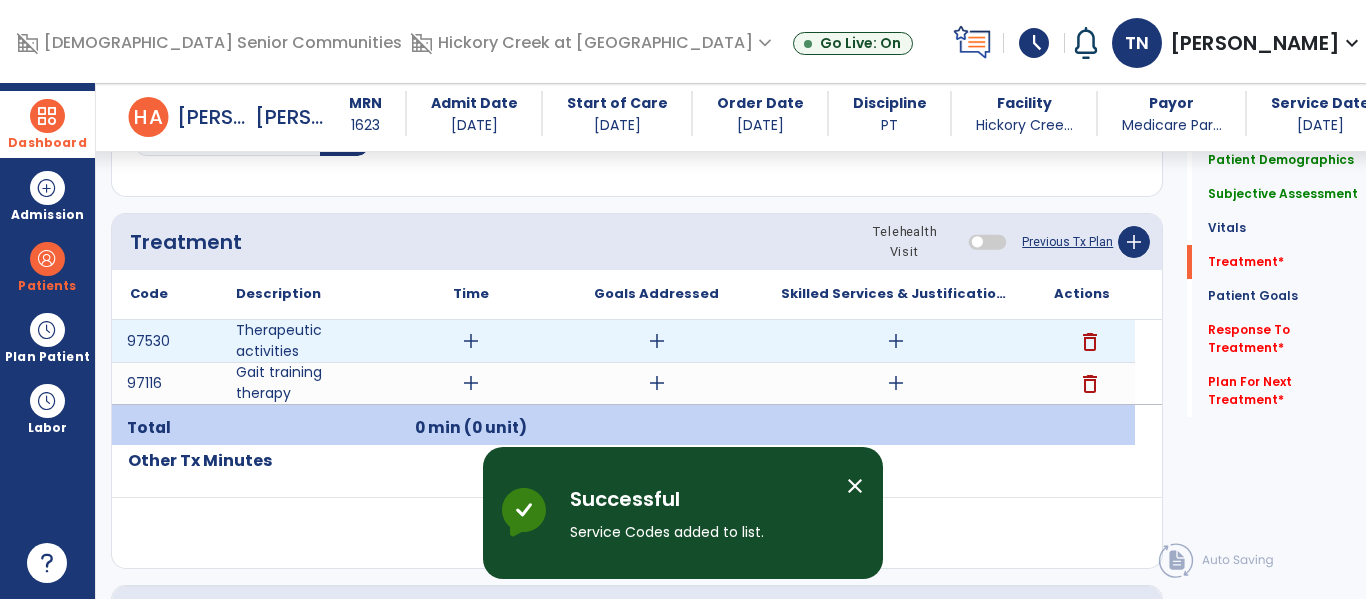 click on "add" at bounding box center (471, 341) 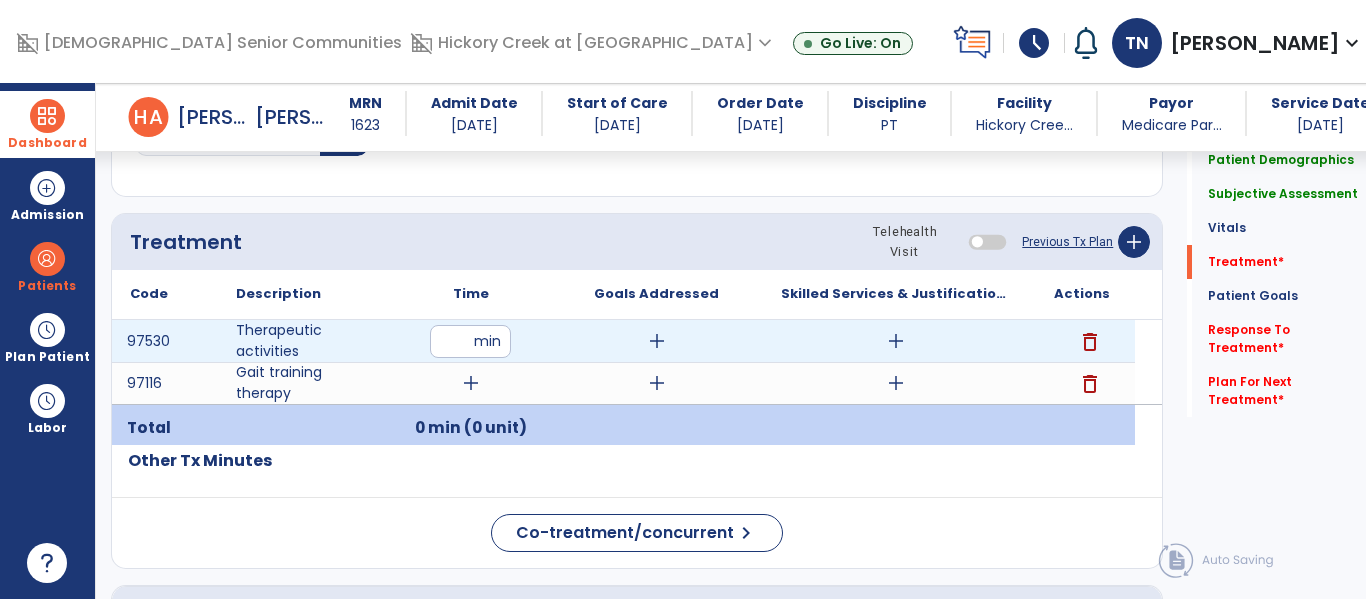 type on "**" 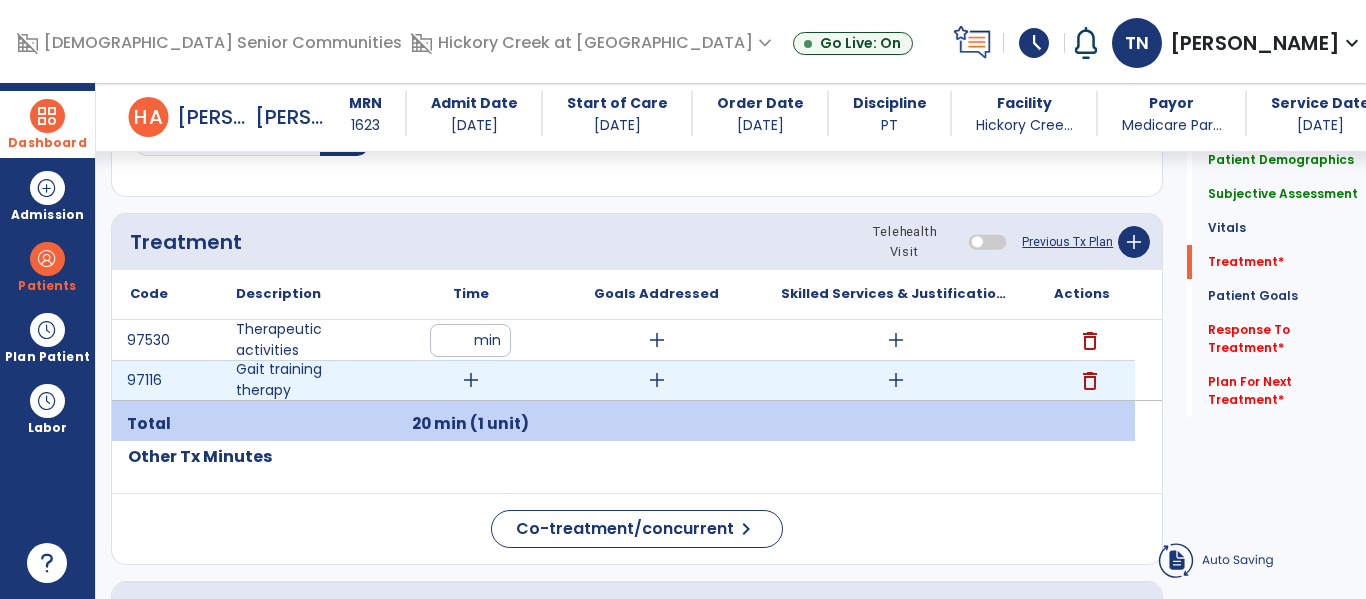 click on "add" at bounding box center (471, 380) 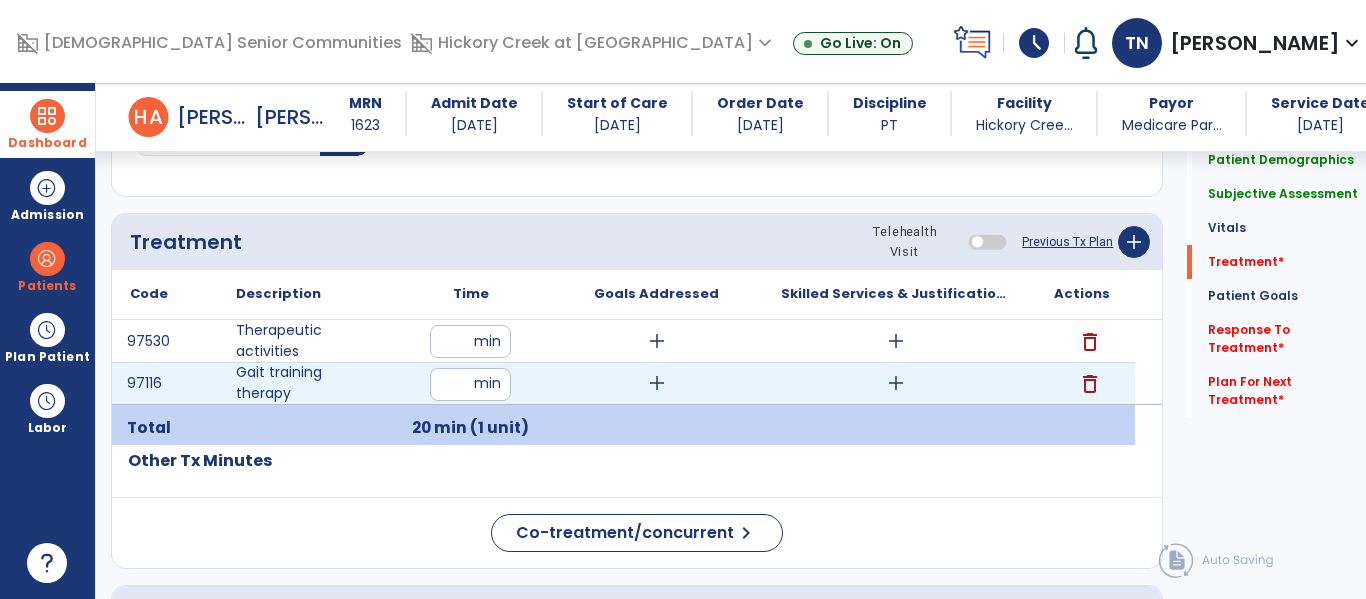type on "**" 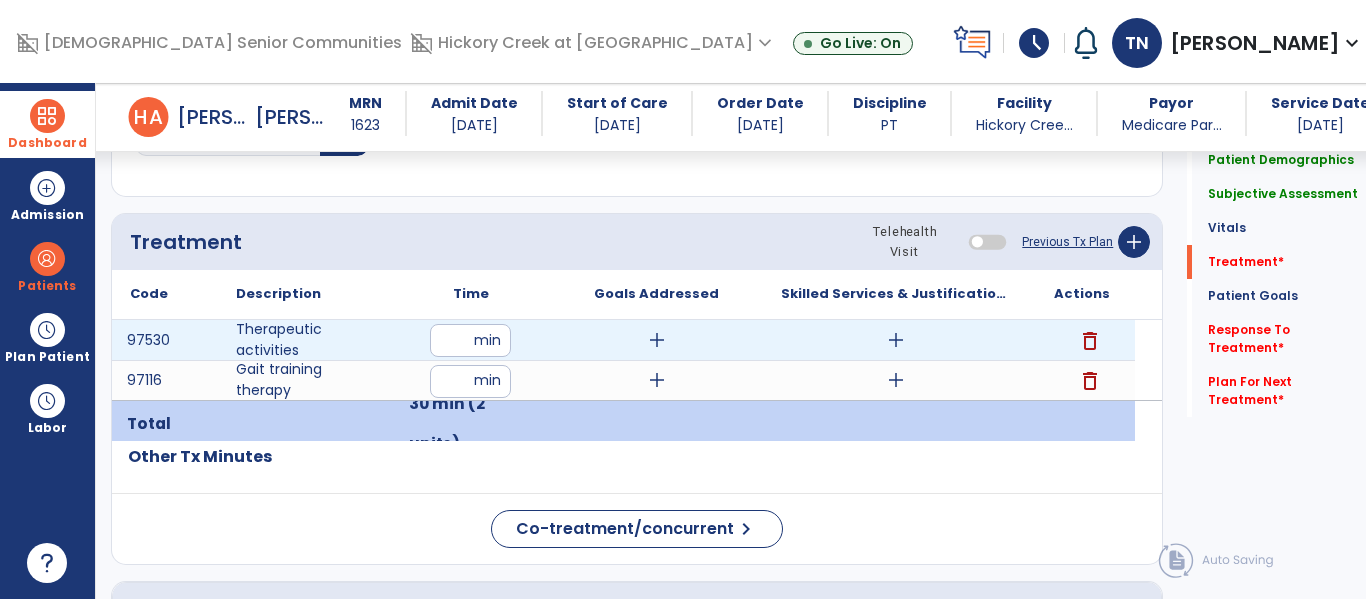 click on "add" at bounding box center [657, 340] 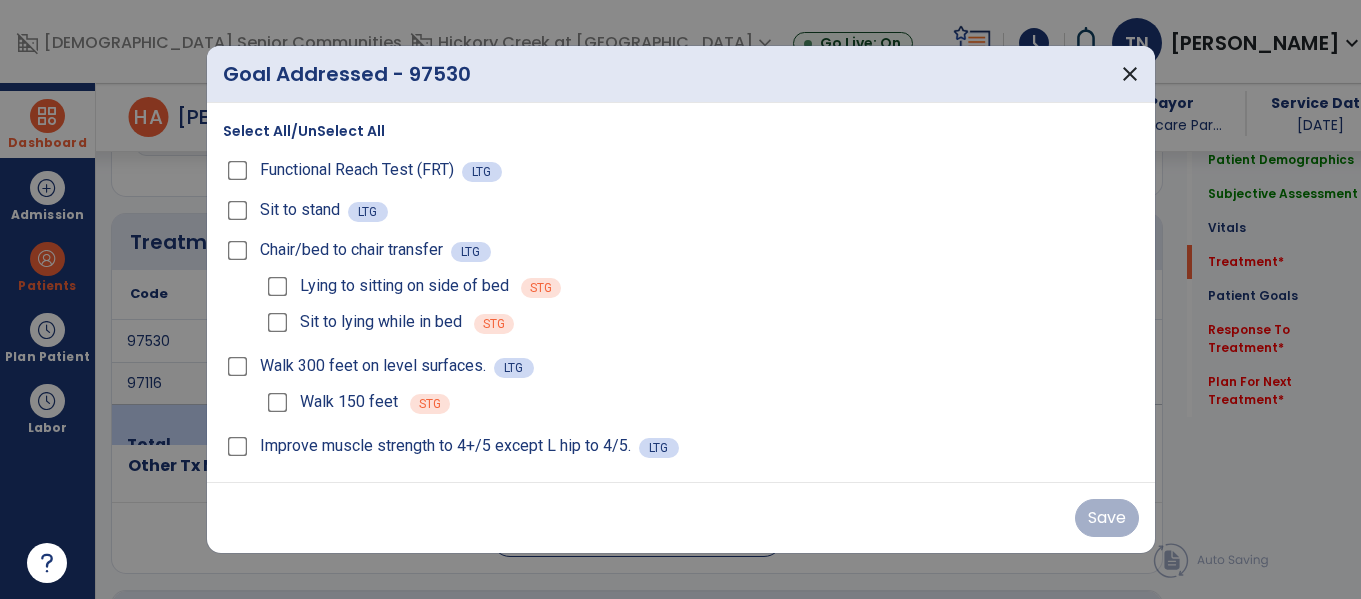 scroll, scrollTop: 1036, scrollLeft: 0, axis: vertical 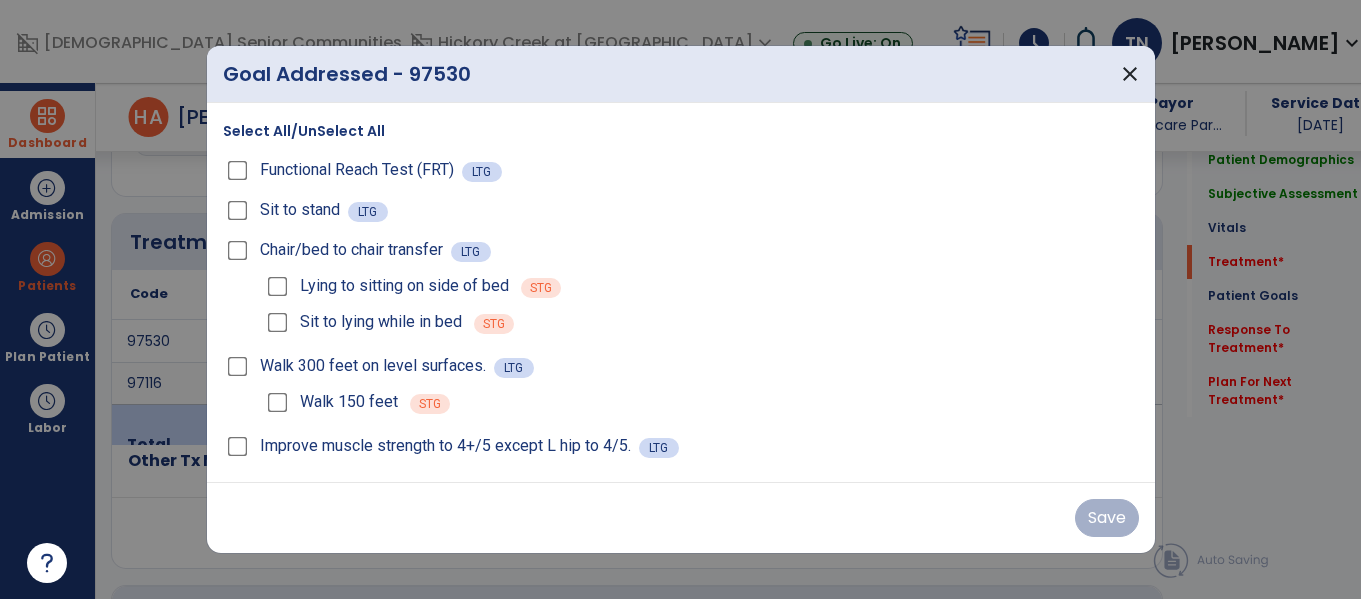 click on "Select All/UnSelect All" at bounding box center (304, 131) 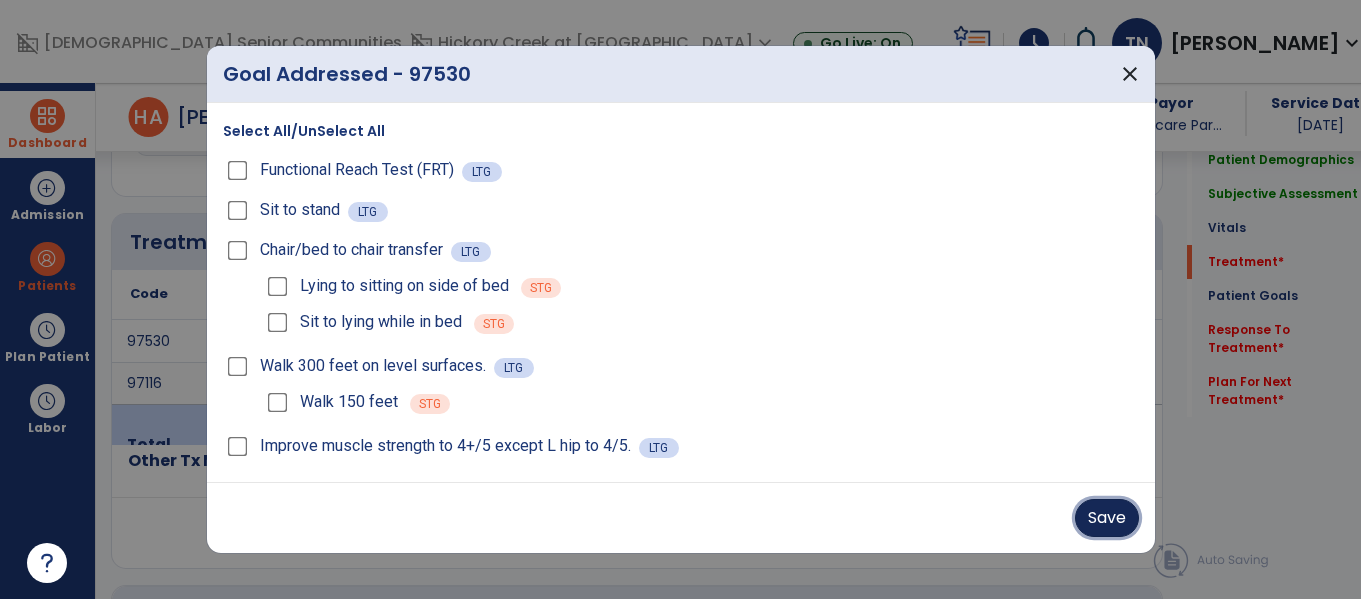 click on "Save" at bounding box center [1107, 518] 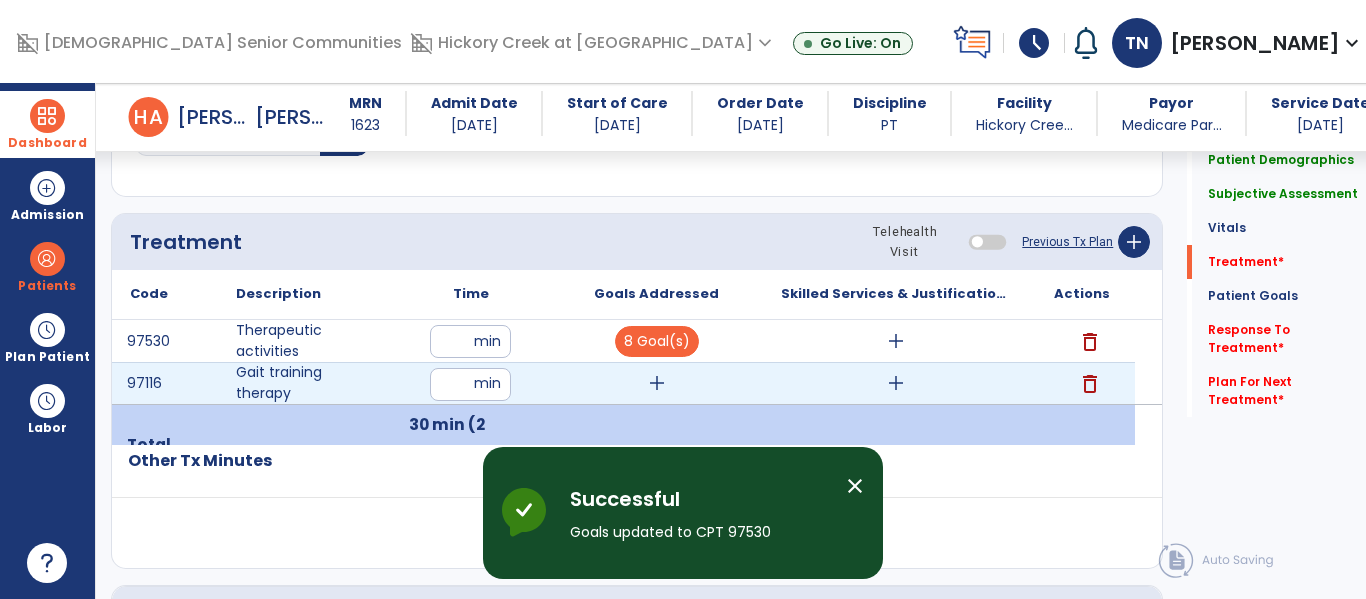 click on "add" at bounding box center (657, 383) 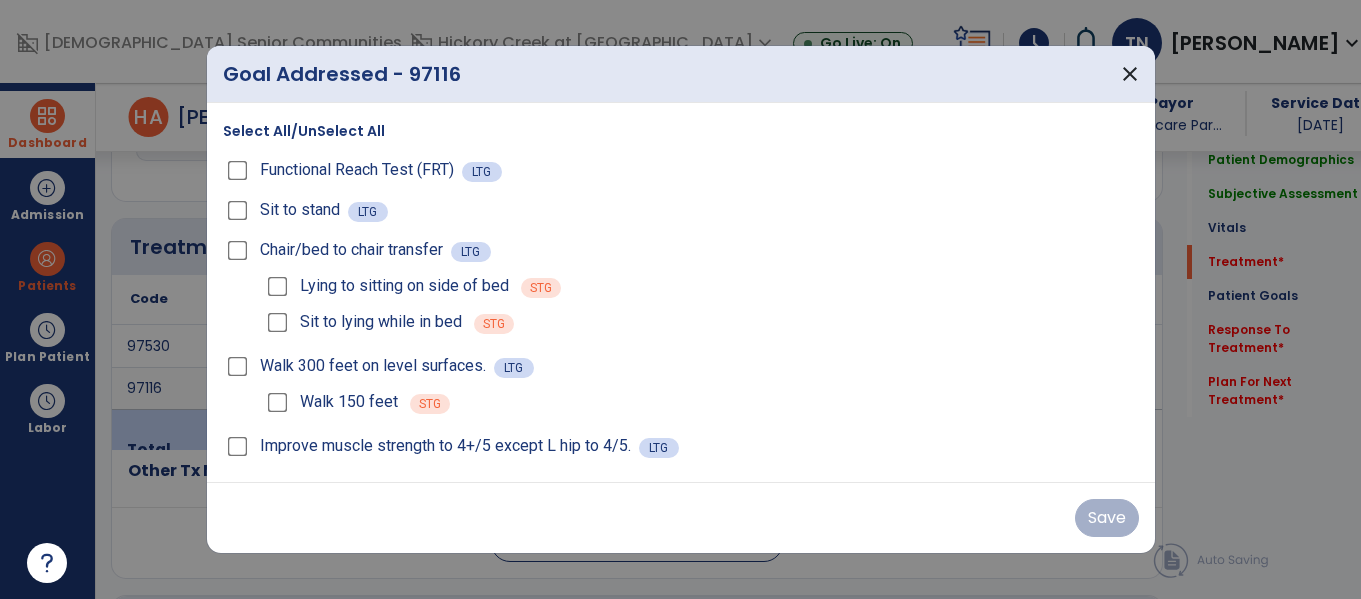 scroll, scrollTop: 1036, scrollLeft: 0, axis: vertical 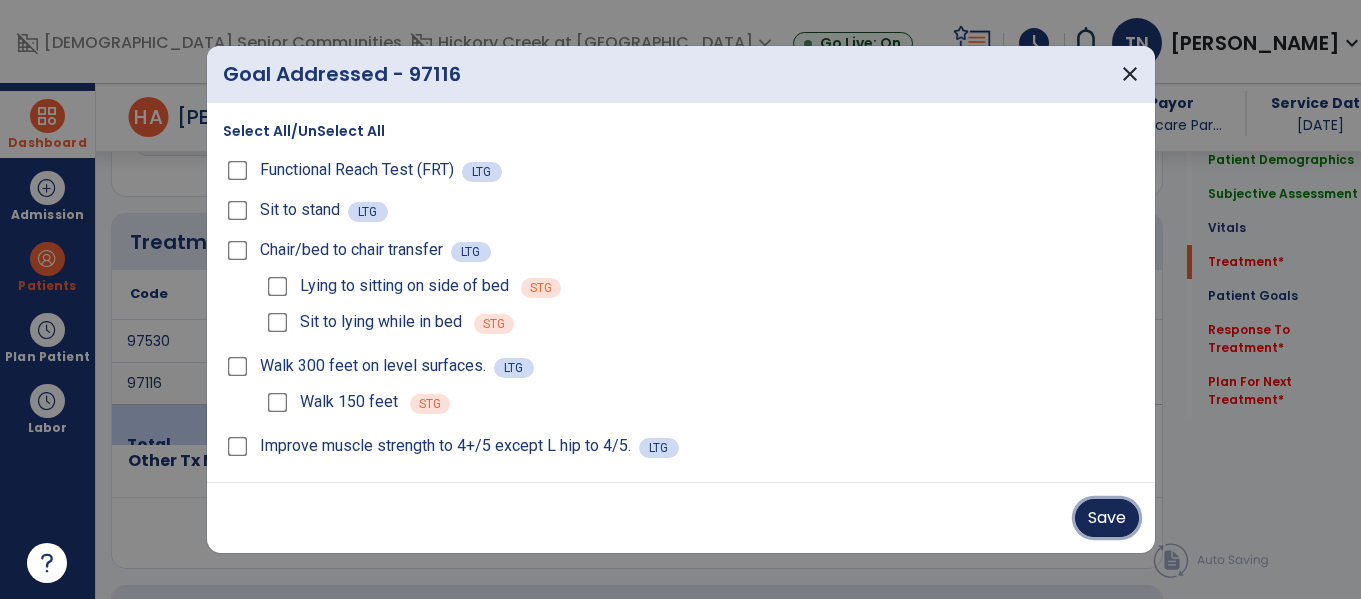 click on "Save" at bounding box center [1107, 518] 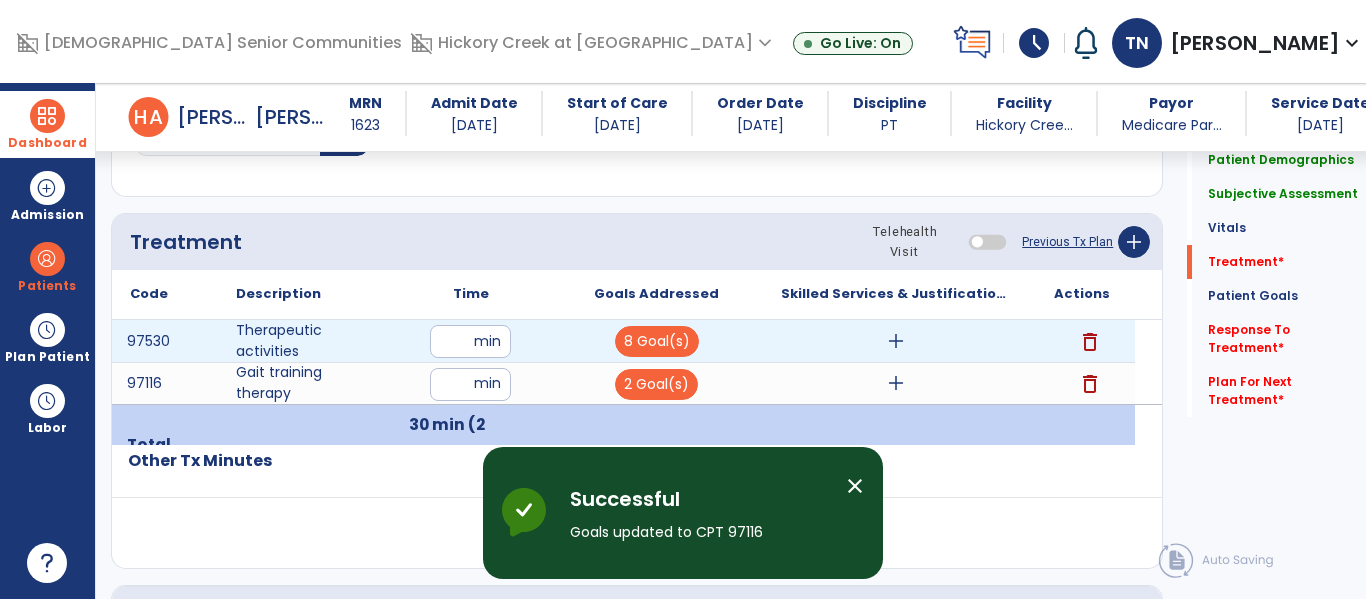 click on "add" at bounding box center [896, 341] 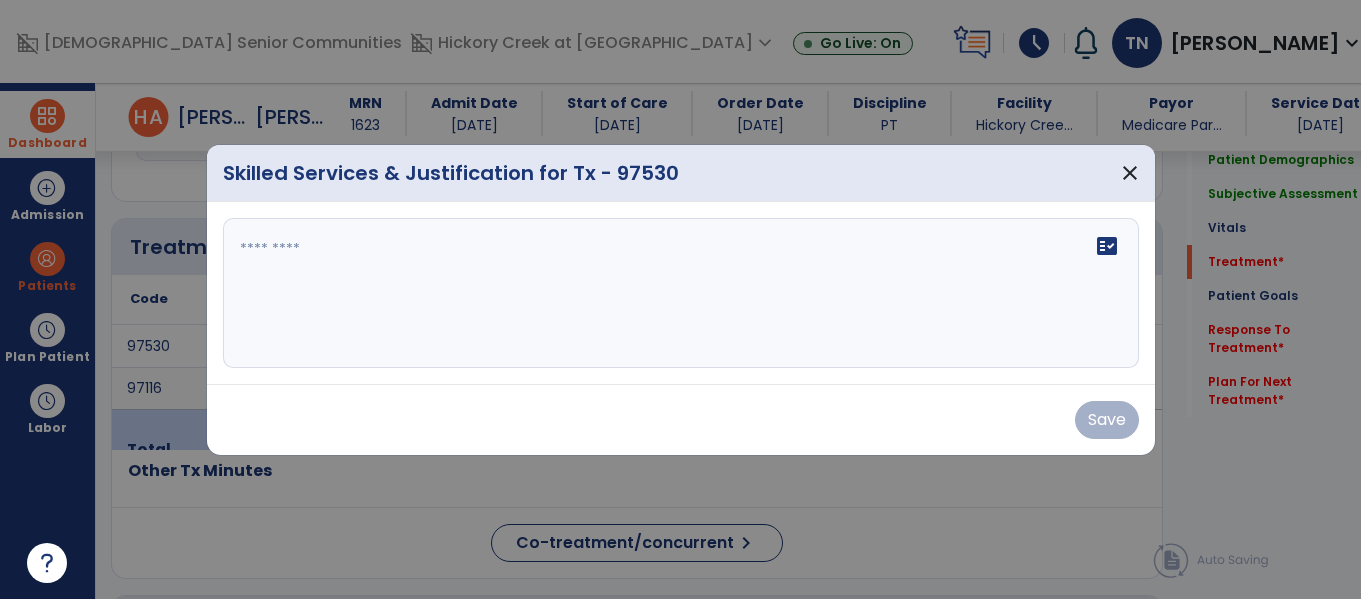 scroll, scrollTop: 1036, scrollLeft: 0, axis: vertical 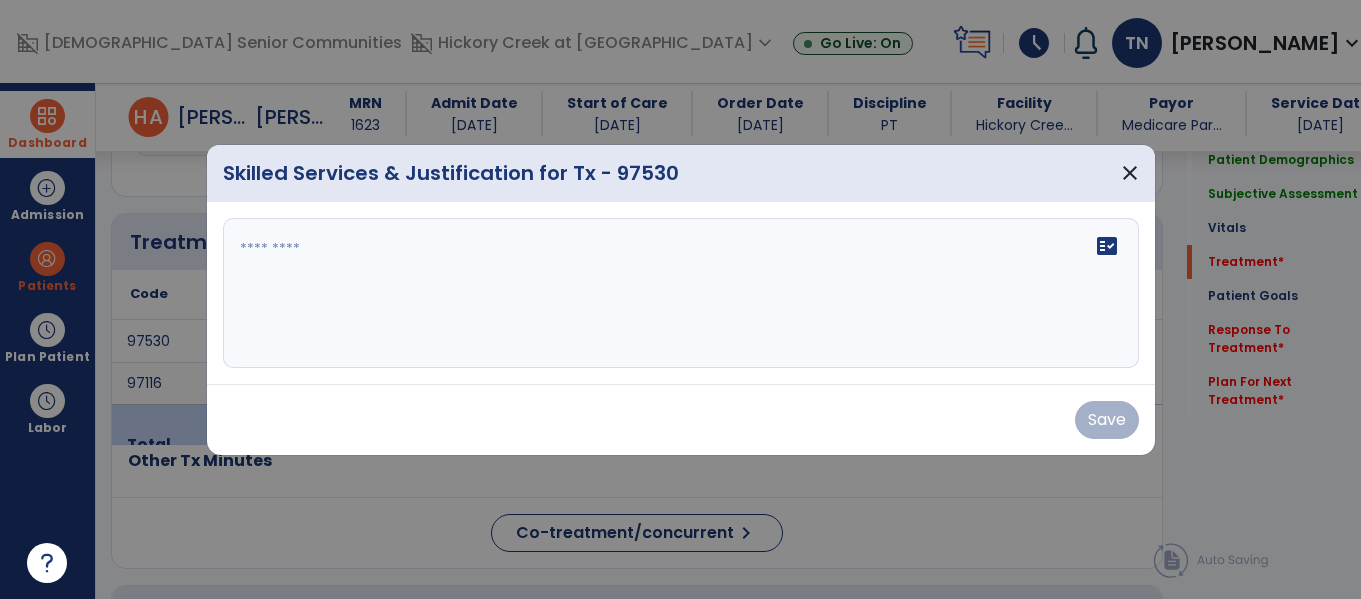 click on "fact_check" at bounding box center (681, 293) 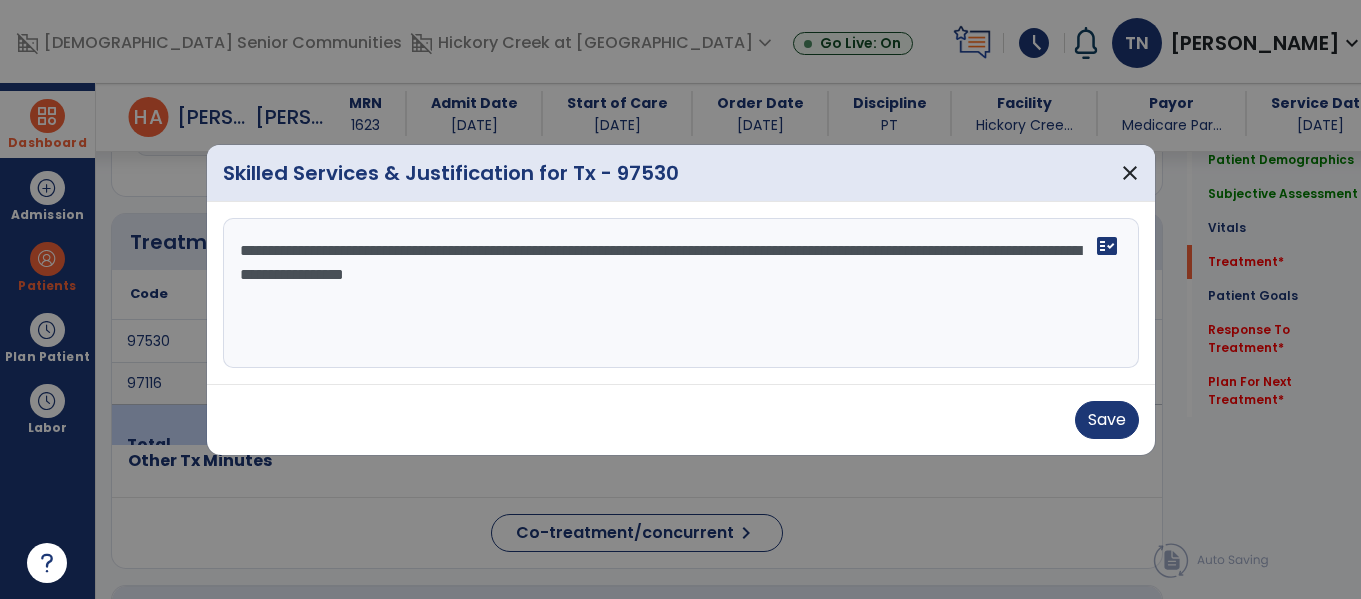 type on "**********" 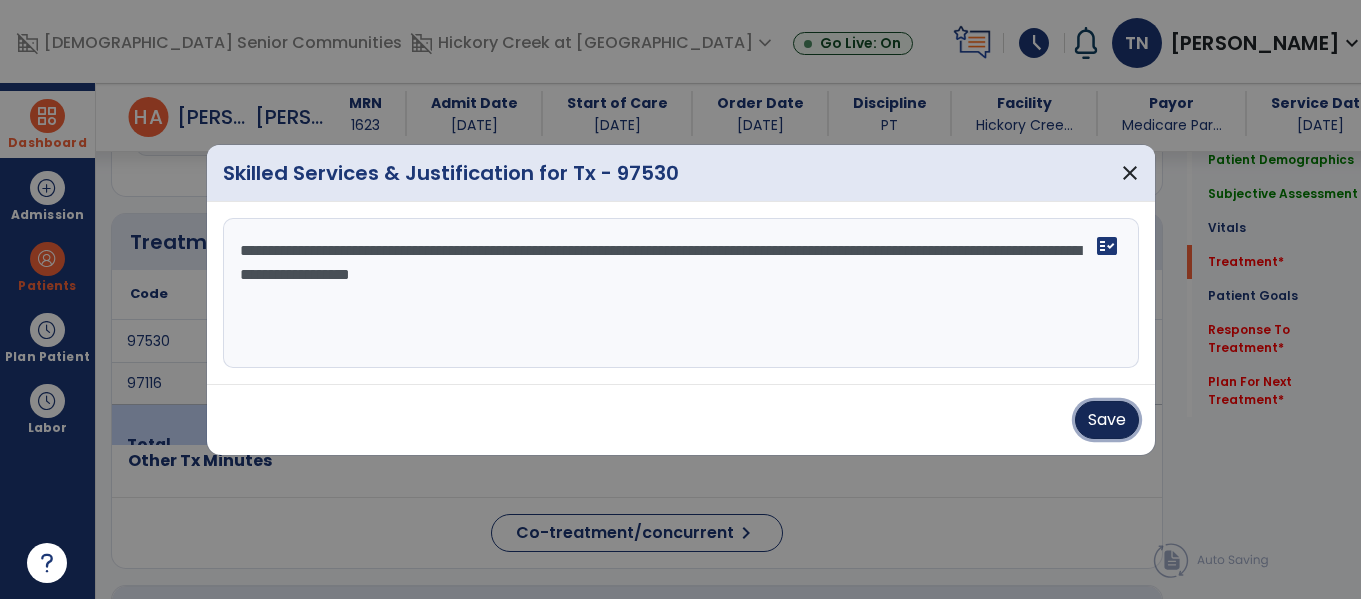 click on "Save" at bounding box center [1107, 420] 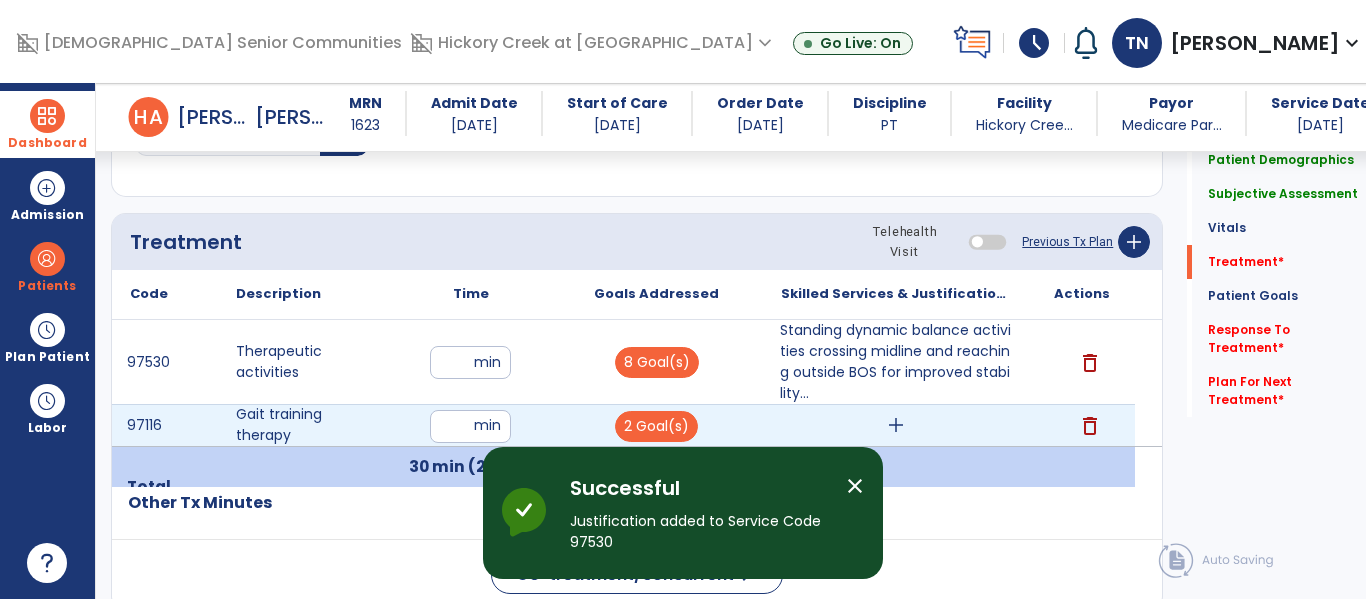 click on "add" at bounding box center [896, 425] 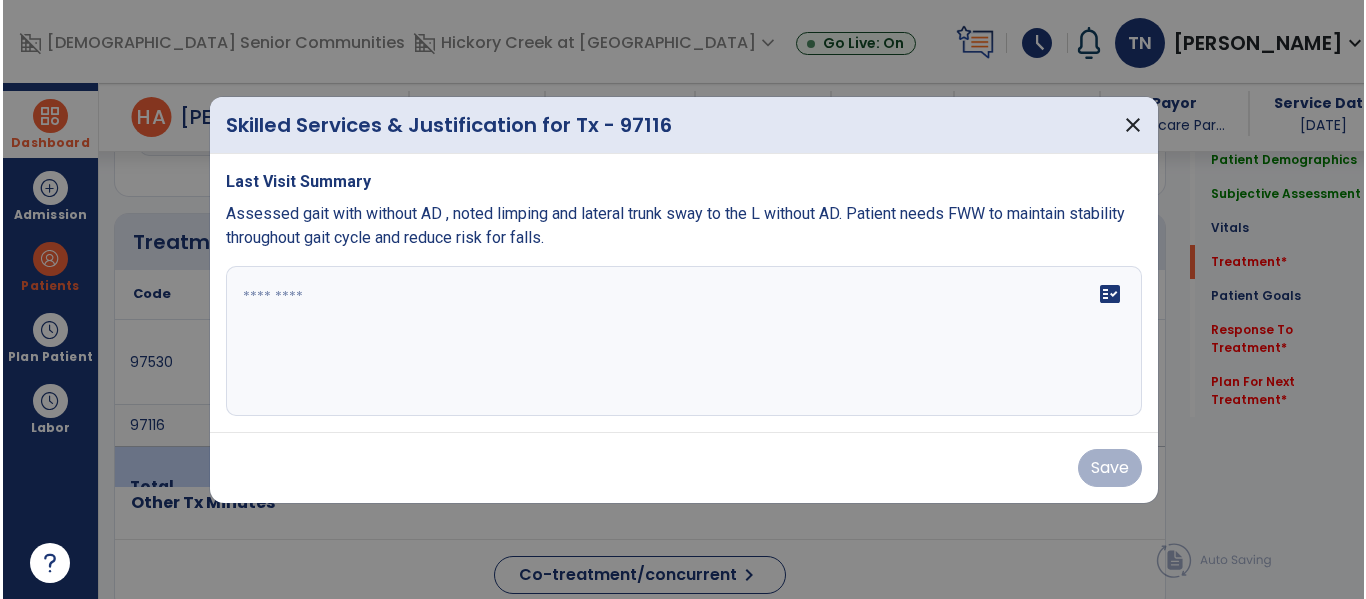 scroll, scrollTop: 1036, scrollLeft: 0, axis: vertical 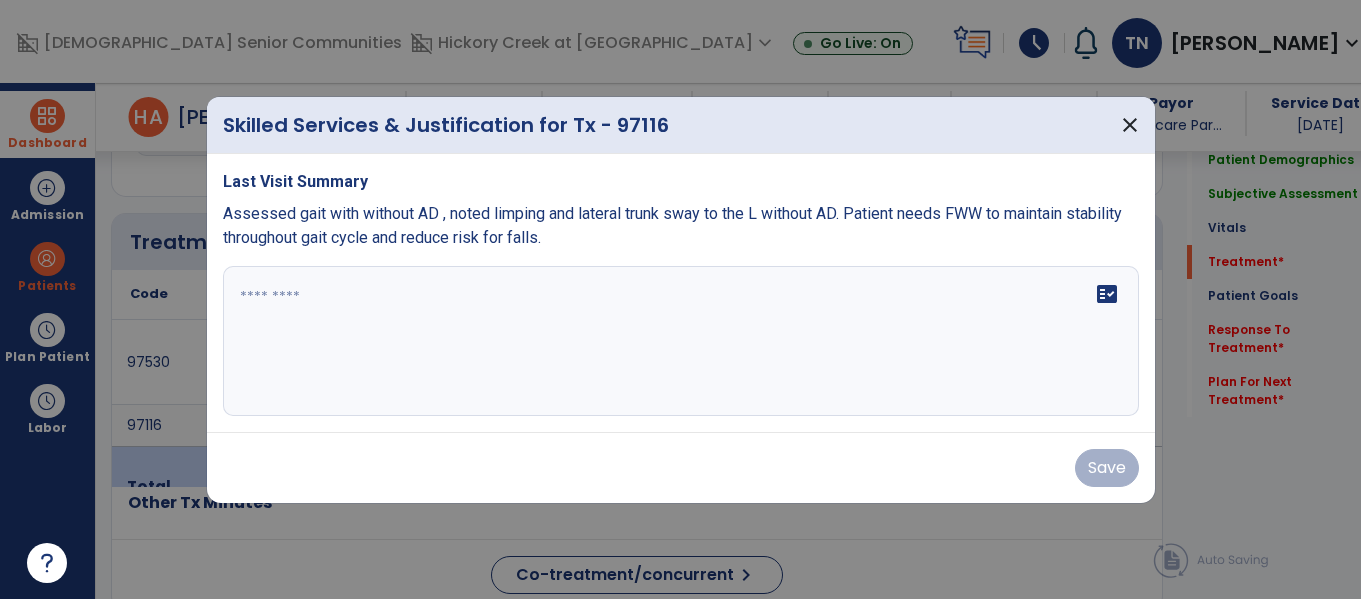 click on "fact_check" at bounding box center (681, 341) 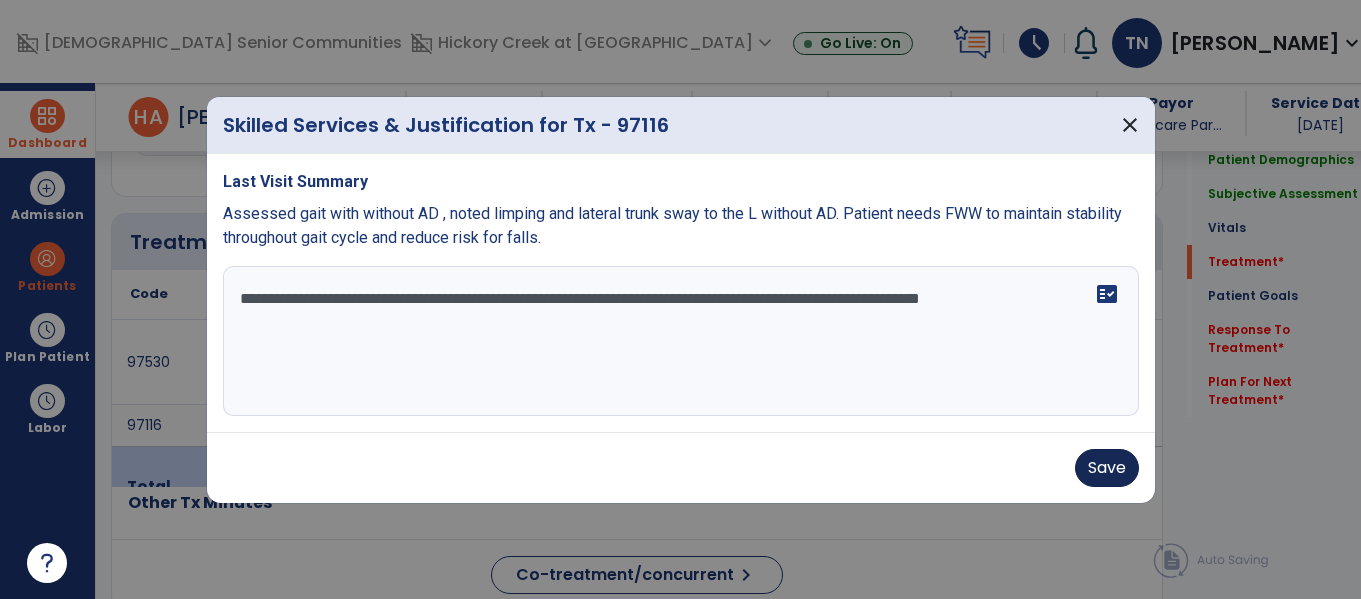 type on "**********" 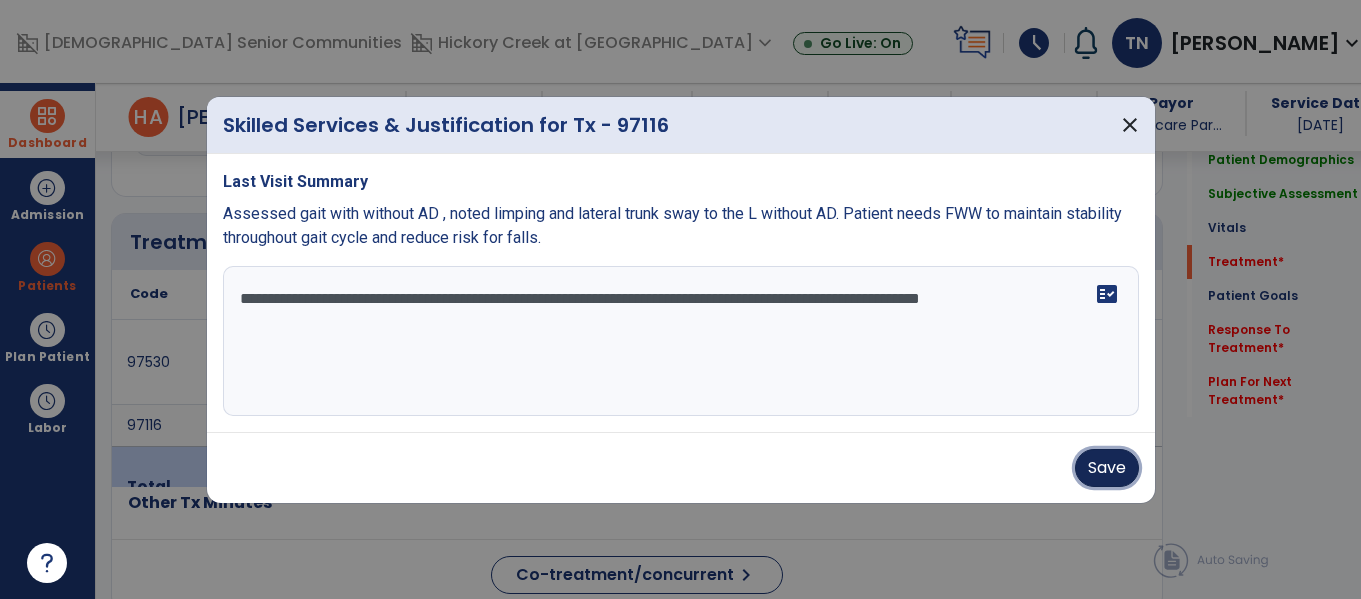 click on "Save" at bounding box center [1107, 468] 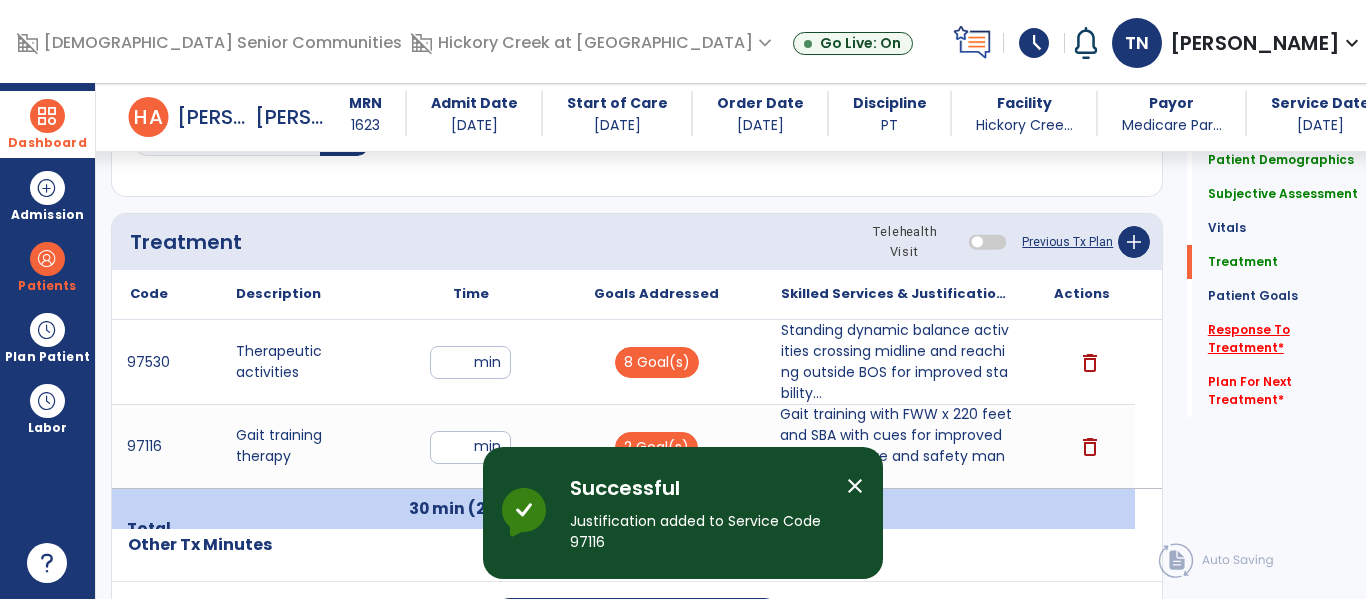 click on "Response To Treatment   *" 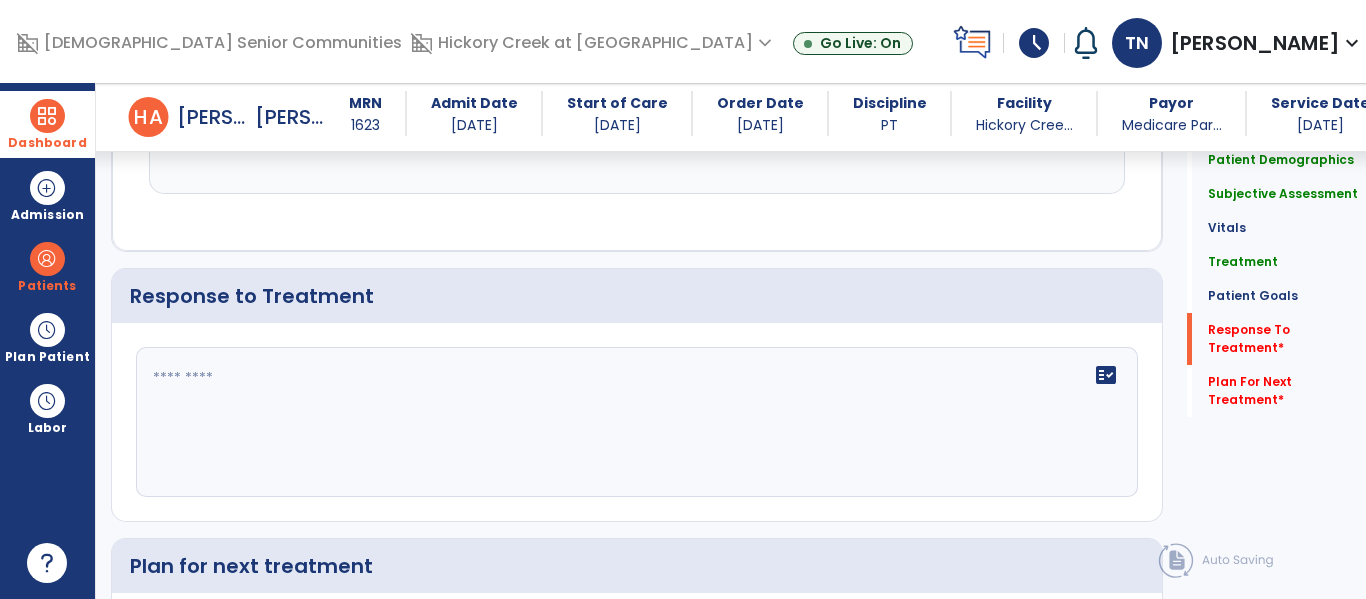 scroll, scrollTop: 2917, scrollLeft: 0, axis: vertical 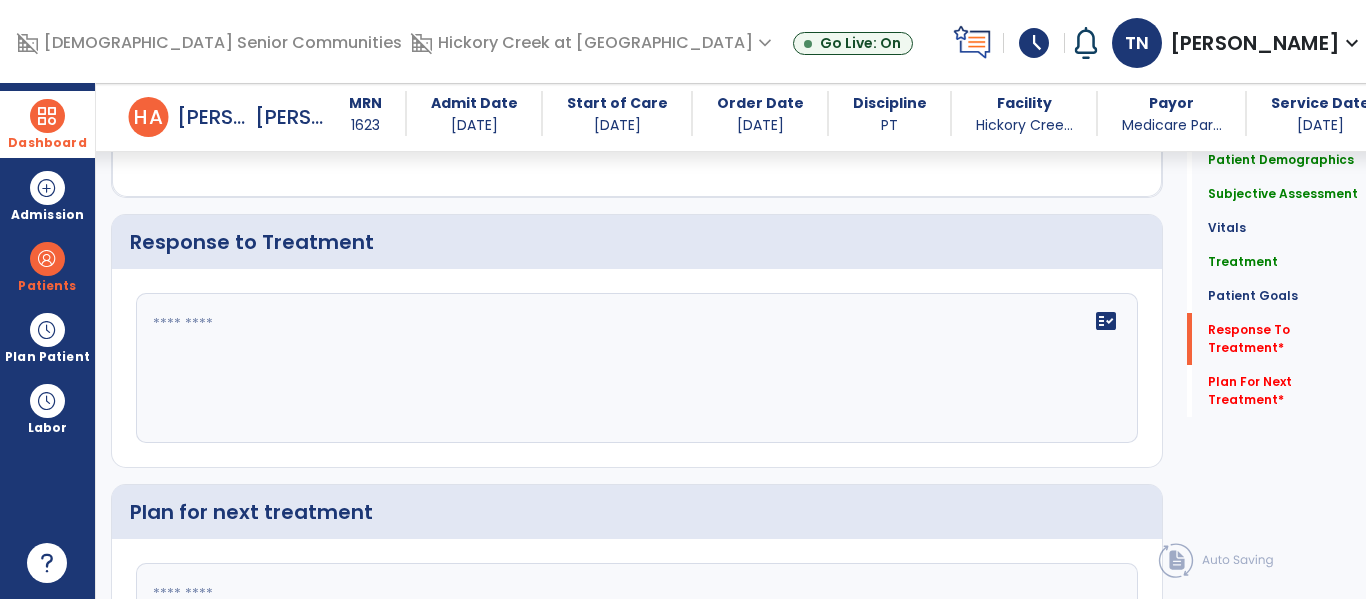 click 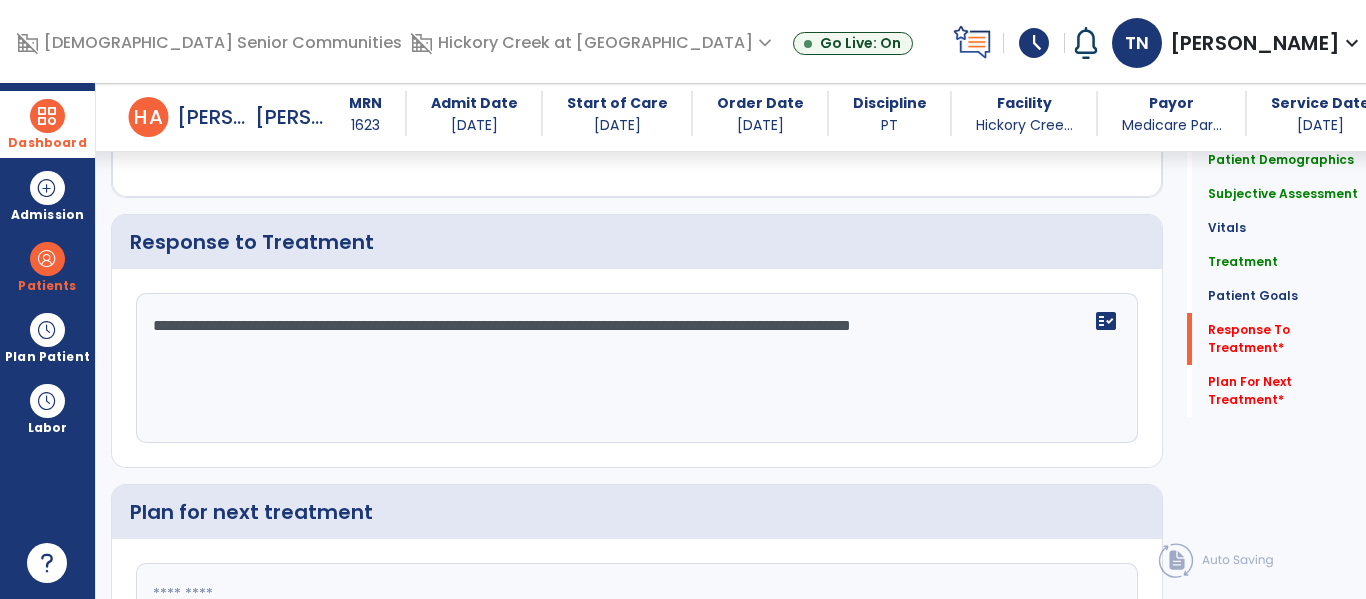 type on "**********" 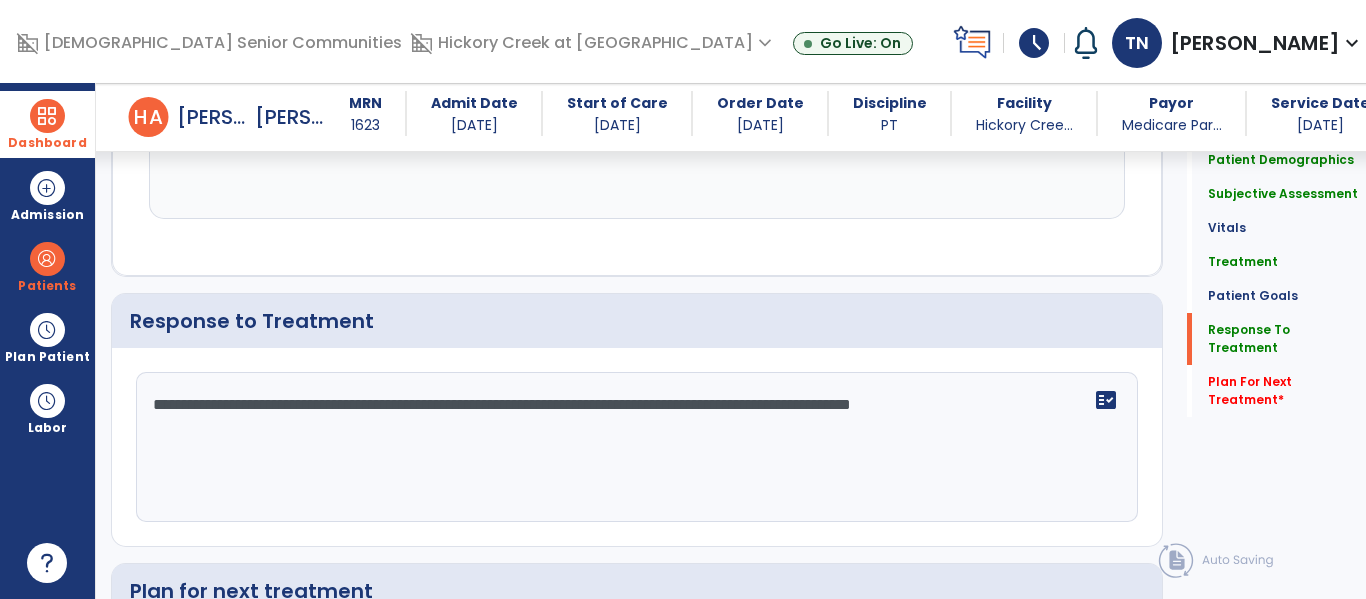 scroll, scrollTop: 2926, scrollLeft: 0, axis: vertical 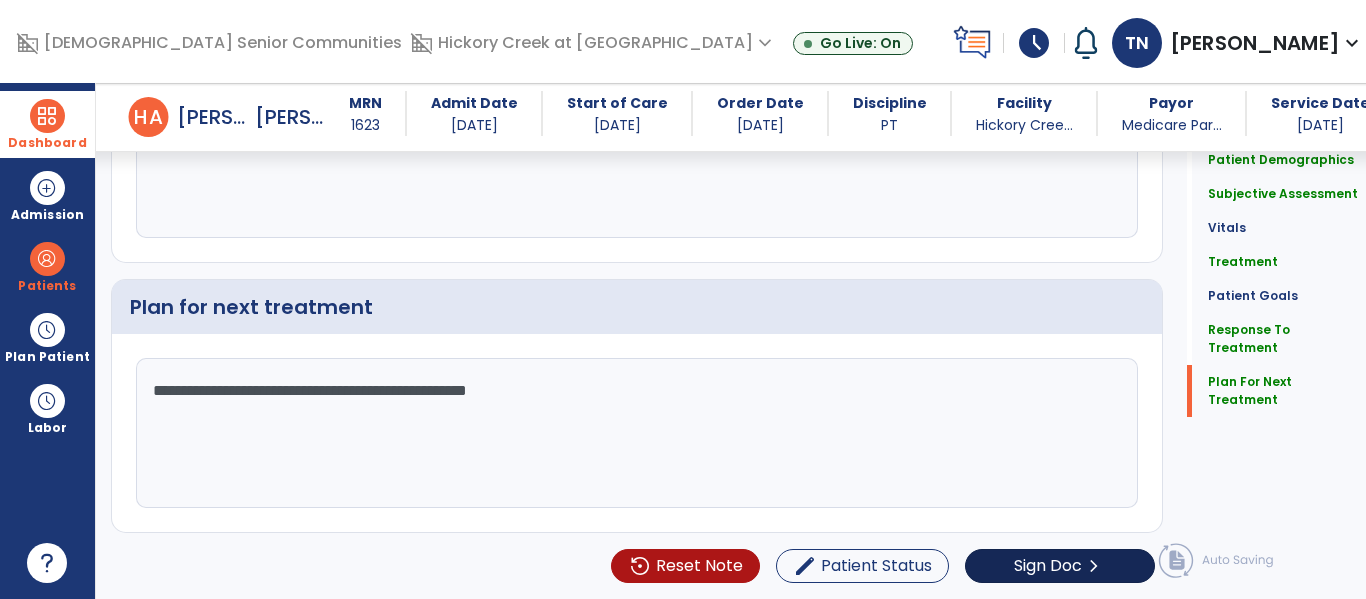 type on "**********" 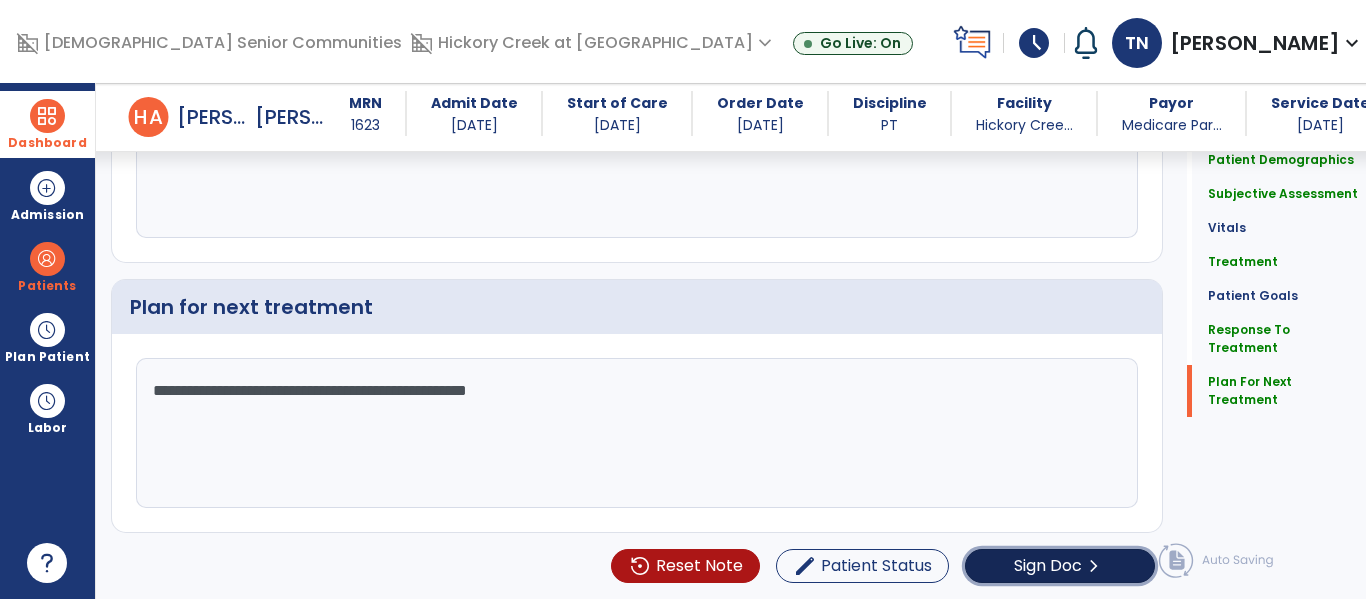 click on "chevron_right" 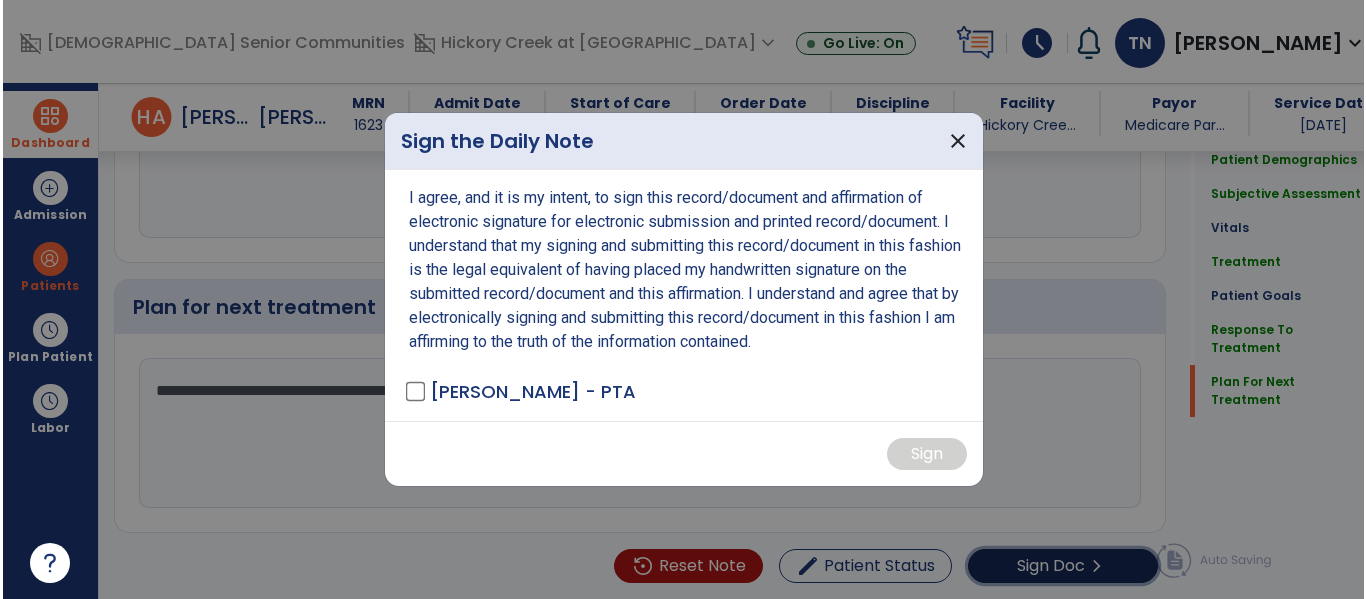 scroll, scrollTop: 3122, scrollLeft: 0, axis: vertical 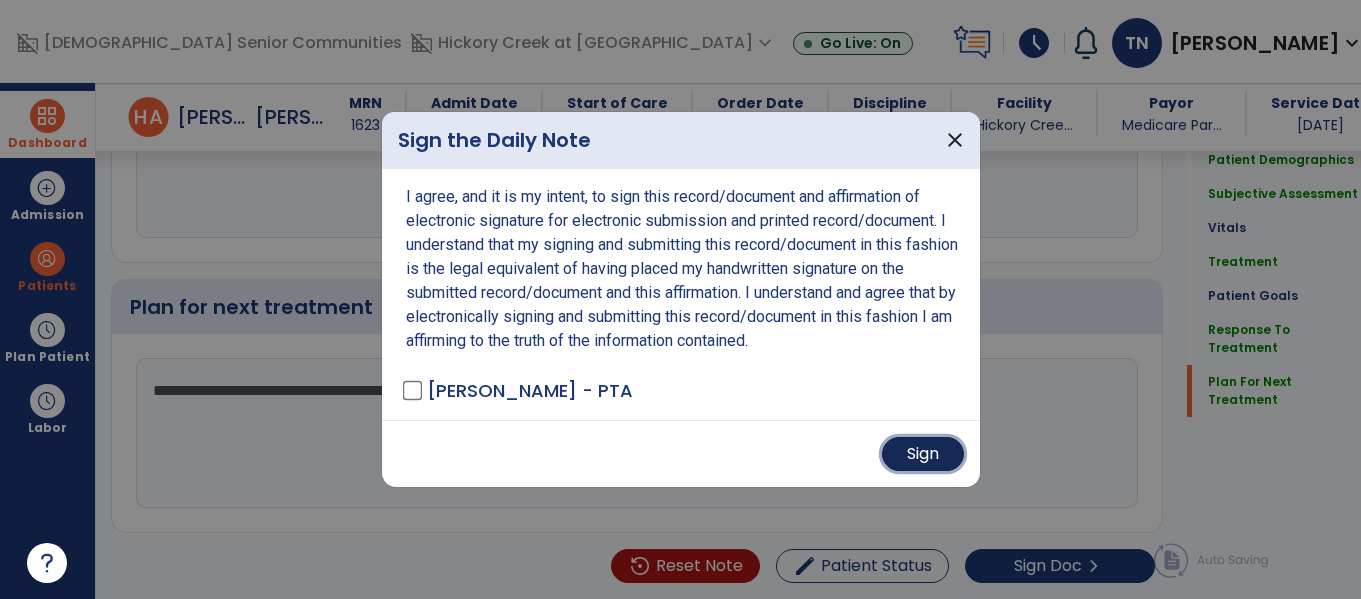 click on "Sign" at bounding box center (923, 454) 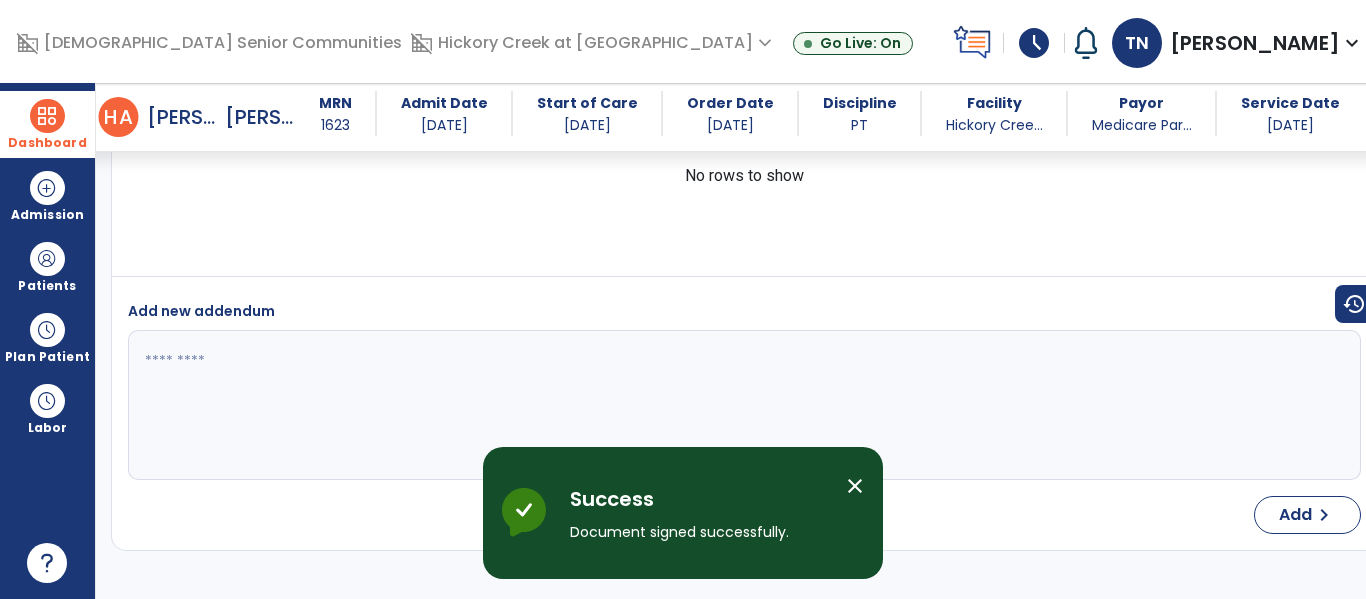 scroll, scrollTop: 4345, scrollLeft: 0, axis: vertical 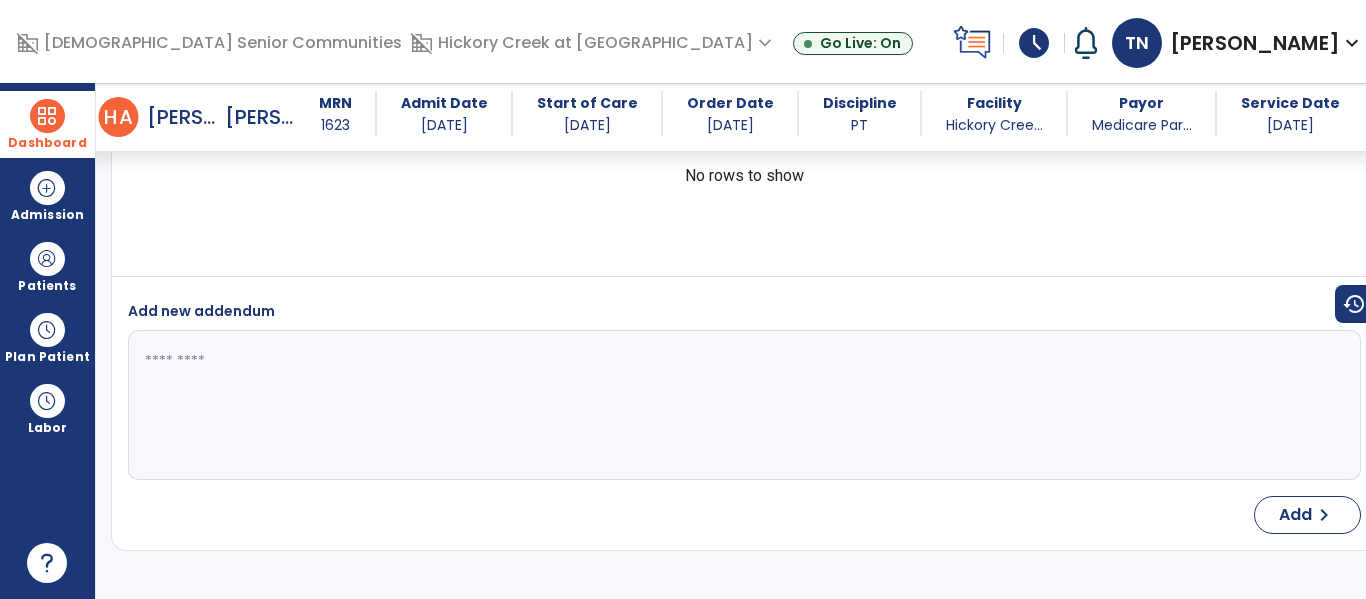 click on "Dashboard" at bounding box center (47, 143) 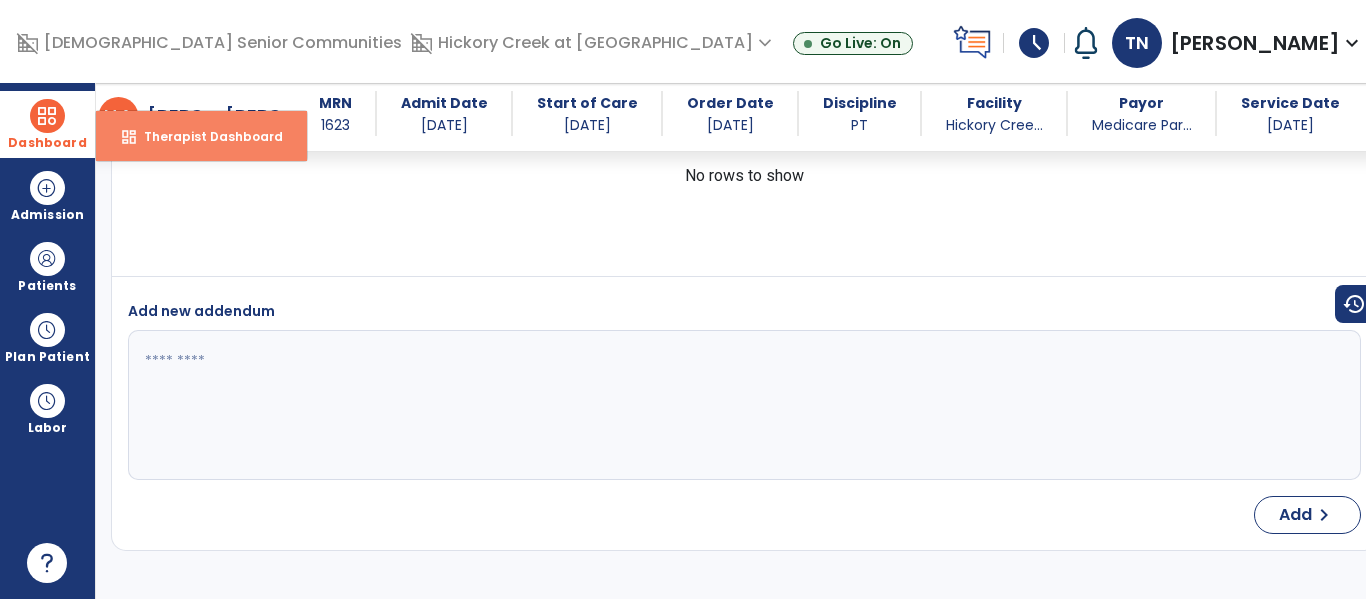 click on "dashboard  Therapist Dashboard" at bounding box center [201, 136] 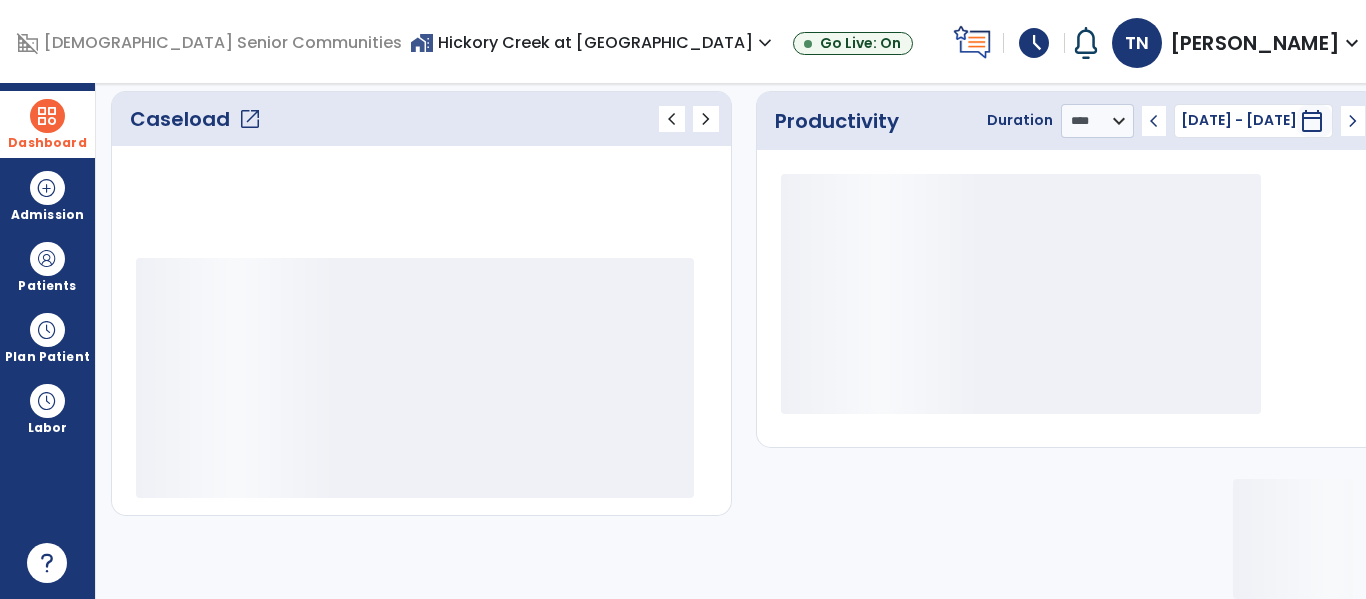 scroll, scrollTop: 276, scrollLeft: 0, axis: vertical 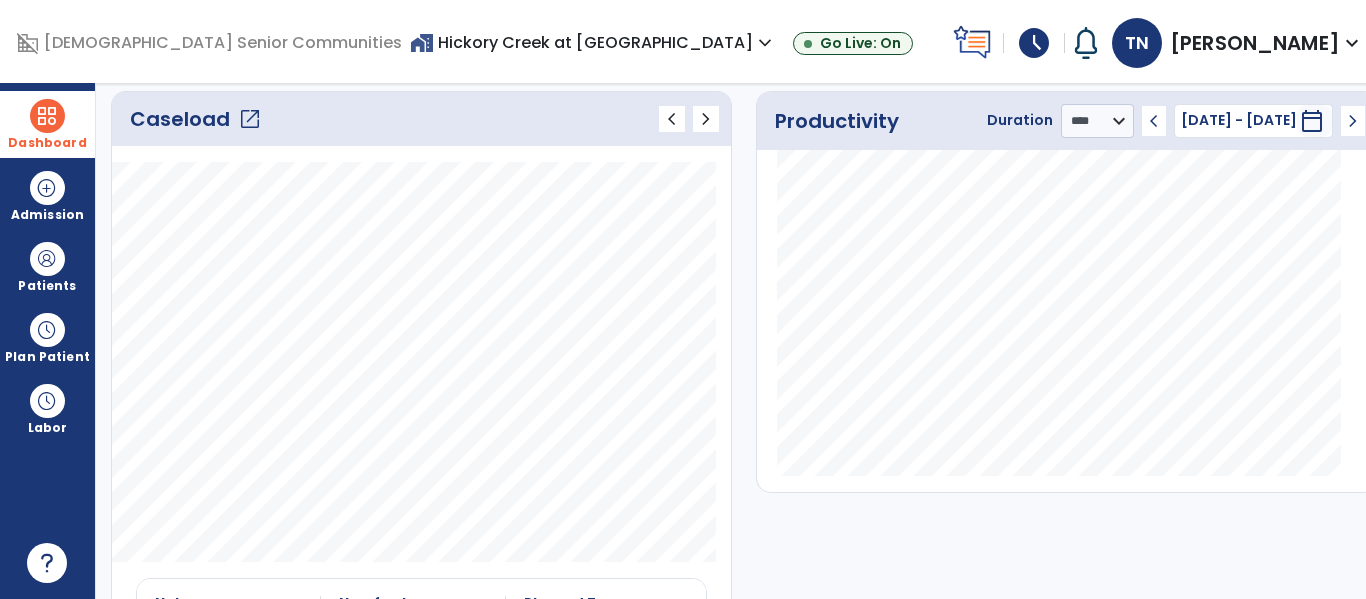 click on "open_in_new" 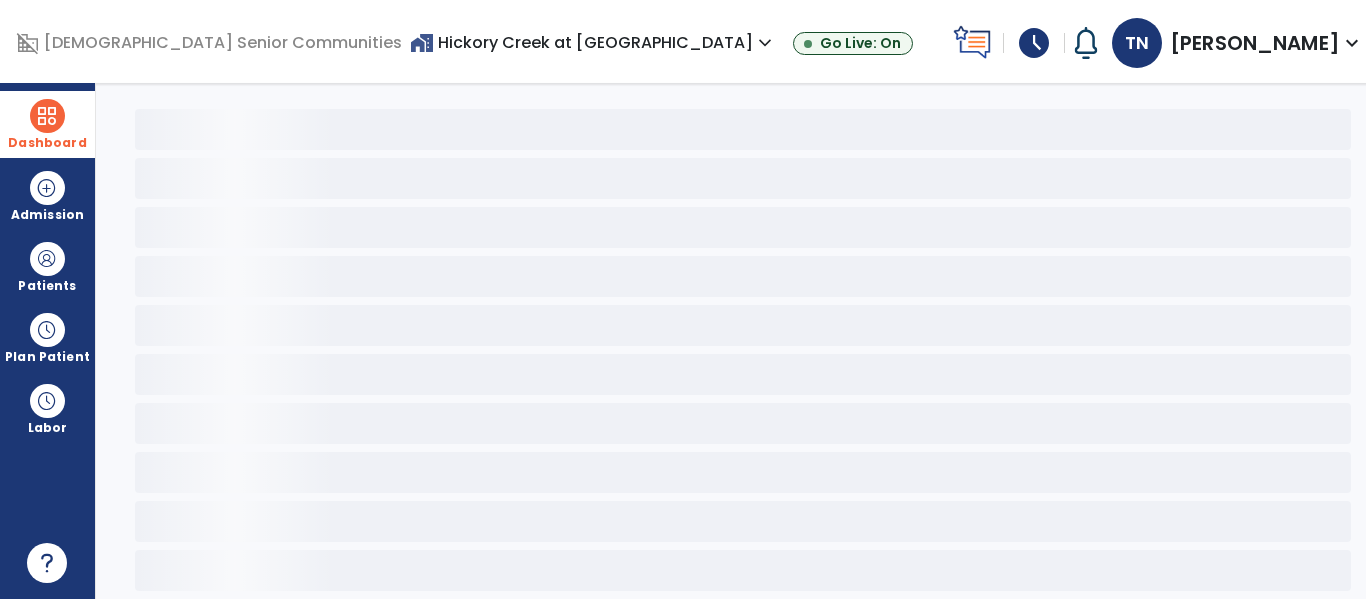 scroll, scrollTop: 78, scrollLeft: 0, axis: vertical 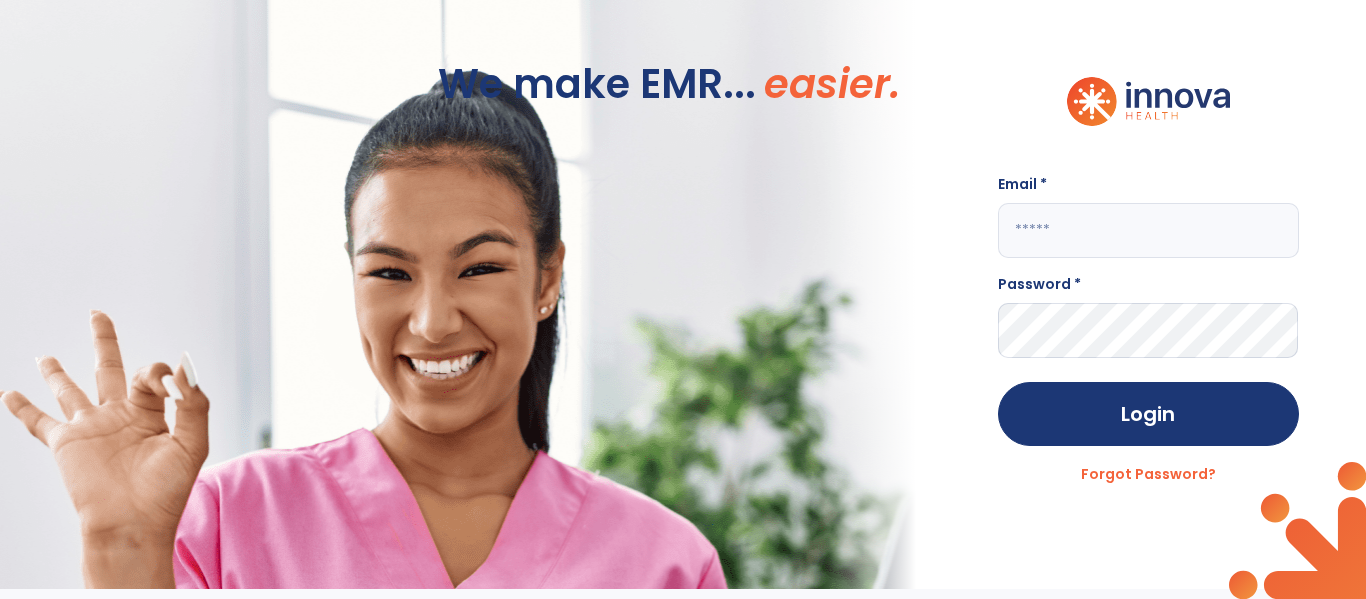click 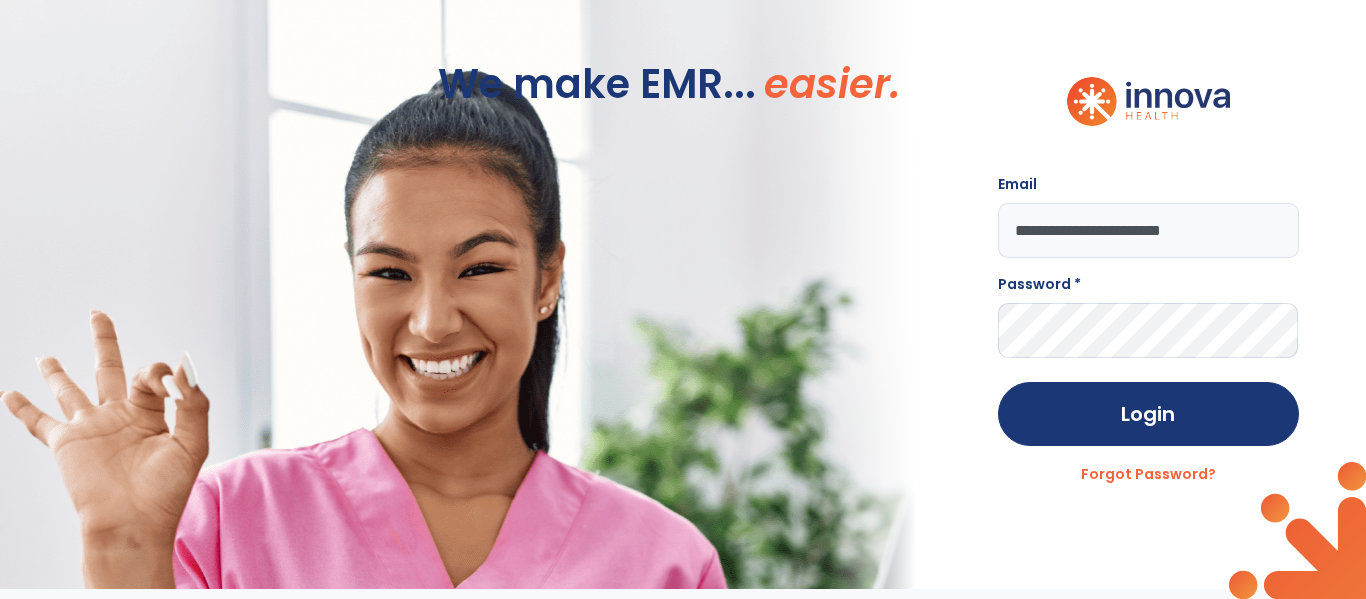 type on "**********" 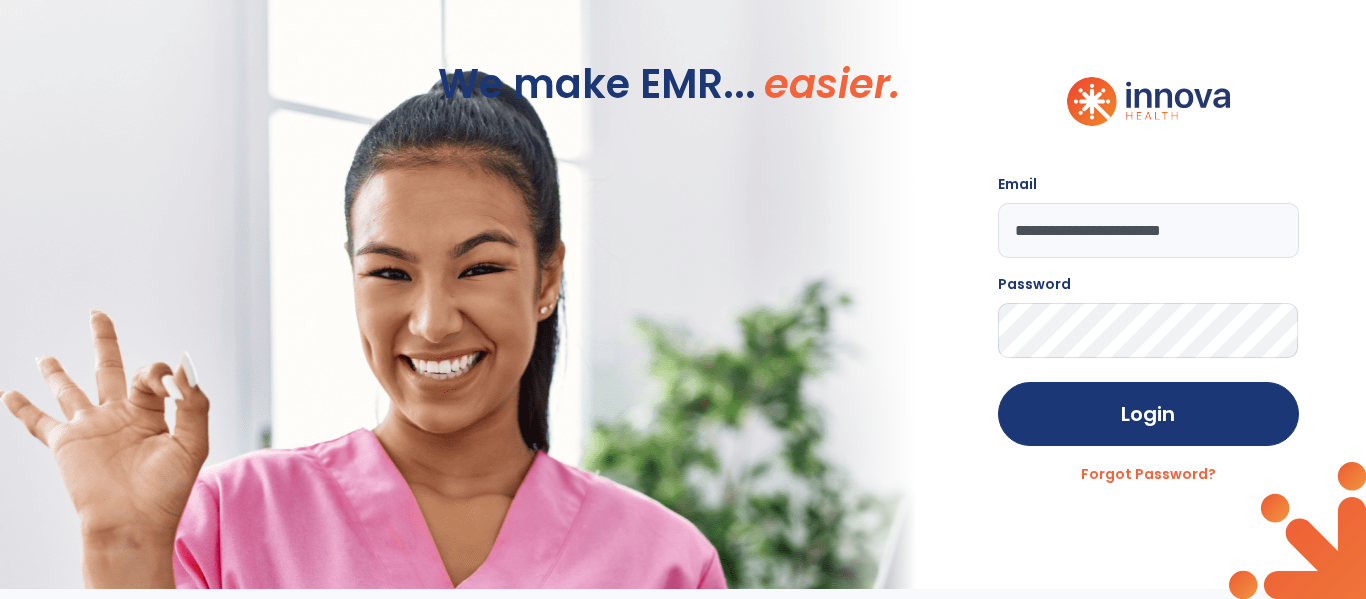 click on "Login" 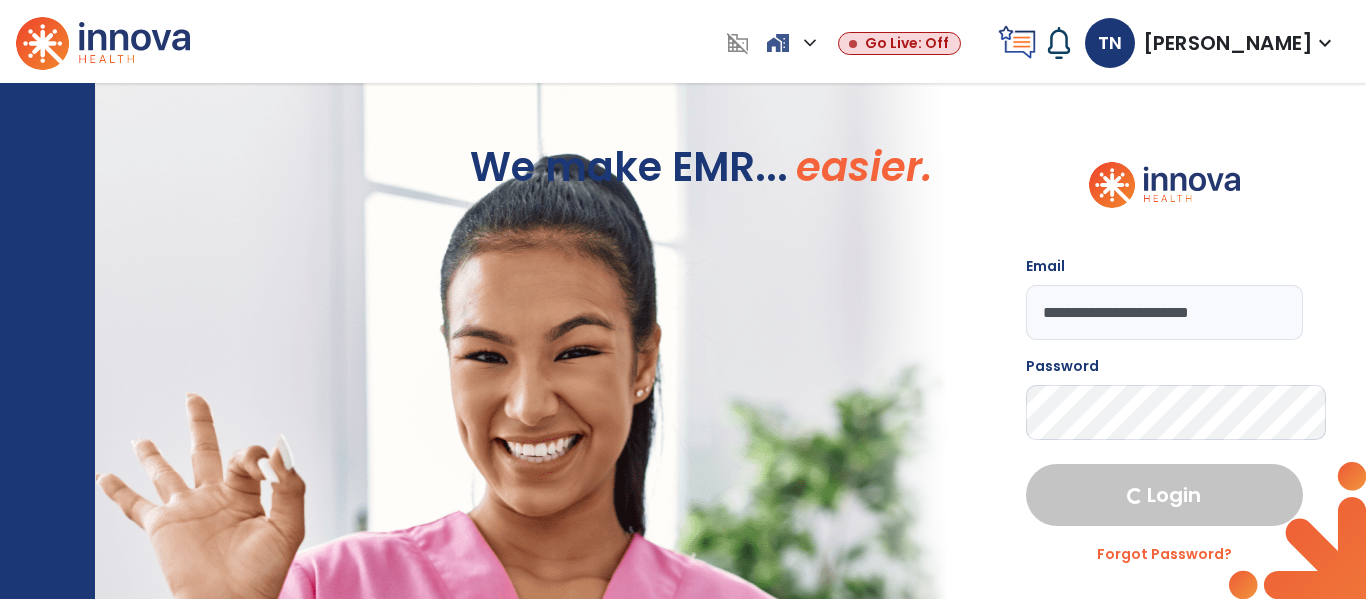 select on "****" 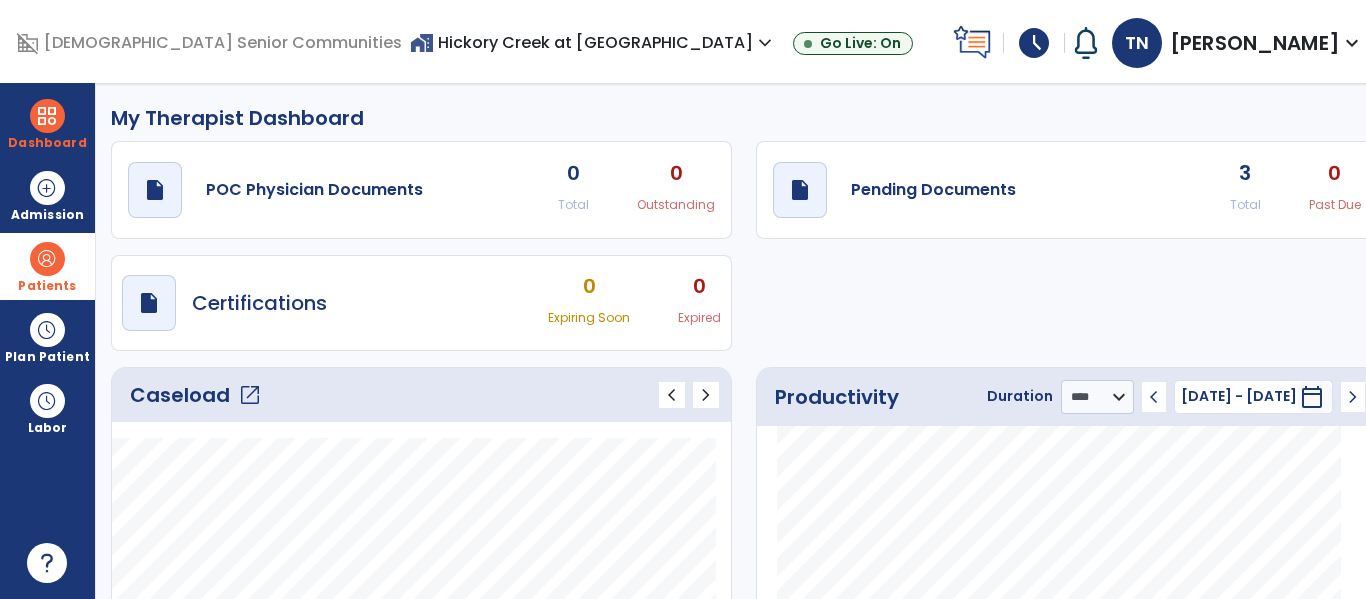 click at bounding box center [47, 259] 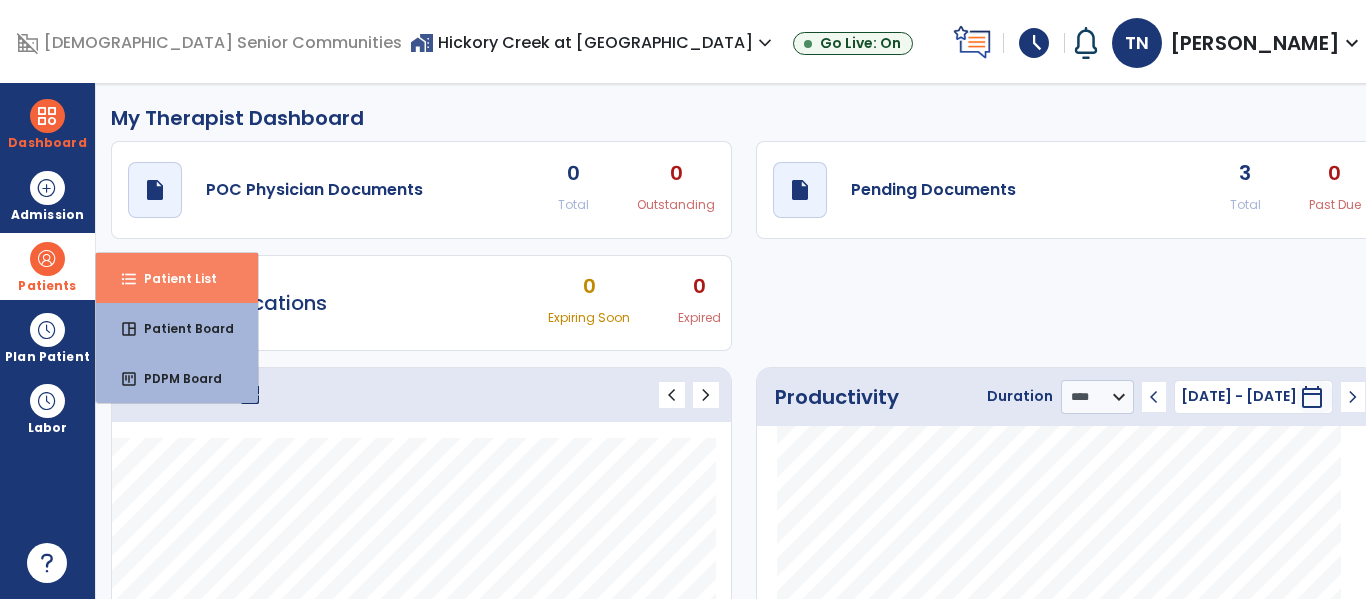 click on "format_list_bulleted  Patient List" at bounding box center [177, 278] 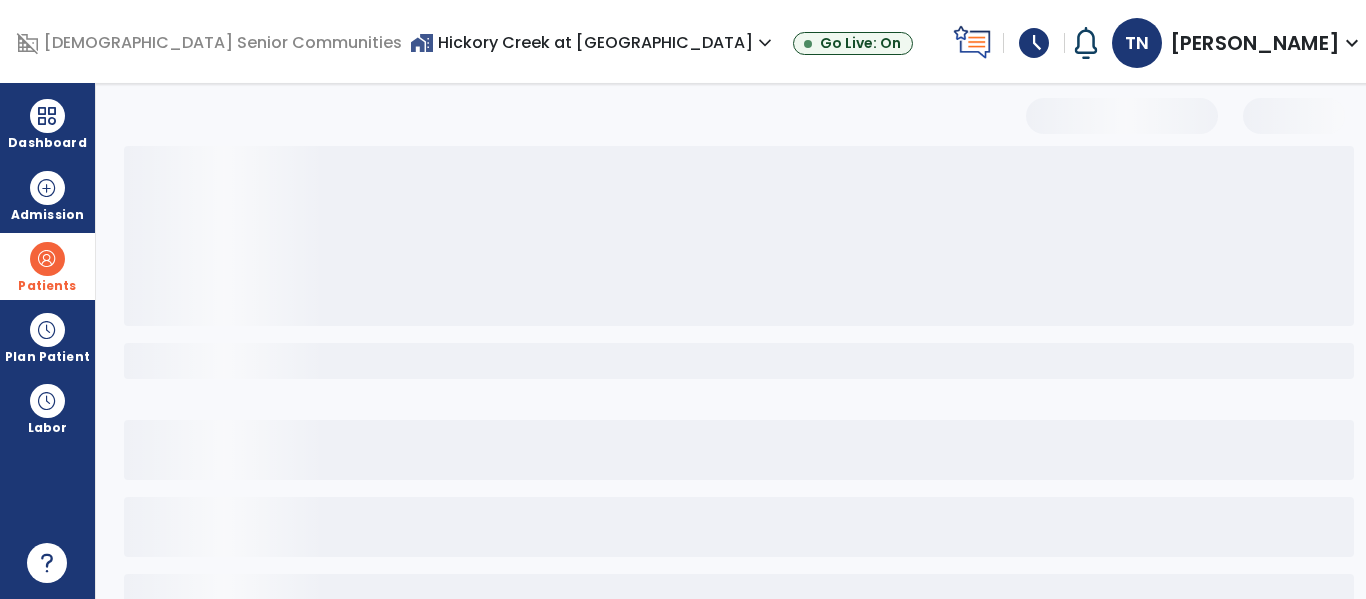 select on "***" 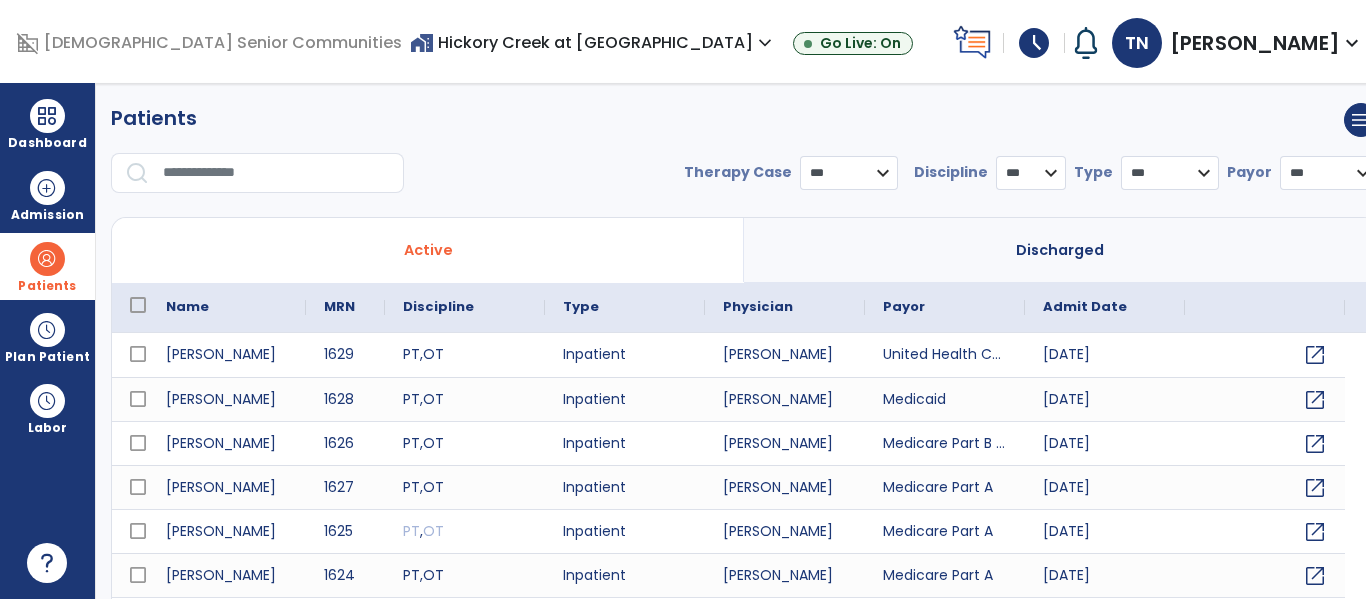 click at bounding box center [276, 173] 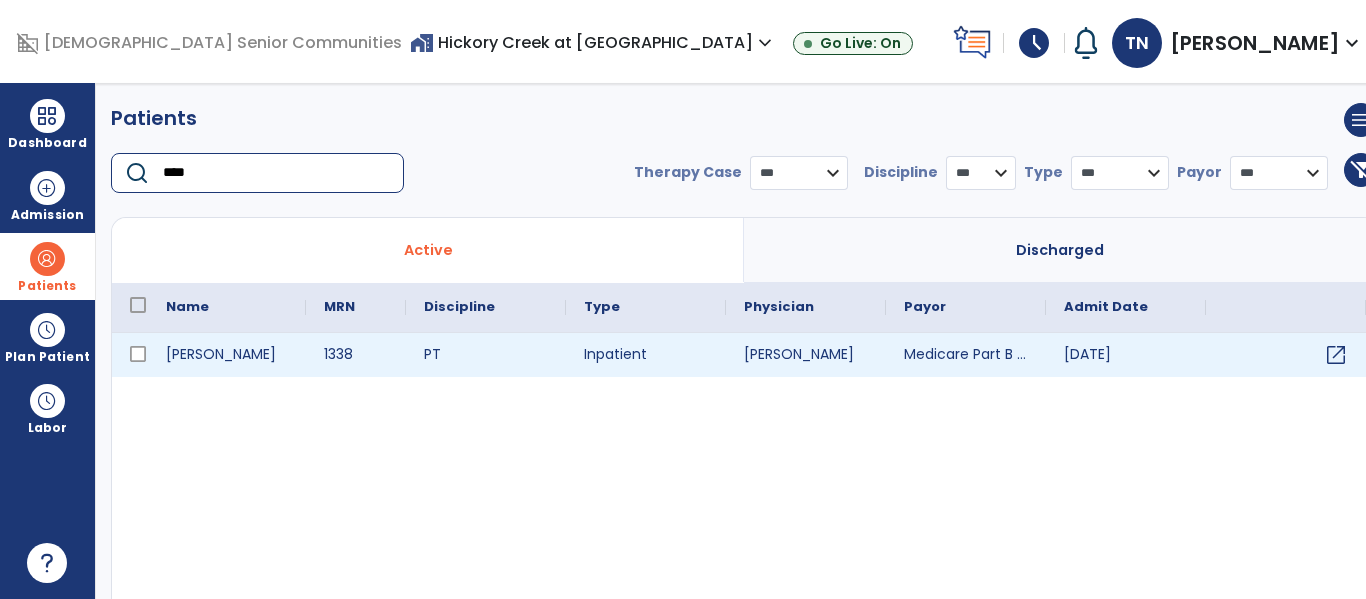 type on "****" 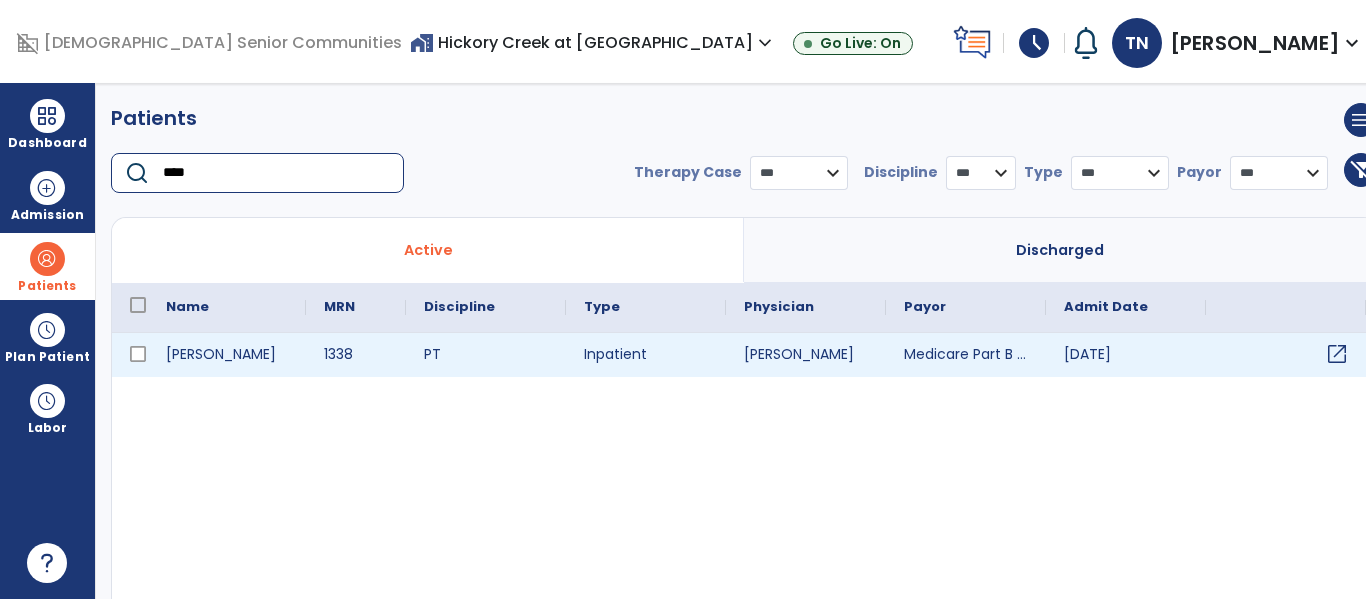 click on "open_in_new" at bounding box center (1337, 354) 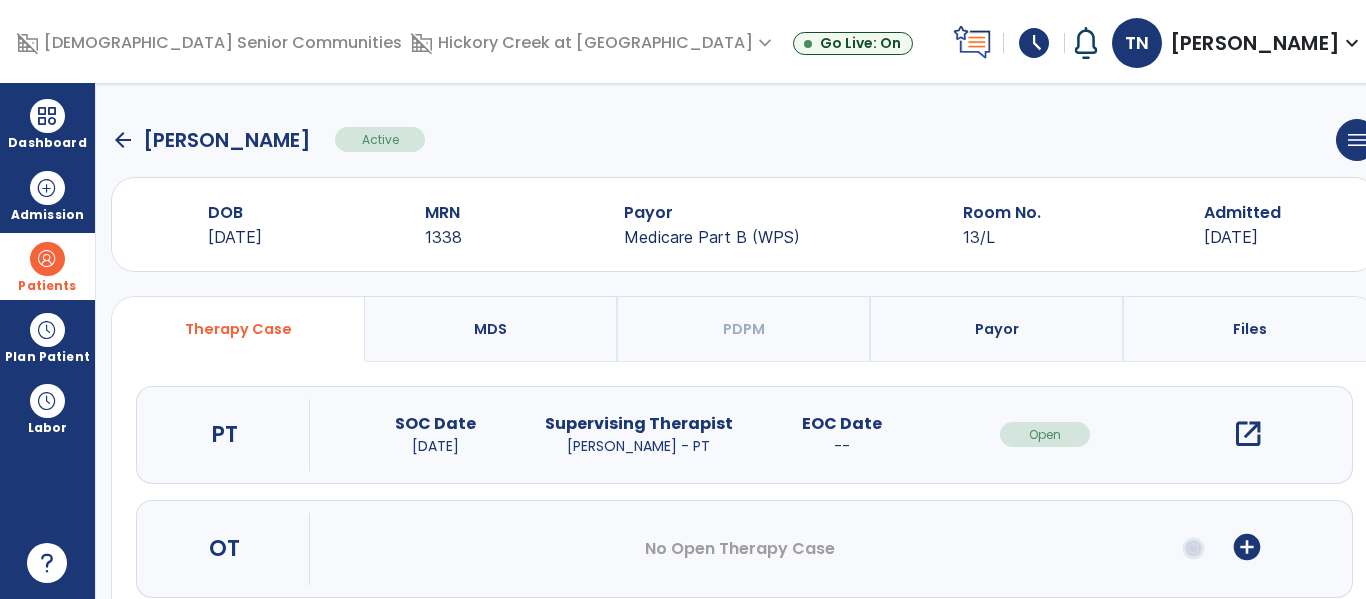 click on "open_in_new" at bounding box center [1248, 434] 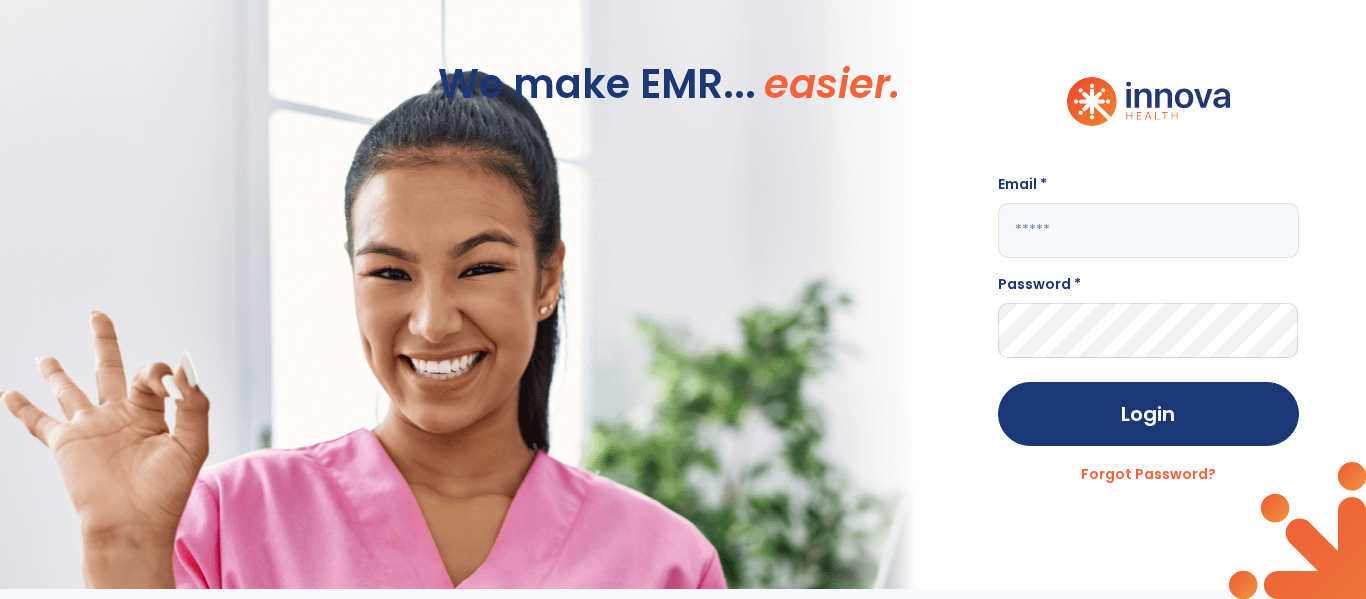 click 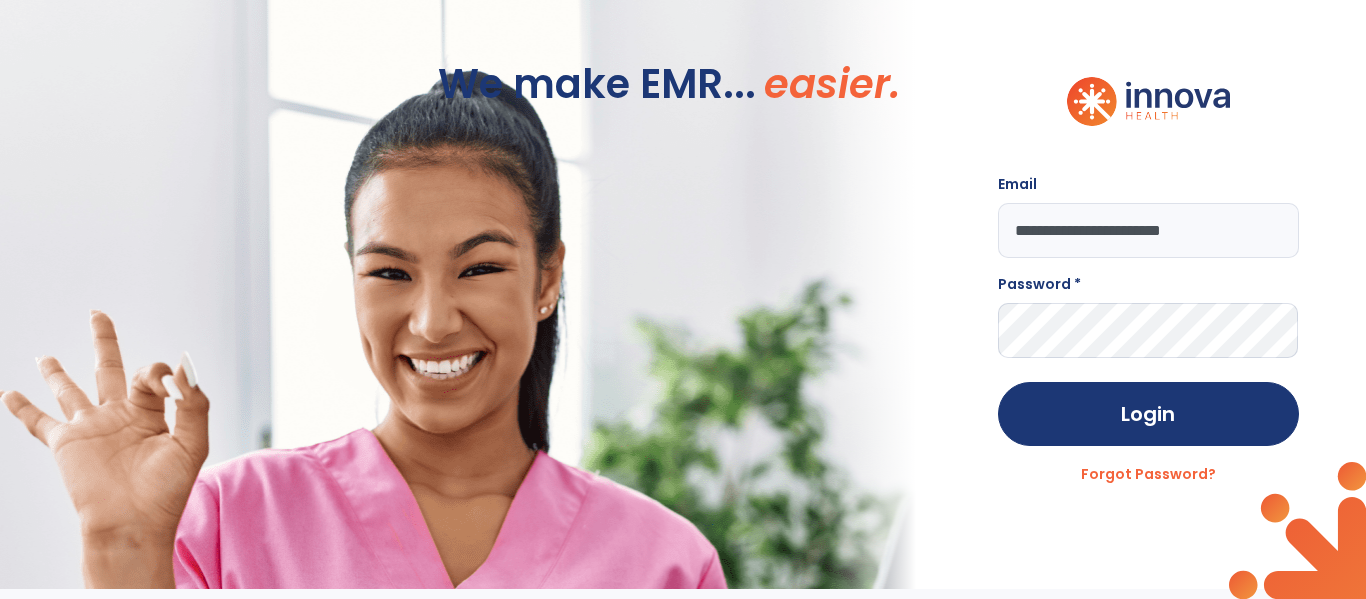 type on "**********" 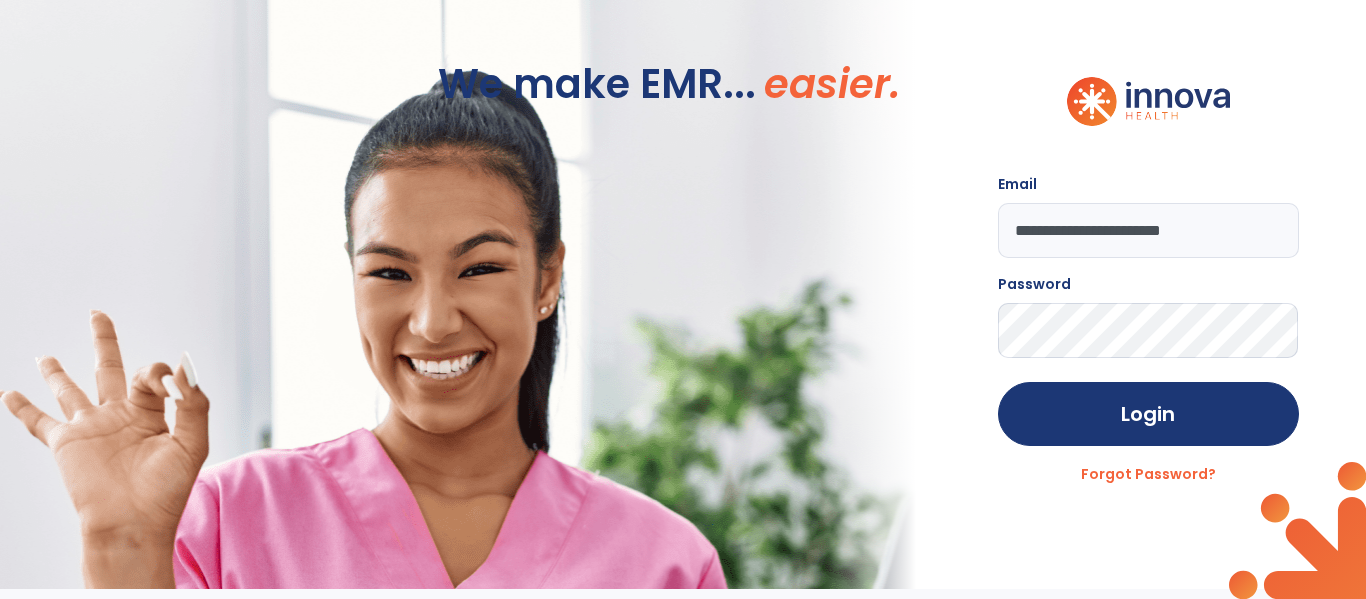 click on "Login" 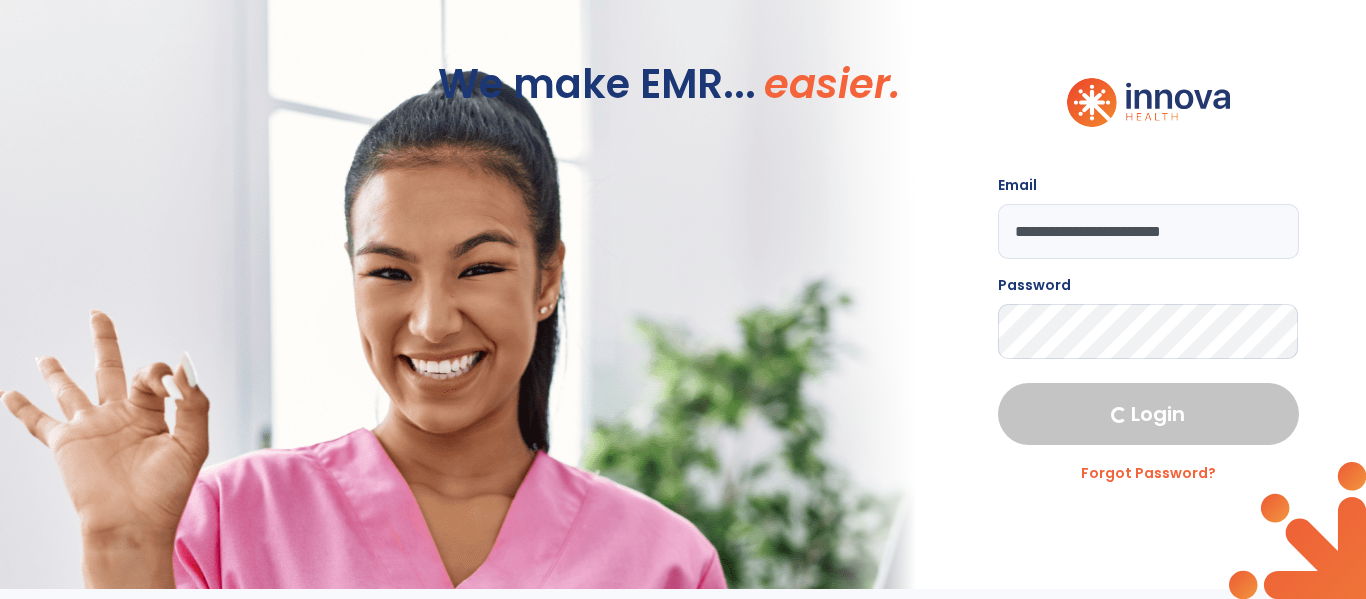 select on "****" 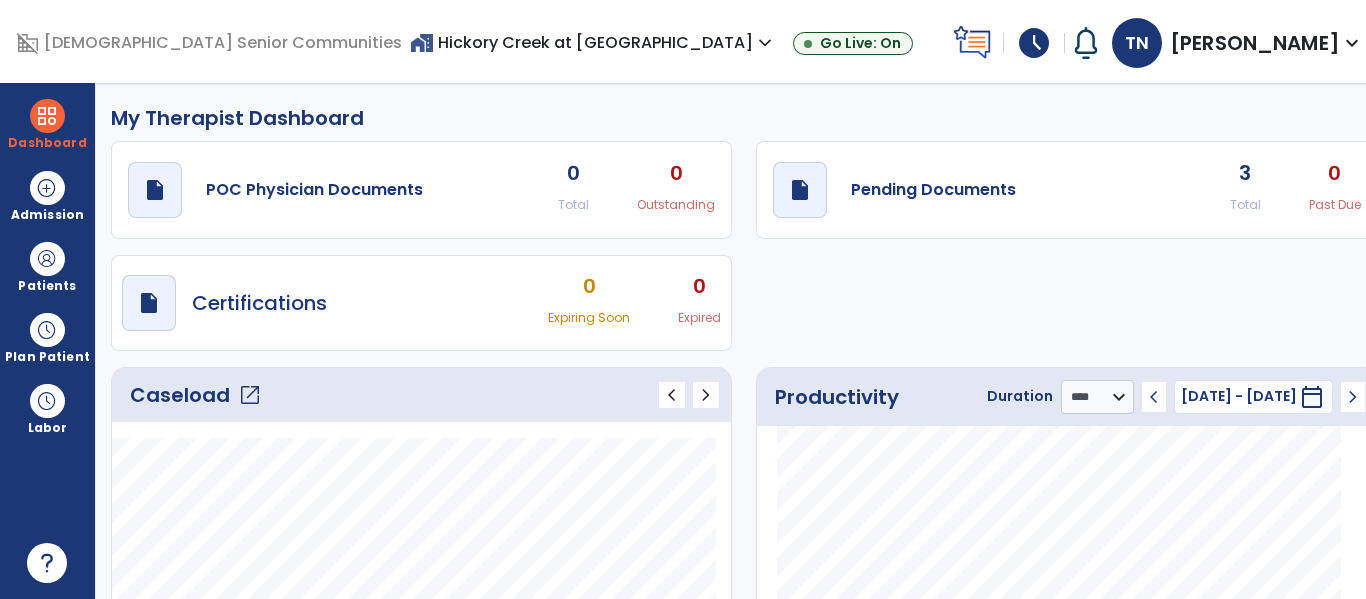 click on "open_in_new" 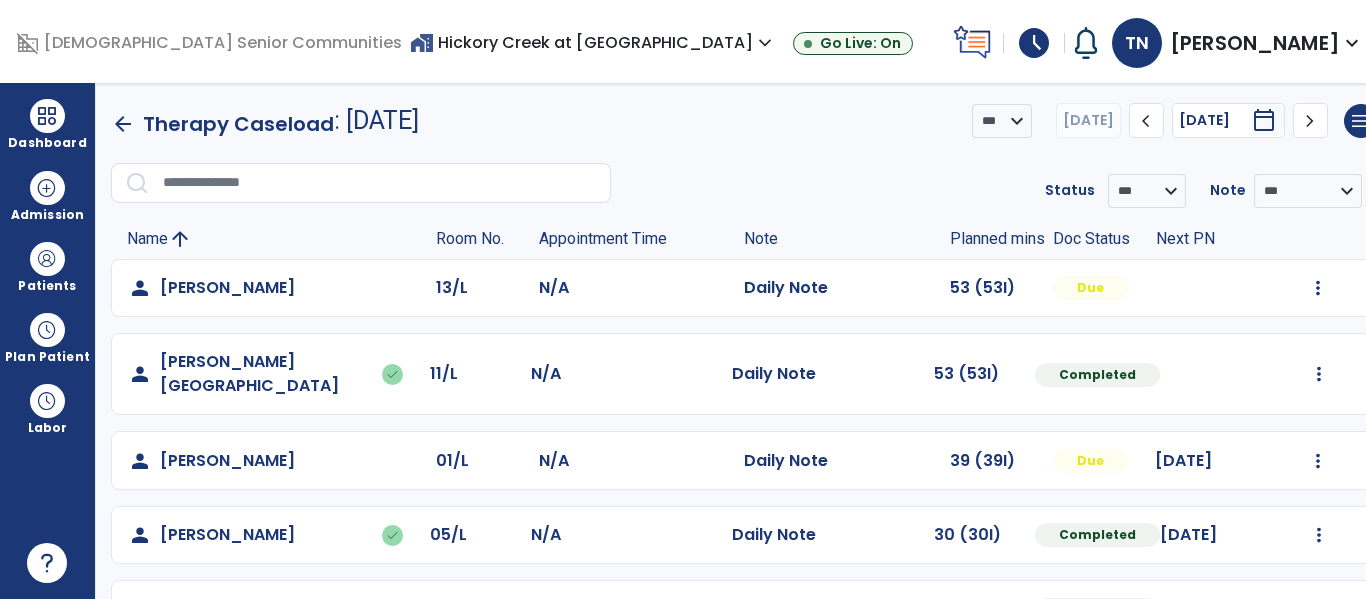 click on "chevron_right" 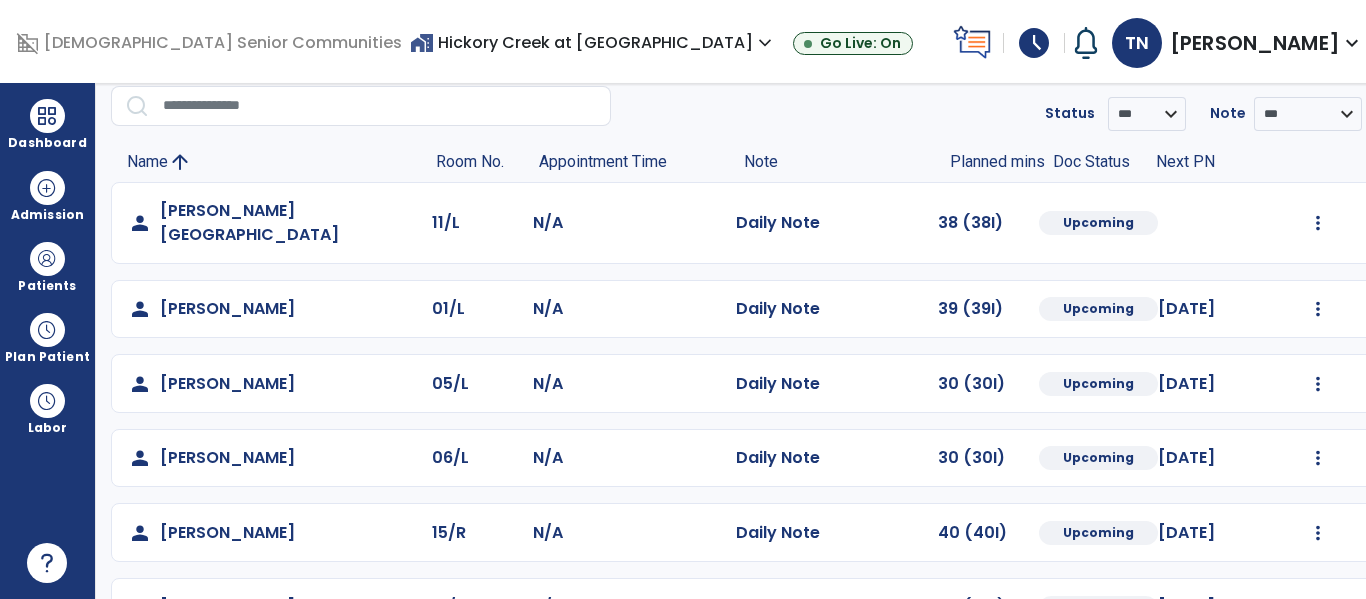 scroll, scrollTop: 0, scrollLeft: 0, axis: both 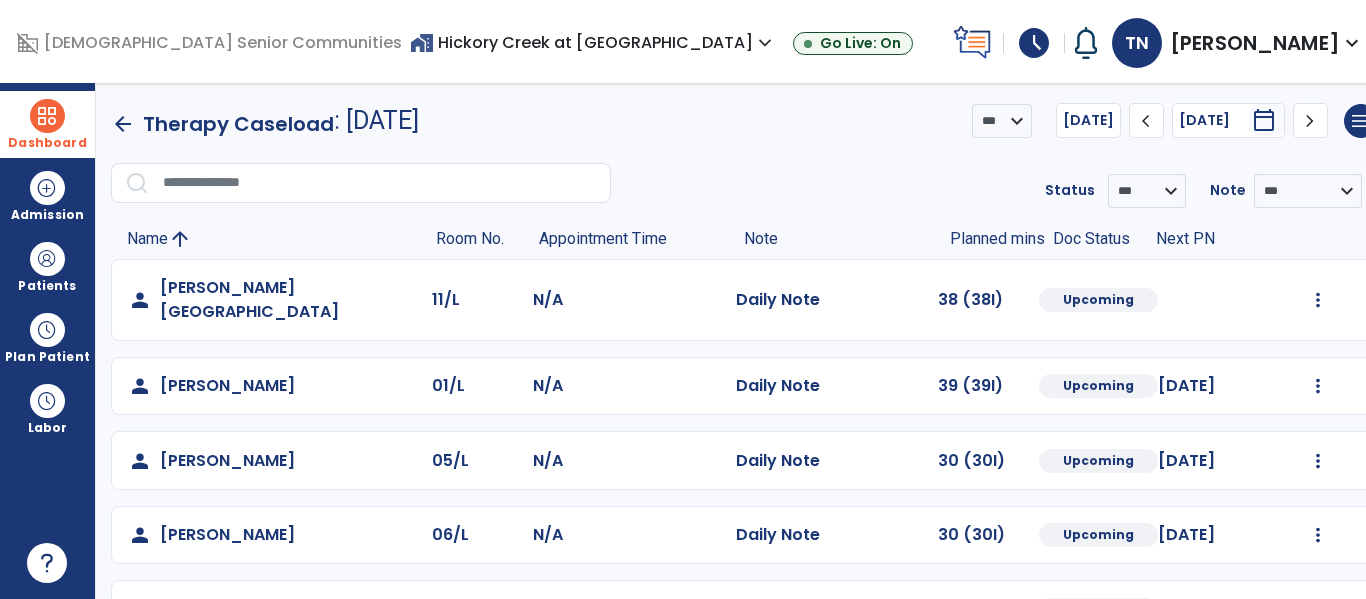 click at bounding box center [47, 116] 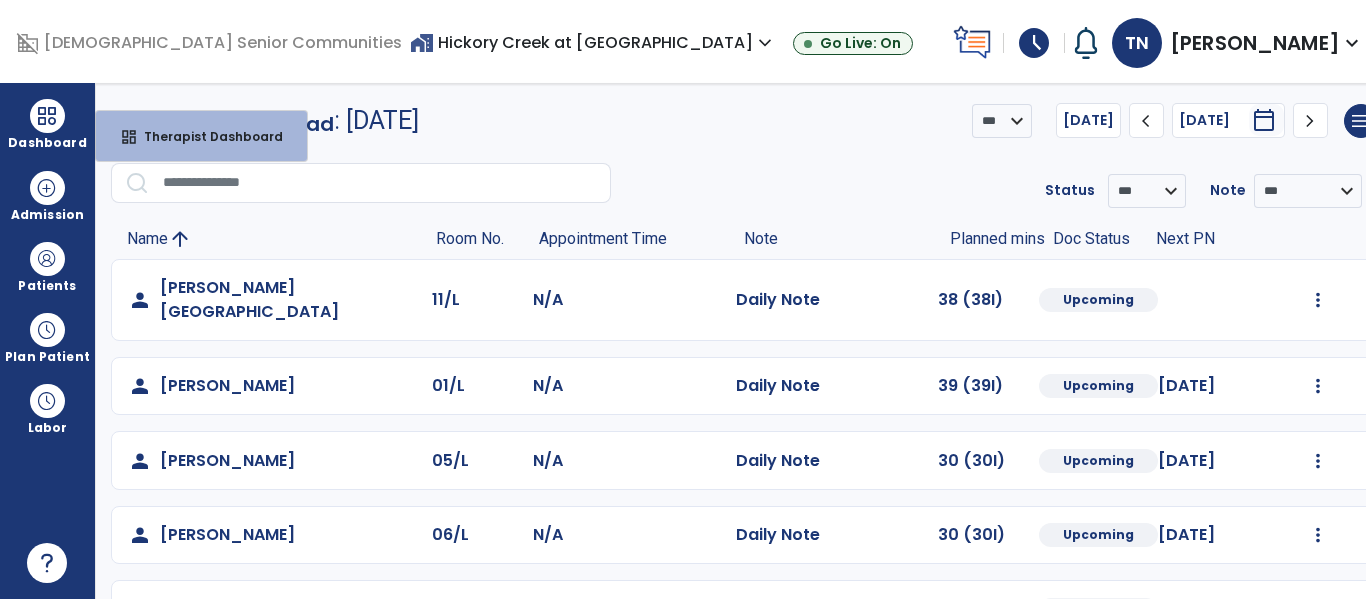 click on "**********" 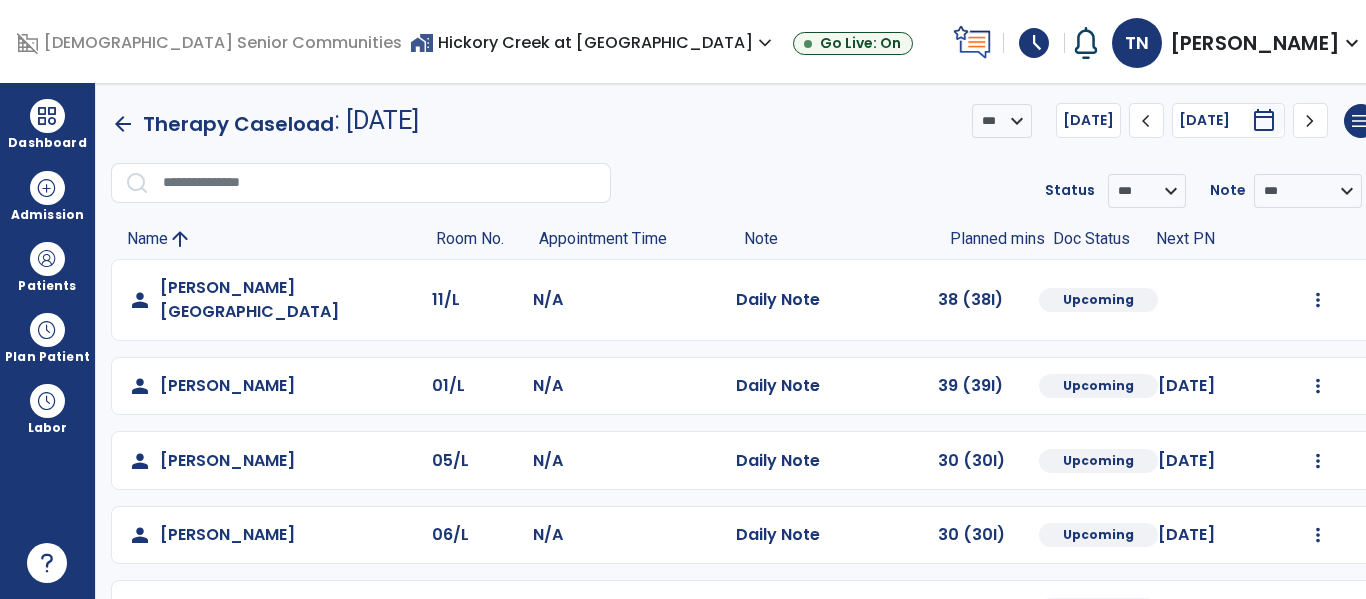 click on "[DATE]" 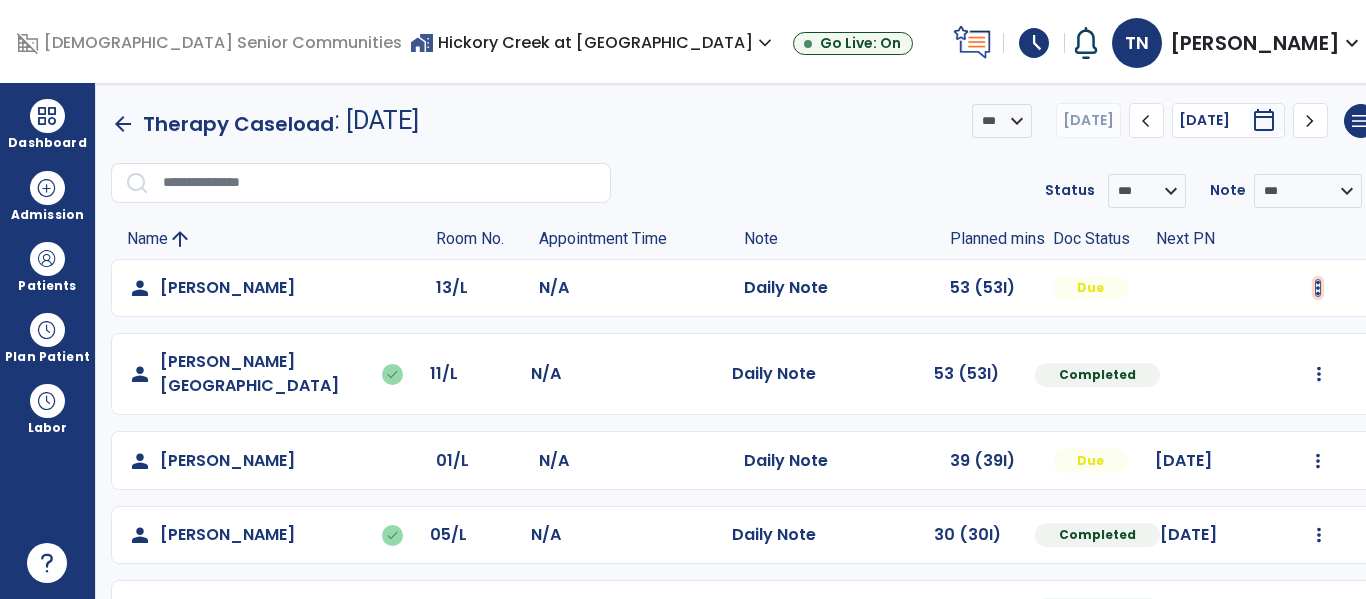 click at bounding box center (1318, 288) 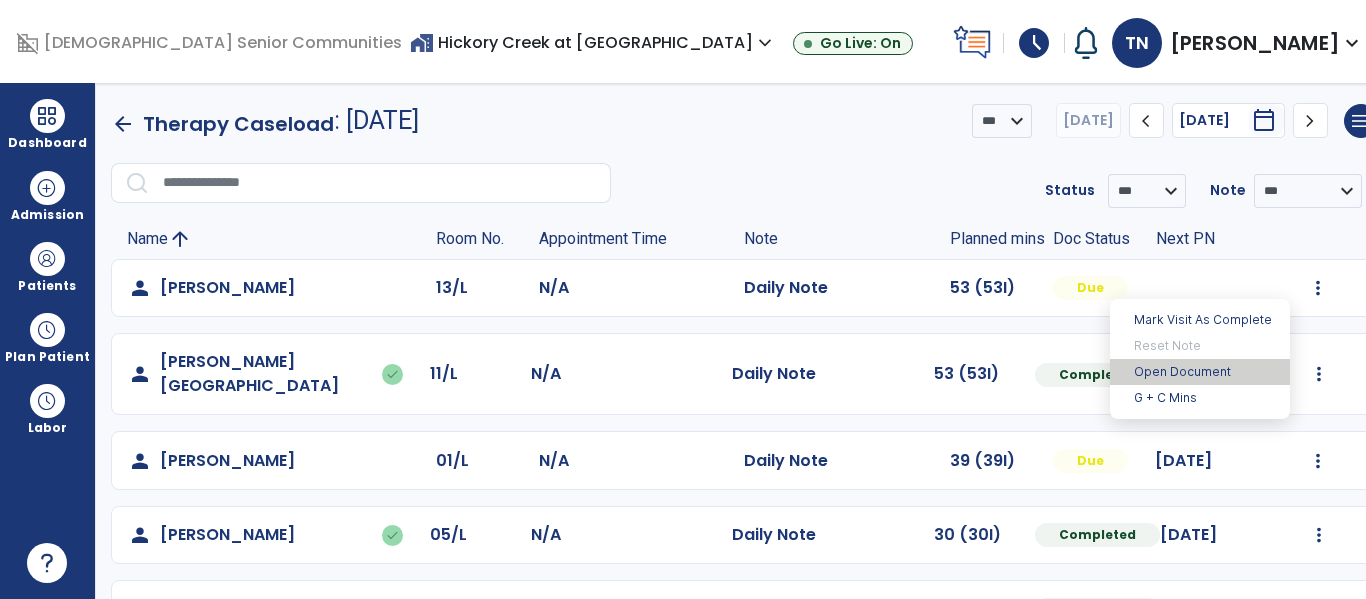 click on "Open Document" at bounding box center [1200, 372] 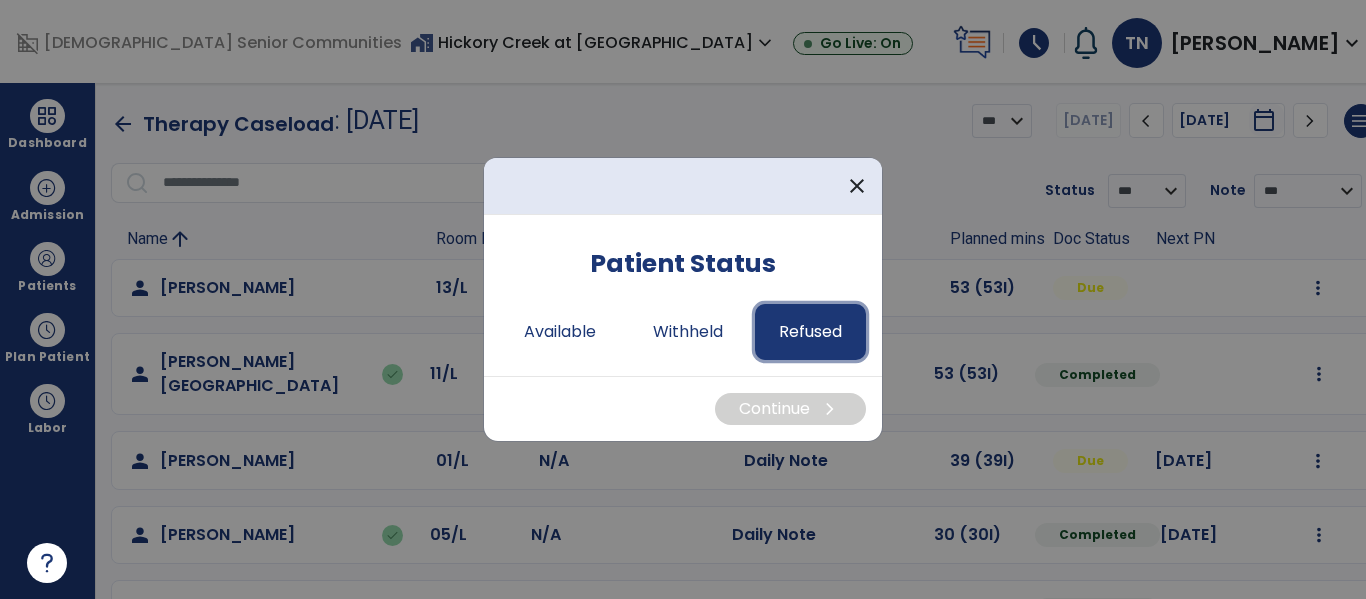 click on "Refused" at bounding box center (810, 332) 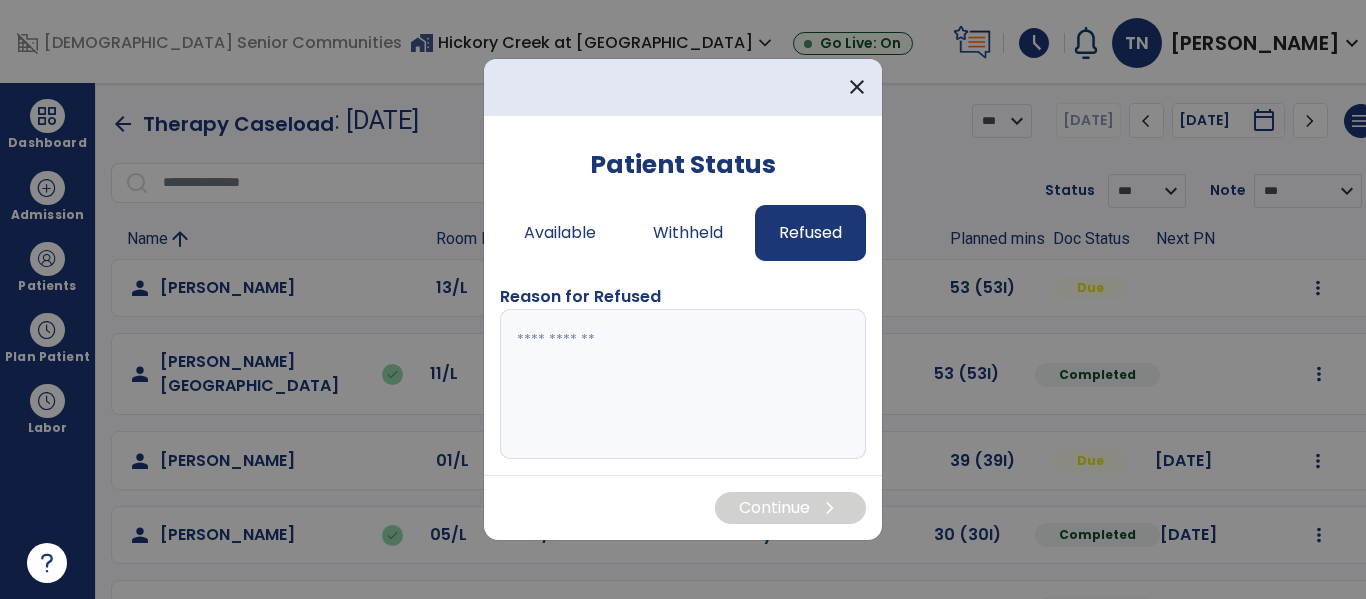 click at bounding box center [683, 384] 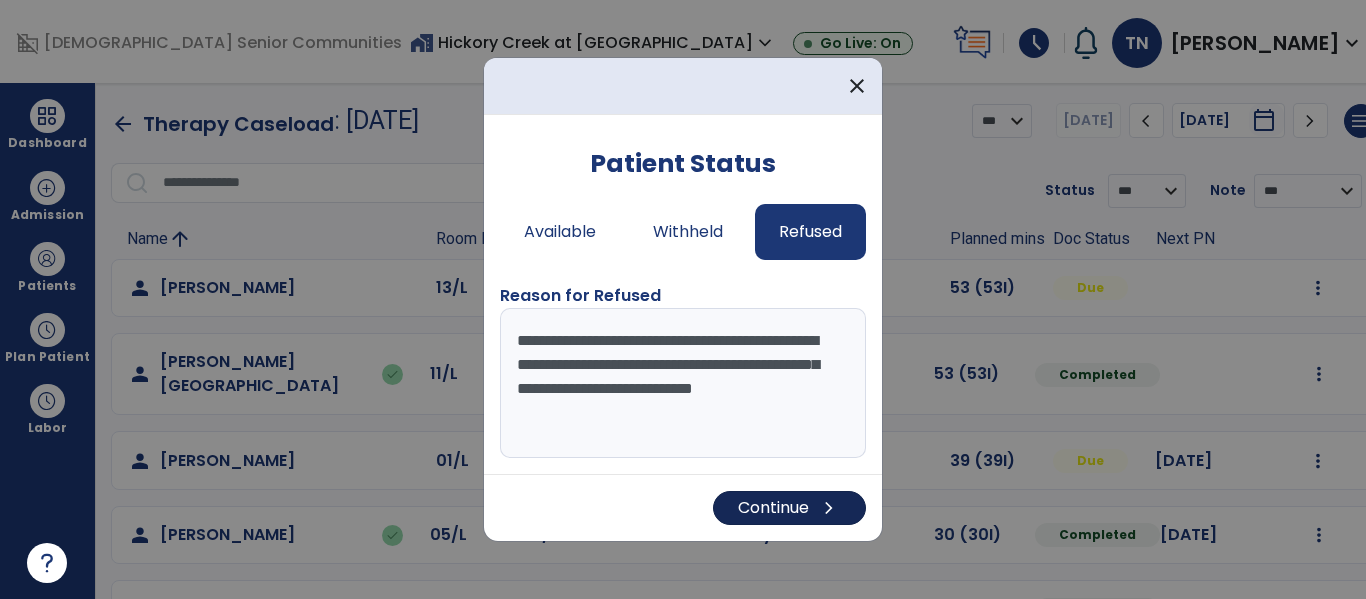 type on "**********" 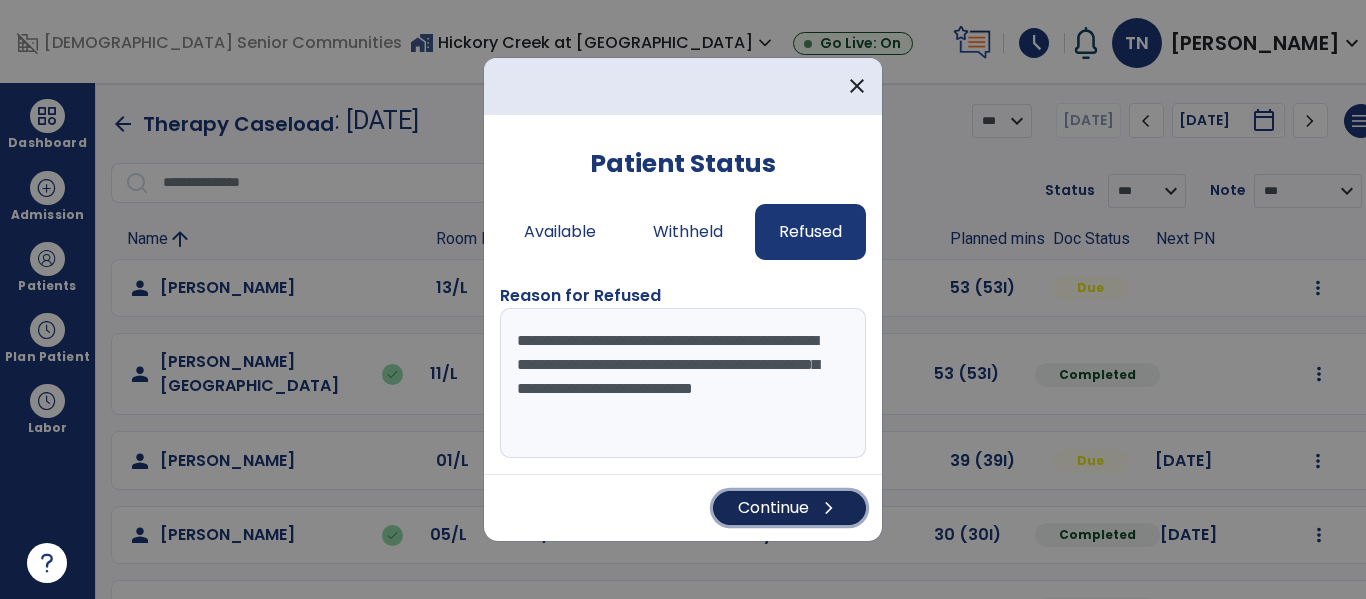 click on "Continue   chevron_right" at bounding box center [789, 508] 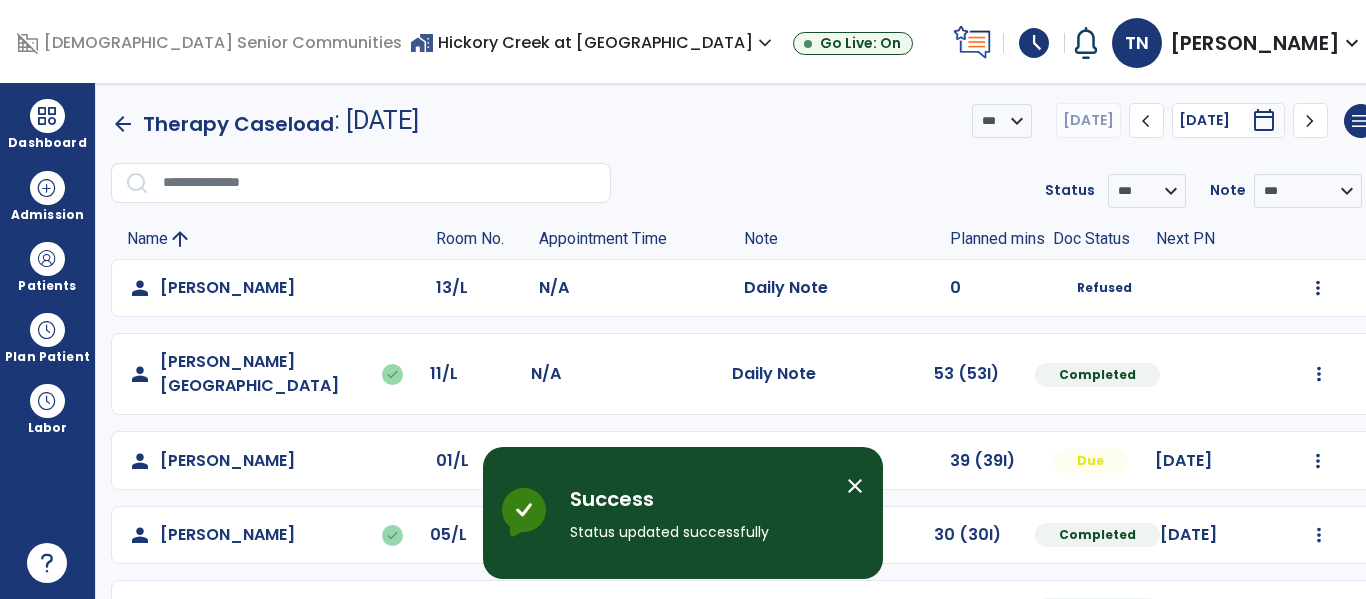click on "close" at bounding box center (855, 486) 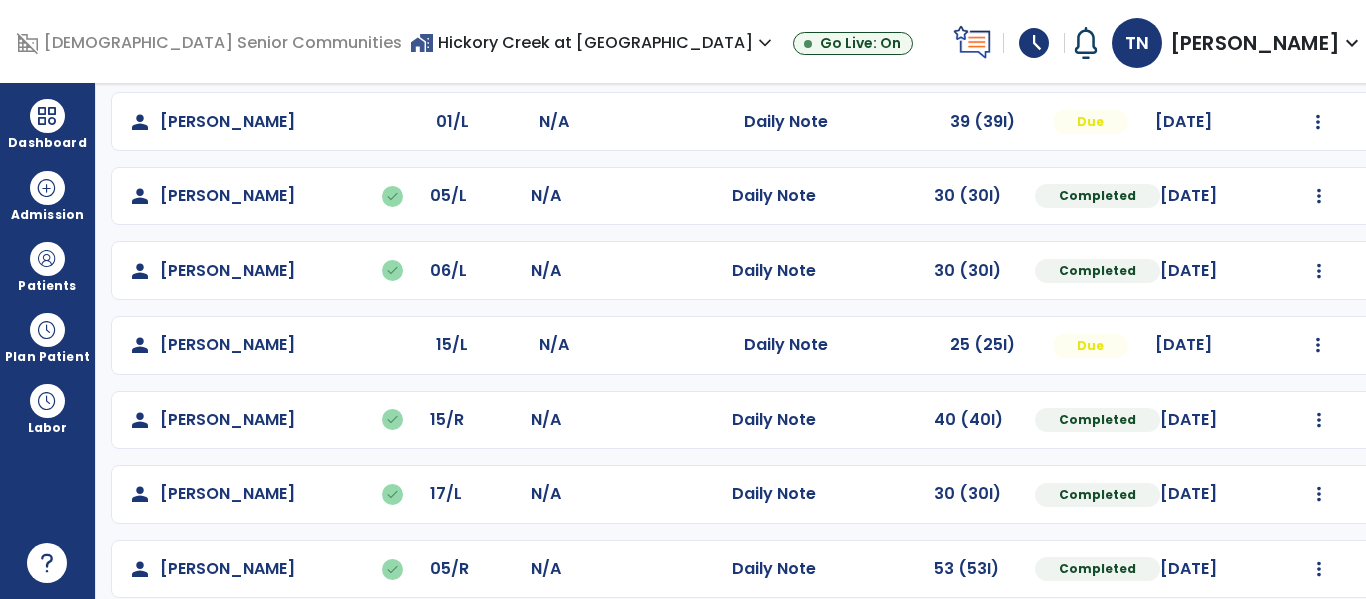 scroll, scrollTop: 256, scrollLeft: 0, axis: vertical 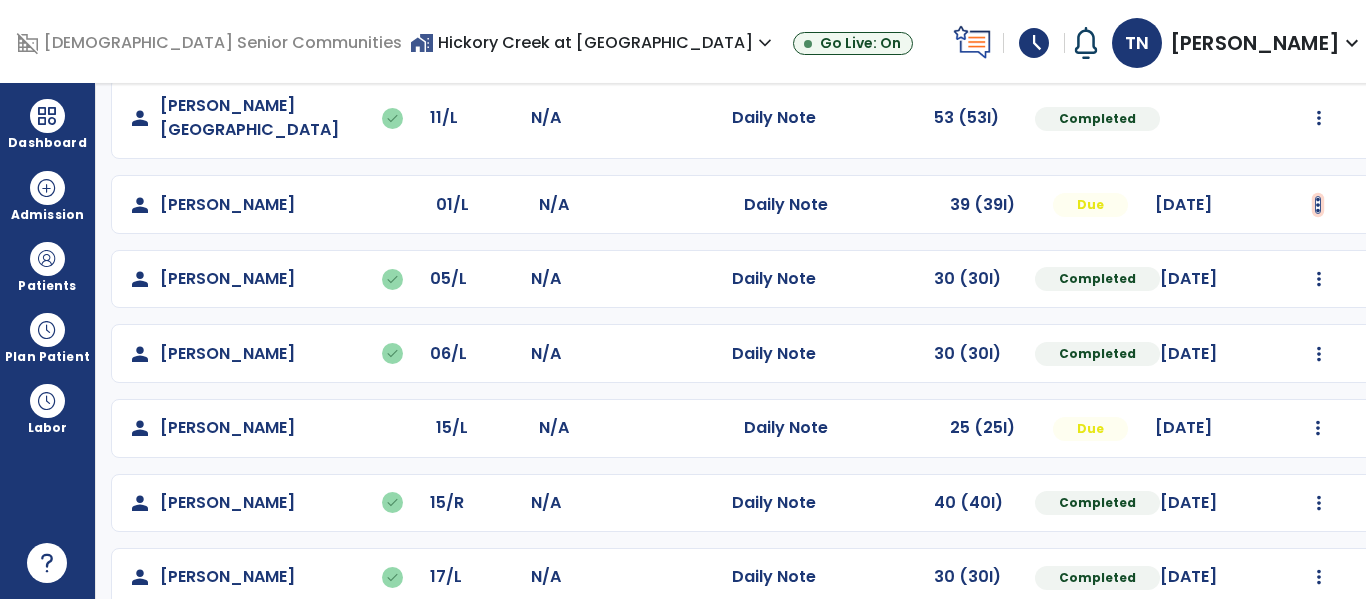 click at bounding box center (1318, 32) 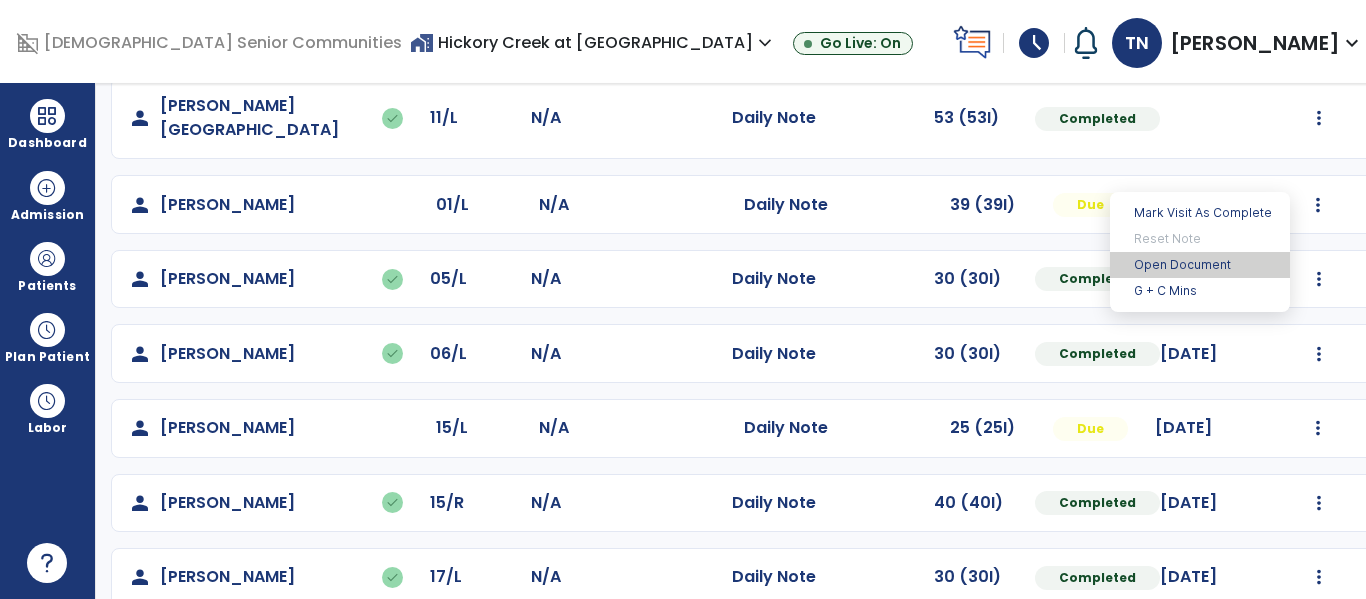 click on "Open Document" at bounding box center (1200, 265) 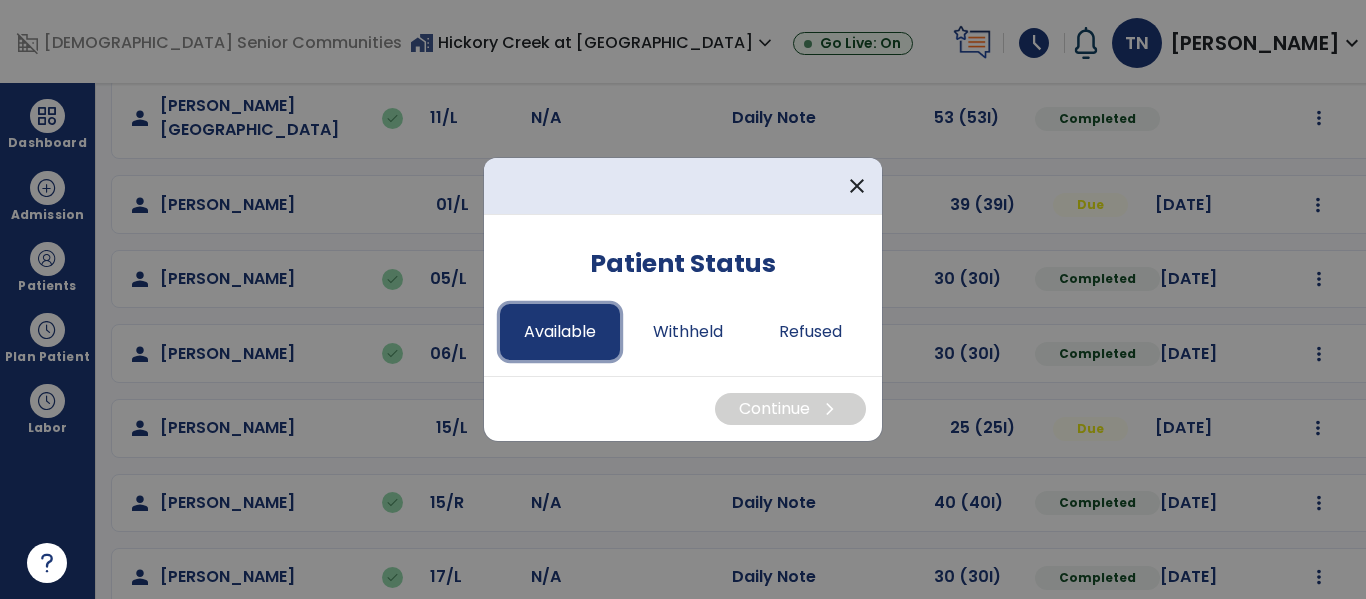 click on "Available" at bounding box center [560, 332] 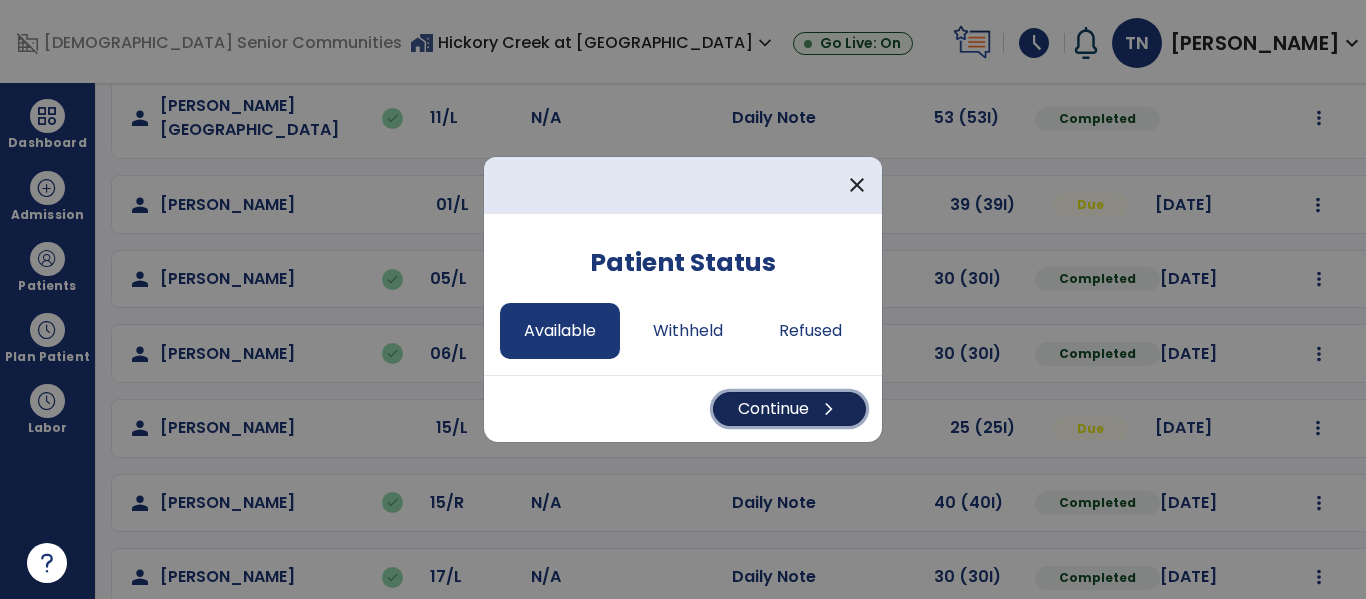 click on "Continue   chevron_right" at bounding box center (789, 409) 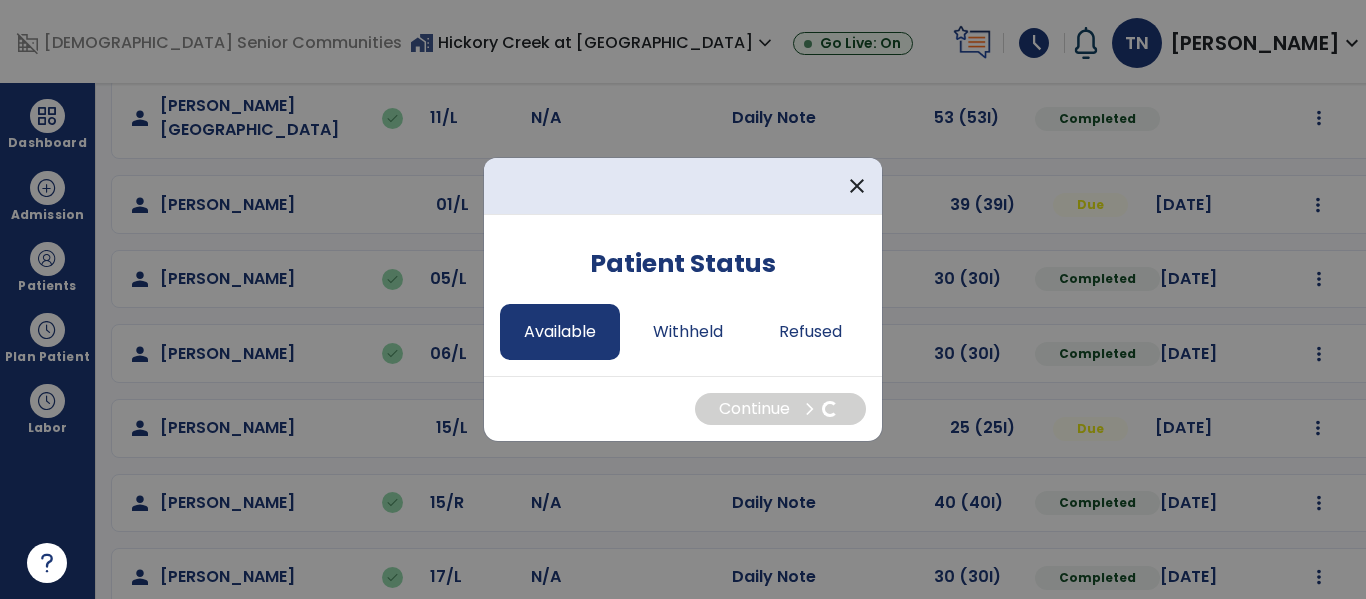 select on "*" 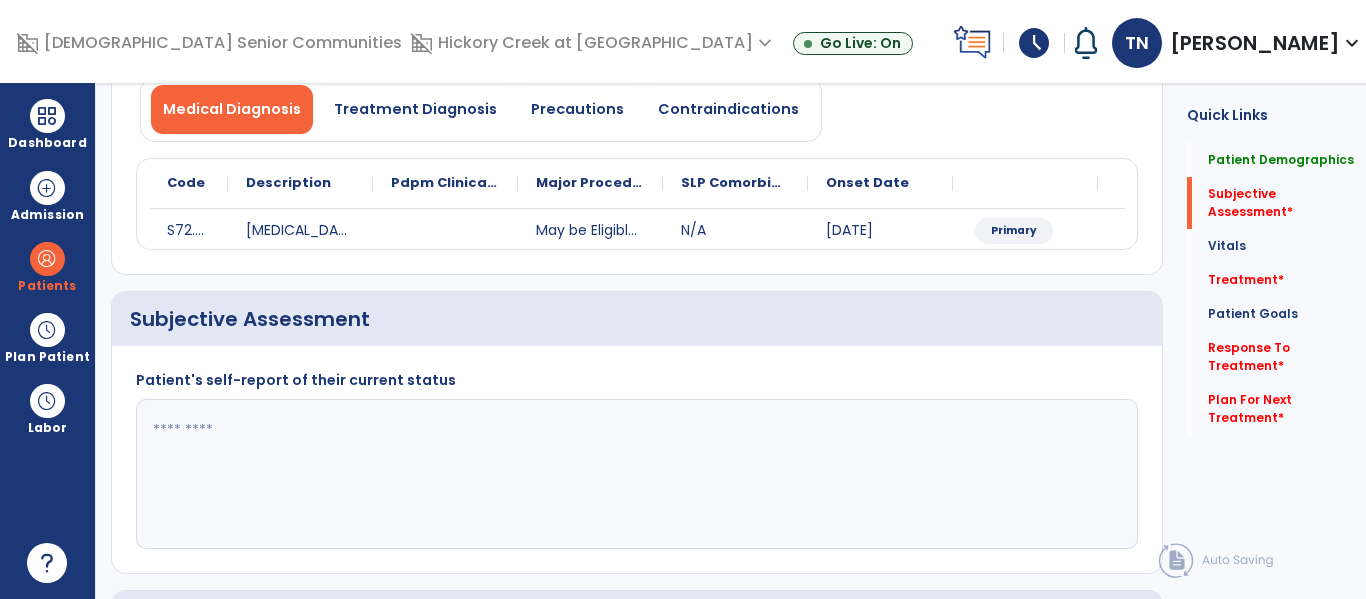 click 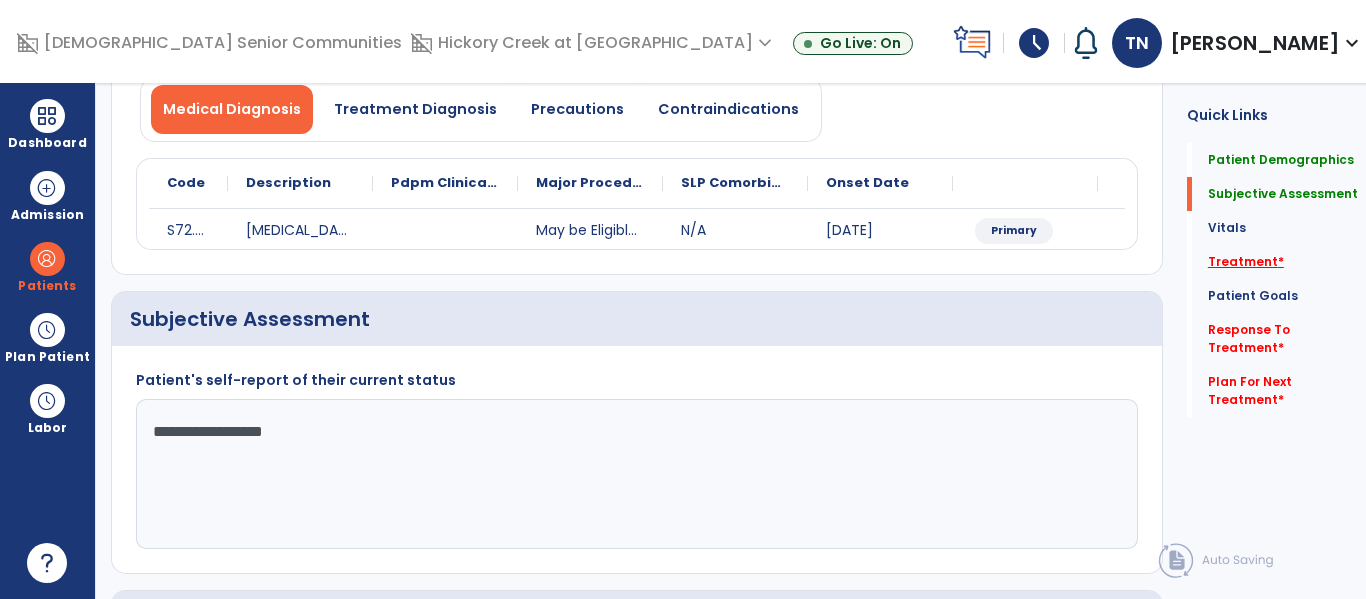 type on "**********" 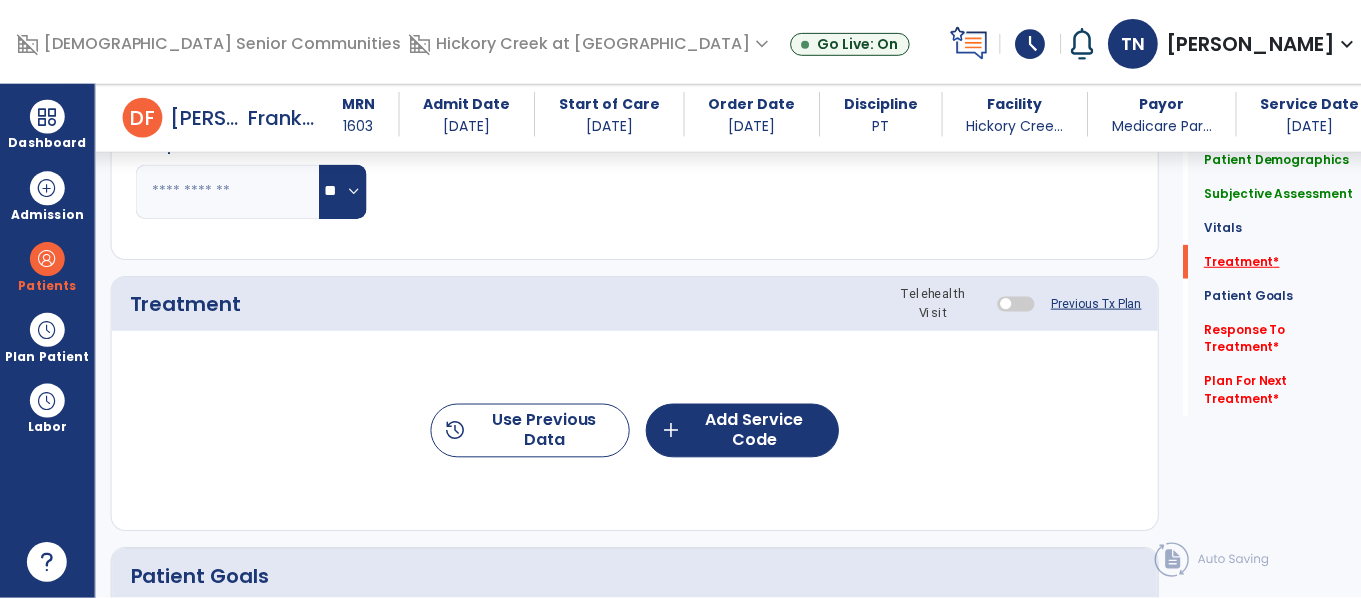 scroll, scrollTop: 1055, scrollLeft: 0, axis: vertical 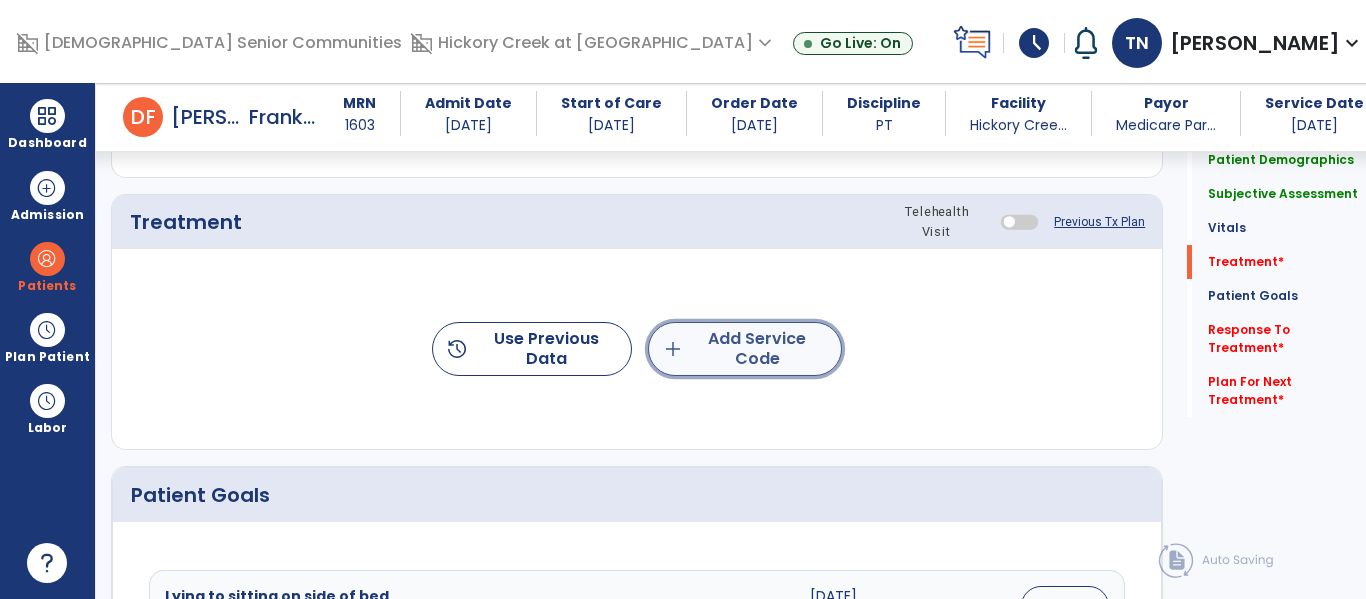 click on "add  Add Service Code" 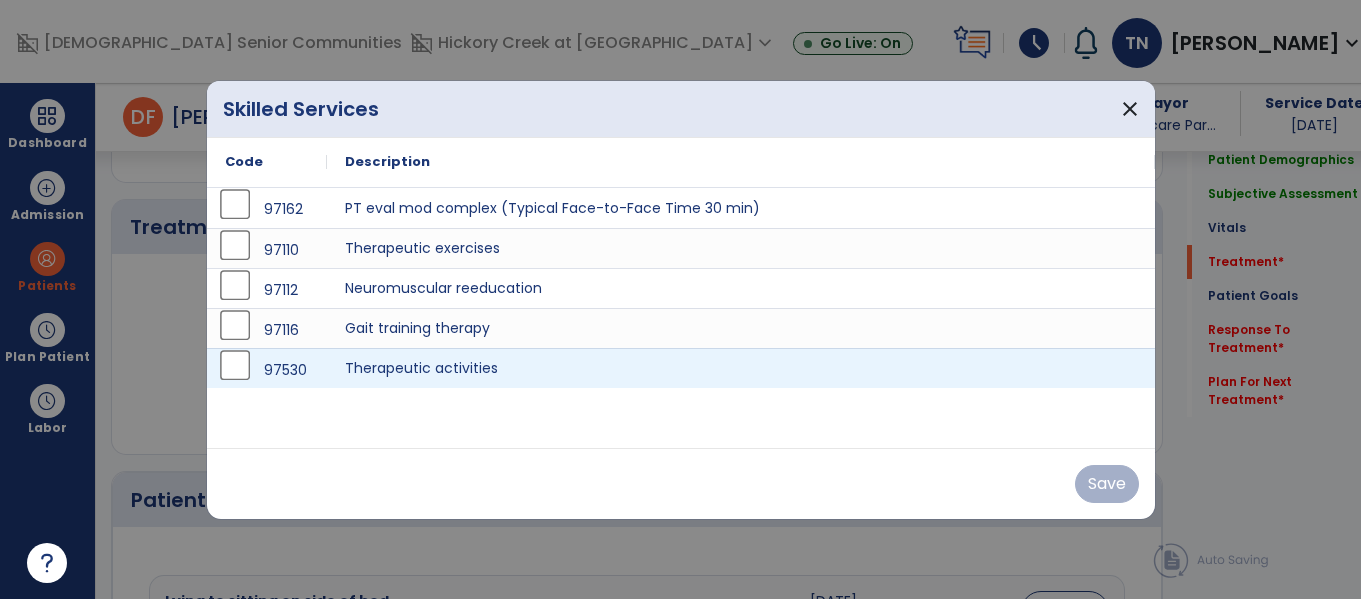 scroll, scrollTop: 1055, scrollLeft: 0, axis: vertical 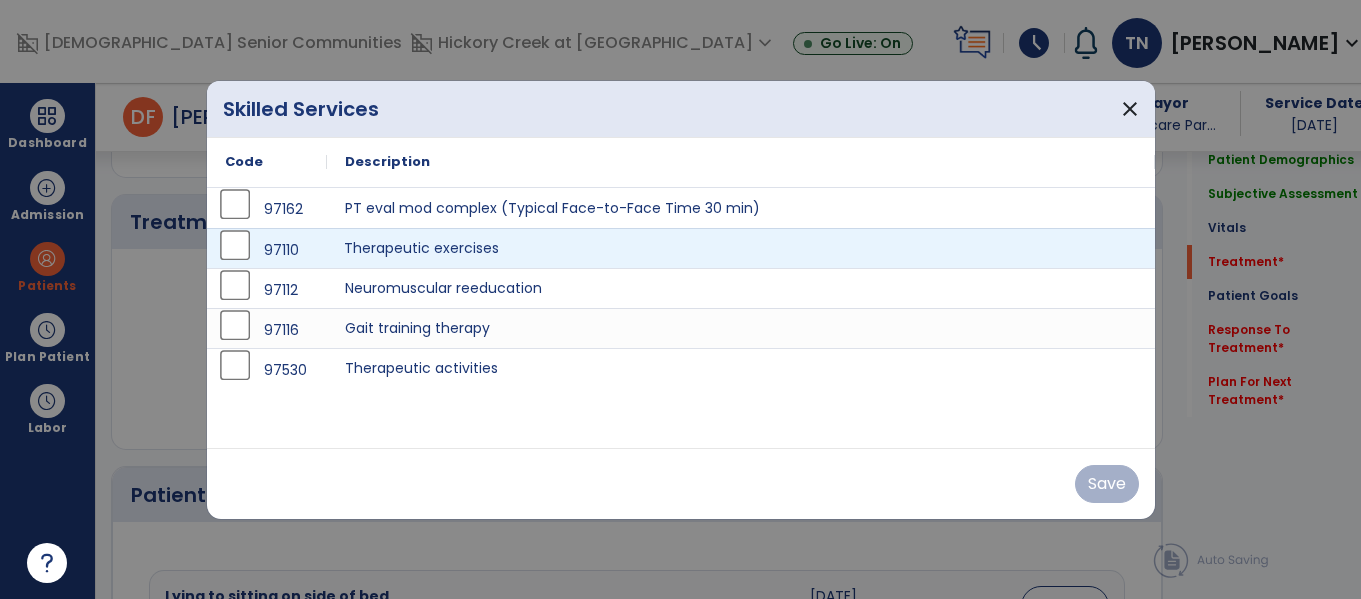 click on "Therapeutic exercises" at bounding box center [741, 248] 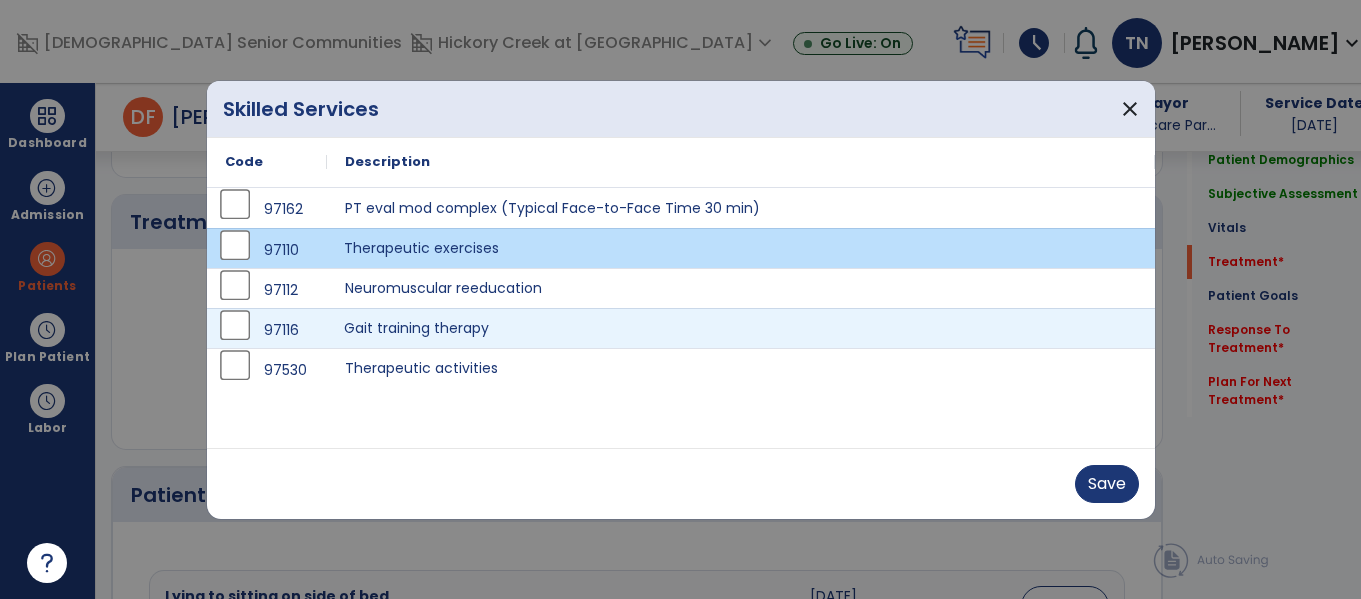 click on "Gait training therapy" at bounding box center (741, 328) 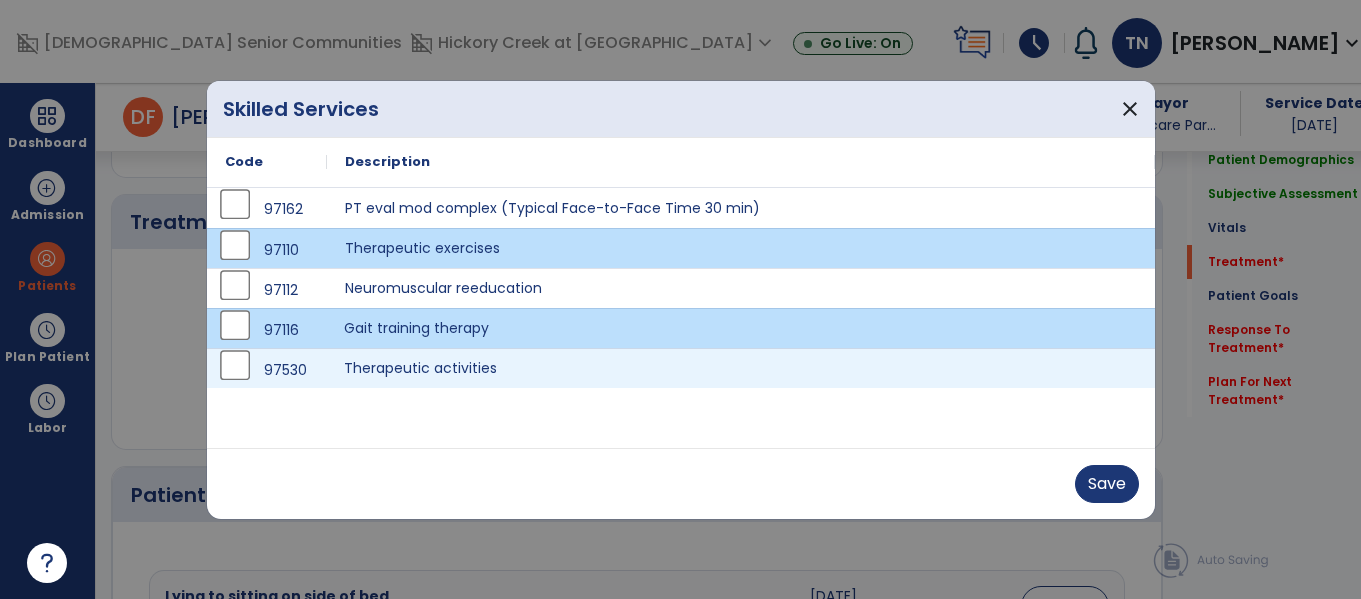 click on "Therapeutic activities" at bounding box center (741, 368) 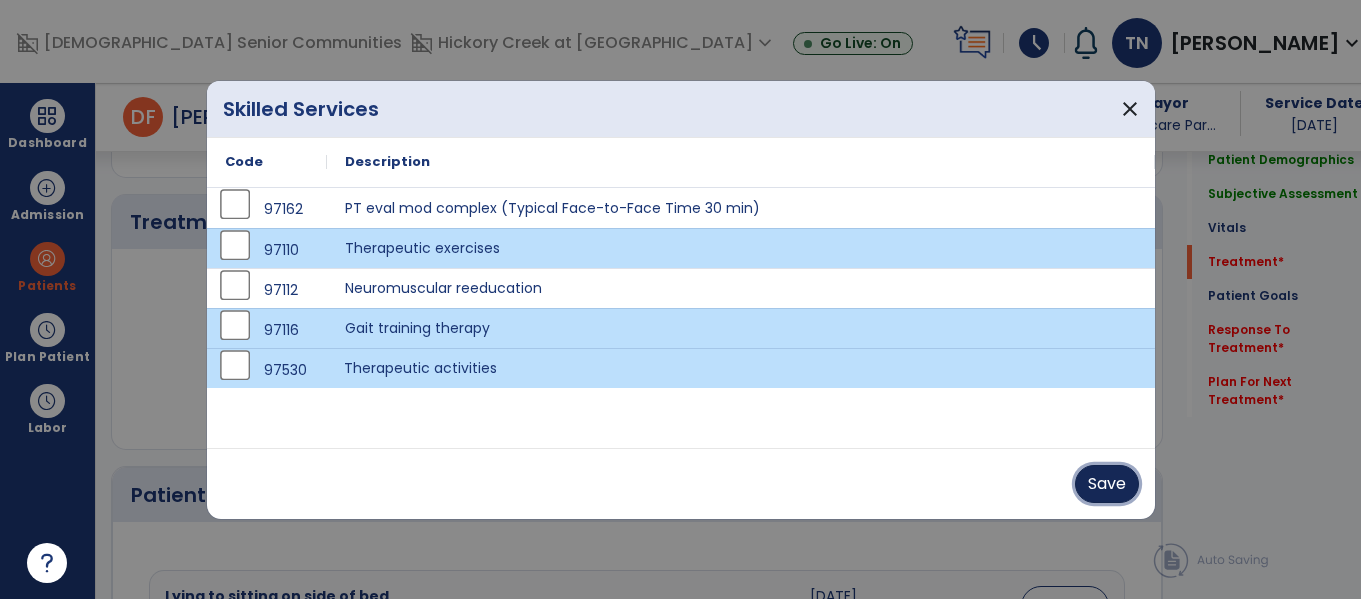 click on "Save" at bounding box center [1107, 484] 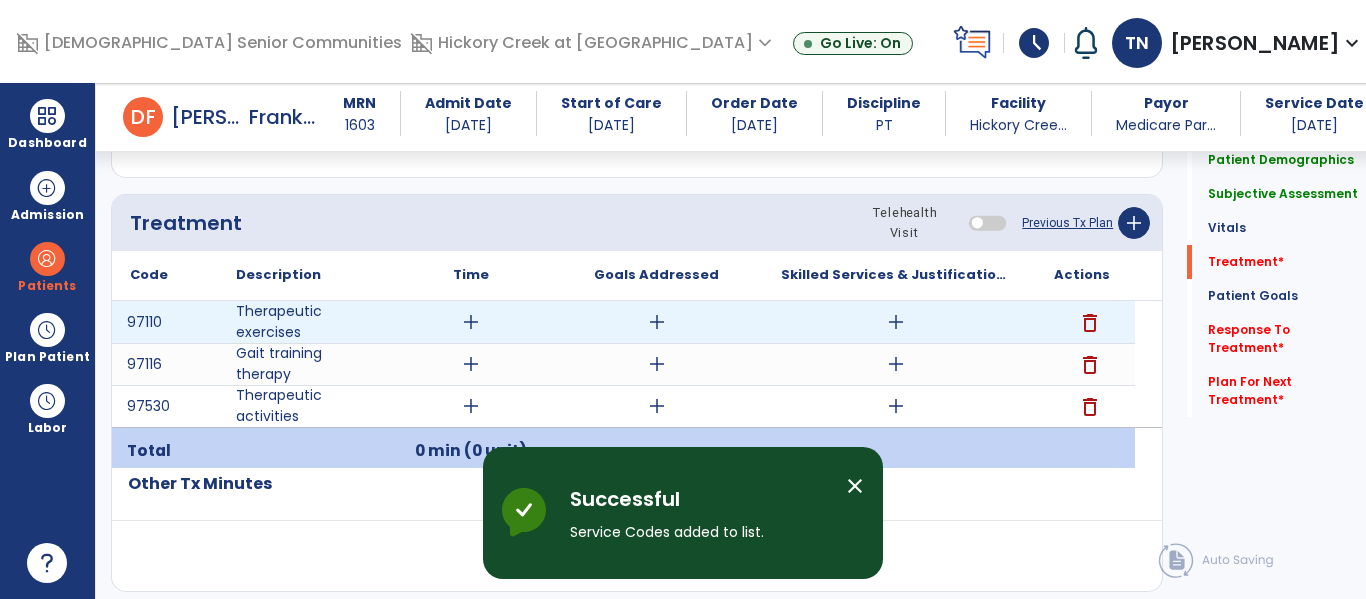 click on "add" at bounding box center (471, 322) 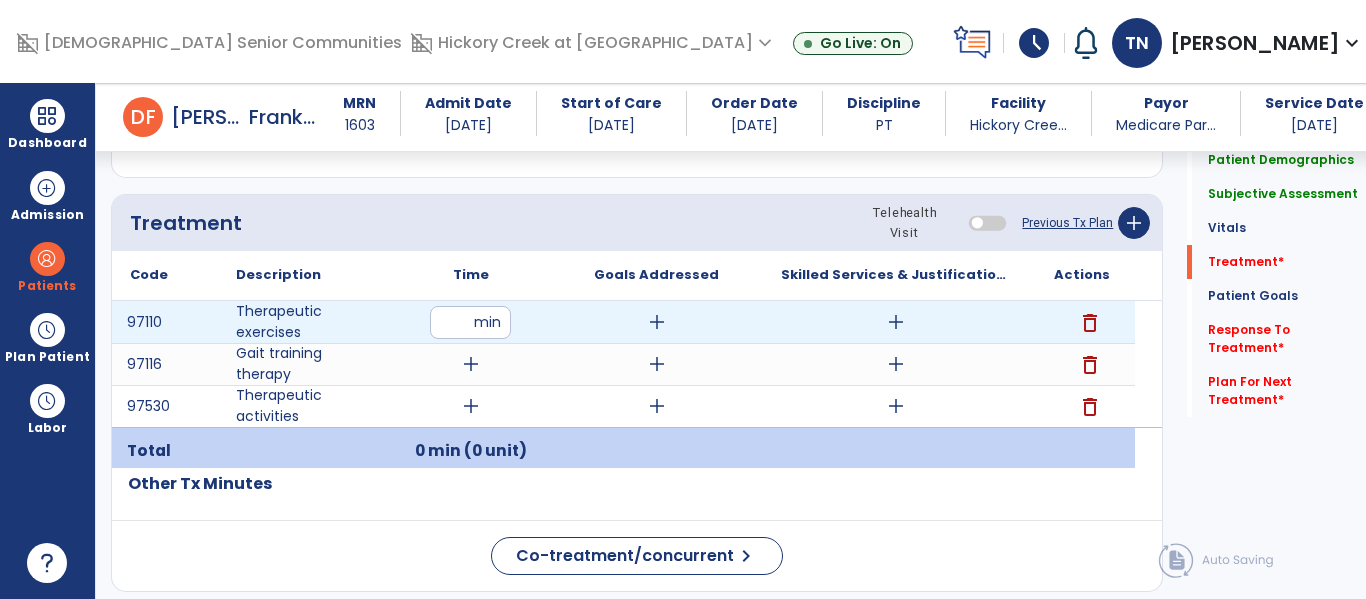 type on "*" 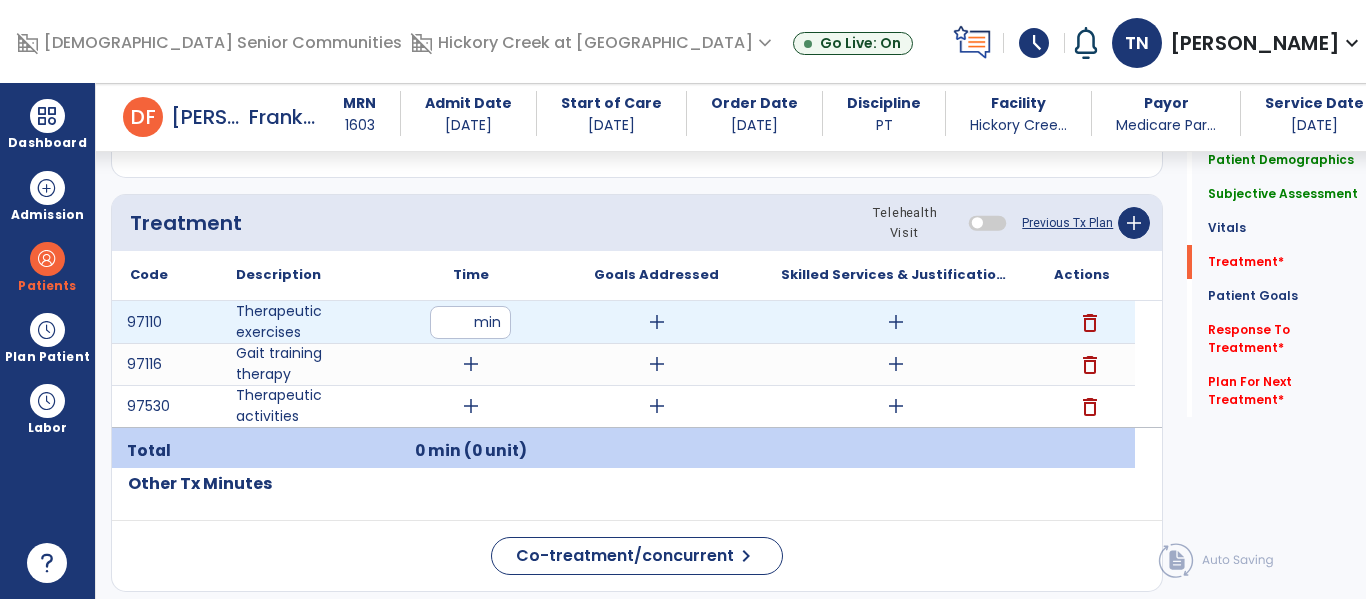 type on "**" 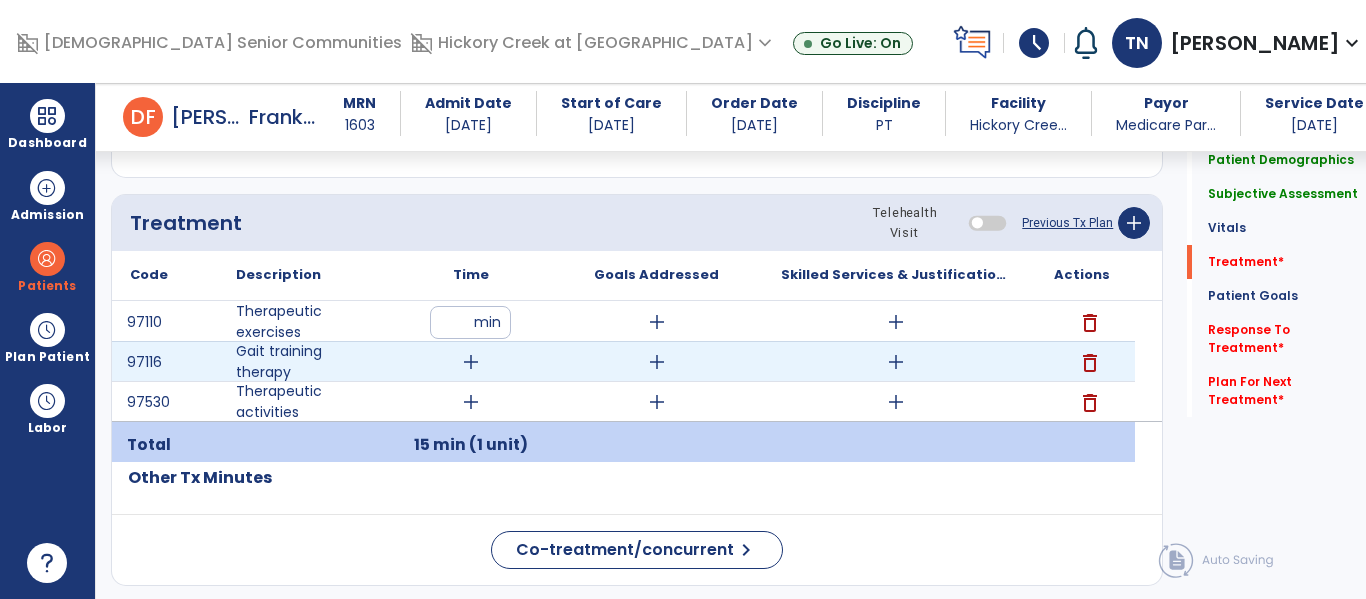 click on "add" at bounding box center (471, 362) 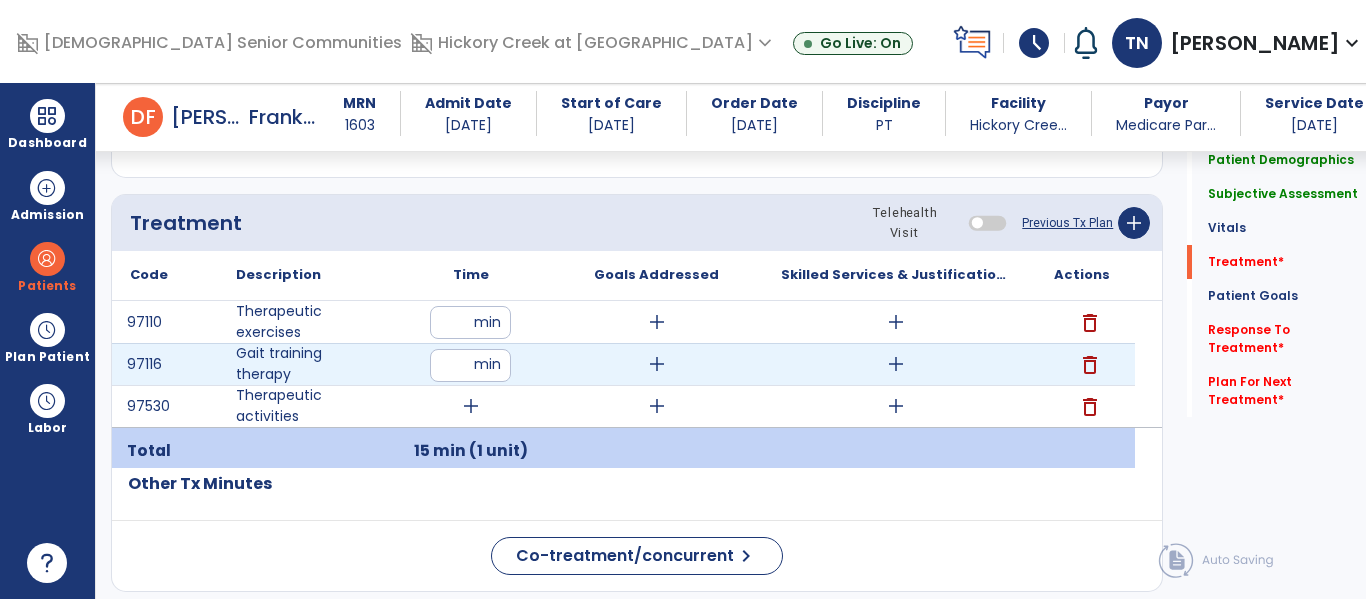 type on "*" 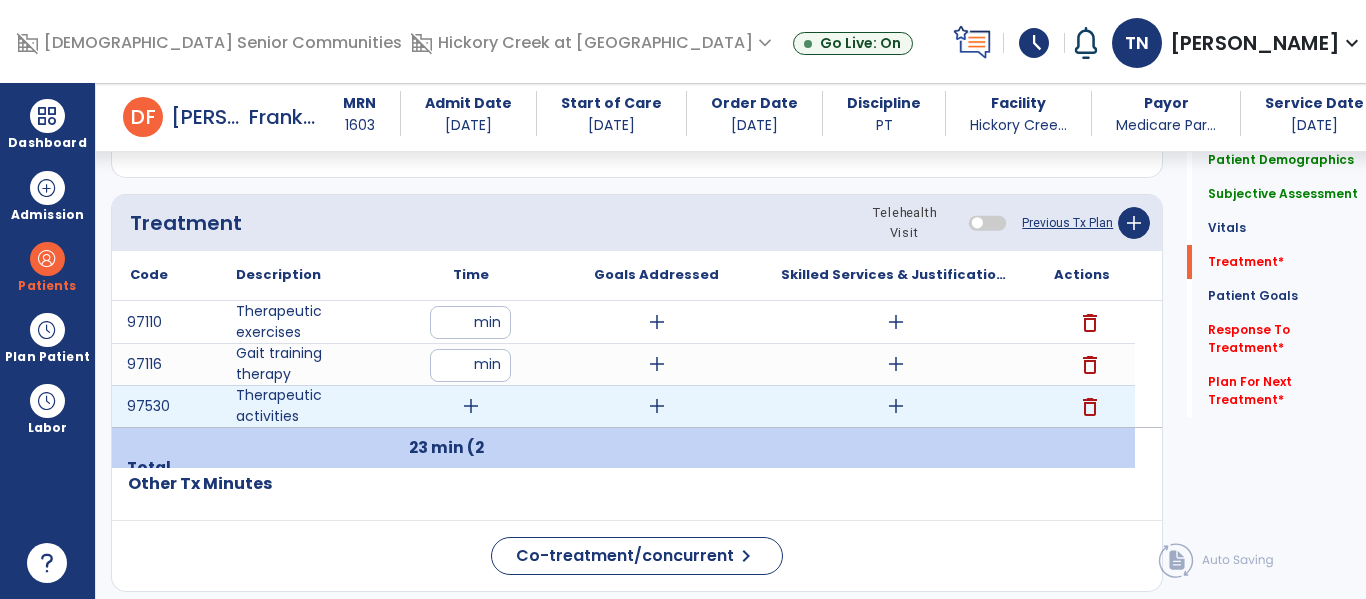 click on "add" at bounding box center [471, 406] 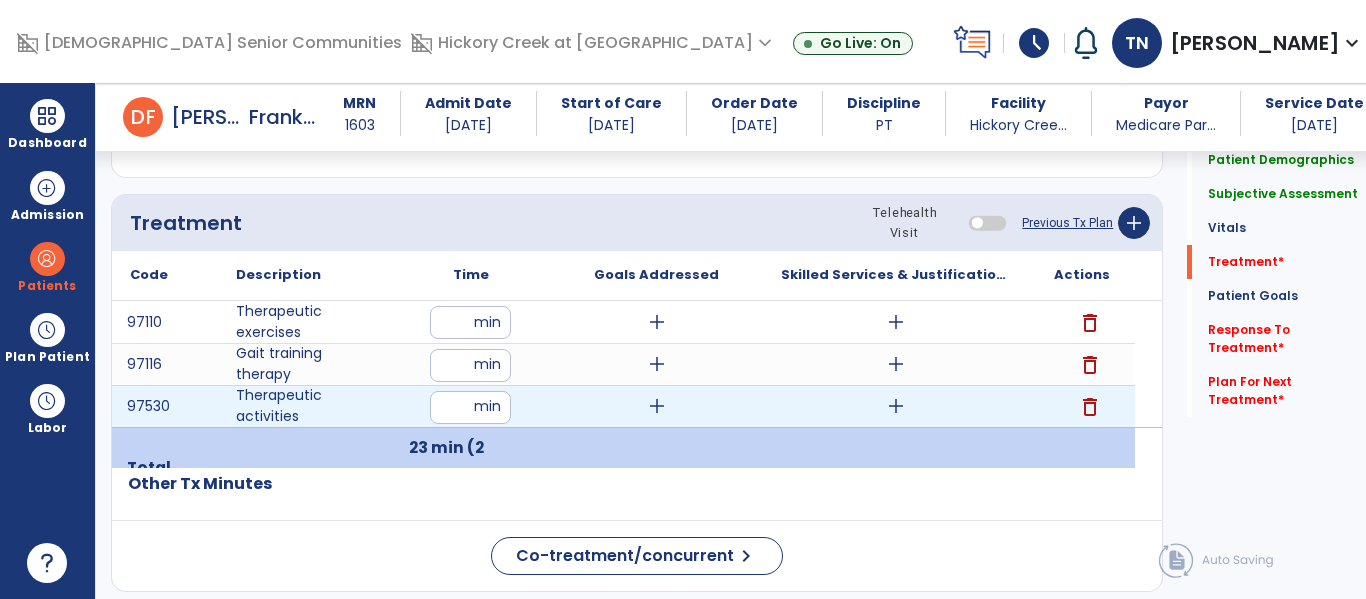type on "*" 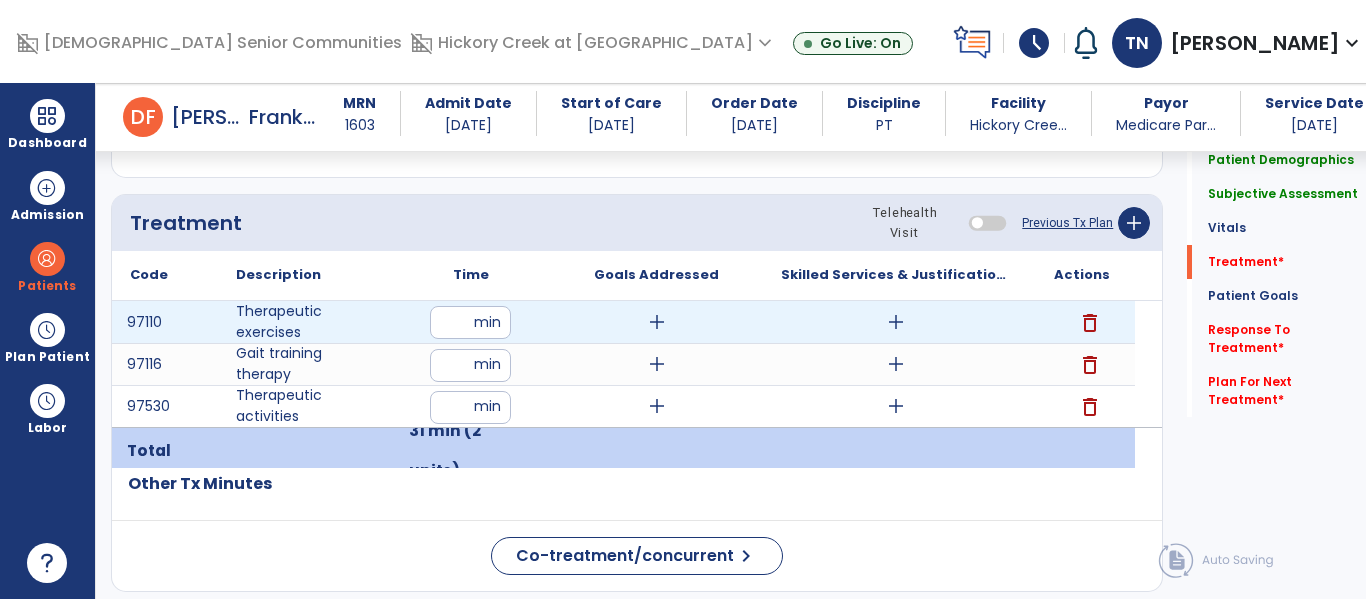 click on "add" at bounding box center (657, 322) 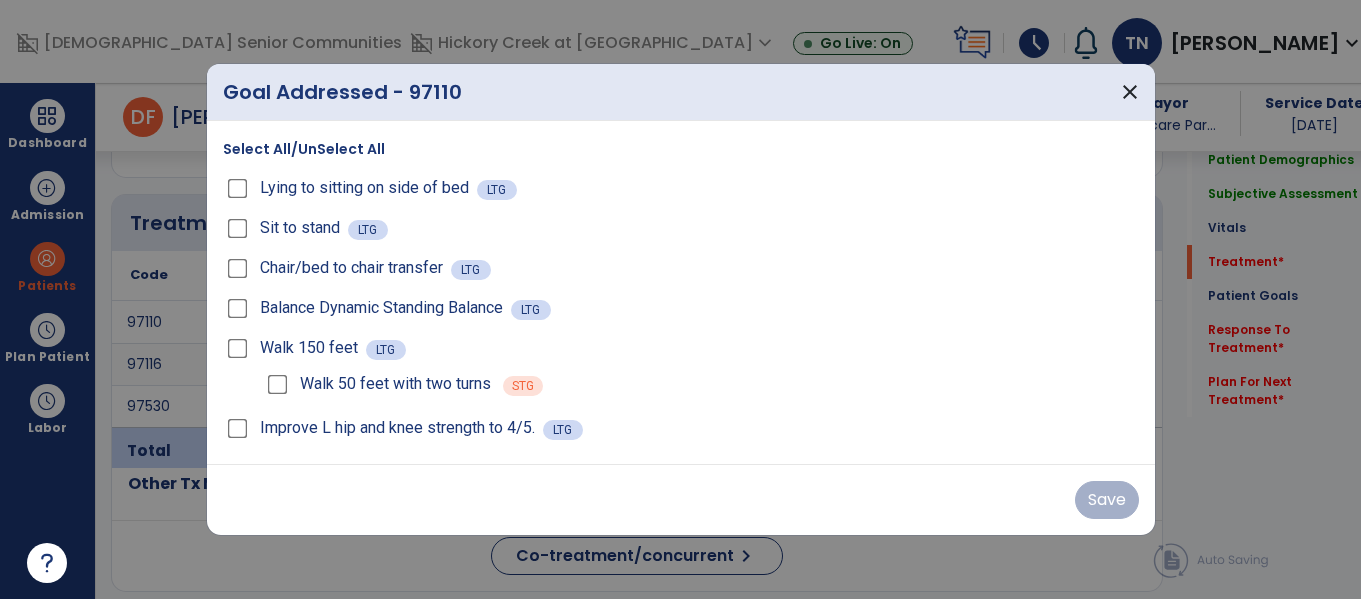 scroll, scrollTop: 1055, scrollLeft: 0, axis: vertical 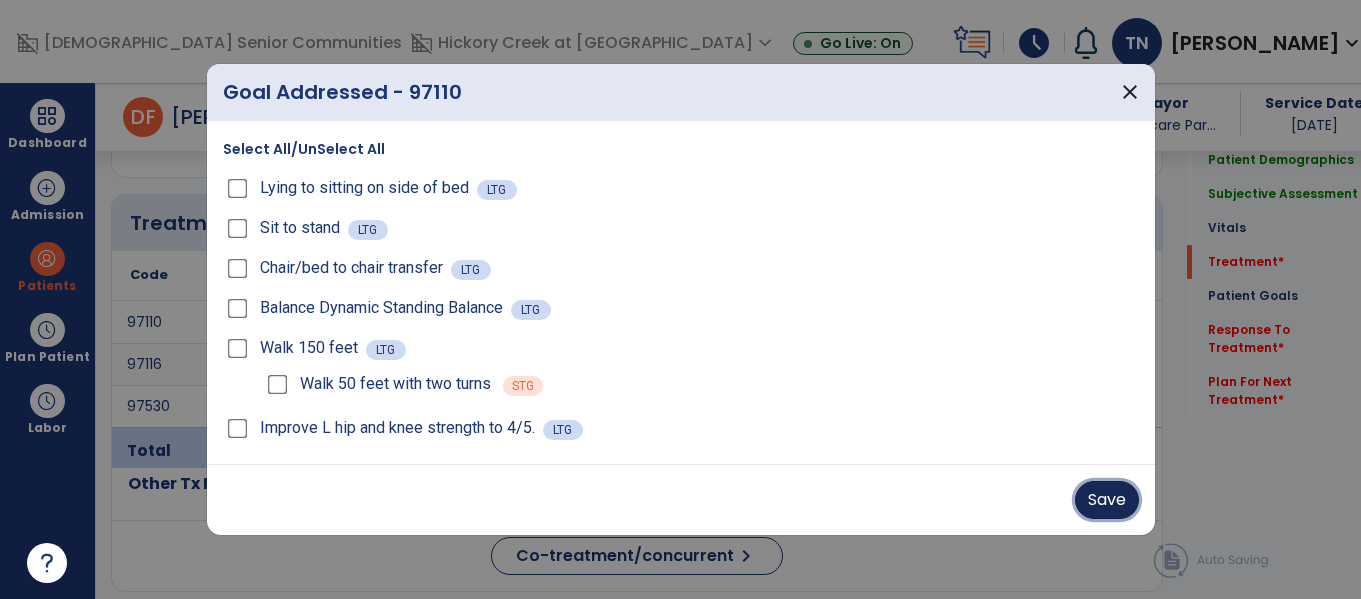 click on "Save" at bounding box center [1107, 500] 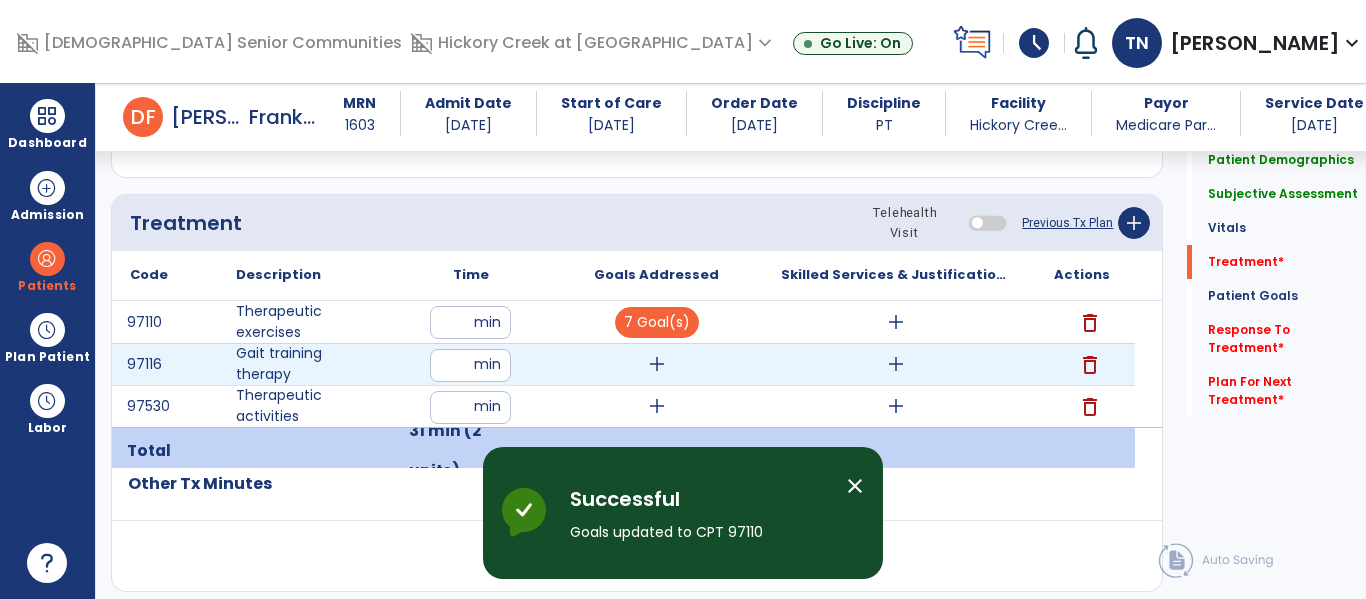 click on "add" at bounding box center (657, 364) 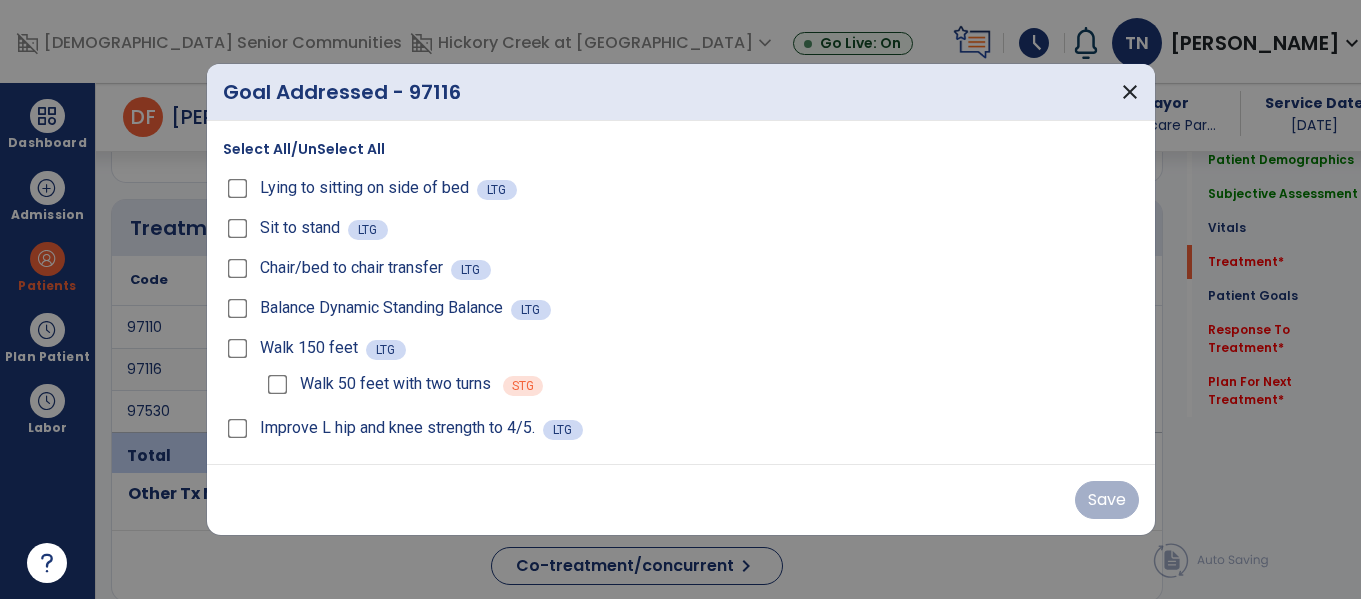 scroll, scrollTop: 1055, scrollLeft: 0, axis: vertical 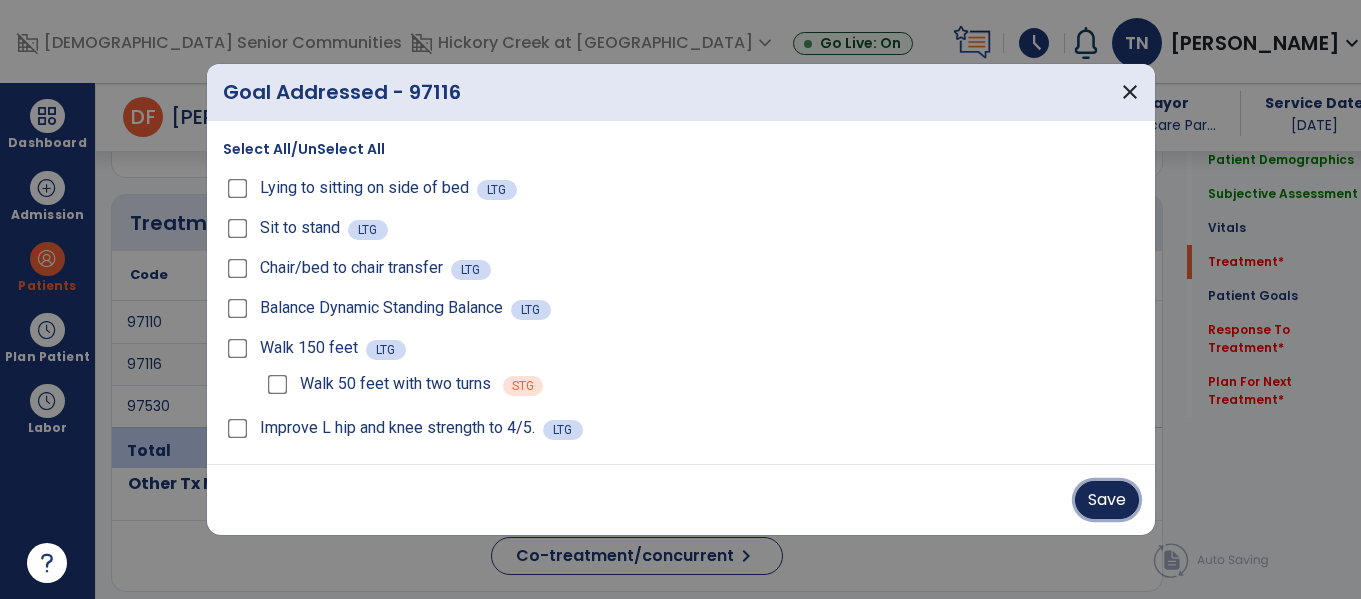 click on "Save" at bounding box center [1107, 500] 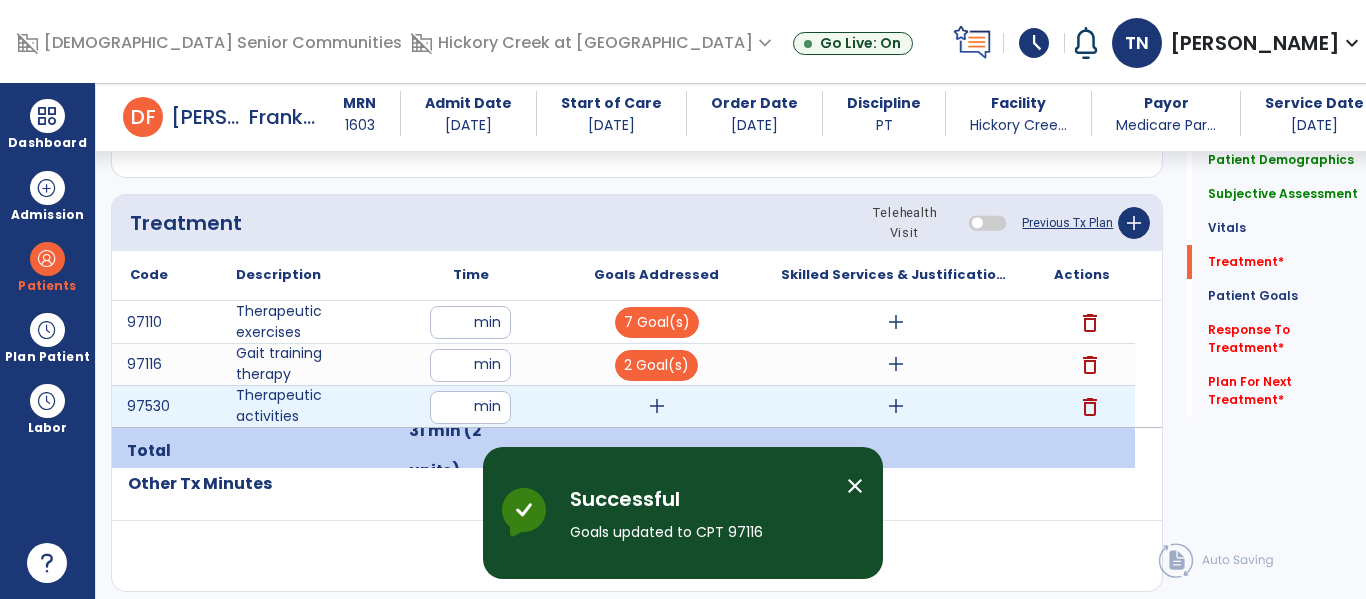 click on "add" at bounding box center [657, 406] 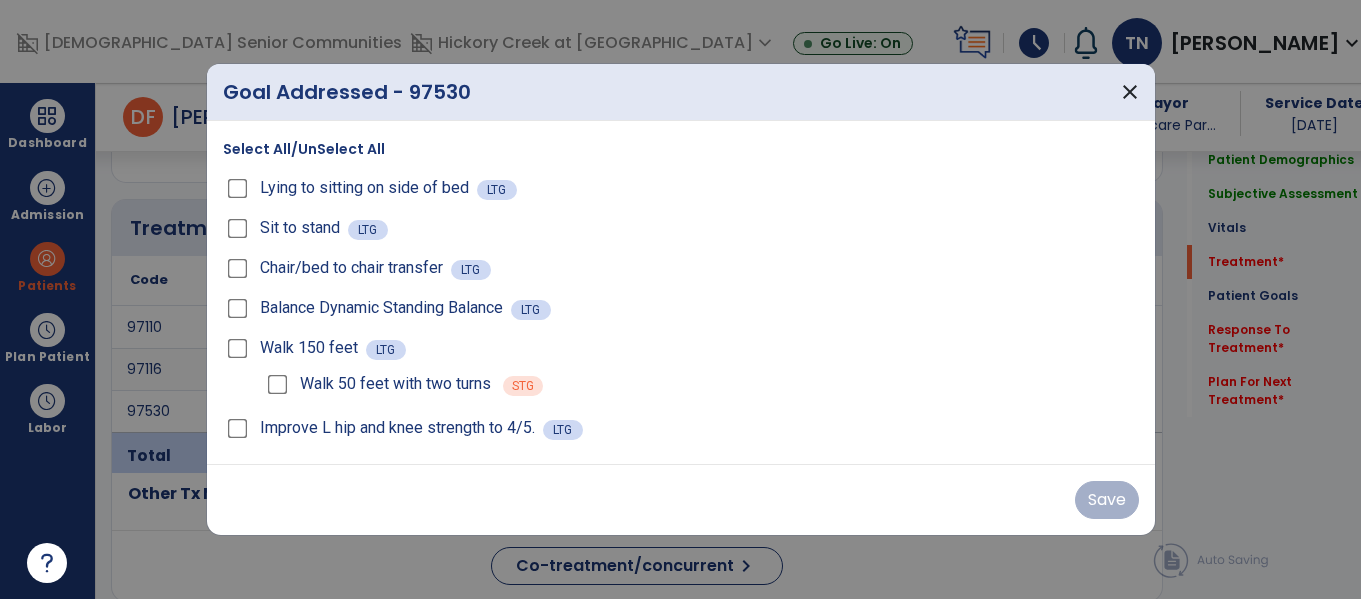 scroll, scrollTop: 1055, scrollLeft: 0, axis: vertical 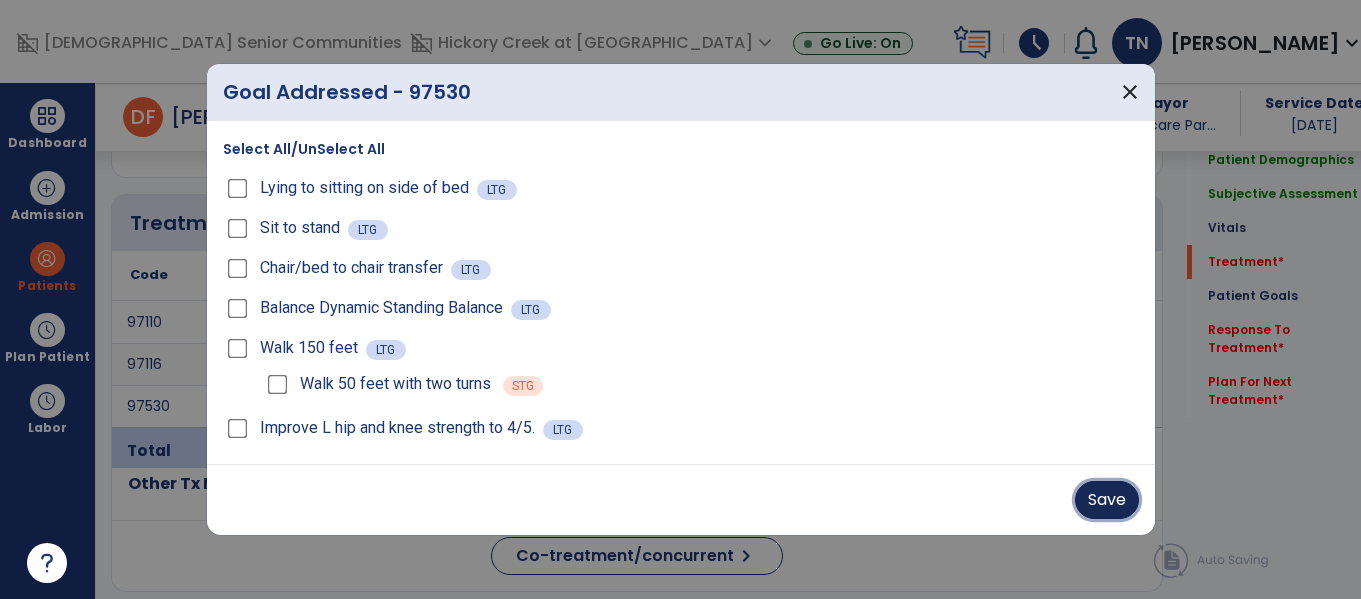 click on "Save" at bounding box center (1107, 500) 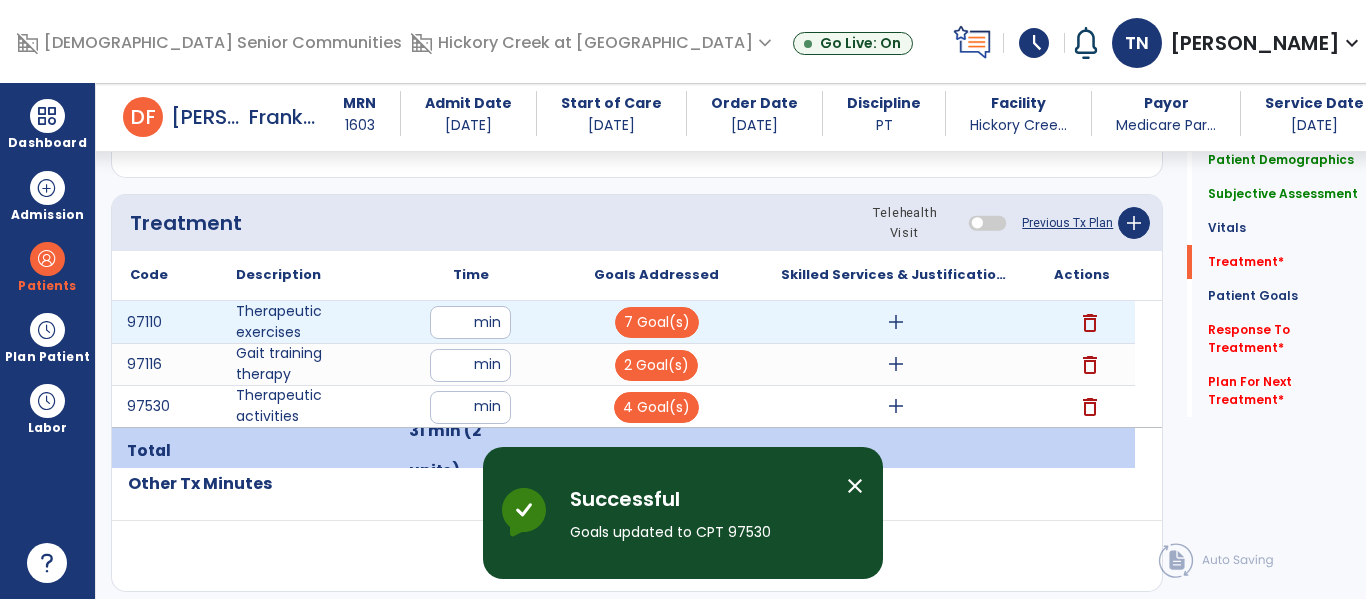 click on "add" at bounding box center [896, 322] 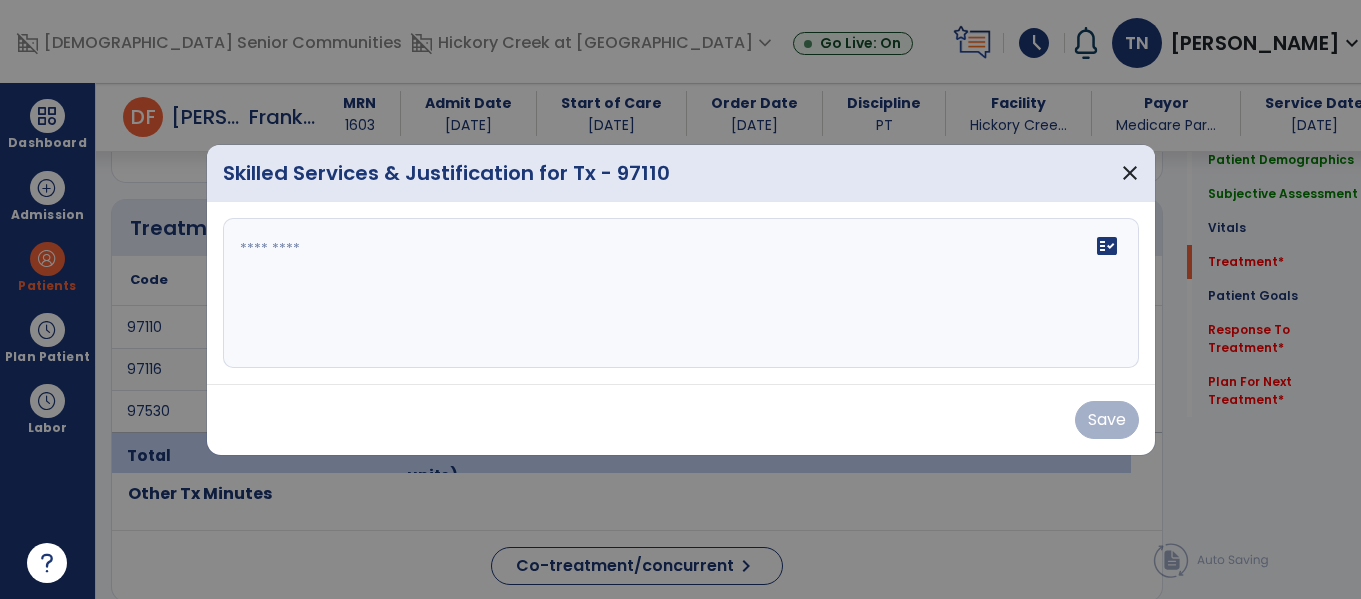 scroll, scrollTop: 1055, scrollLeft: 0, axis: vertical 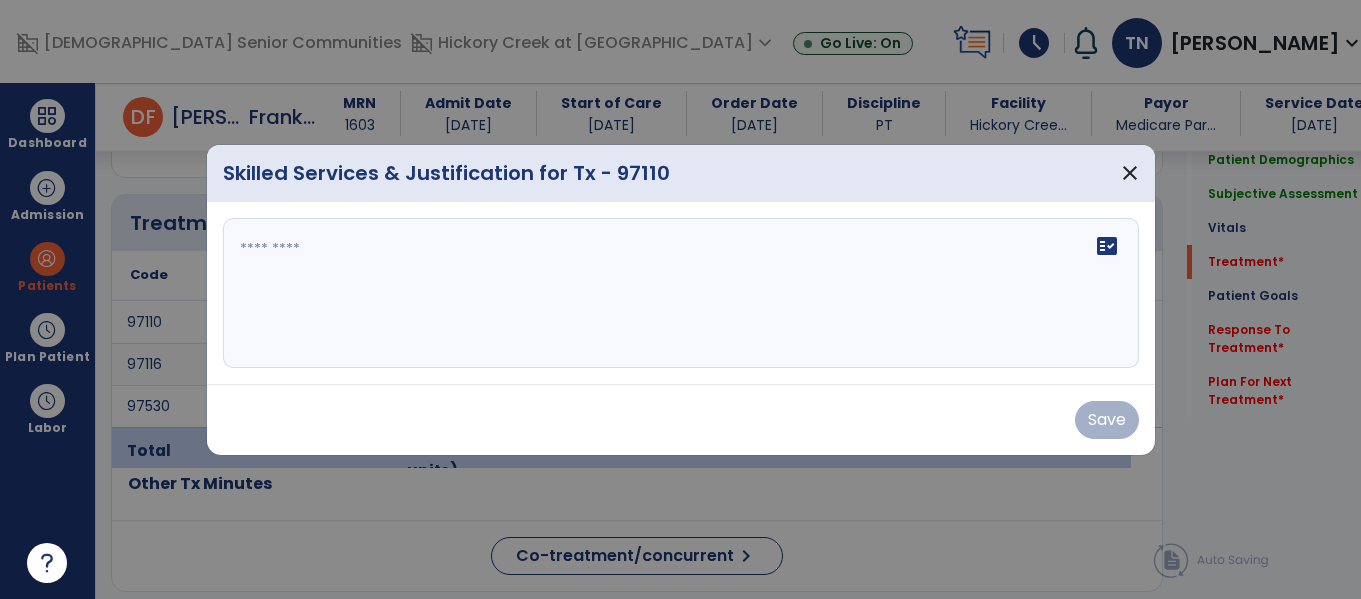 click on "fact_check" at bounding box center [681, 293] 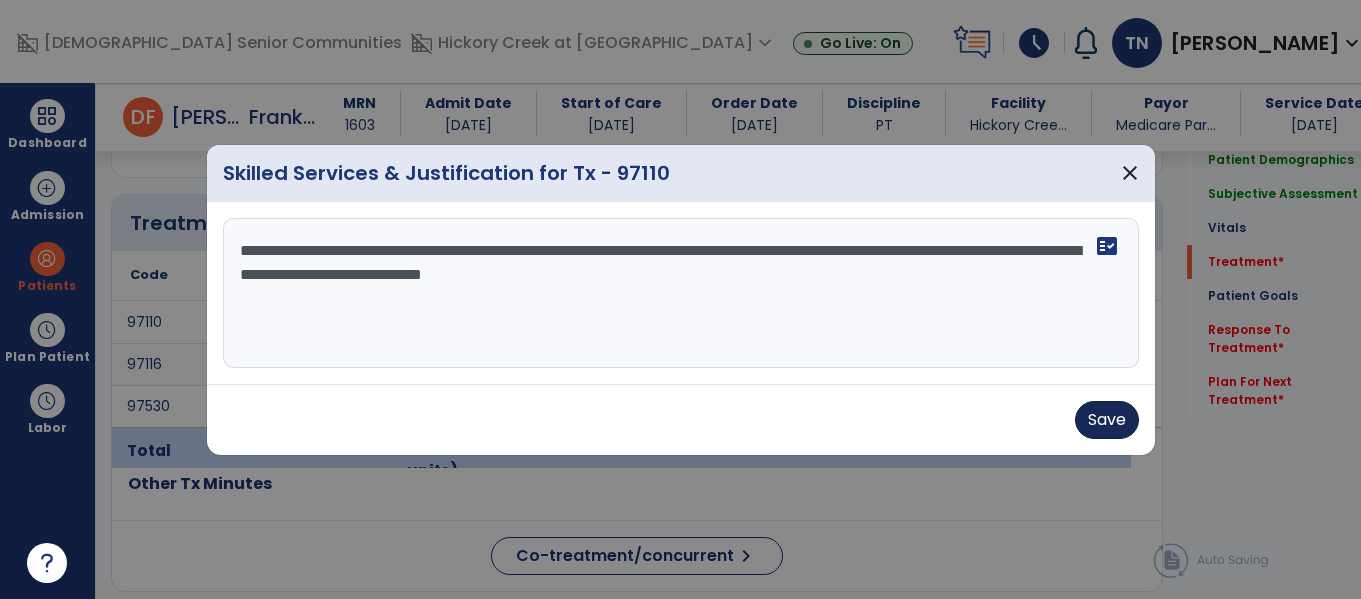 type on "**********" 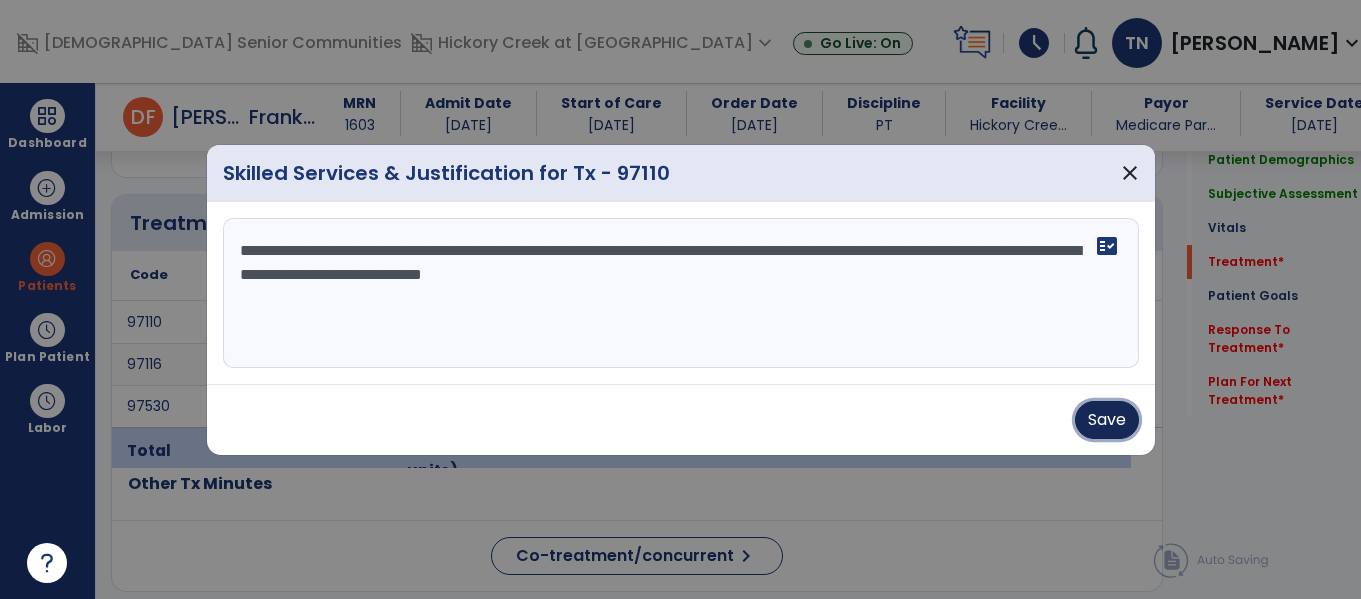 click on "Save" at bounding box center [1107, 420] 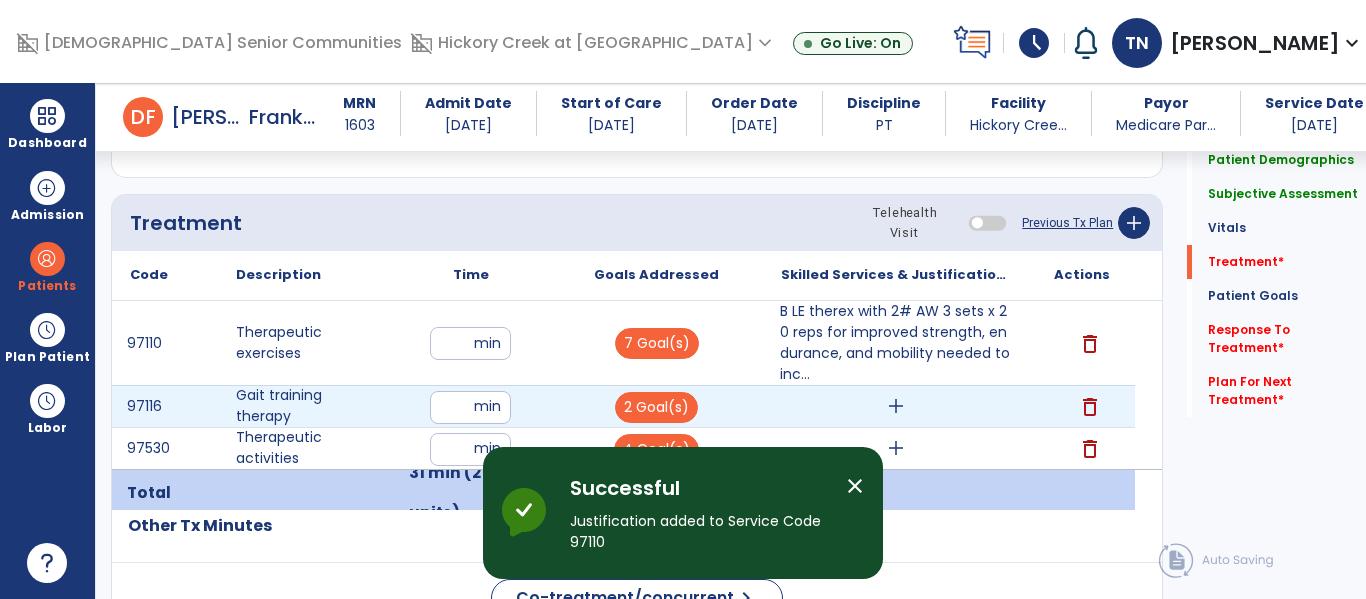 click on "add" at bounding box center [896, 406] 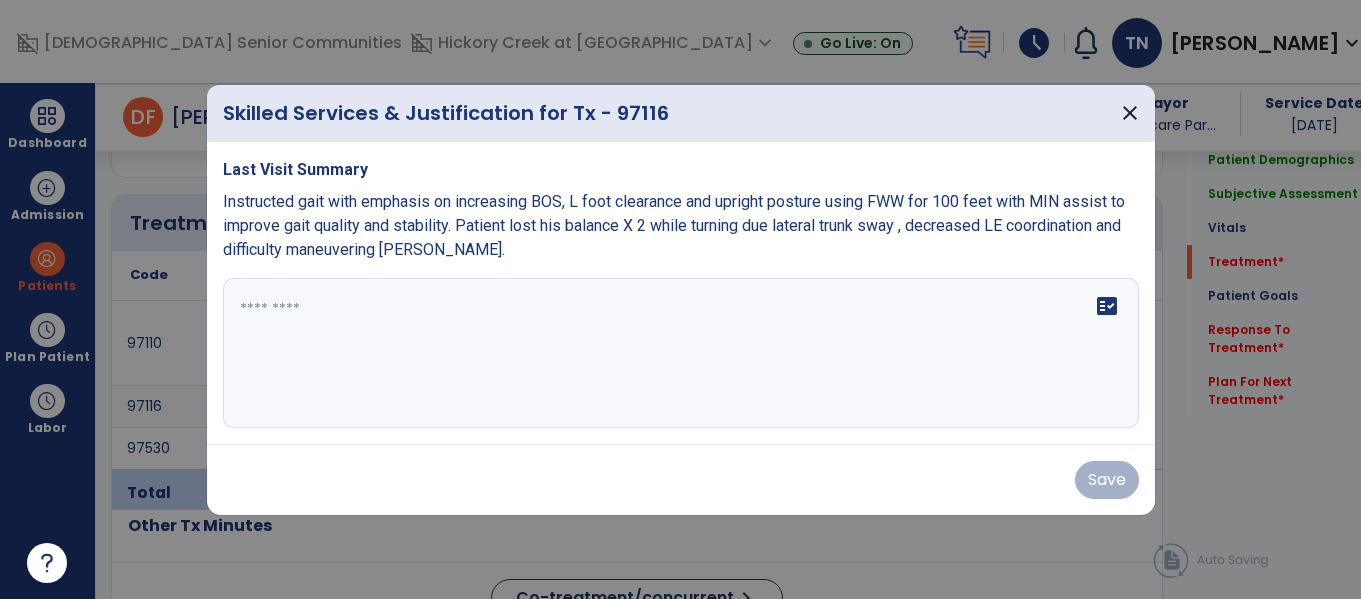 scroll, scrollTop: 1055, scrollLeft: 0, axis: vertical 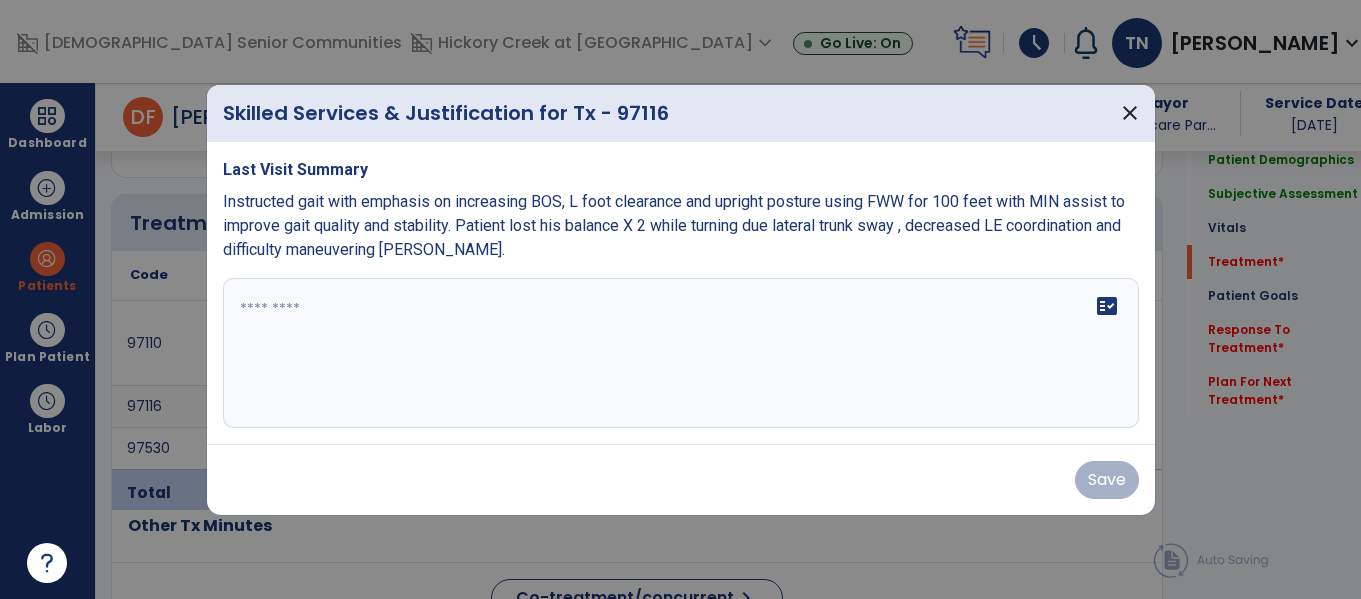 click on "fact_check" at bounding box center (681, 353) 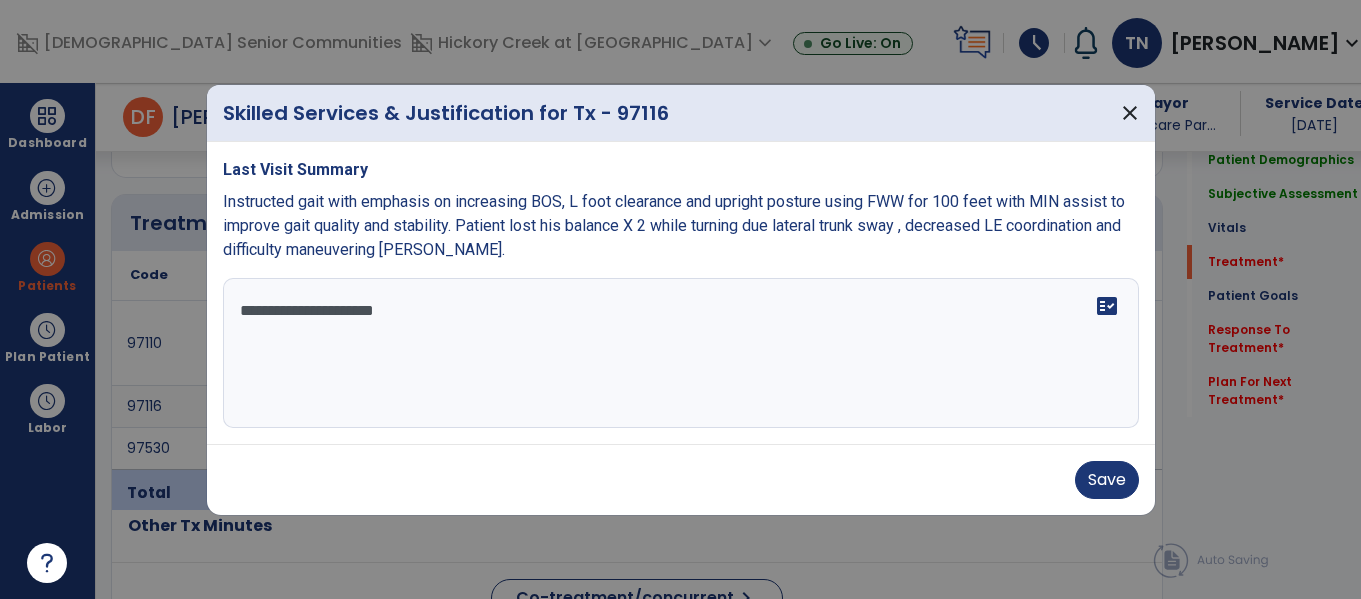 click on "**********" at bounding box center [681, 353] 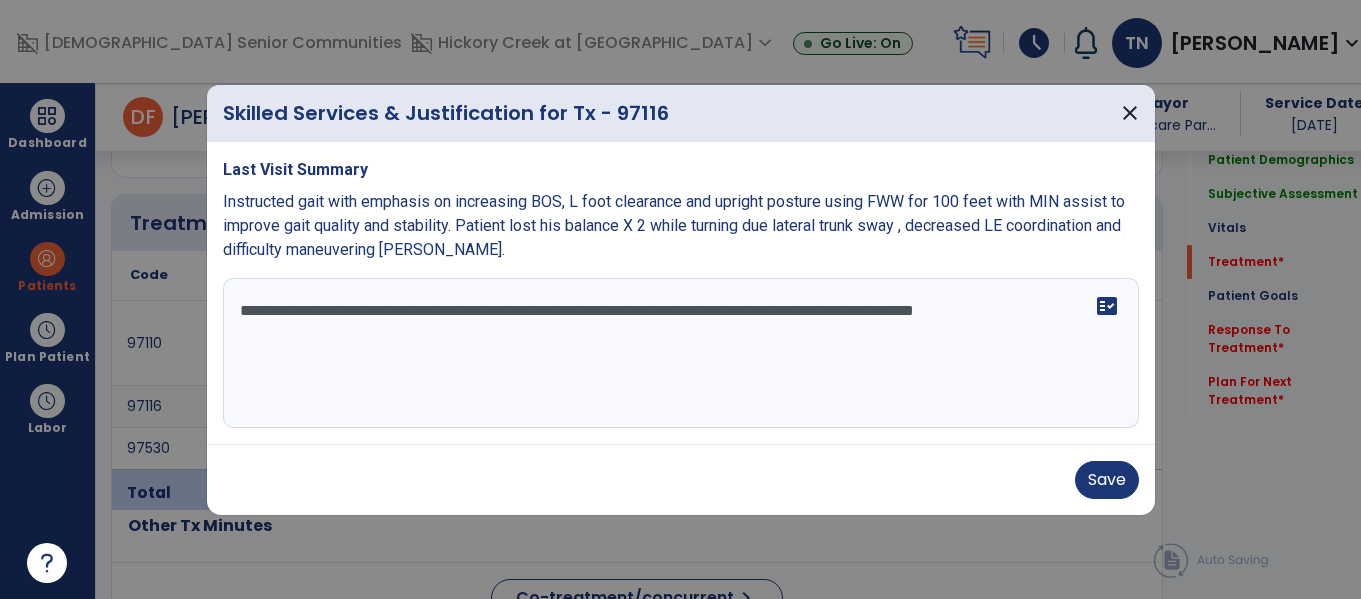 click on "**********" at bounding box center [681, 353] 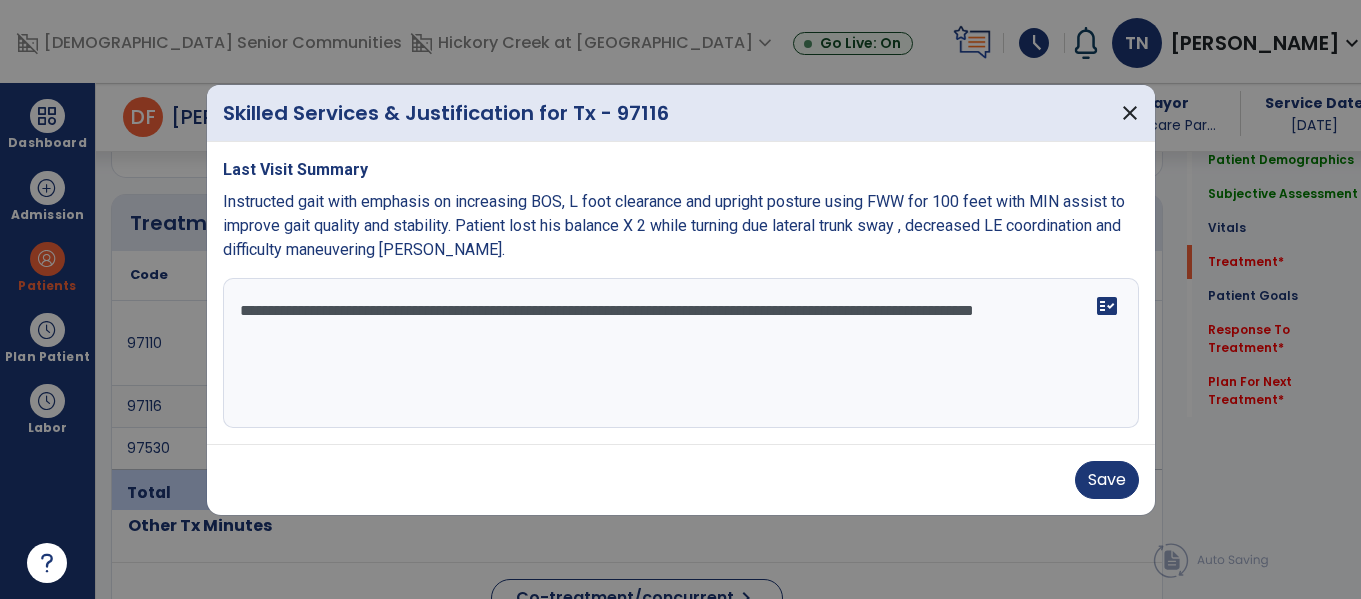 click on "**********" at bounding box center [681, 353] 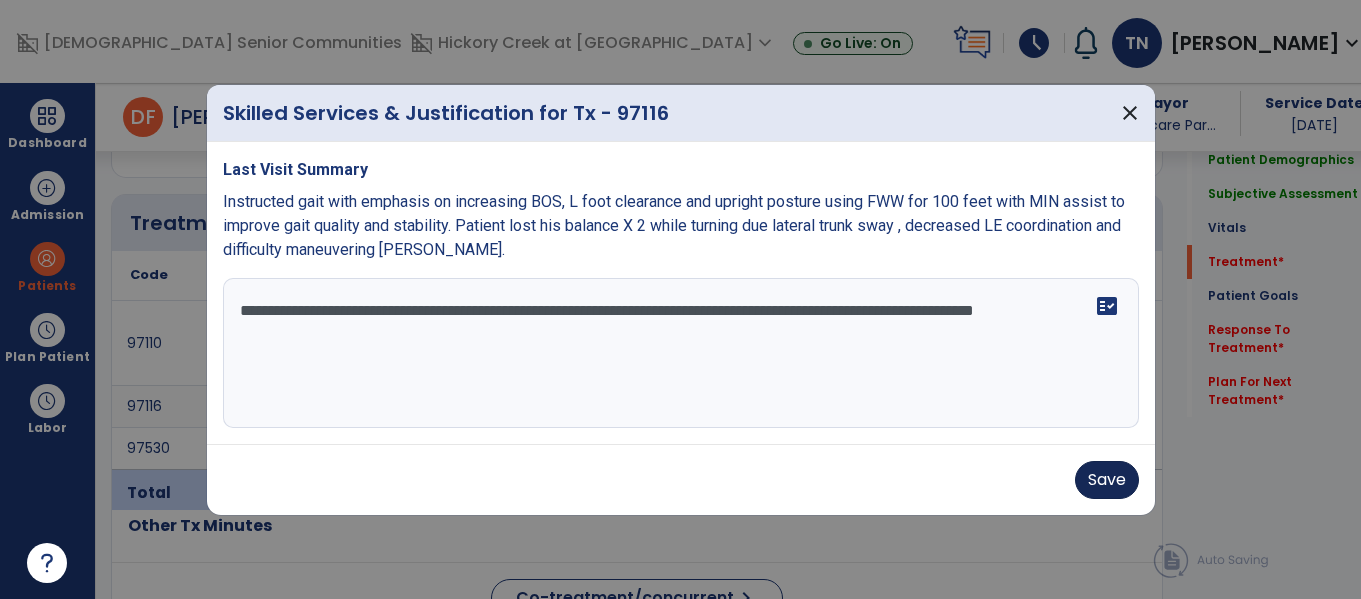 type on "**********" 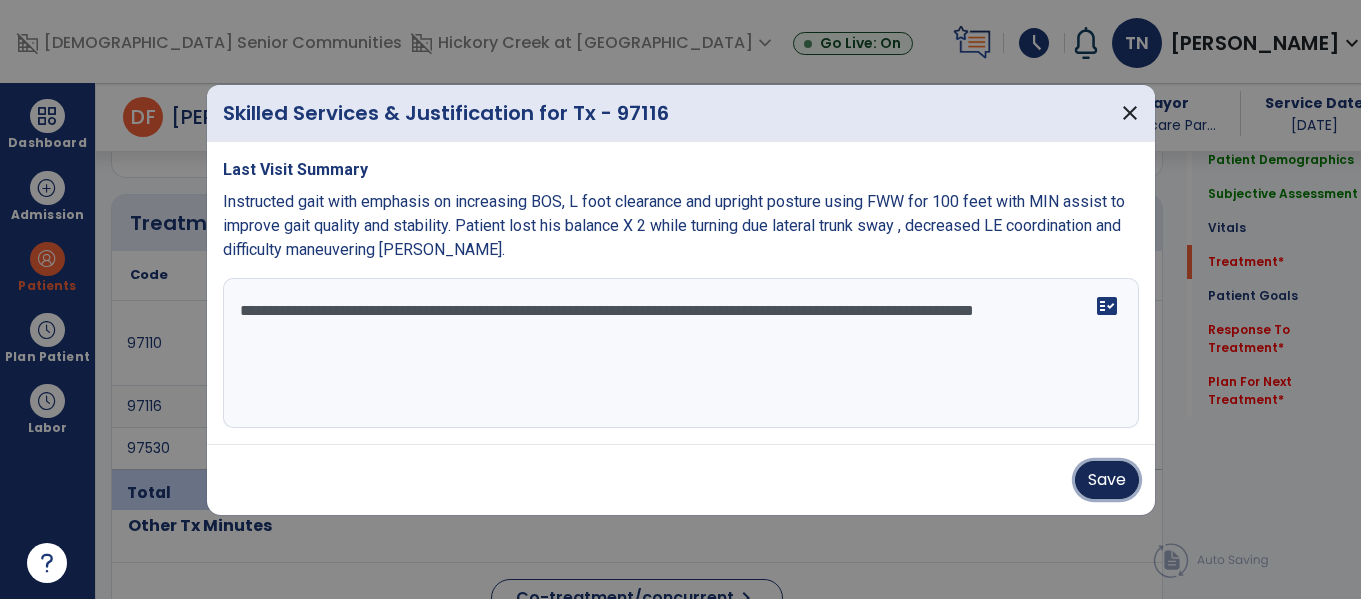 click on "Save" at bounding box center (1107, 480) 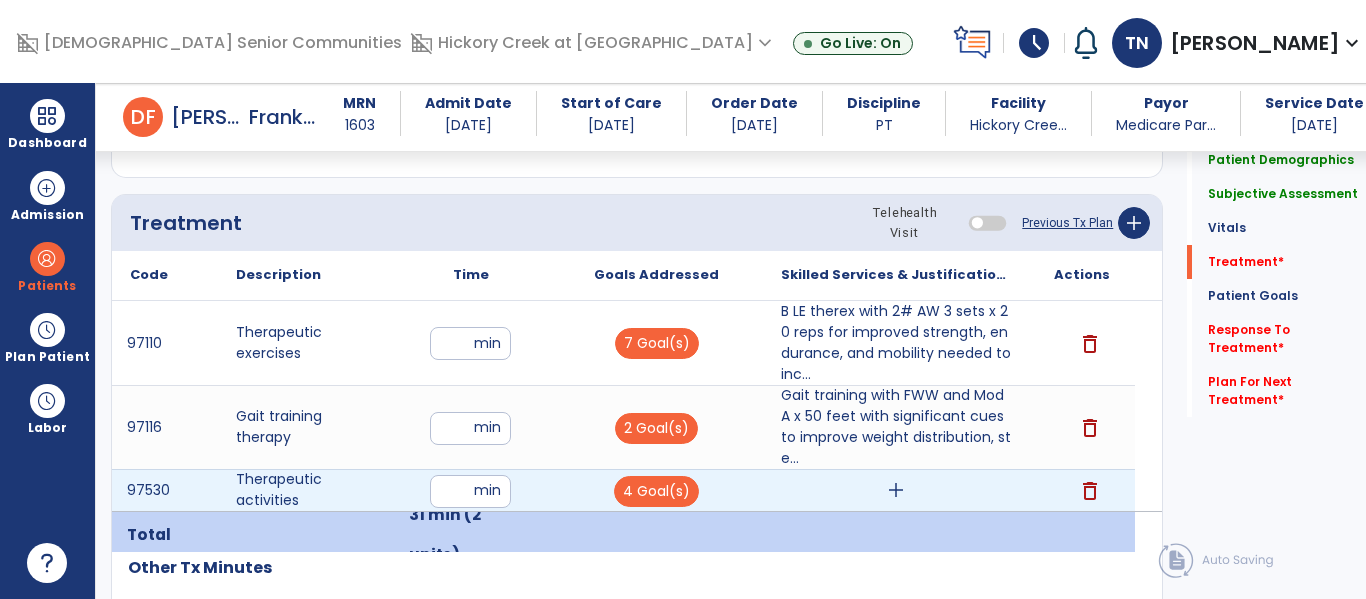 click on "add" at bounding box center (896, 490) 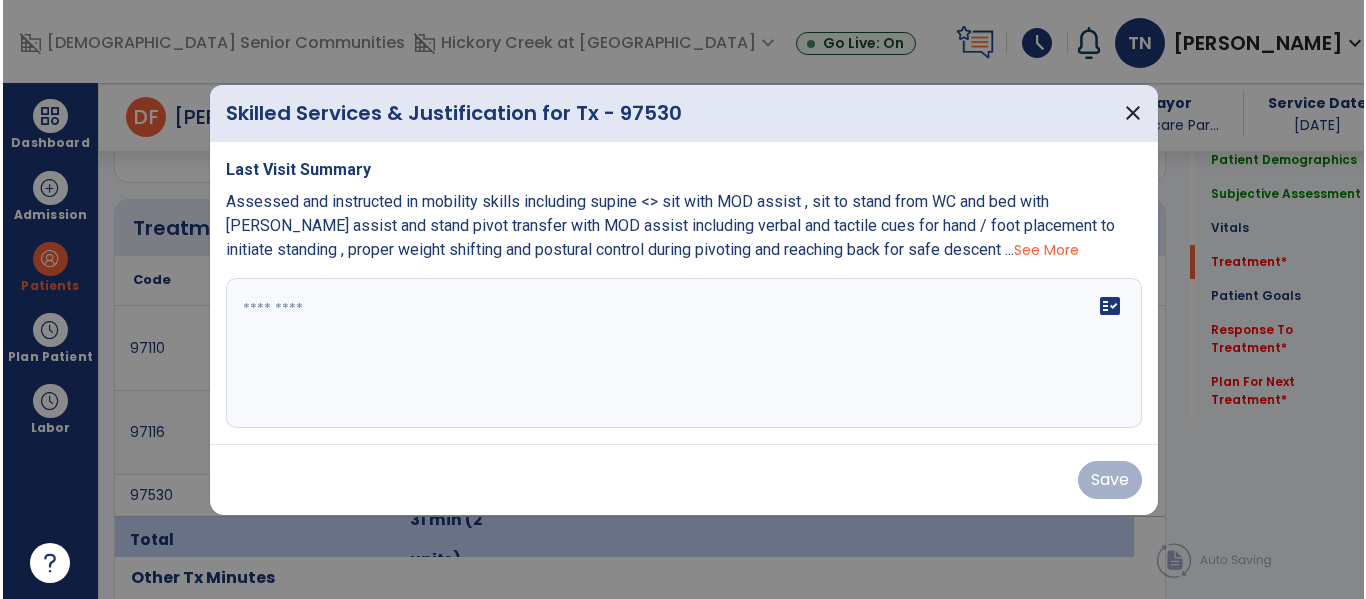scroll, scrollTop: 1055, scrollLeft: 0, axis: vertical 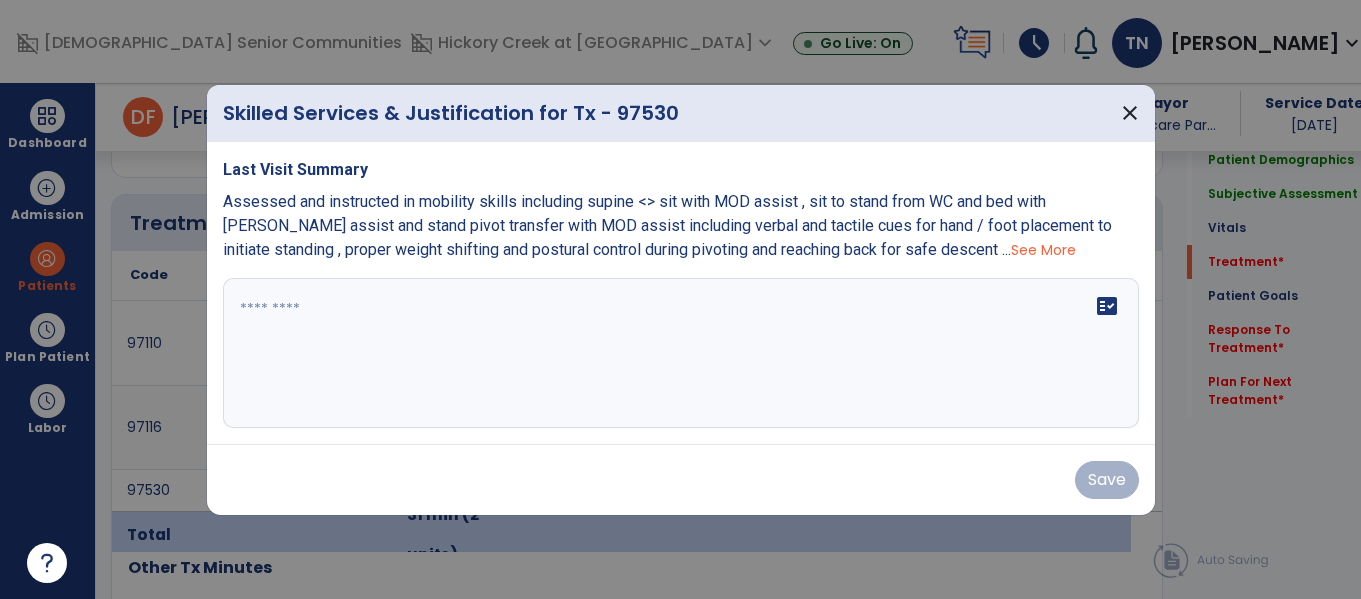 click at bounding box center (681, 353) 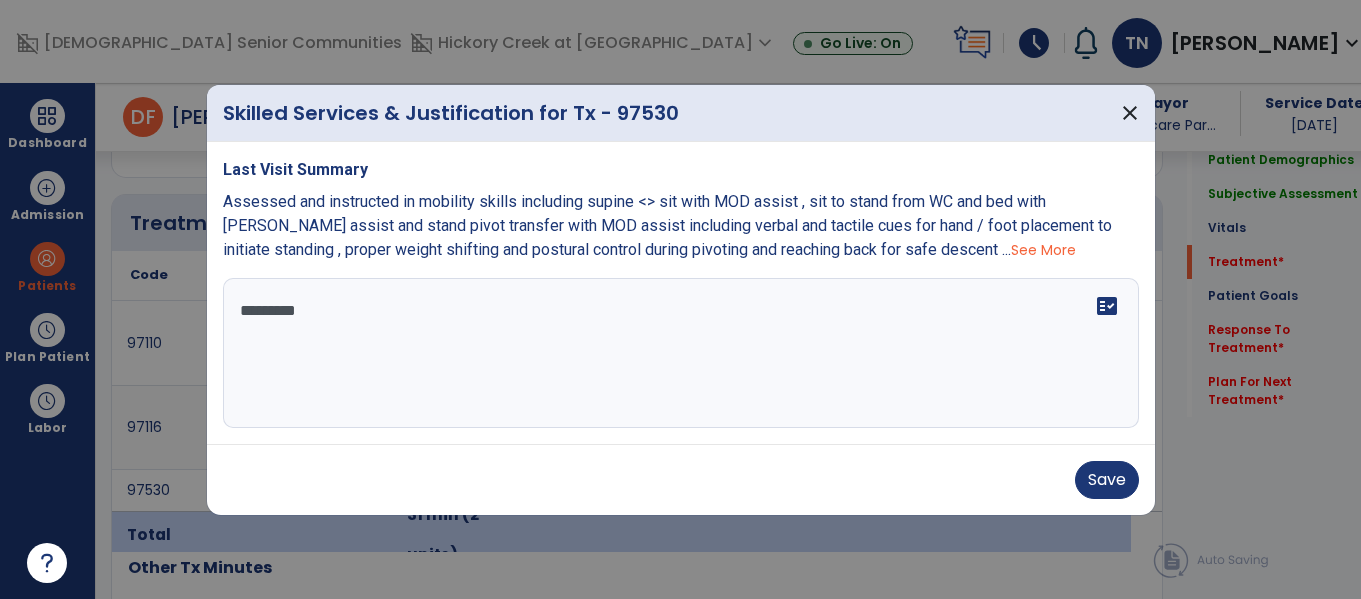 type on "**********" 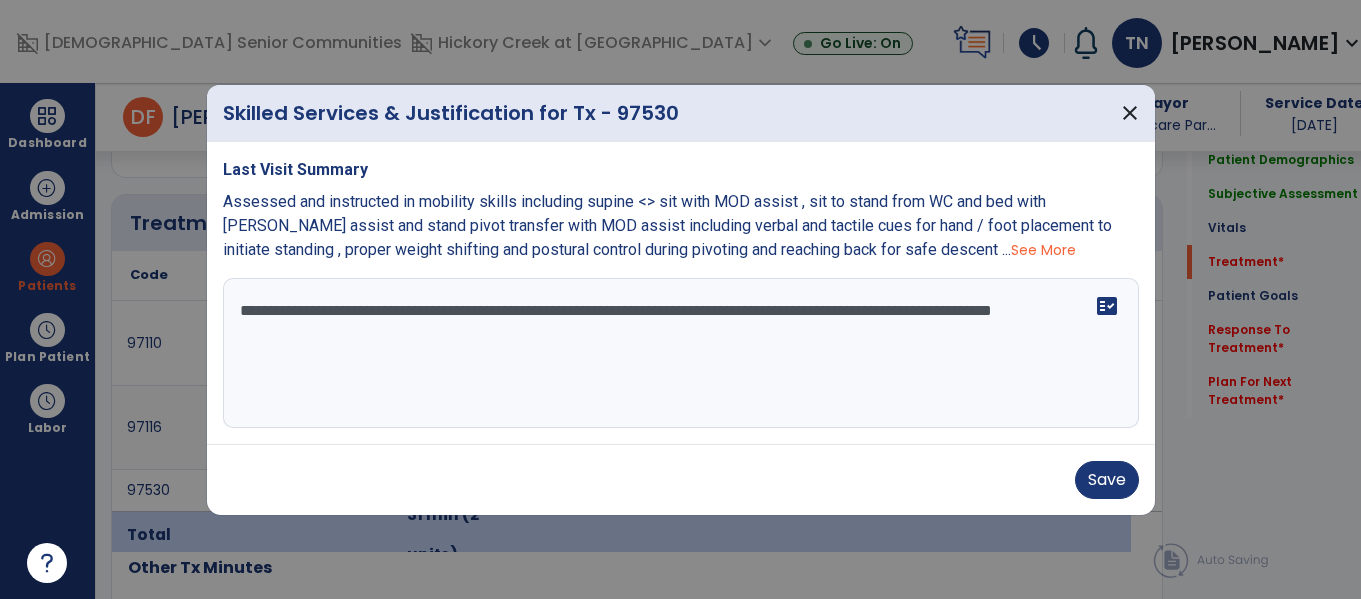 click on "**********" at bounding box center (681, 353) 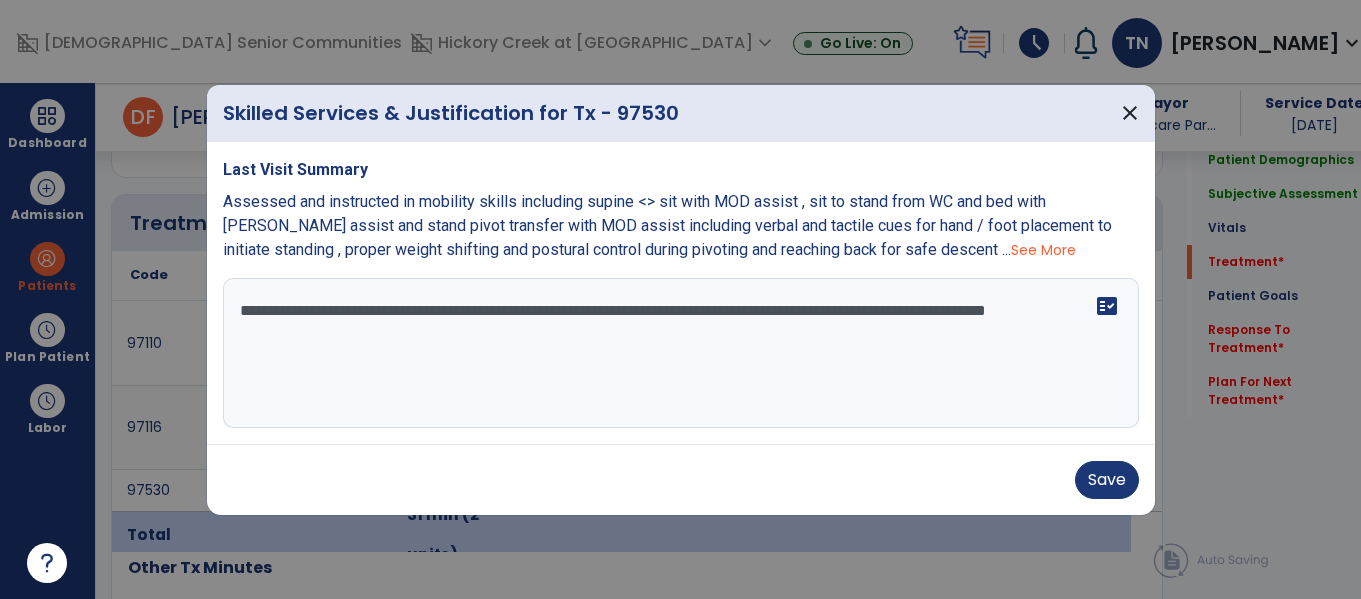 click on "**********" at bounding box center [681, 353] 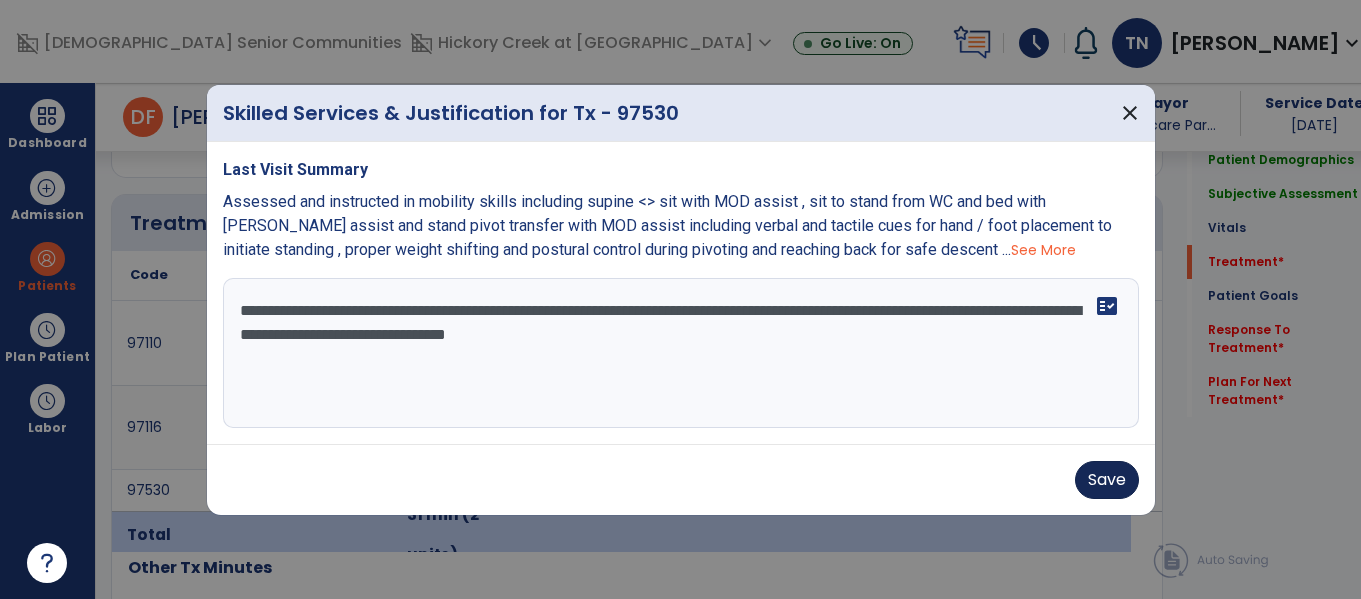 type on "**********" 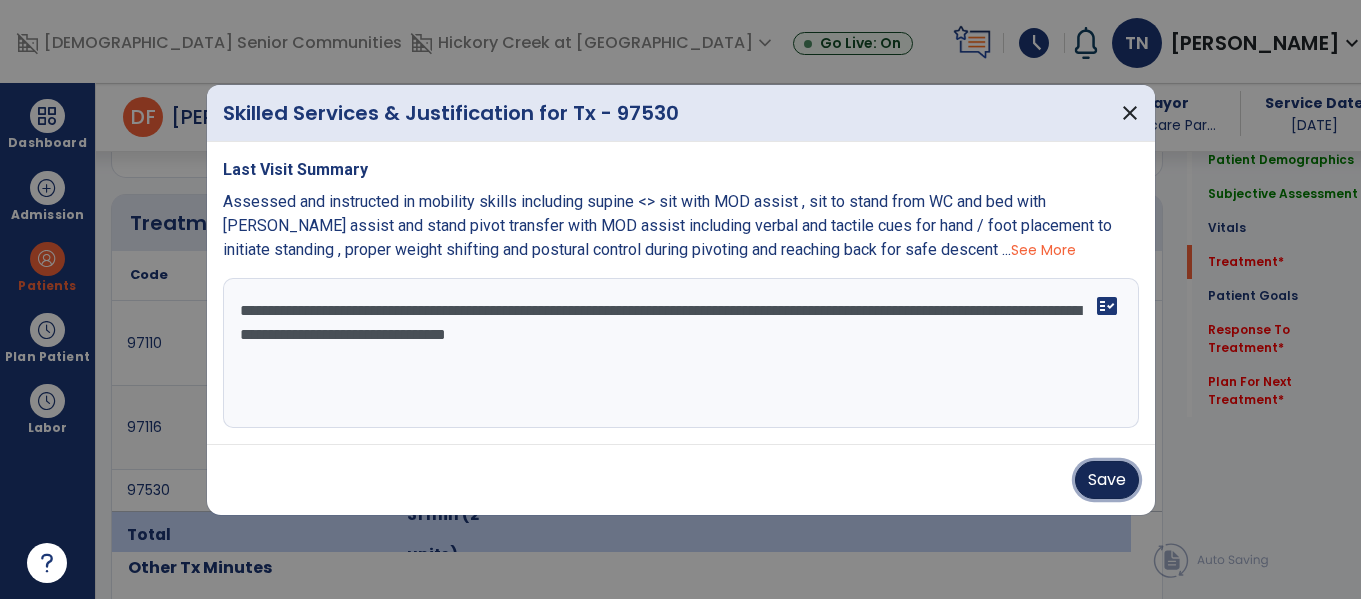 click on "Save" at bounding box center [1107, 480] 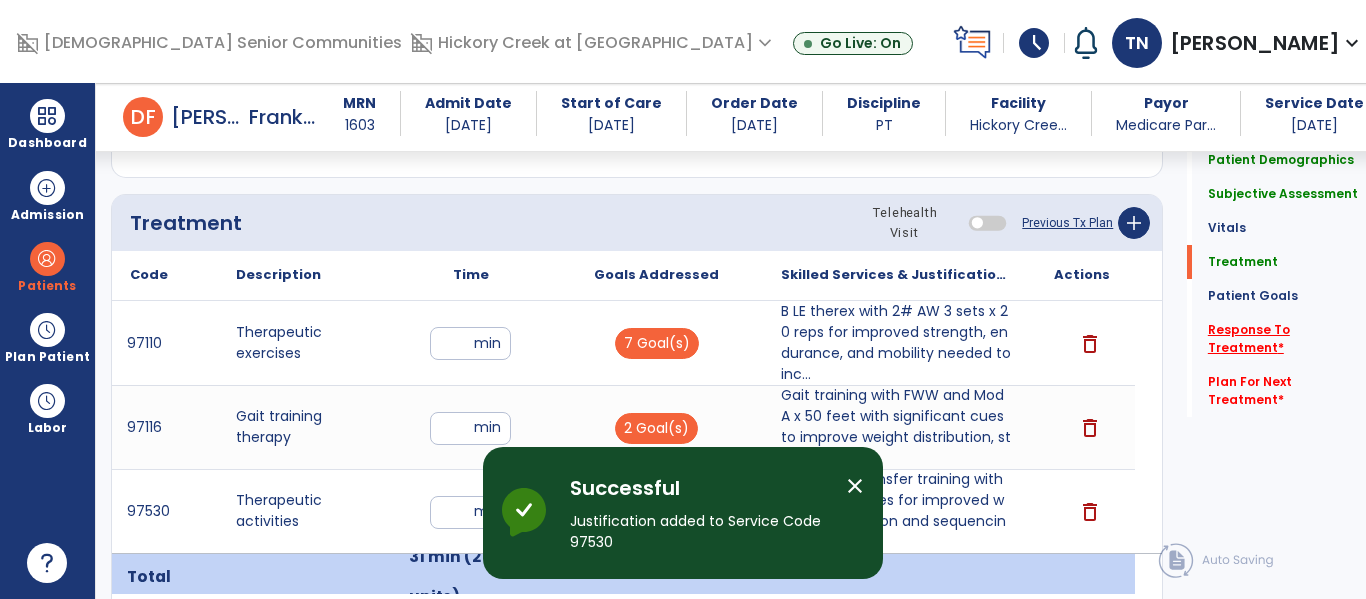 click on "Response To Treatment   *" 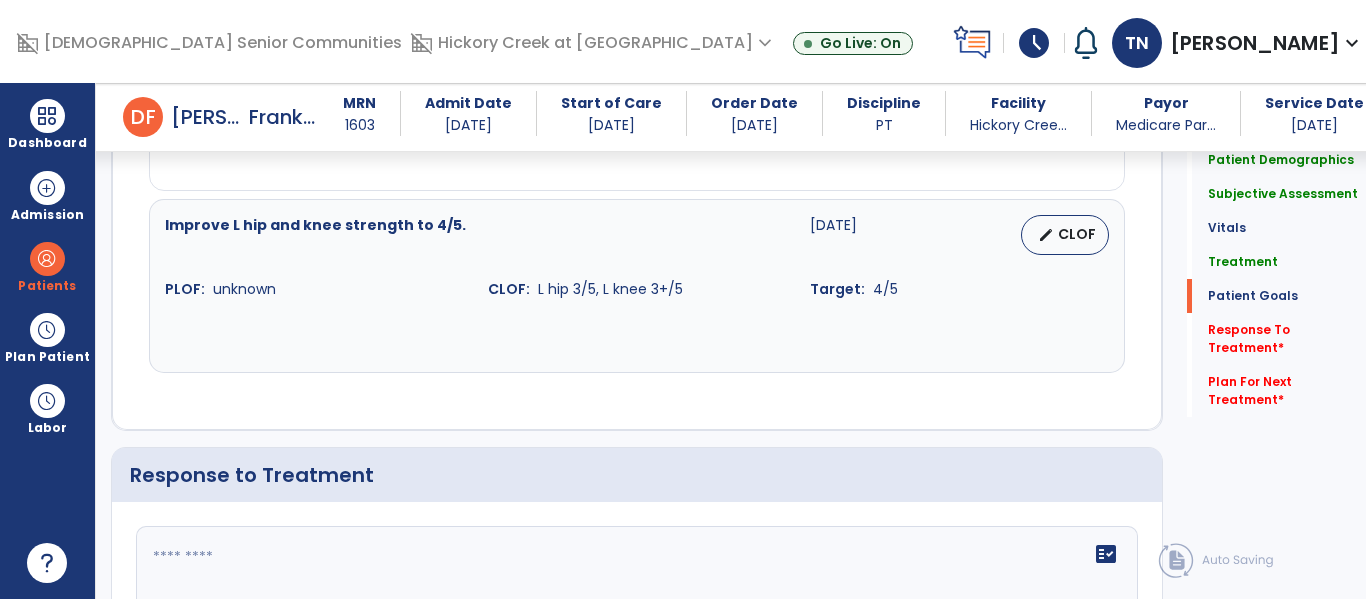 scroll, scrollTop: 3032, scrollLeft: 0, axis: vertical 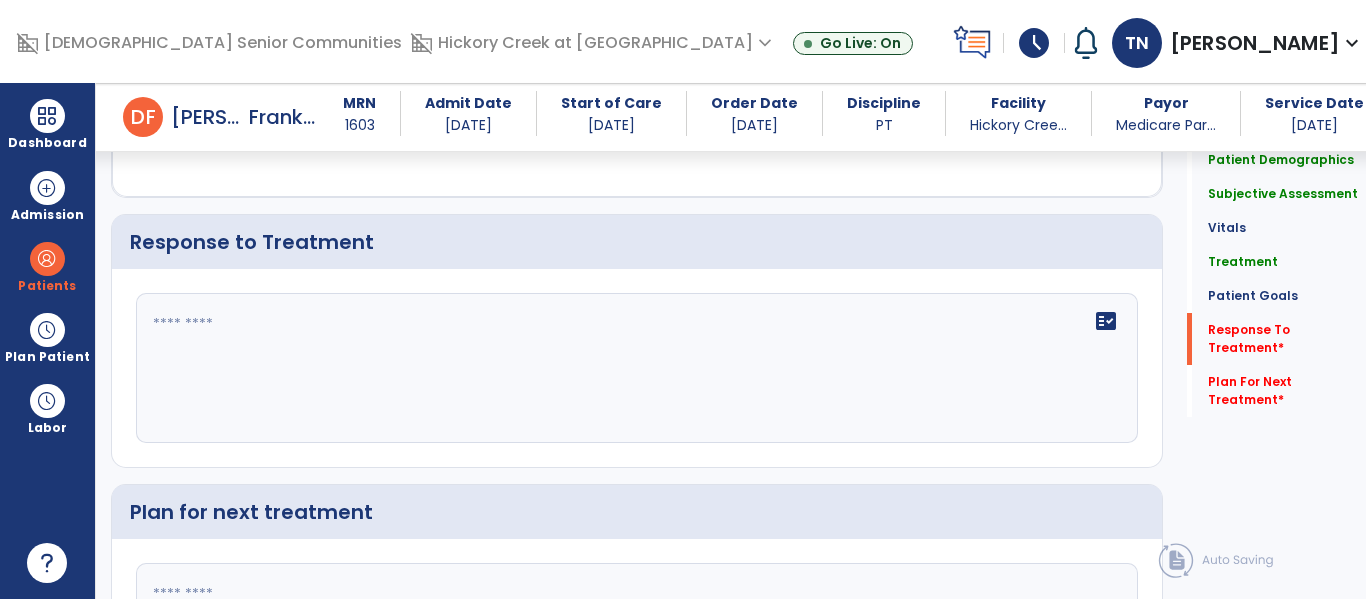 click on "fact_check" 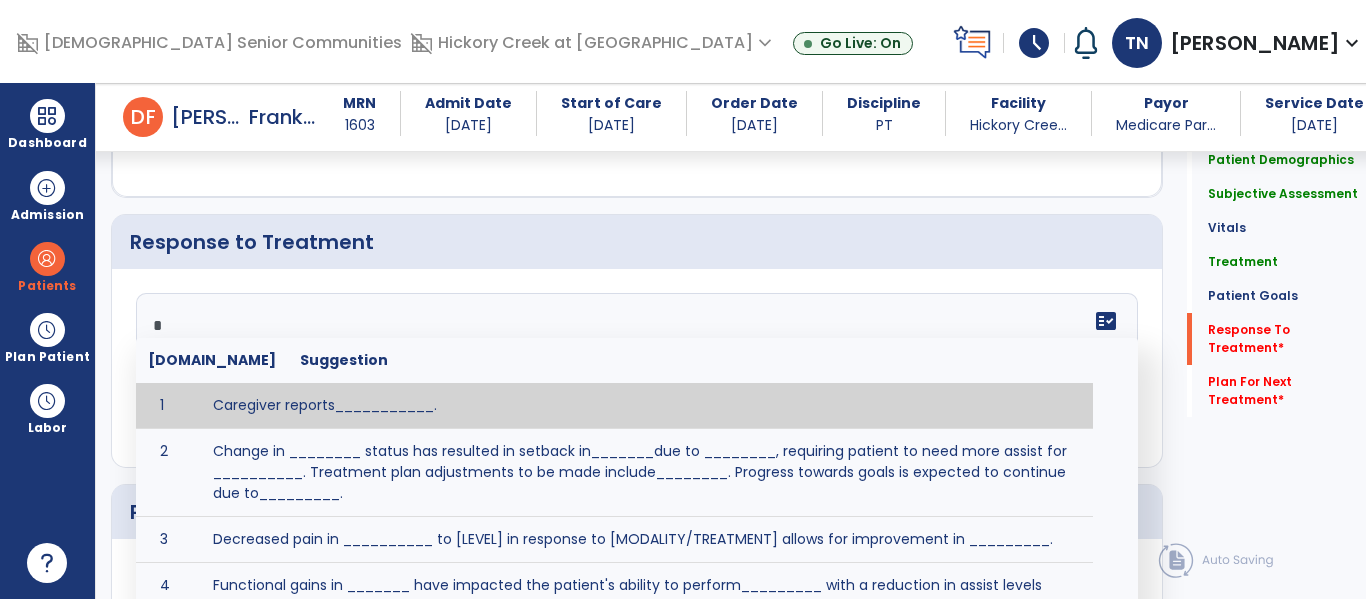 type on "**" 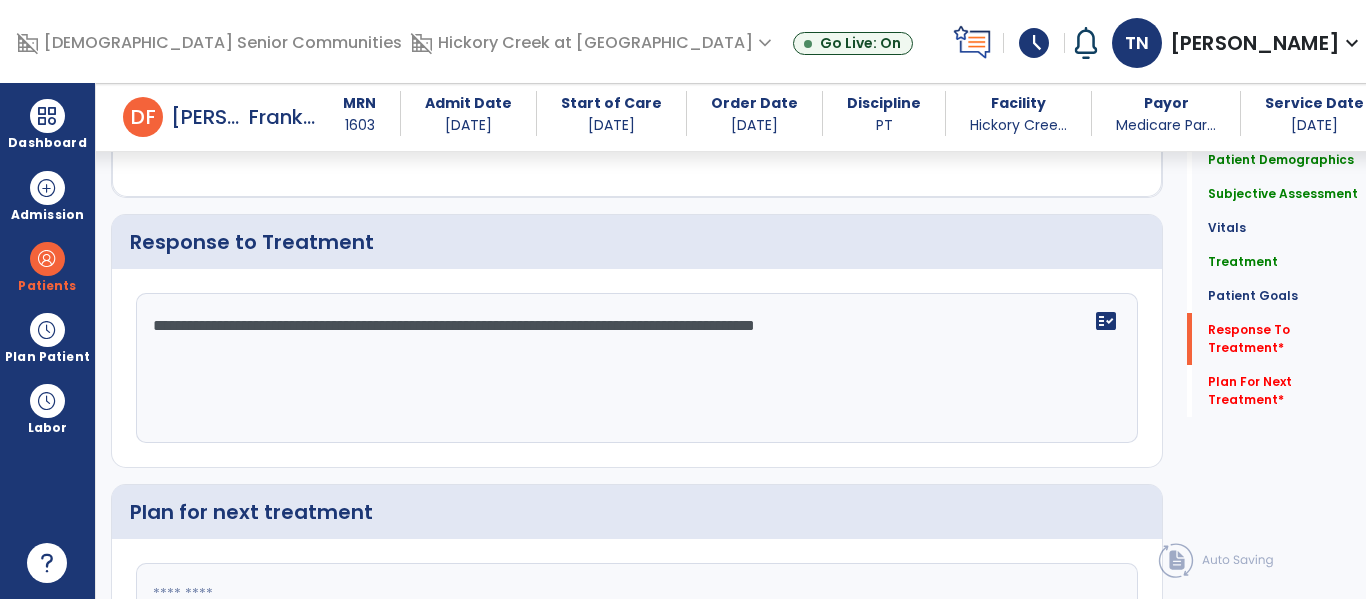 click on "**********" 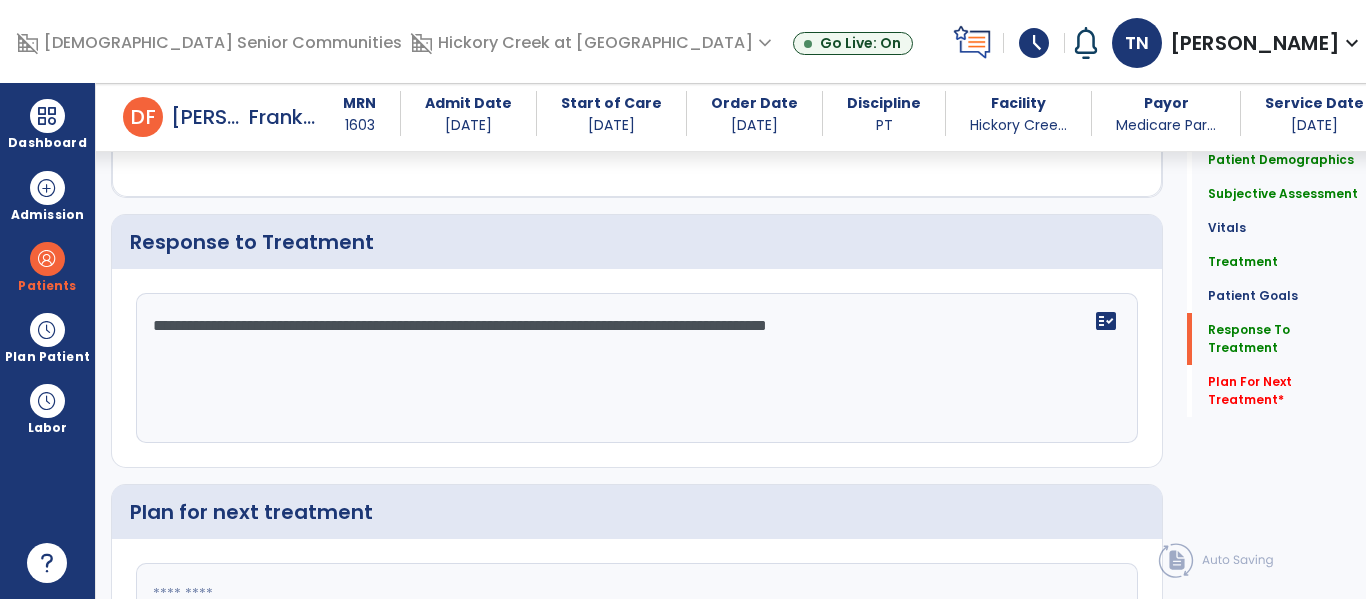 click on "**********" 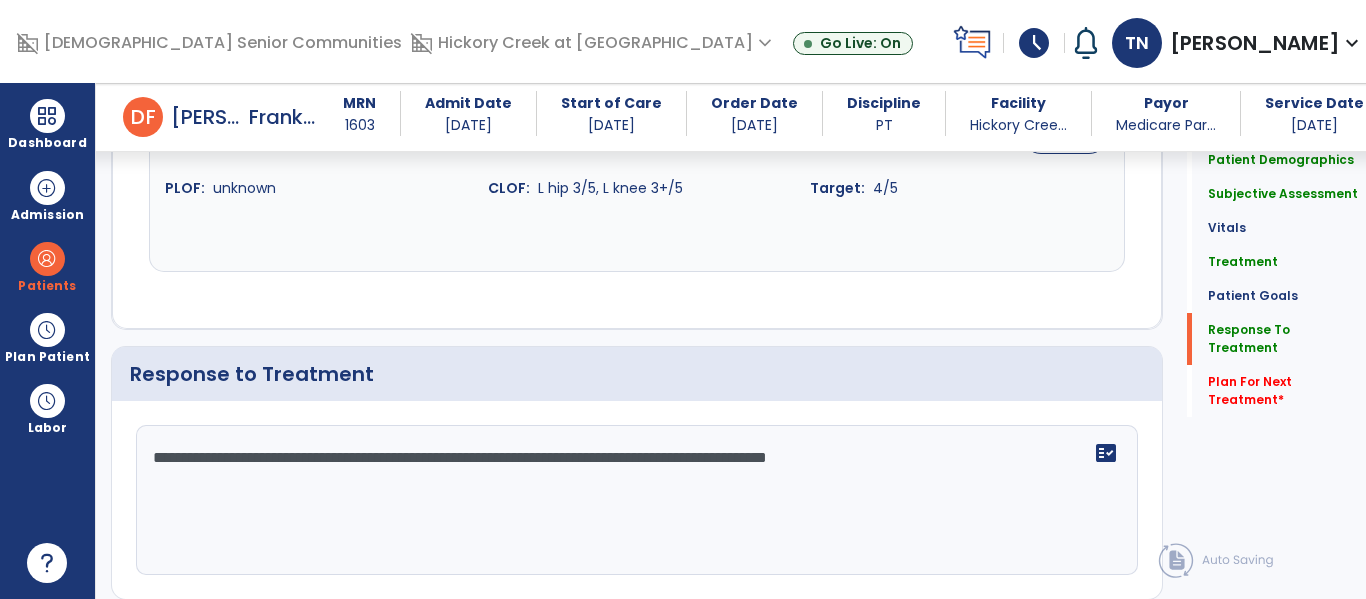 scroll, scrollTop: 3032, scrollLeft: 0, axis: vertical 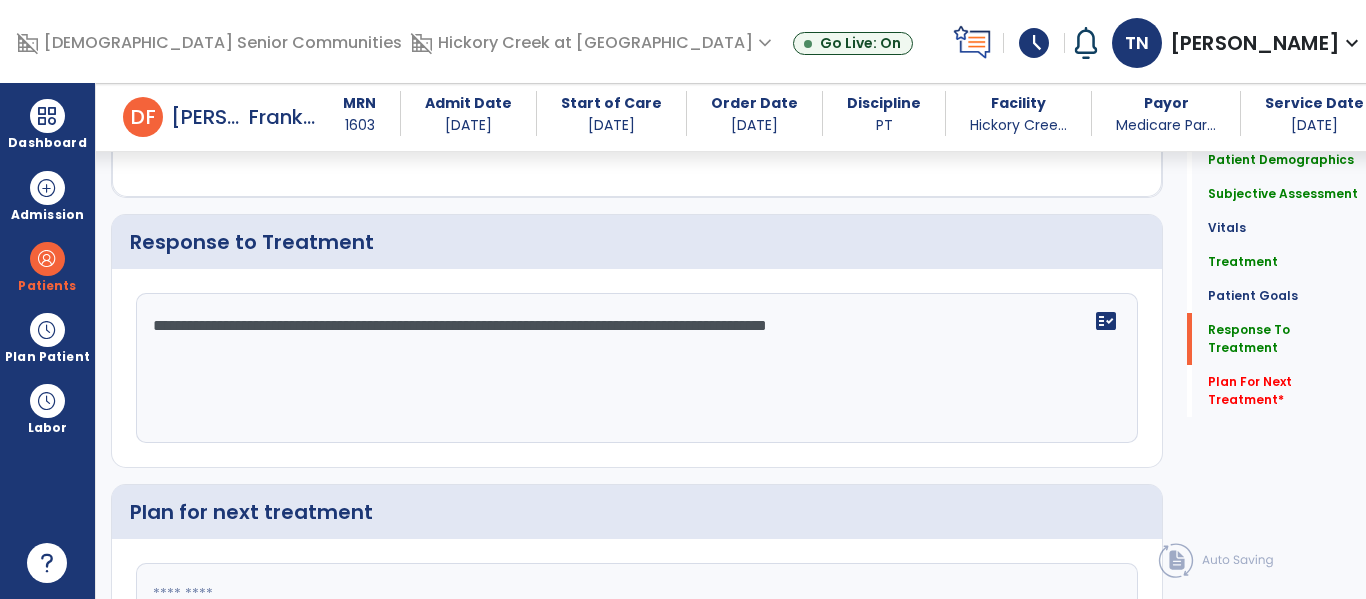 click on "**********" 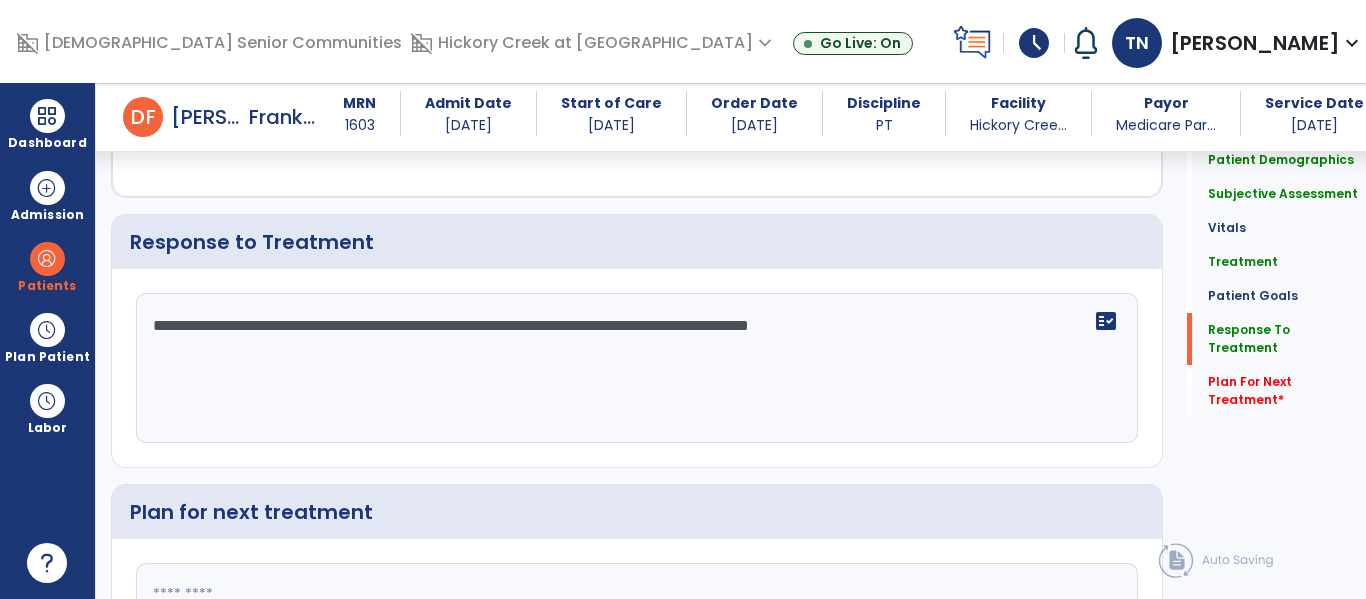 click on "**********" 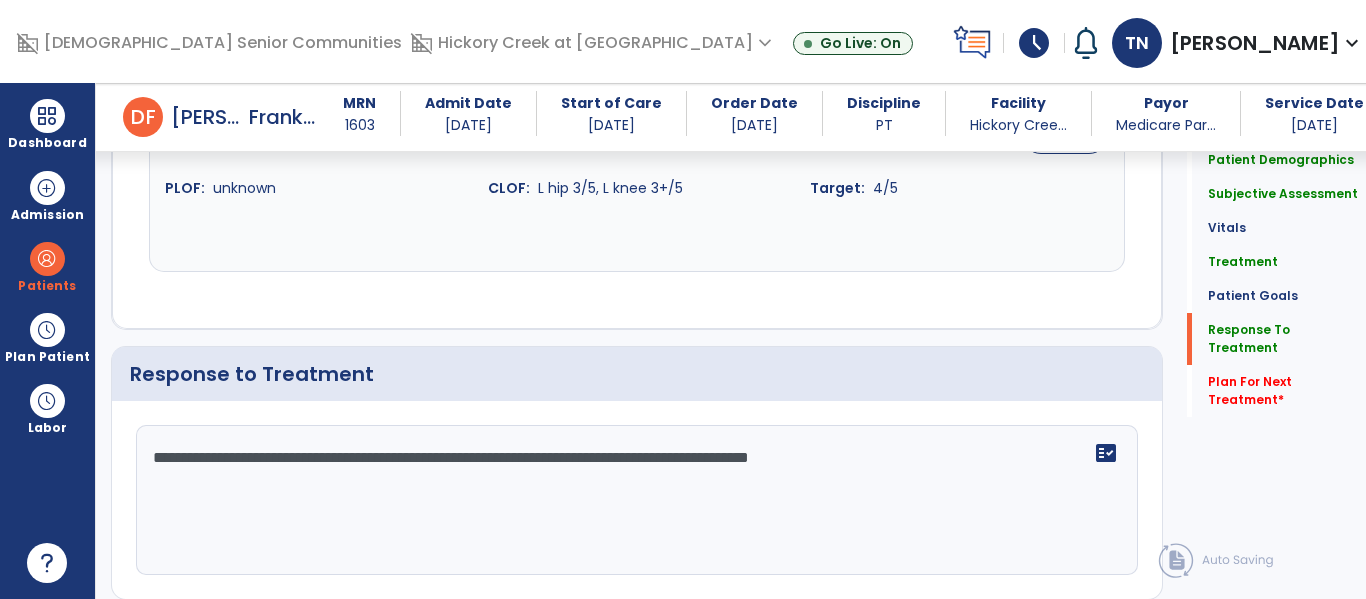 scroll, scrollTop: 3032, scrollLeft: 0, axis: vertical 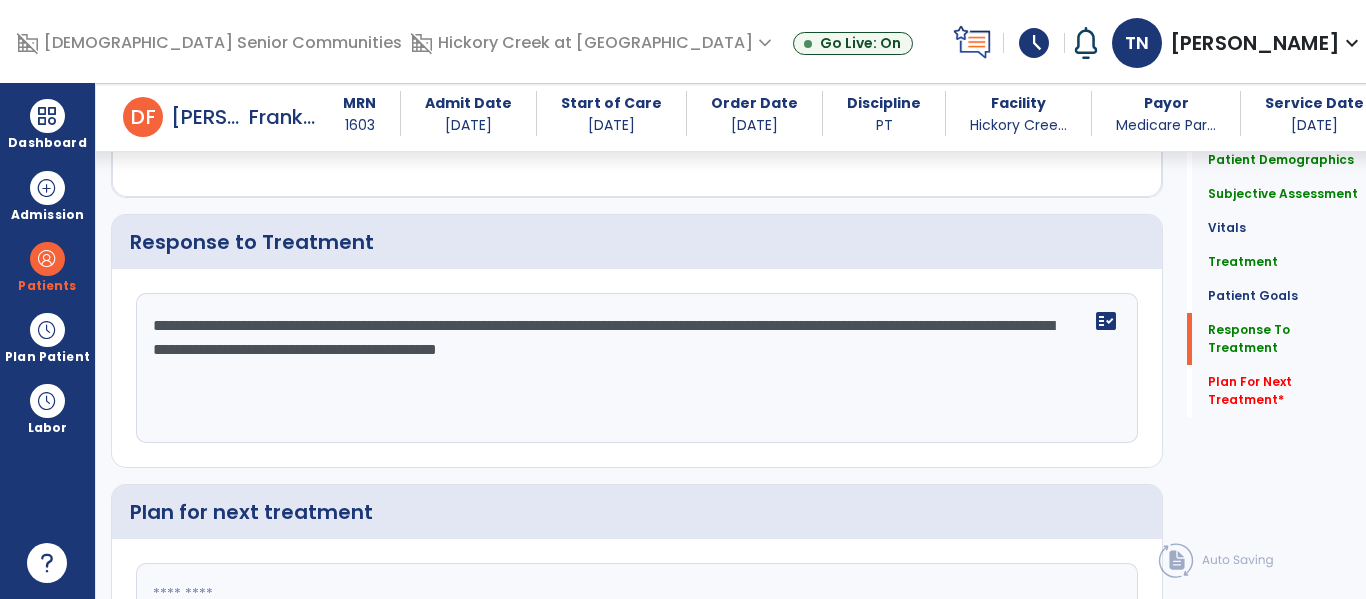 type on "**********" 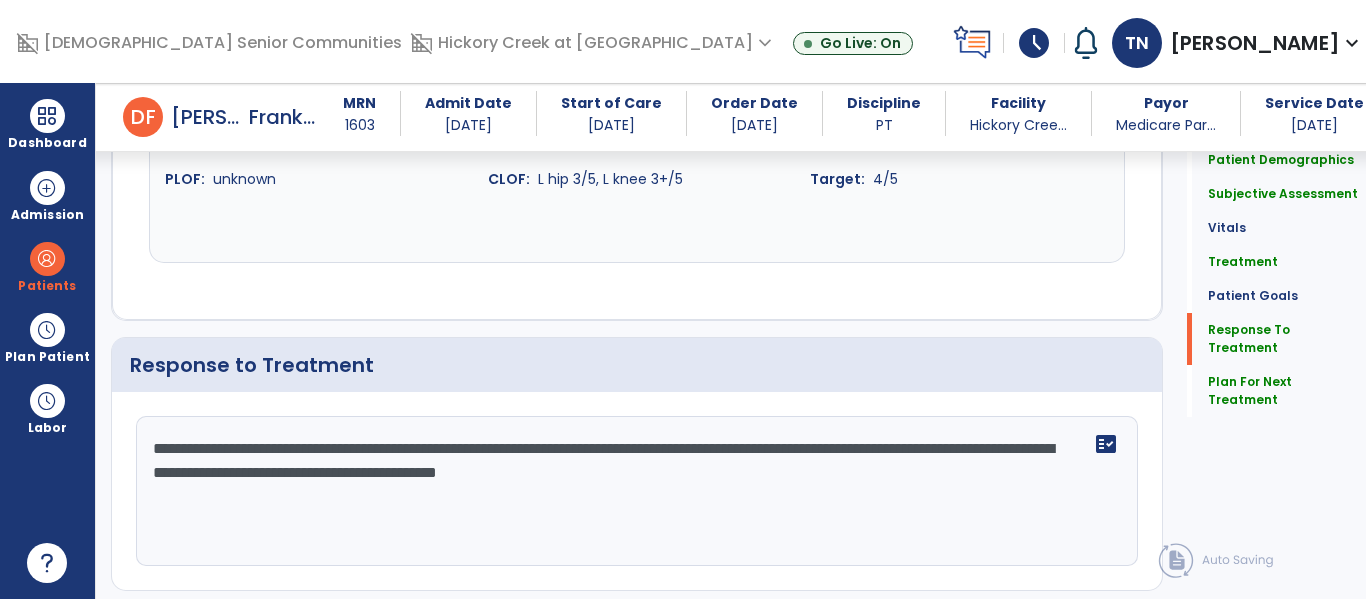 scroll, scrollTop: 3041, scrollLeft: 0, axis: vertical 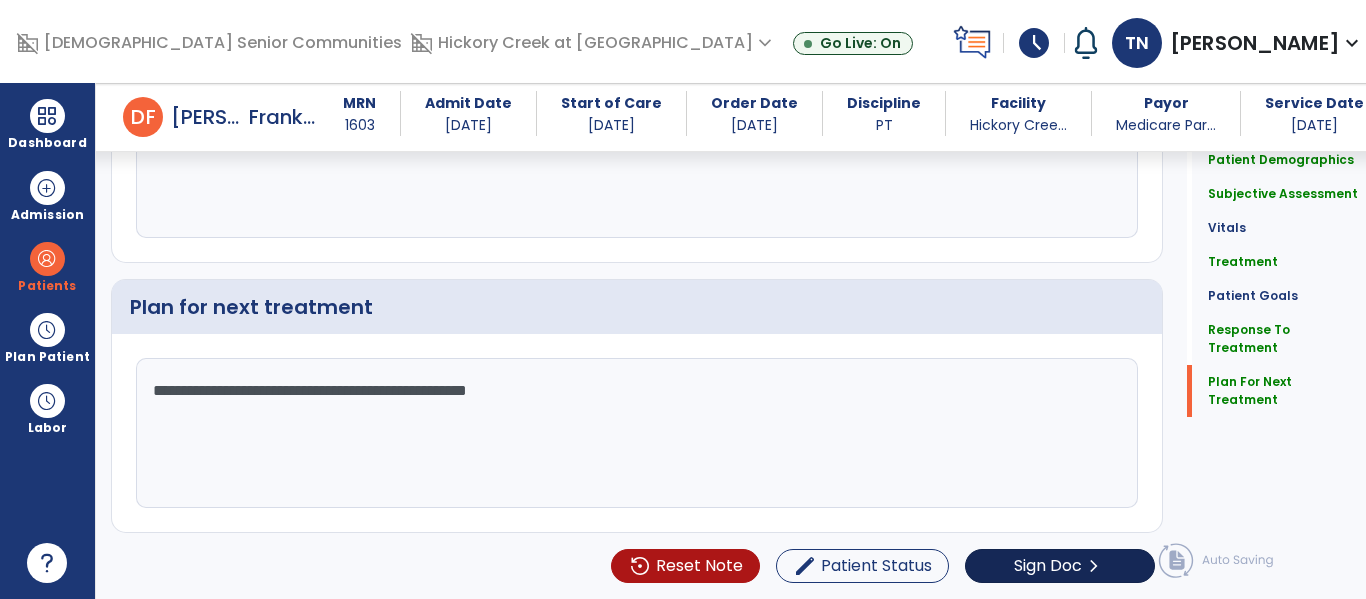 type on "**********" 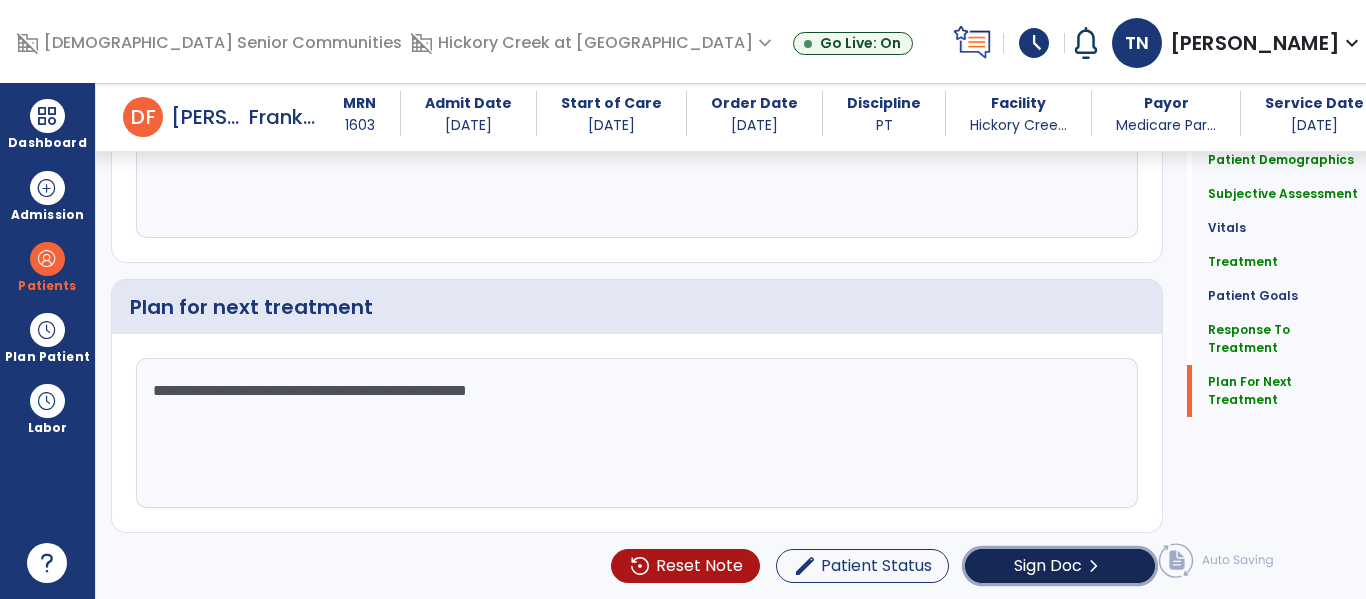 click on "Sign Doc" 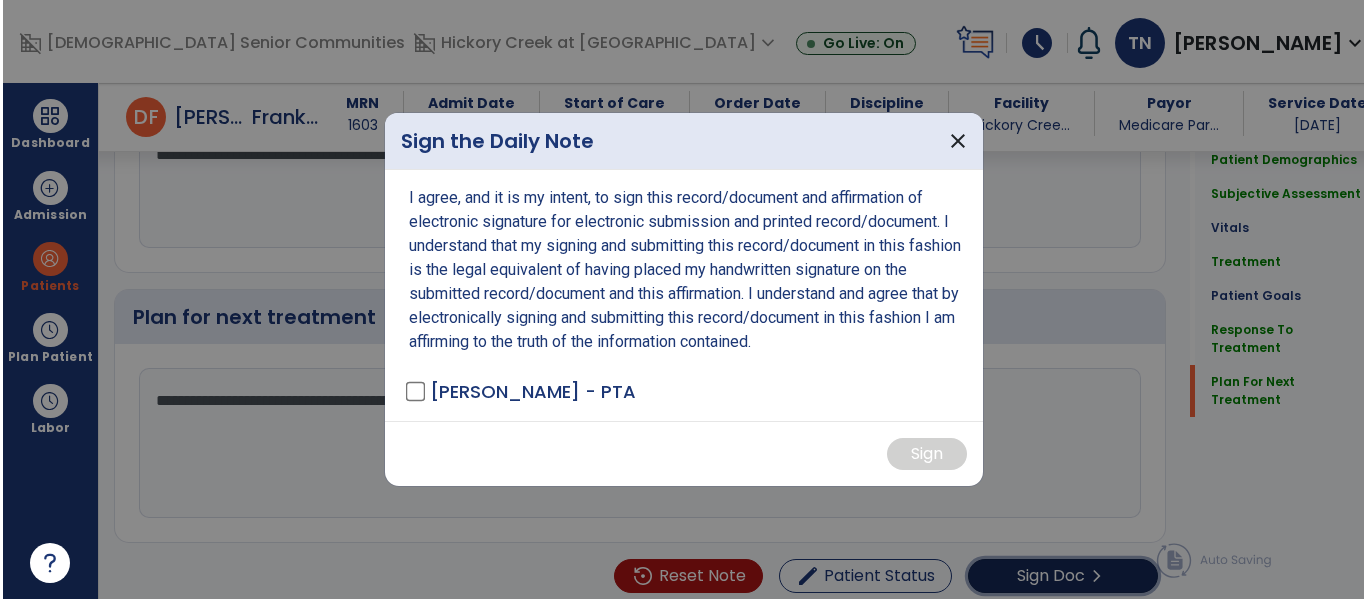 scroll, scrollTop: 3237, scrollLeft: 0, axis: vertical 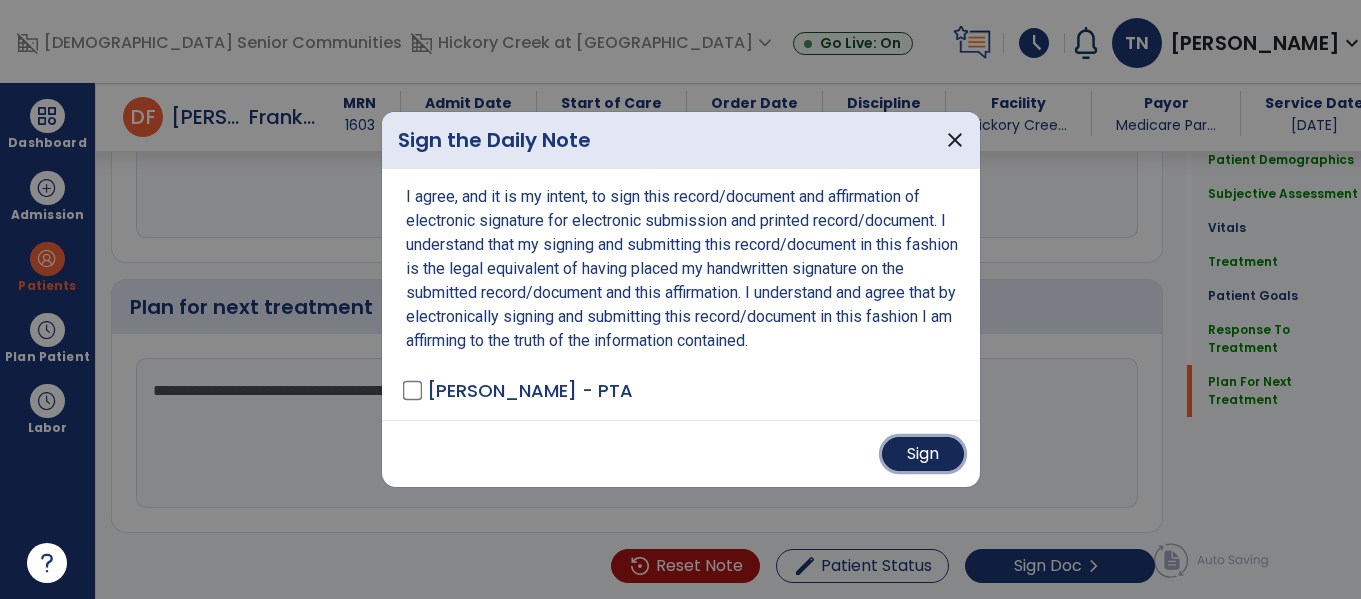 click on "Sign" at bounding box center (923, 454) 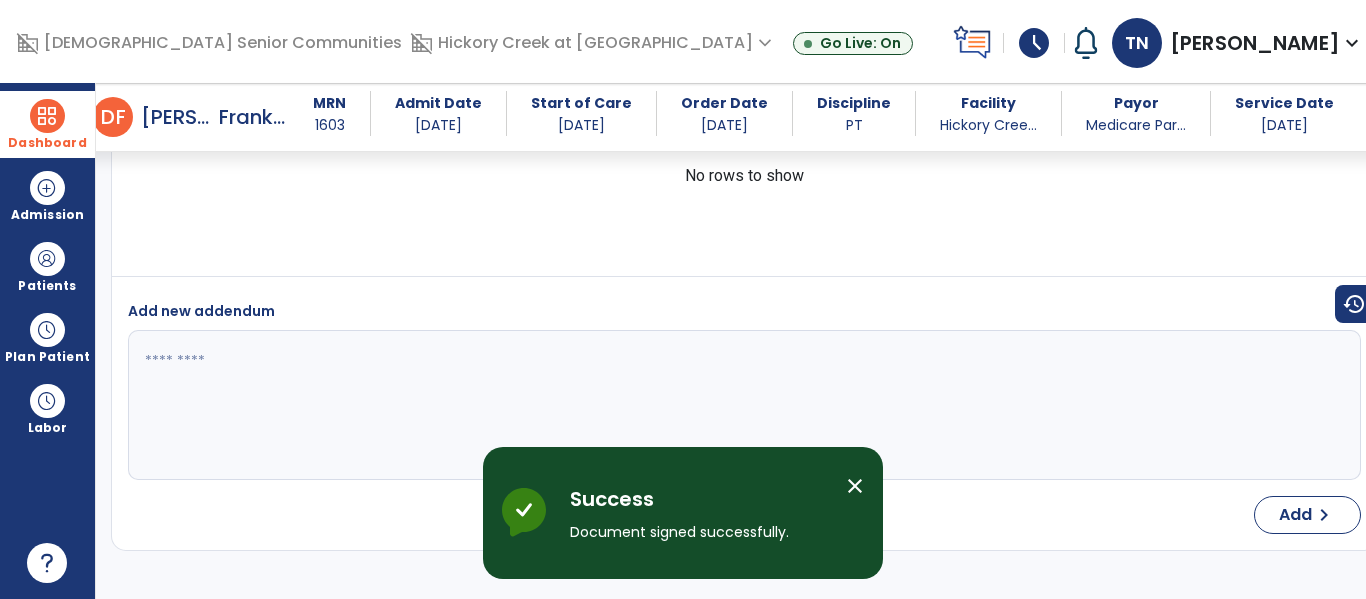 scroll, scrollTop: 4509, scrollLeft: 0, axis: vertical 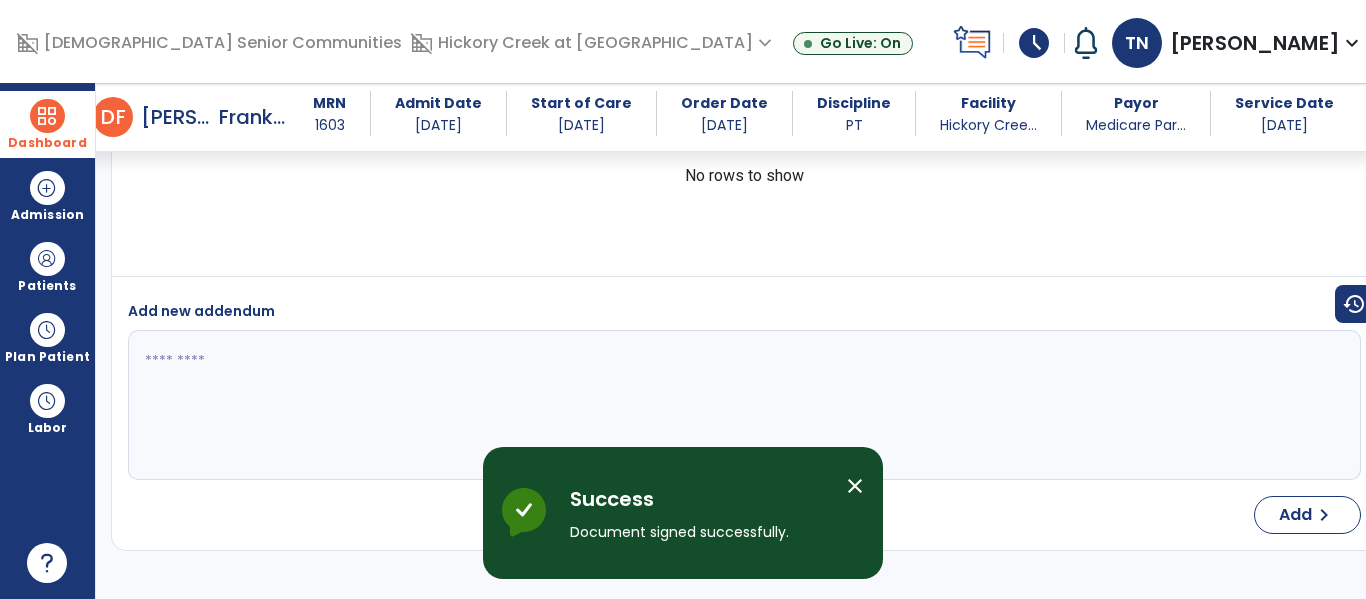click on "Dashboard" at bounding box center (47, 124) 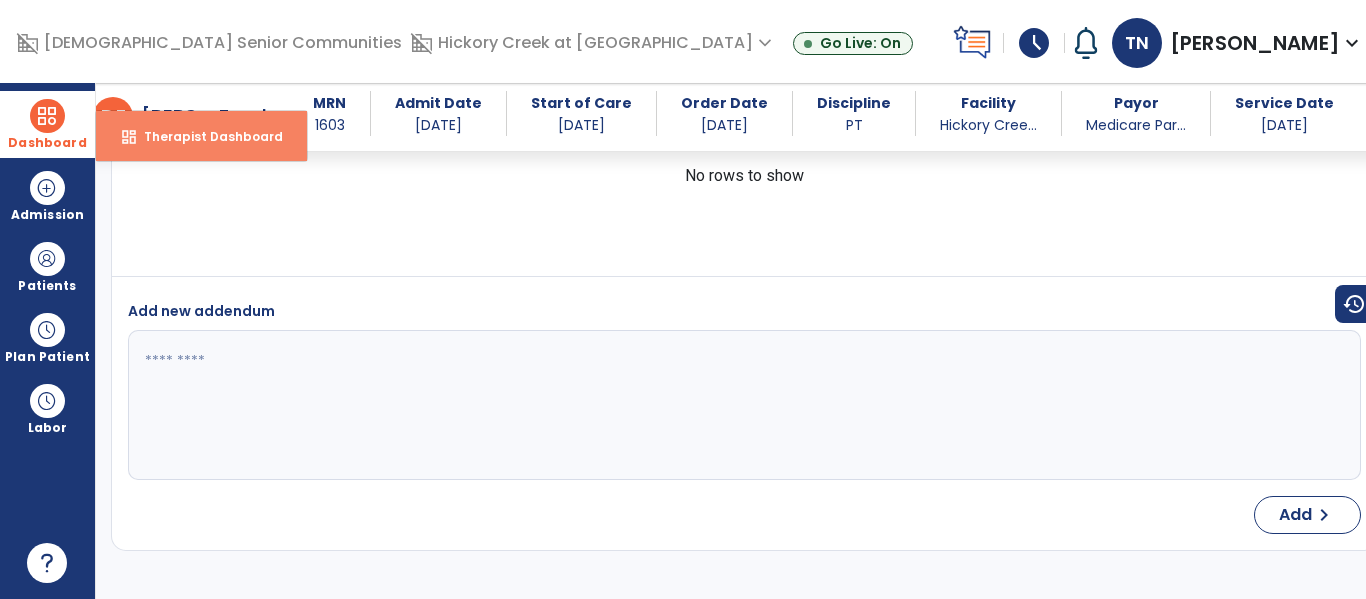 click on "dashboard  Therapist Dashboard" at bounding box center (201, 136) 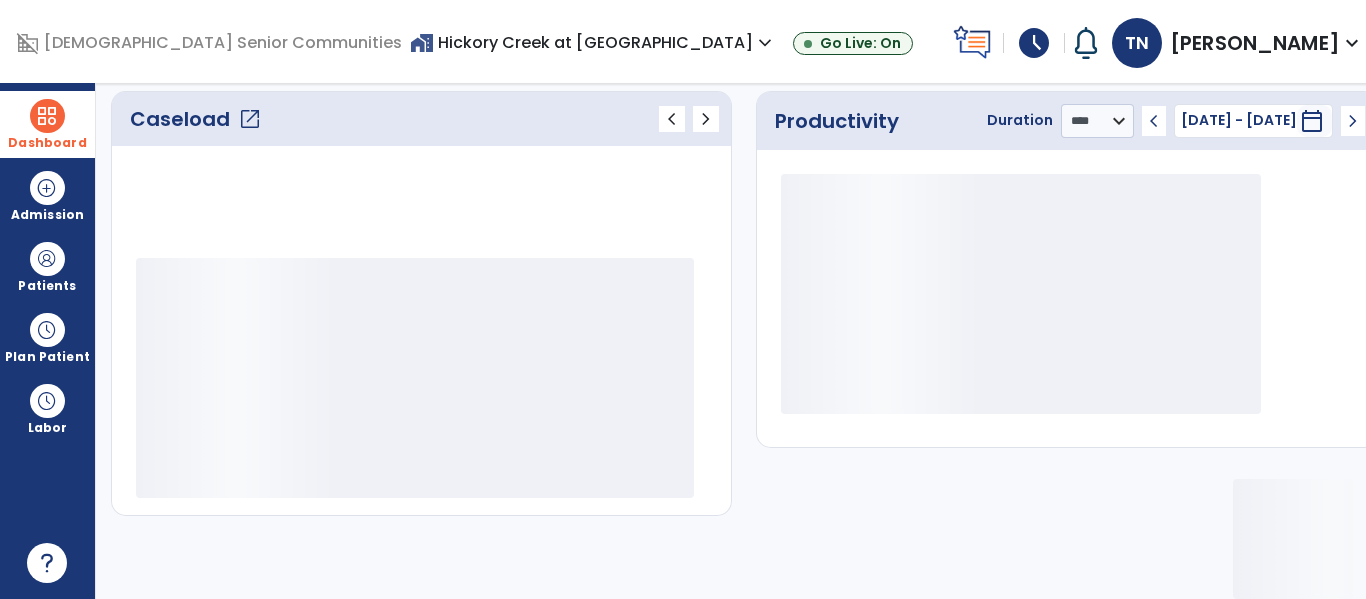 scroll, scrollTop: 276, scrollLeft: 0, axis: vertical 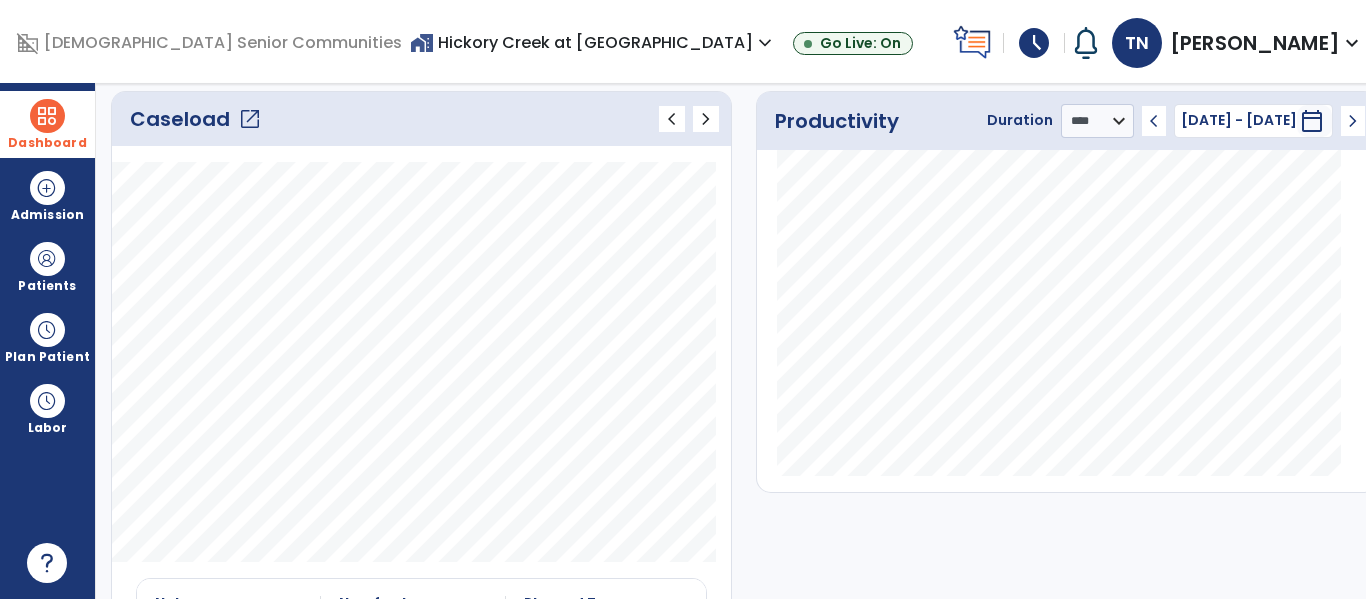 click on "open_in_new" 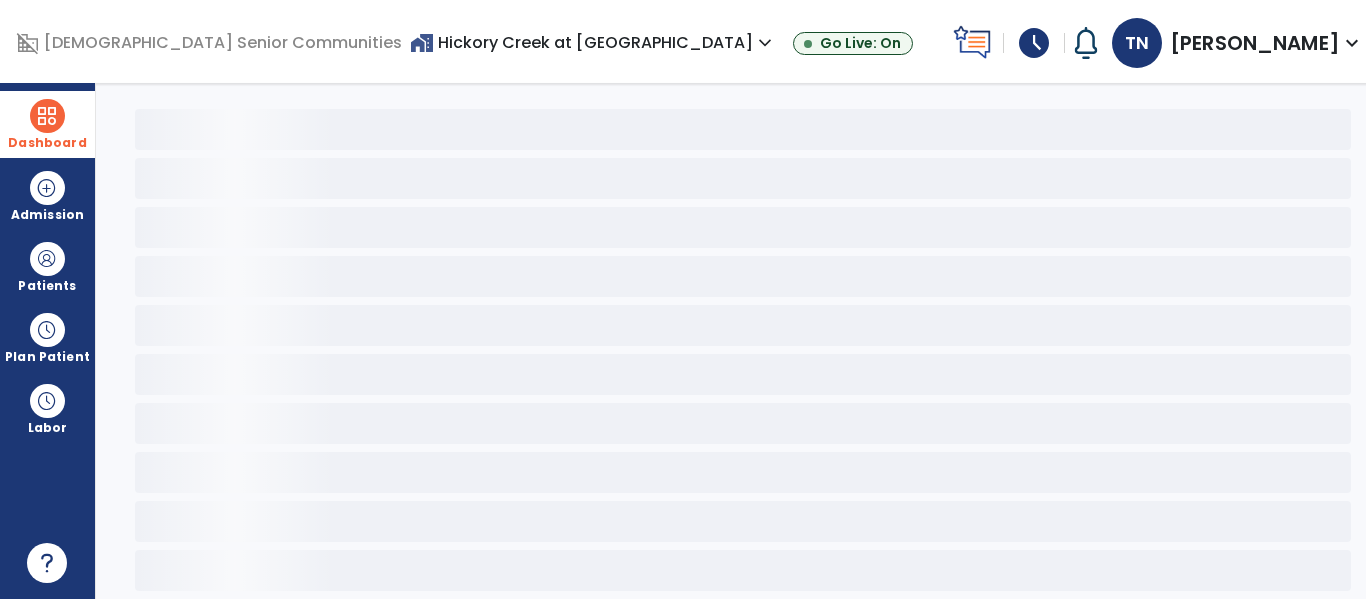 scroll, scrollTop: 78, scrollLeft: 0, axis: vertical 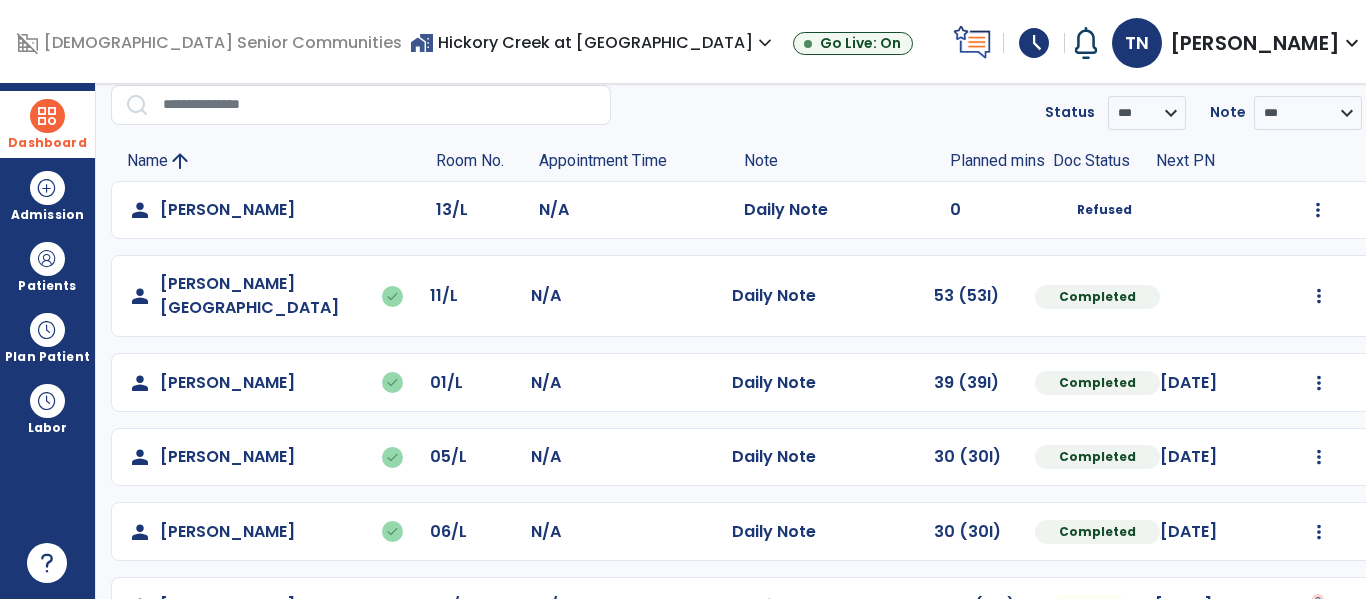 click at bounding box center (1318, 210) 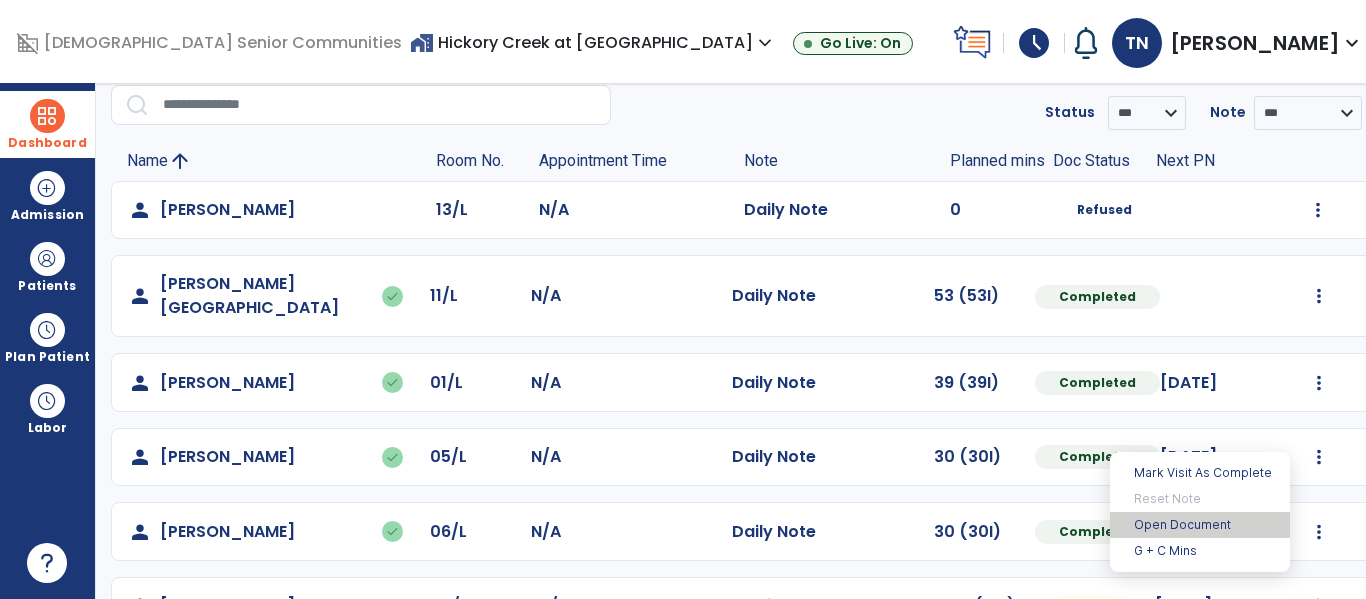 click on "Open Document" at bounding box center (1200, 525) 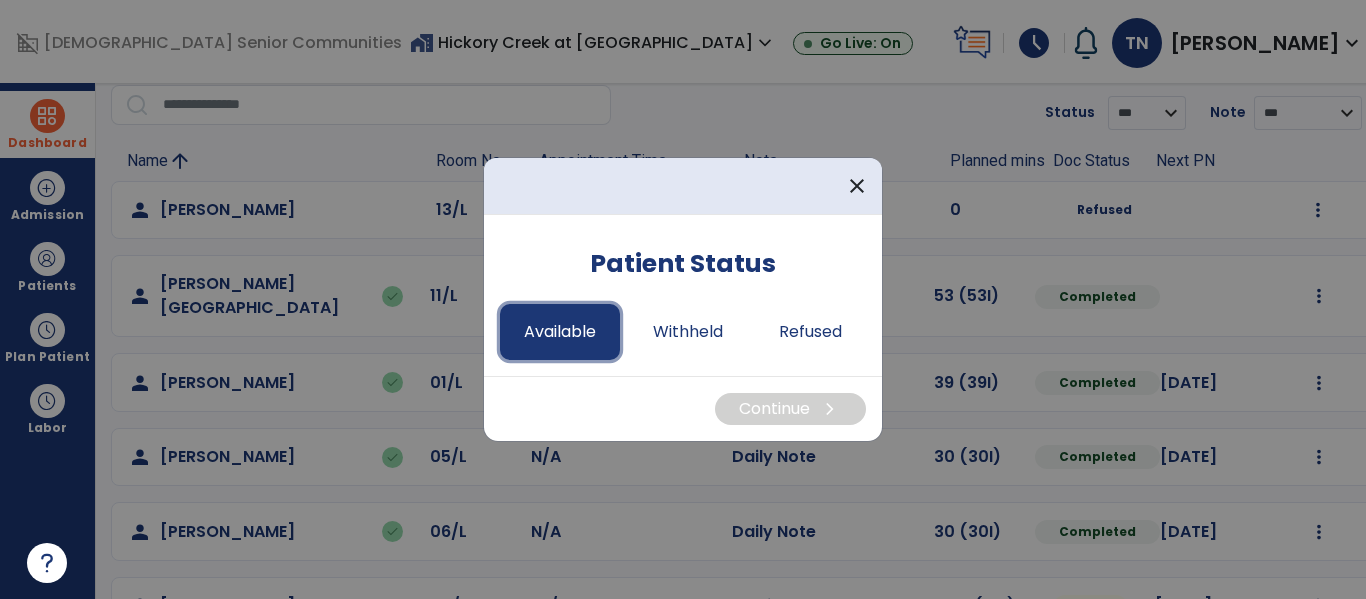 click on "Available" at bounding box center (560, 332) 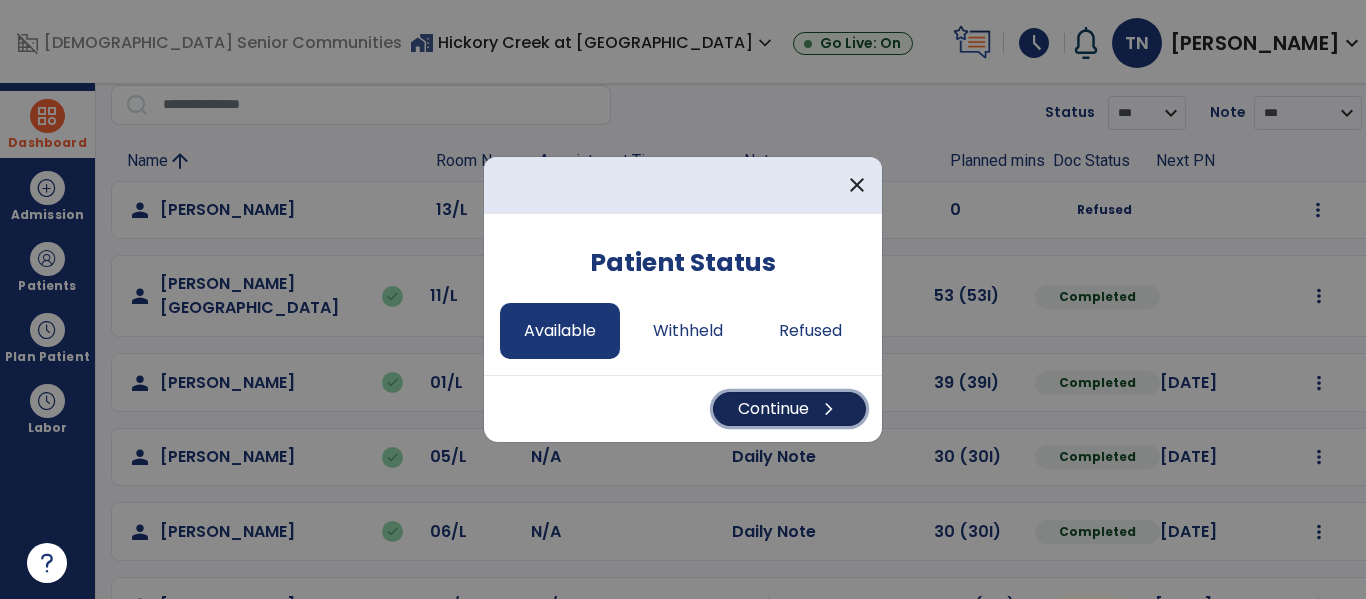 click on "Continue   chevron_right" at bounding box center (789, 409) 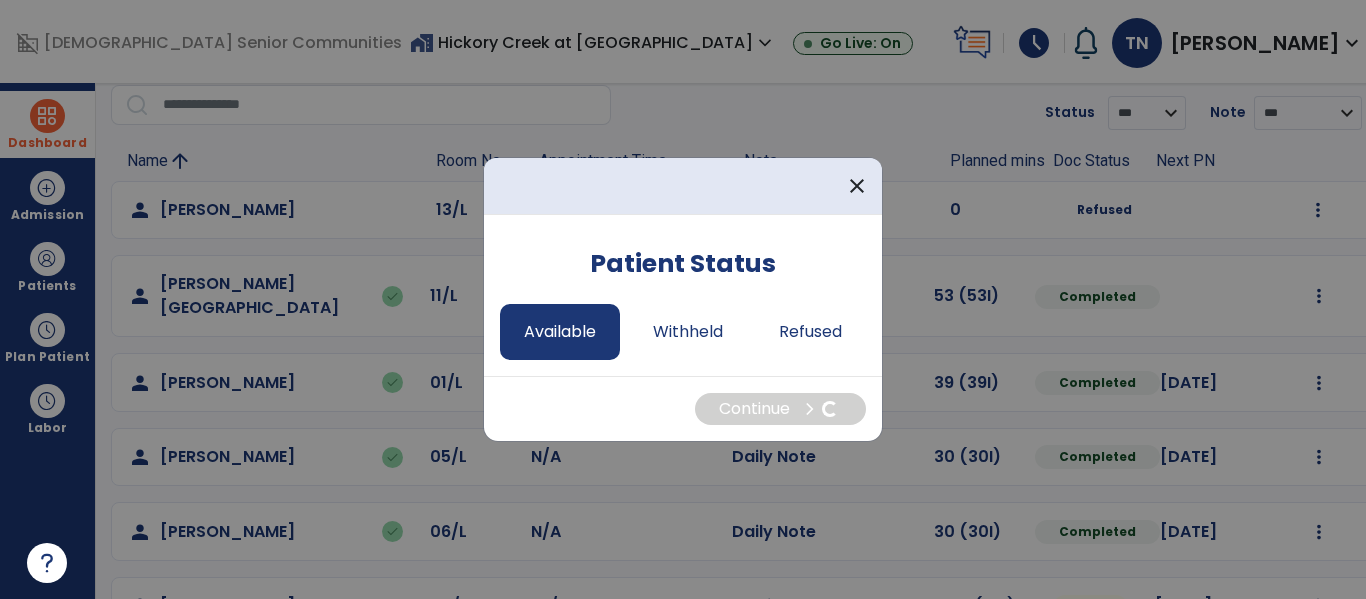 select on "*" 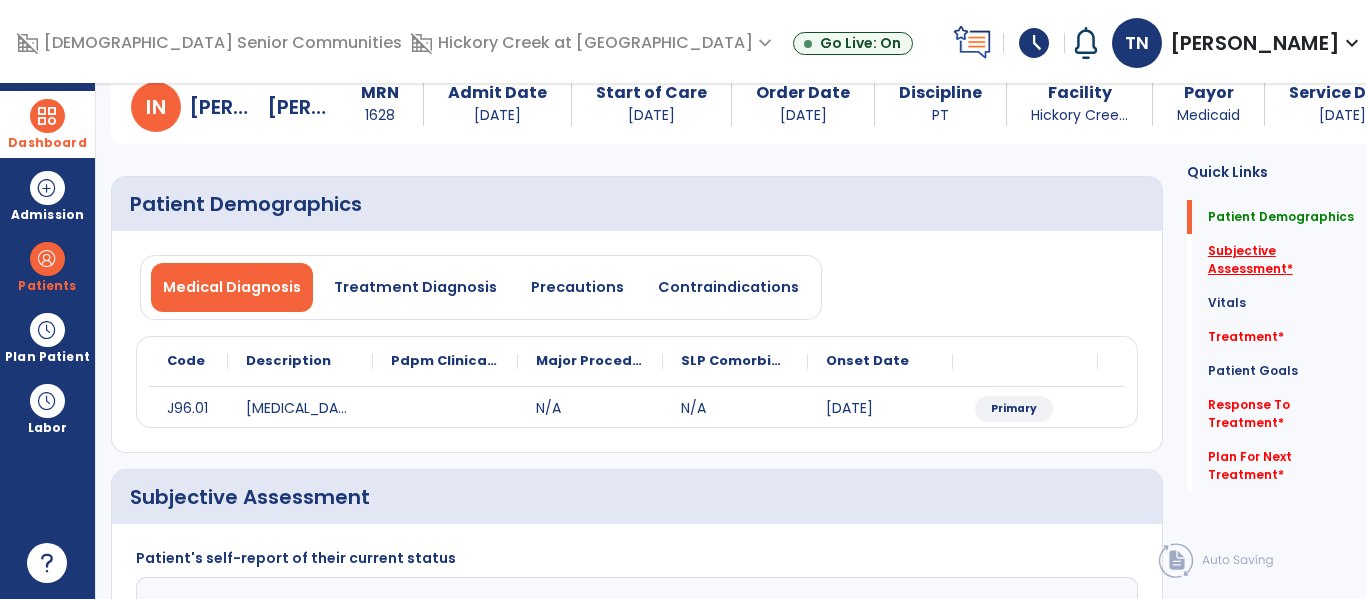 click on "Subjective Assessment   *" 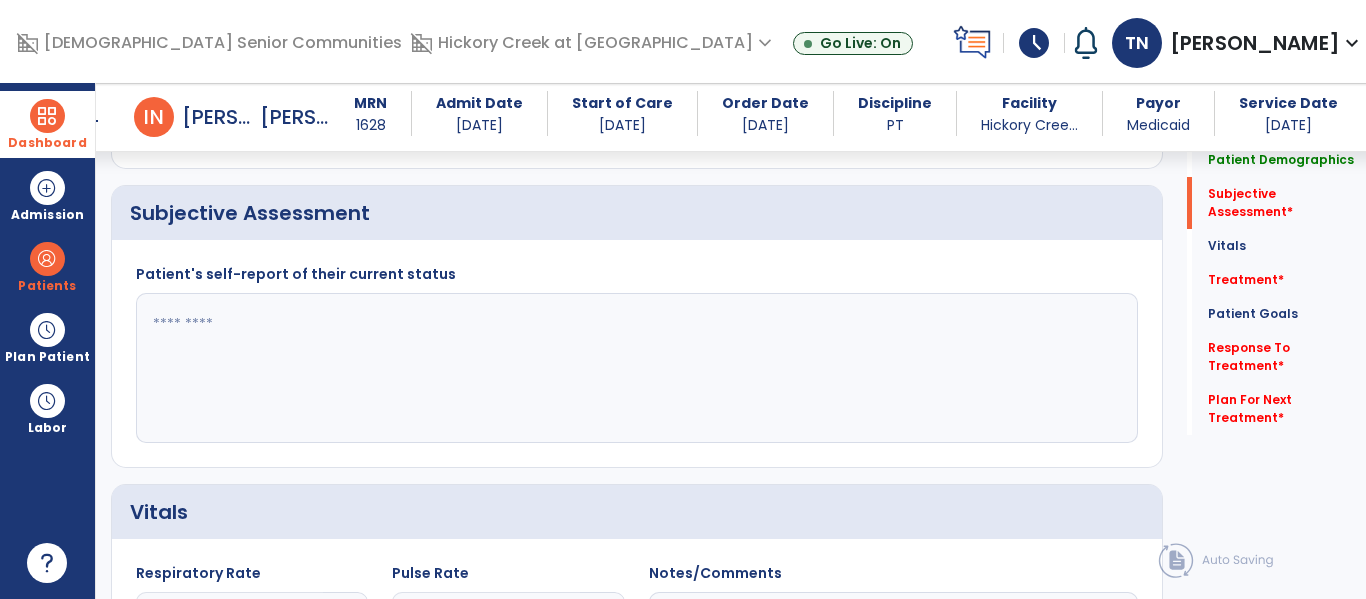 scroll, scrollTop: 347, scrollLeft: 0, axis: vertical 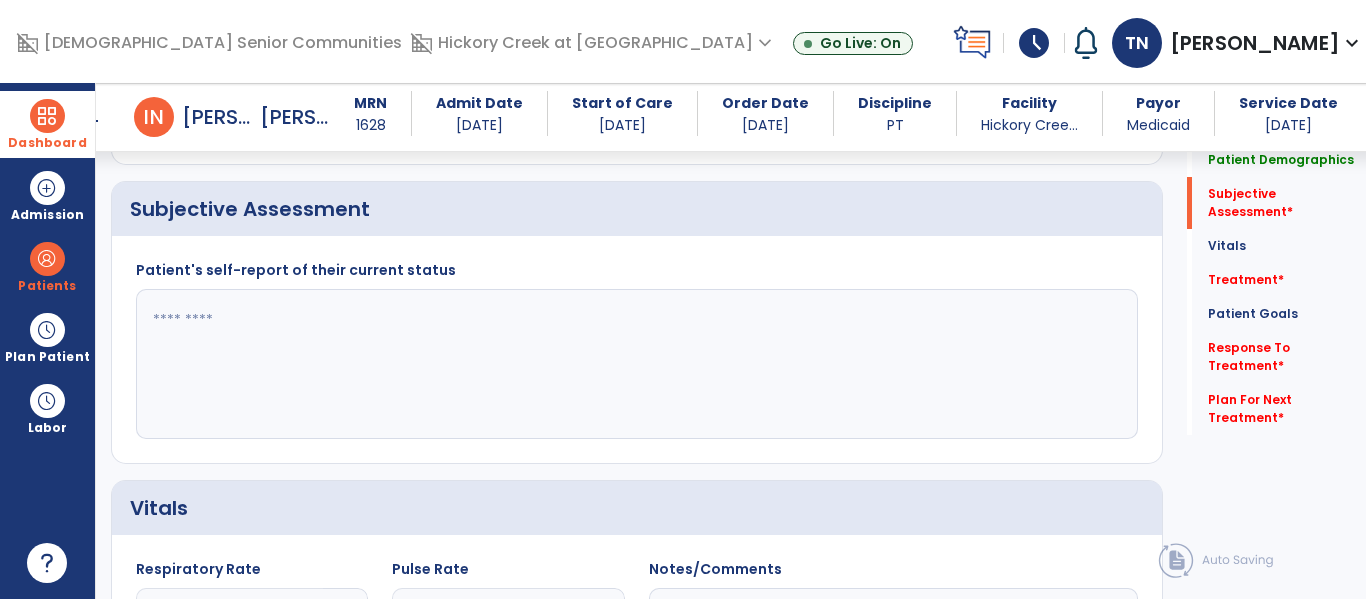click 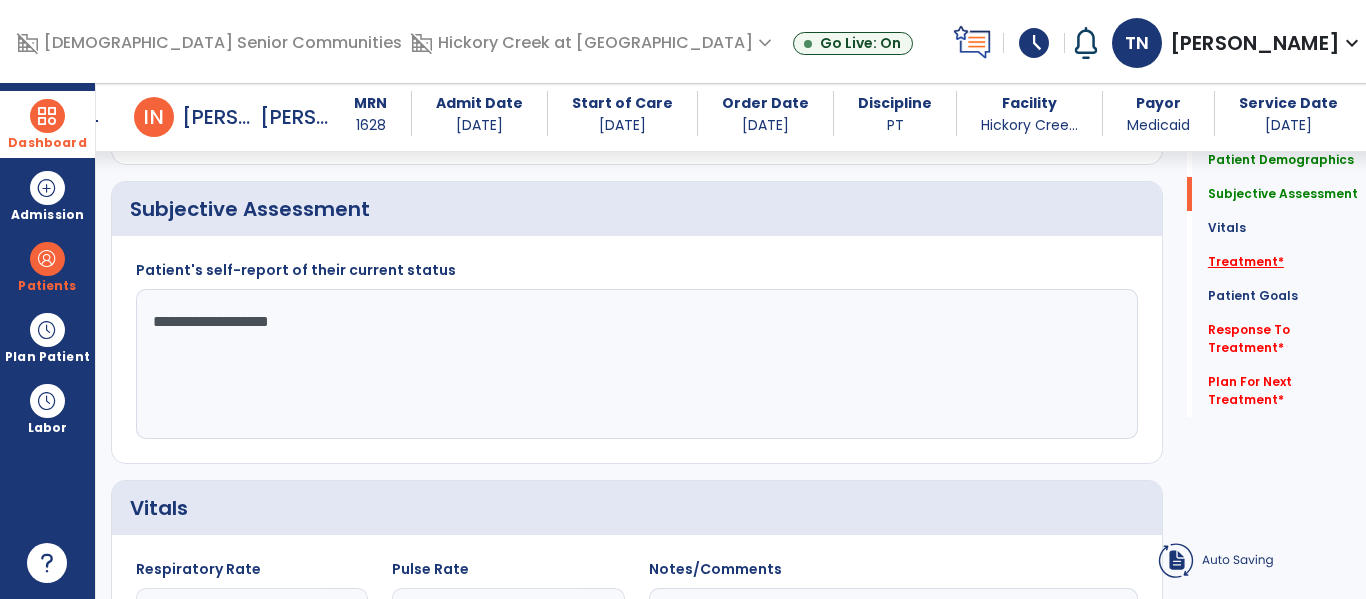 type on "**********" 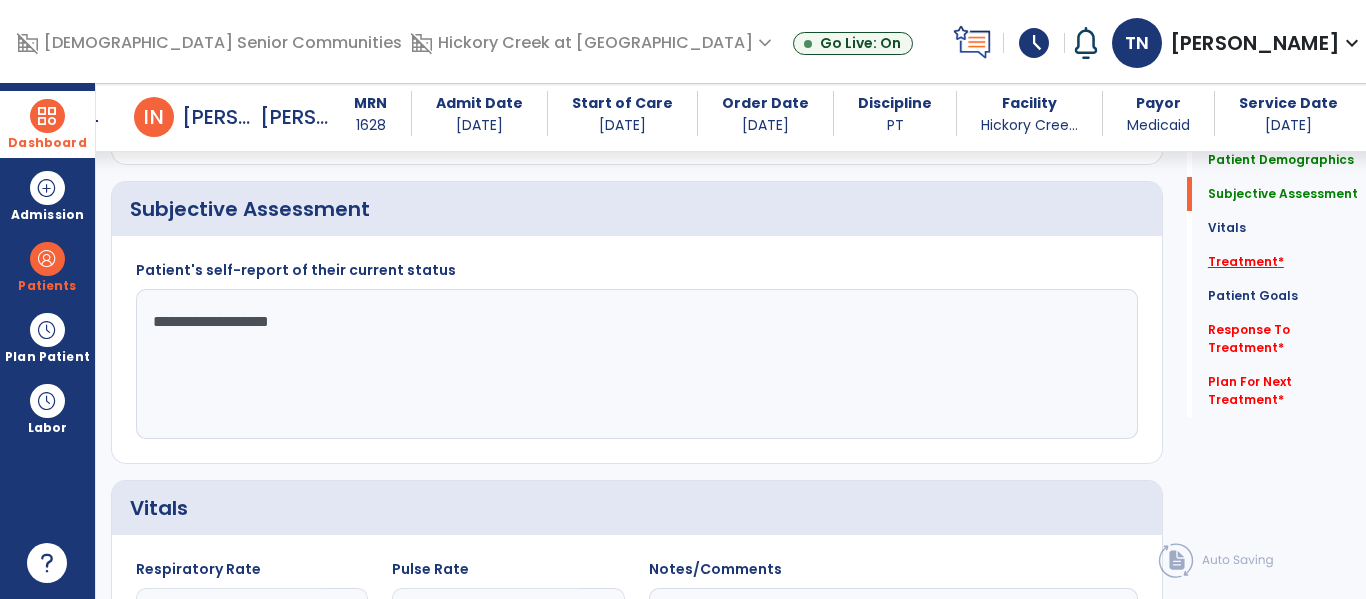 click on "Treatment   *" 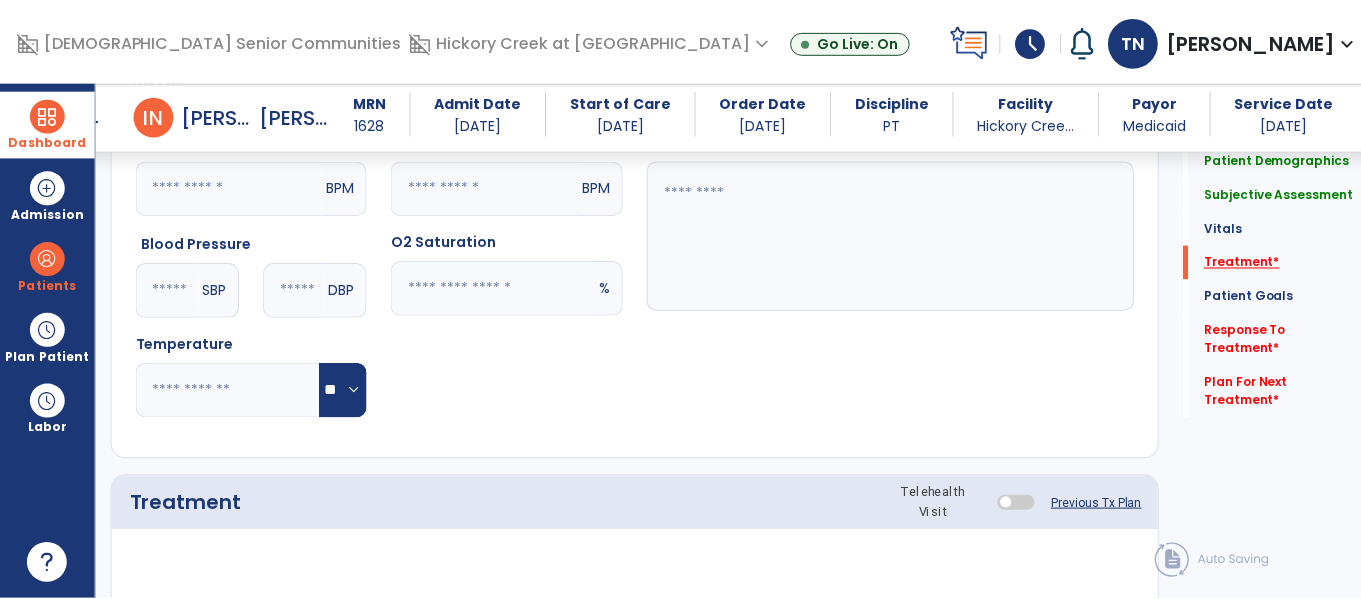scroll, scrollTop: 1036, scrollLeft: 0, axis: vertical 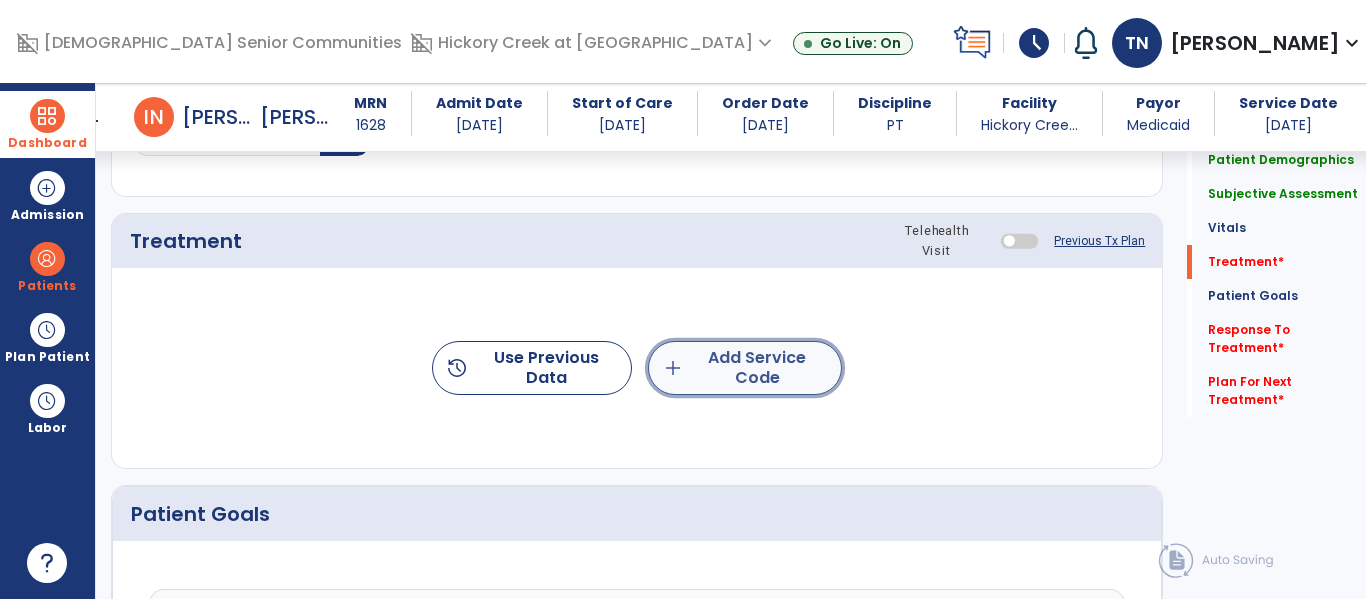 click on "add  Add Service Code" 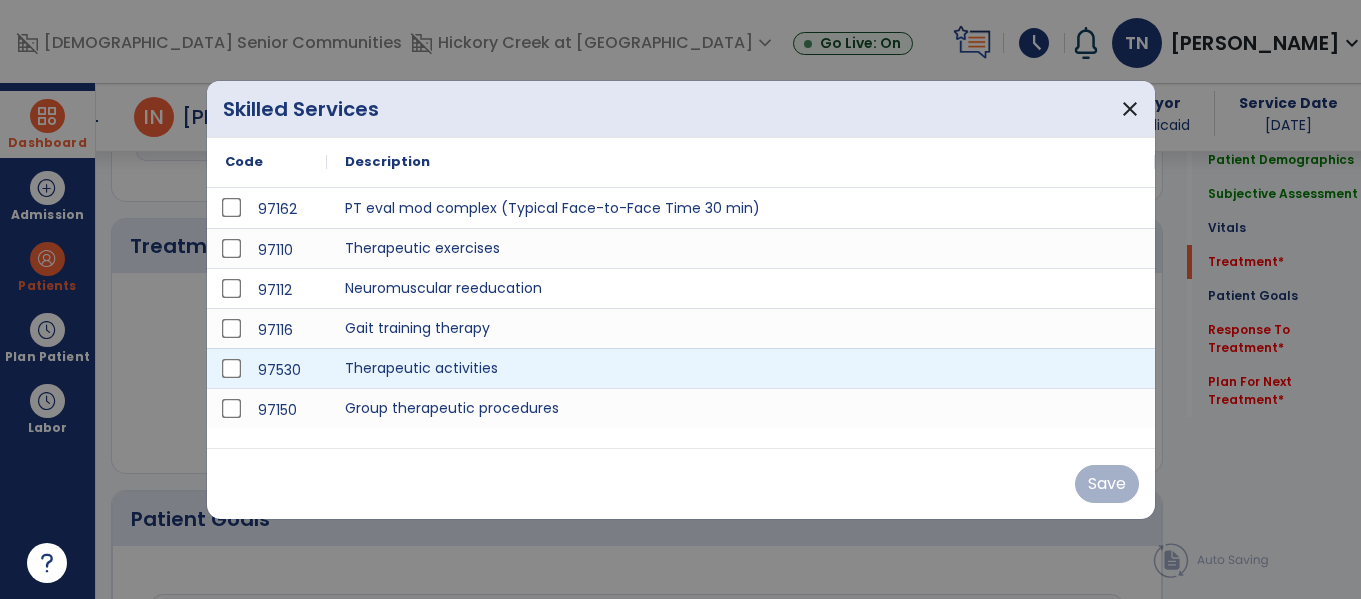 scroll, scrollTop: 1036, scrollLeft: 0, axis: vertical 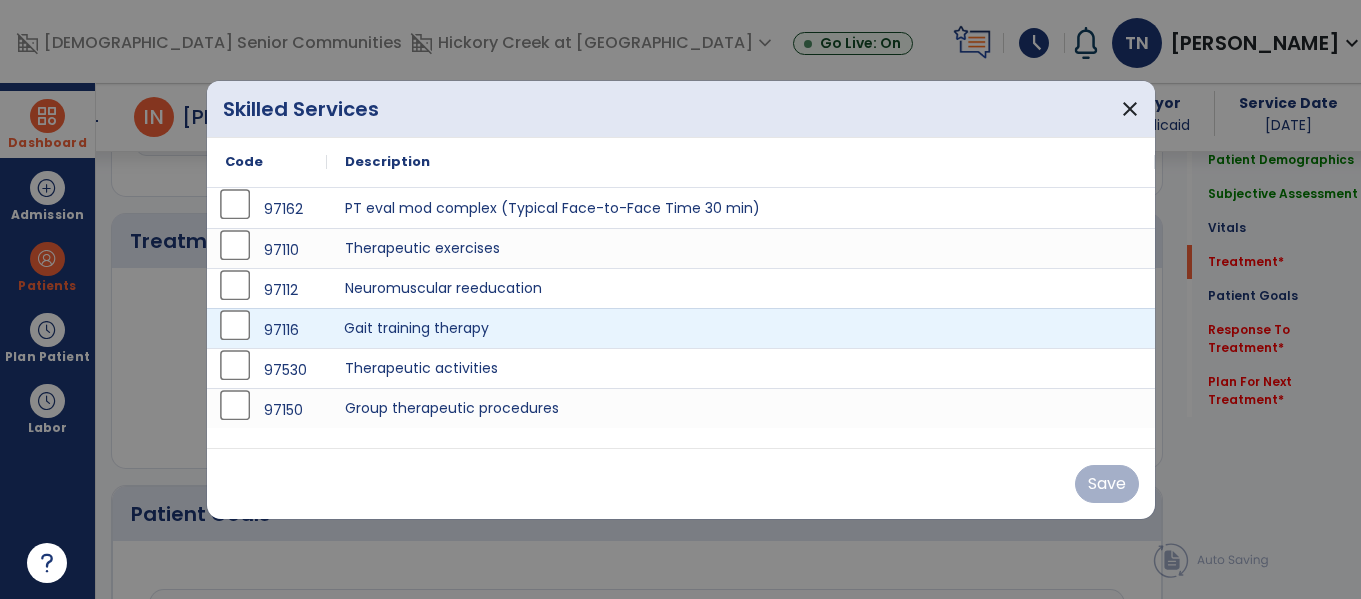 click on "Gait training therapy" at bounding box center (741, 328) 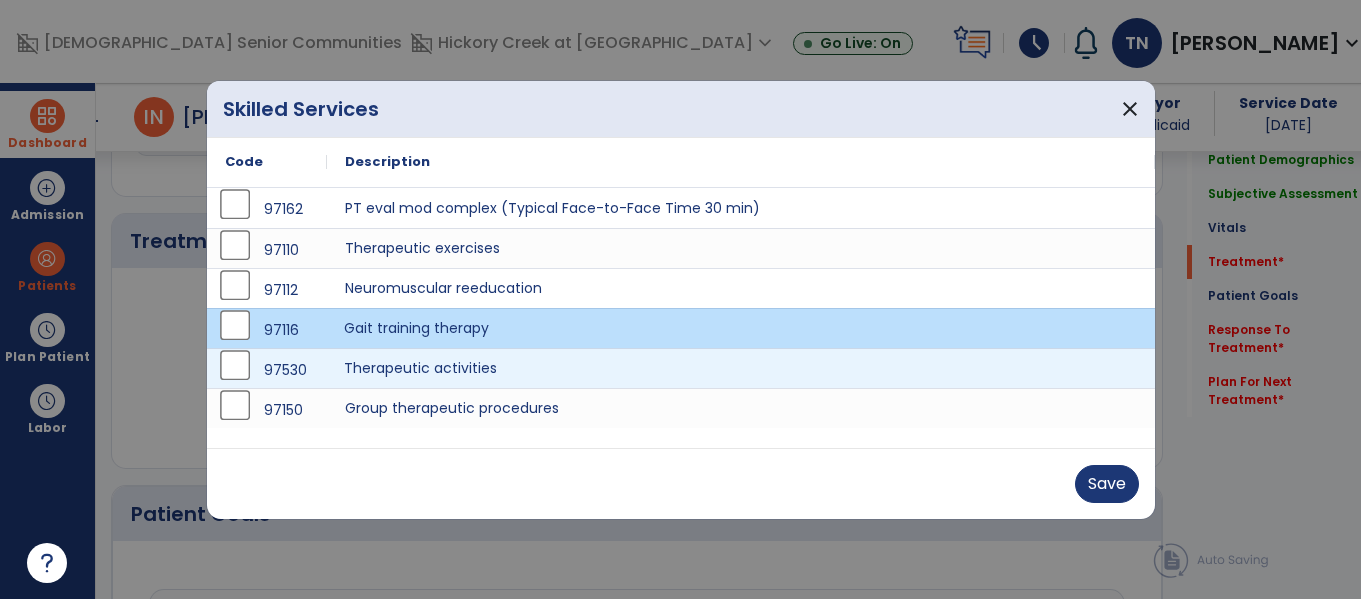 click on "Therapeutic activities" at bounding box center (741, 368) 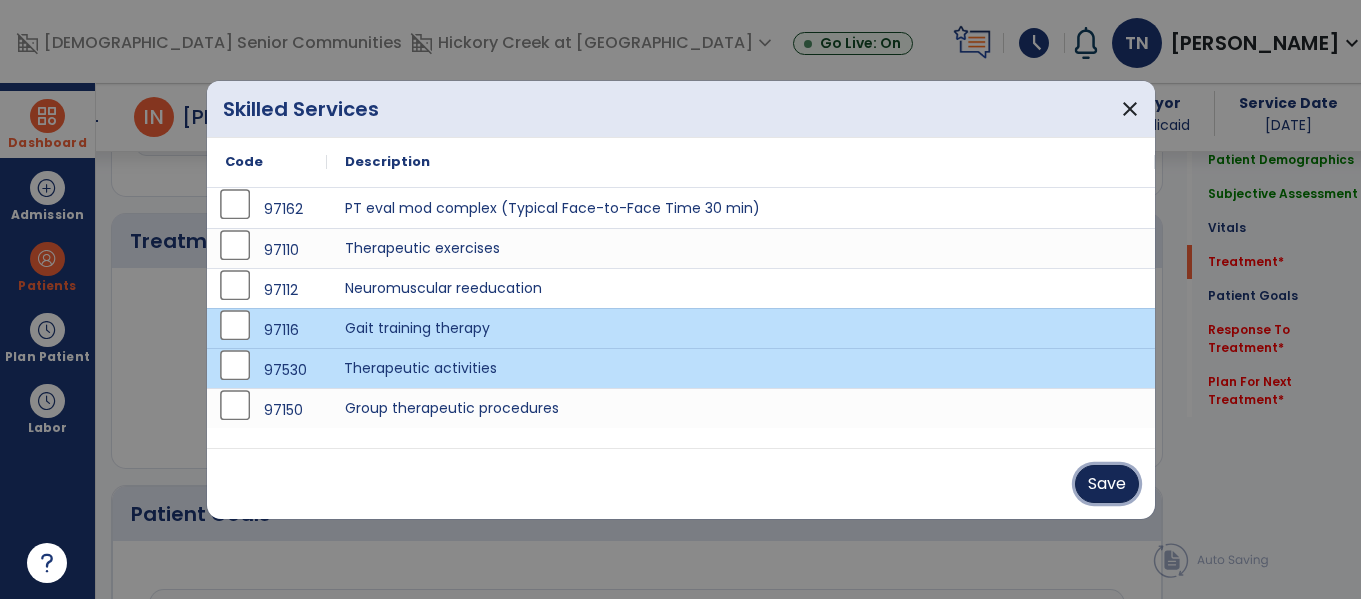 click on "Save" at bounding box center (1107, 484) 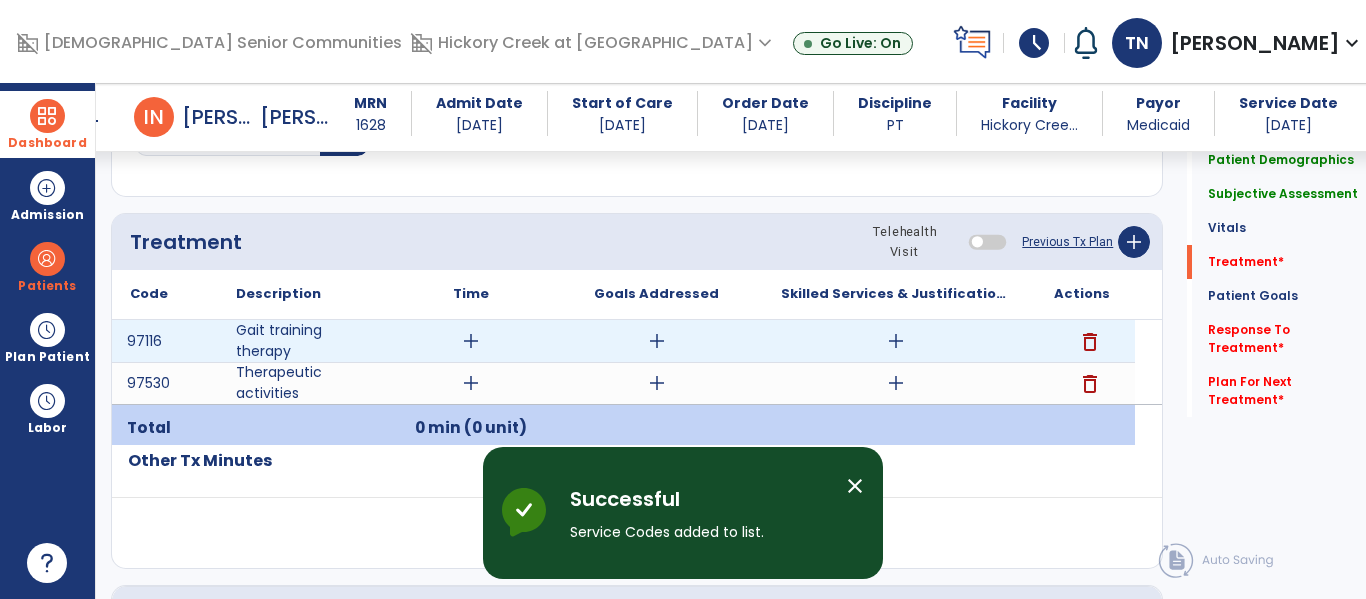 click on "add" at bounding box center (471, 341) 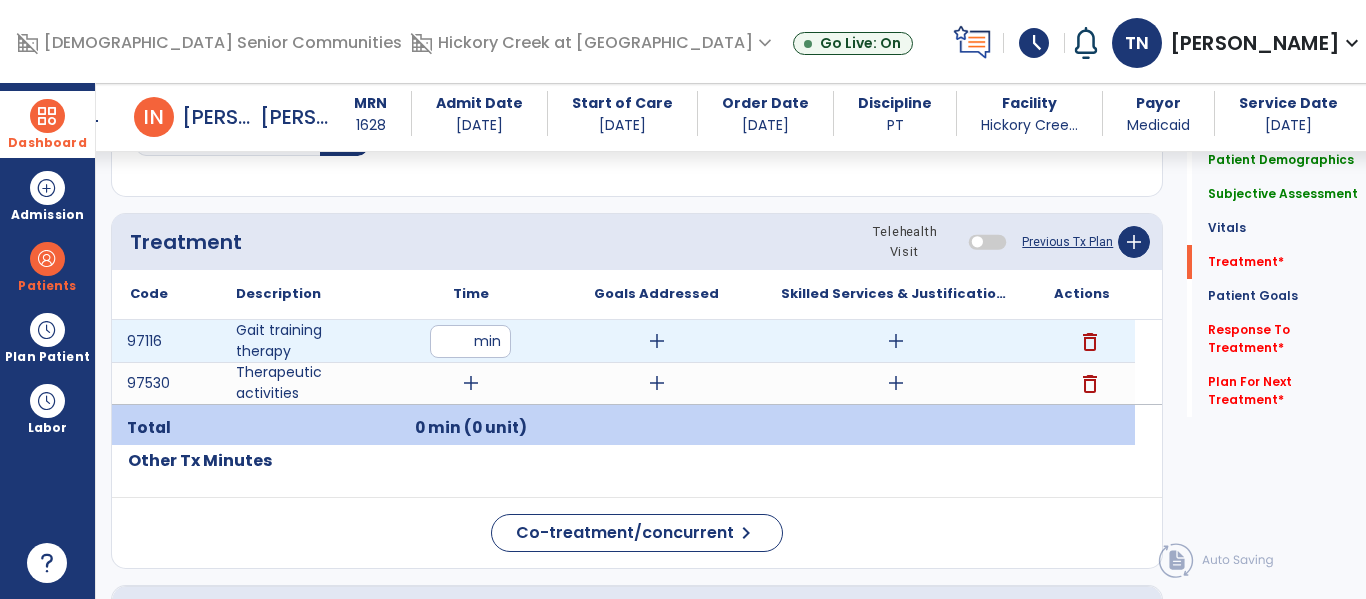 type on "**" 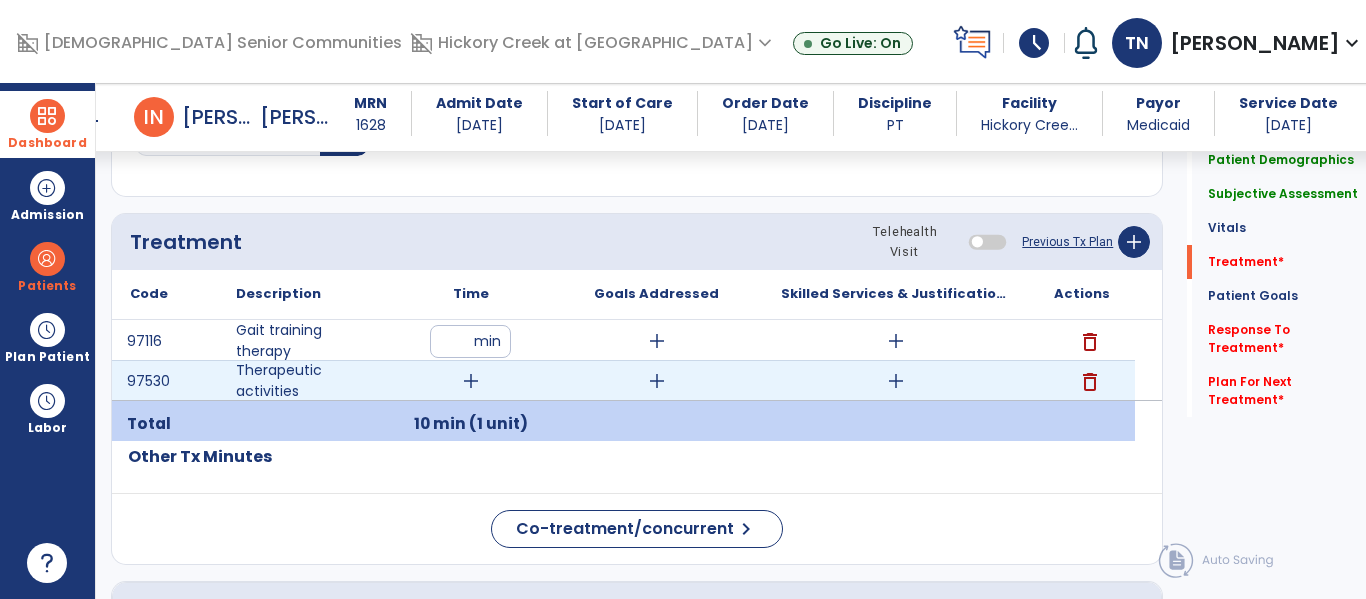 click on "add" at bounding box center (471, 381) 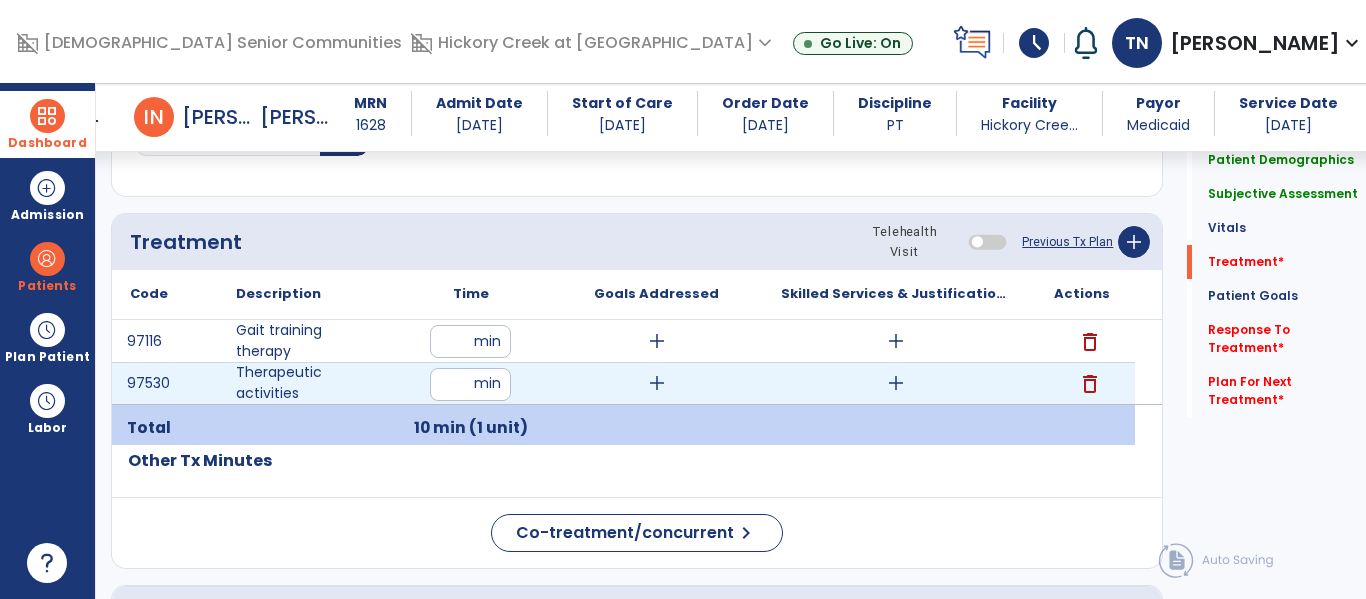 type on "**" 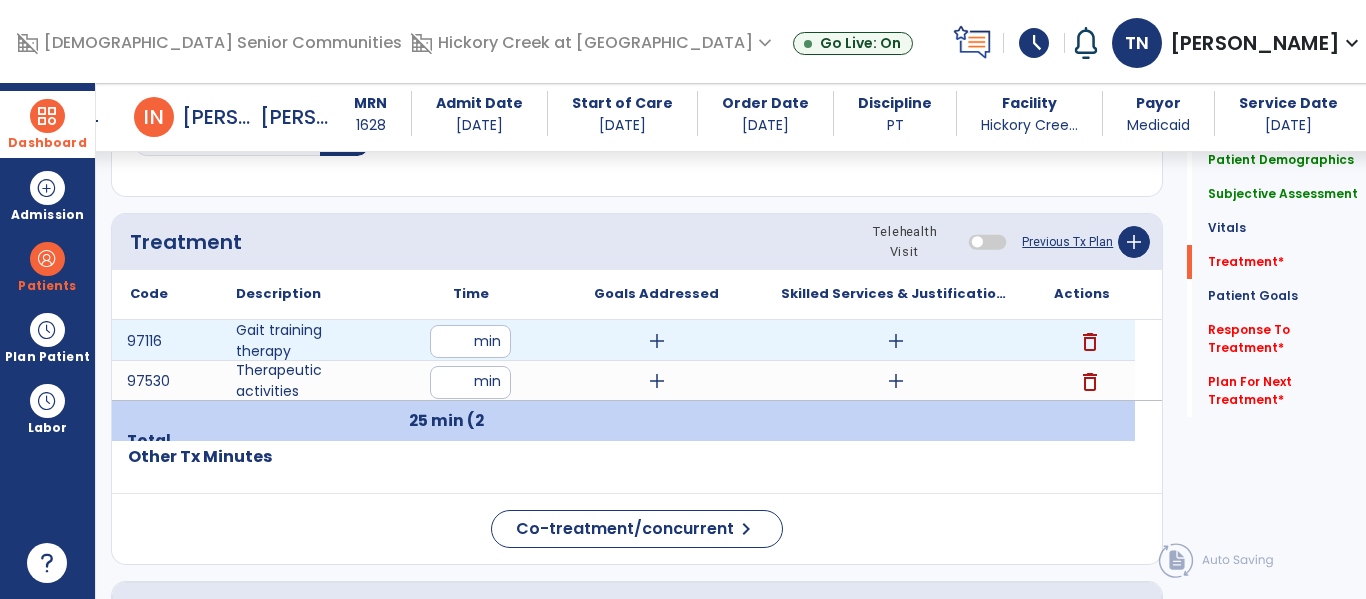 click on "add" at bounding box center (657, 341) 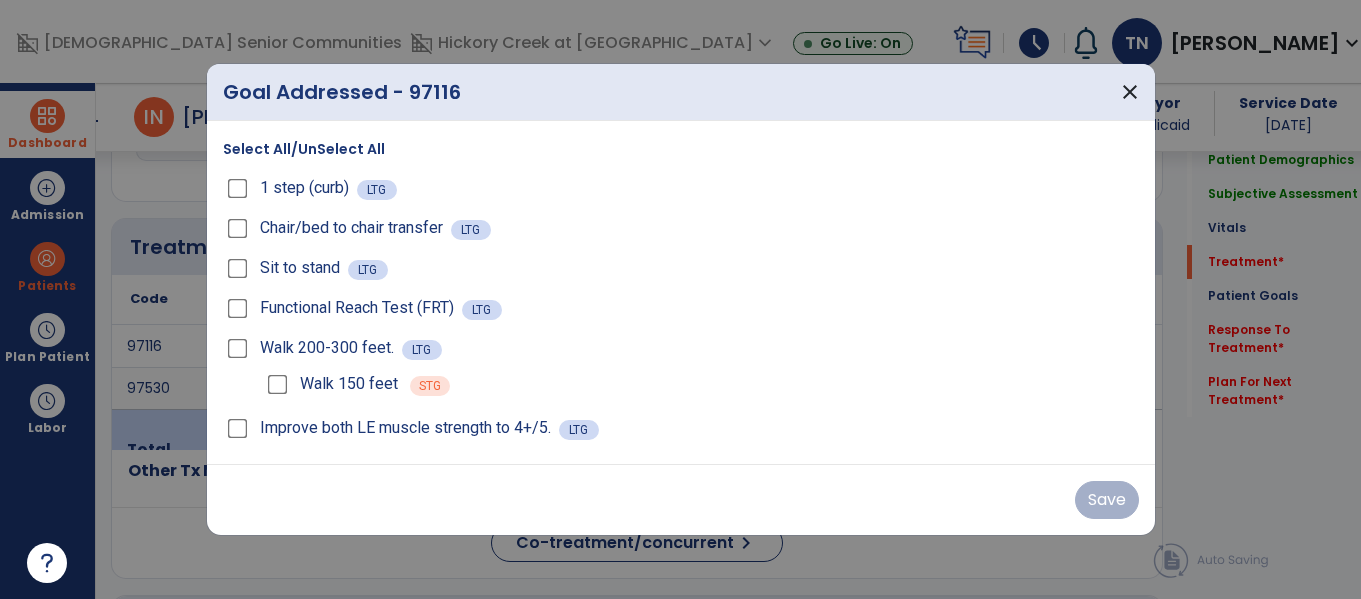 scroll, scrollTop: 1036, scrollLeft: 0, axis: vertical 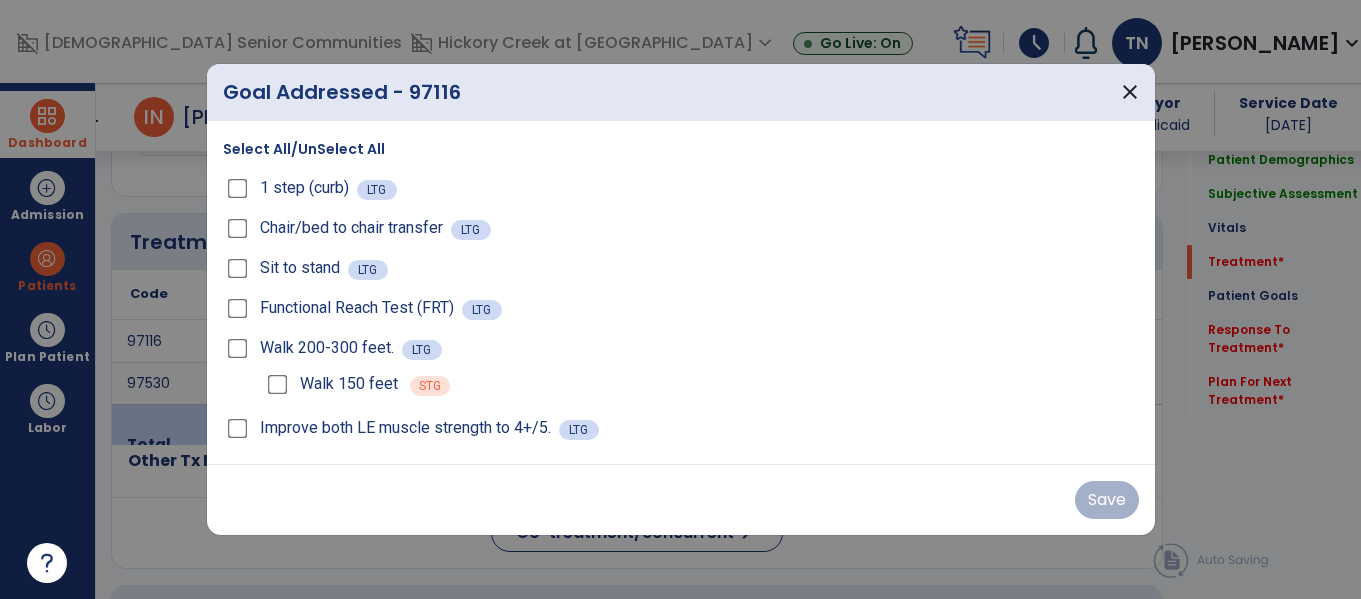 click on "Walk 150 feet" at bounding box center [330, 384] 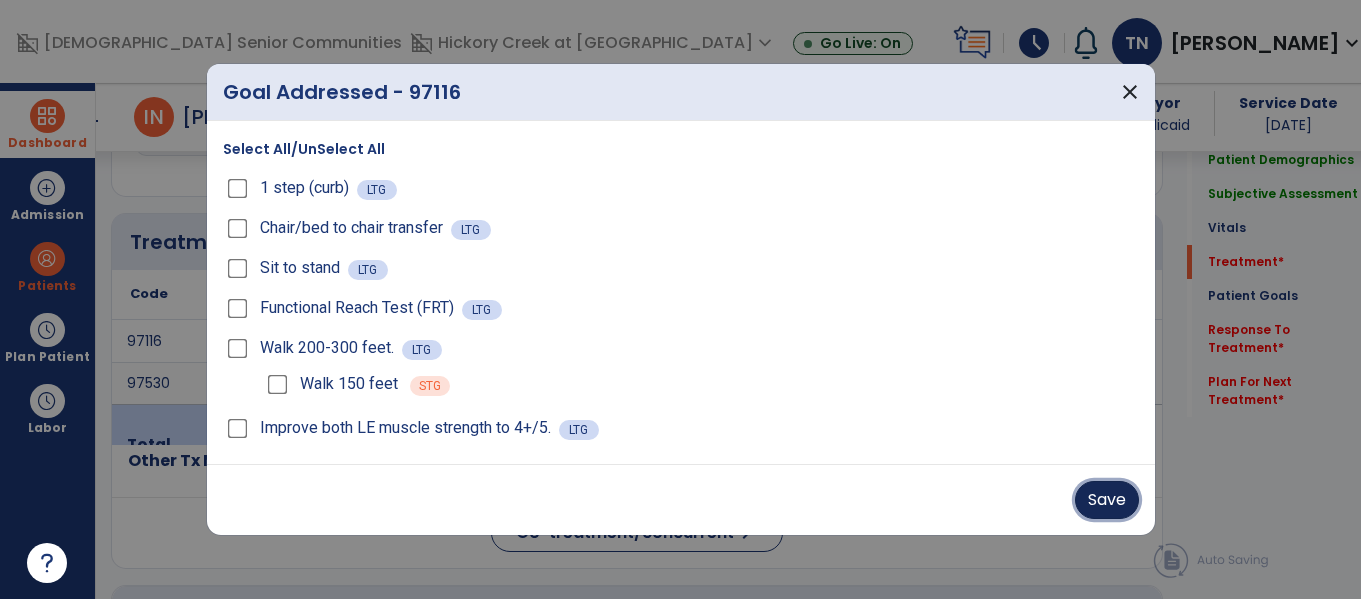 click on "Save" at bounding box center (1107, 500) 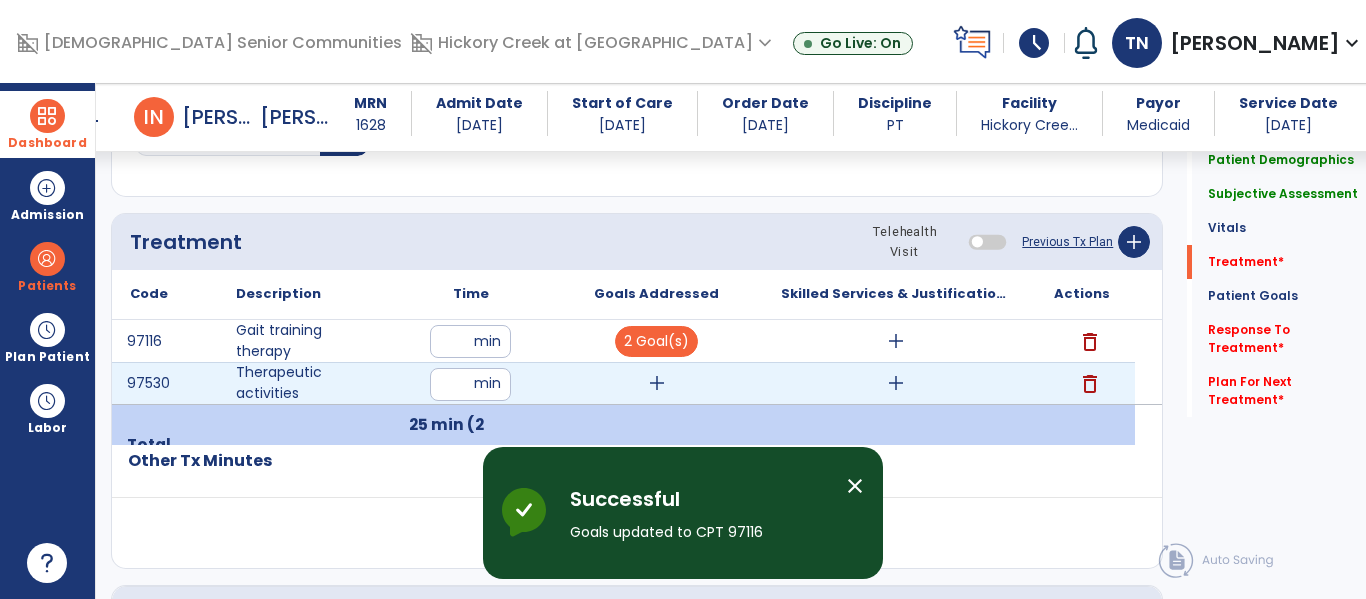 click on "add" at bounding box center (657, 383) 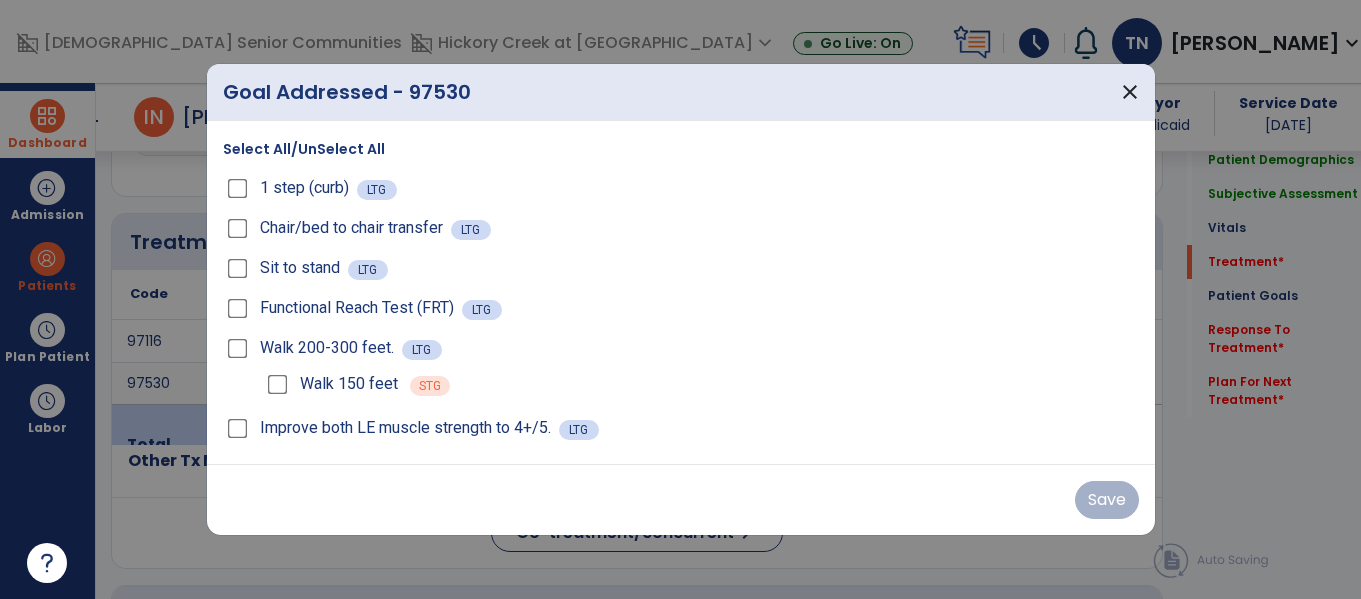 scroll, scrollTop: 1036, scrollLeft: 0, axis: vertical 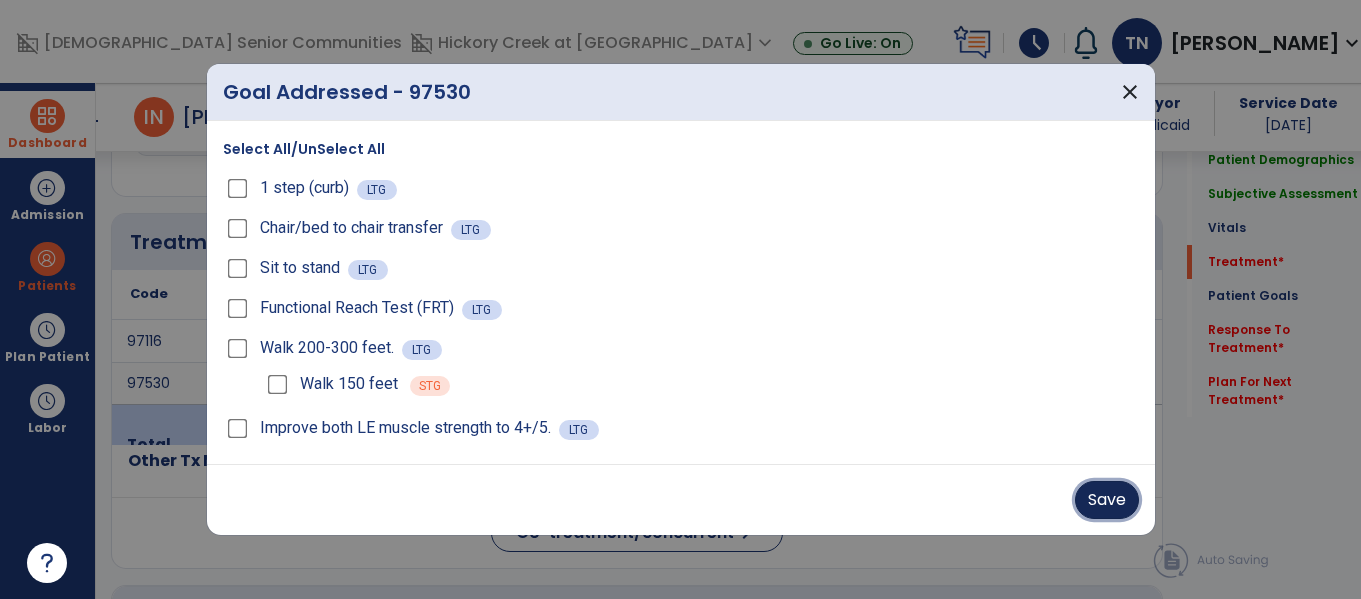 click on "Save" at bounding box center (1107, 500) 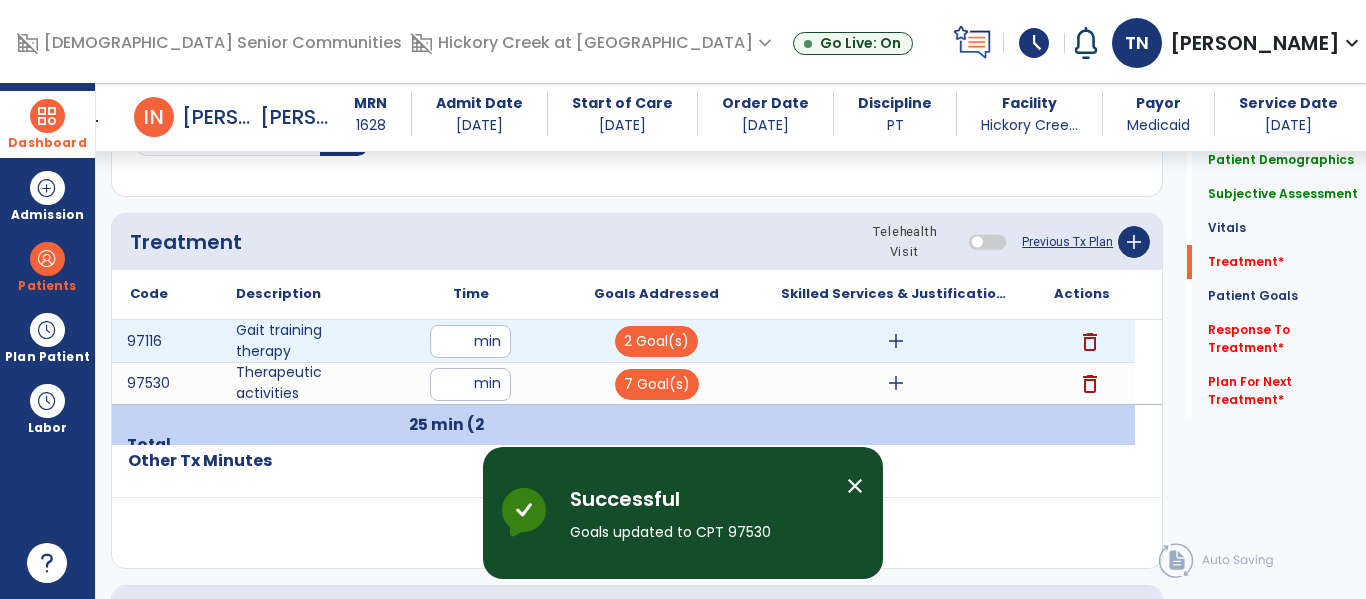 click on "add" at bounding box center [896, 341] 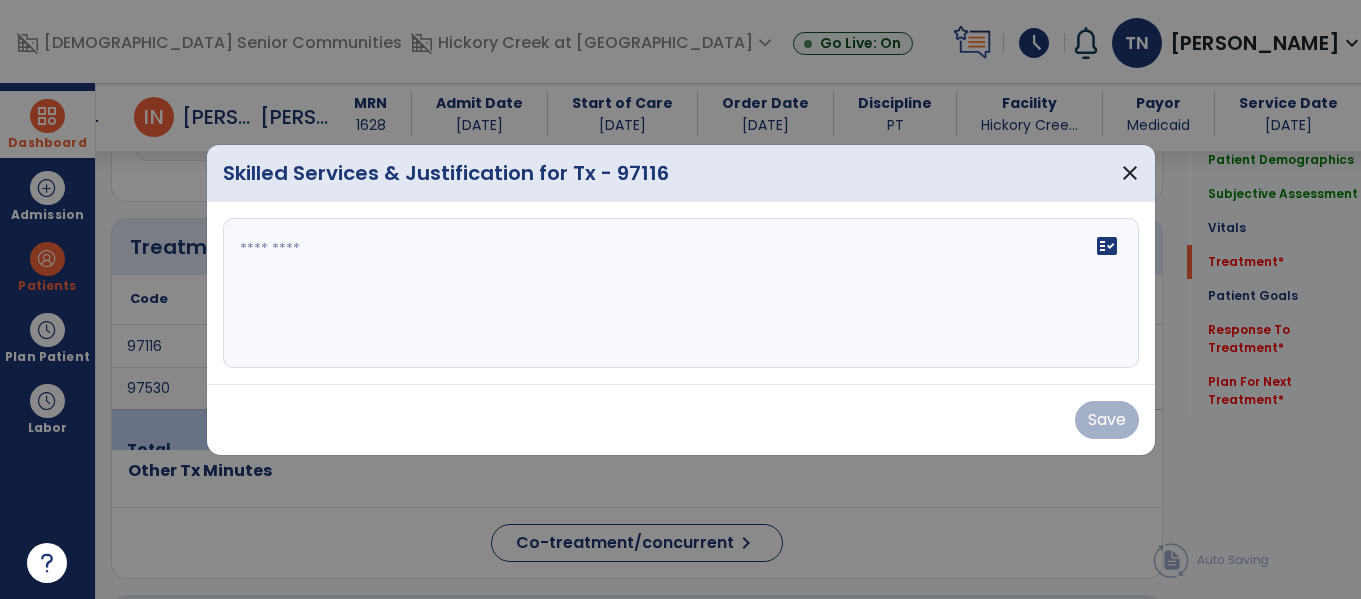 scroll, scrollTop: 1036, scrollLeft: 0, axis: vertical 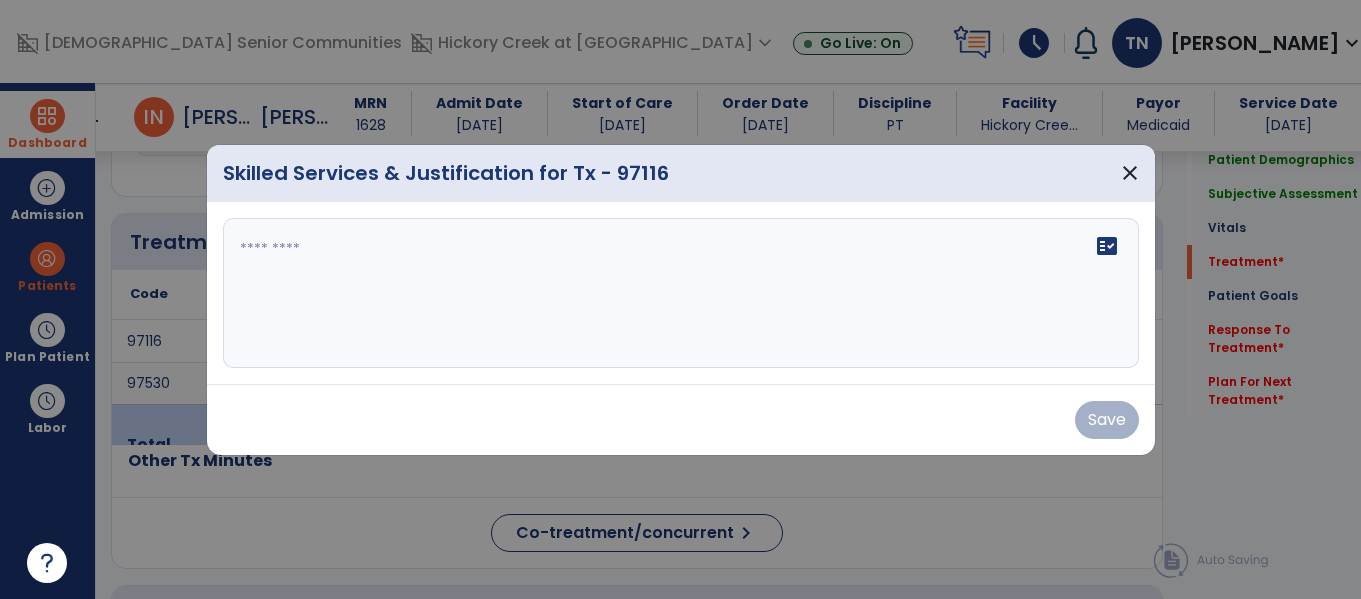 click on "fact_check" at bounding box center (681, 293) 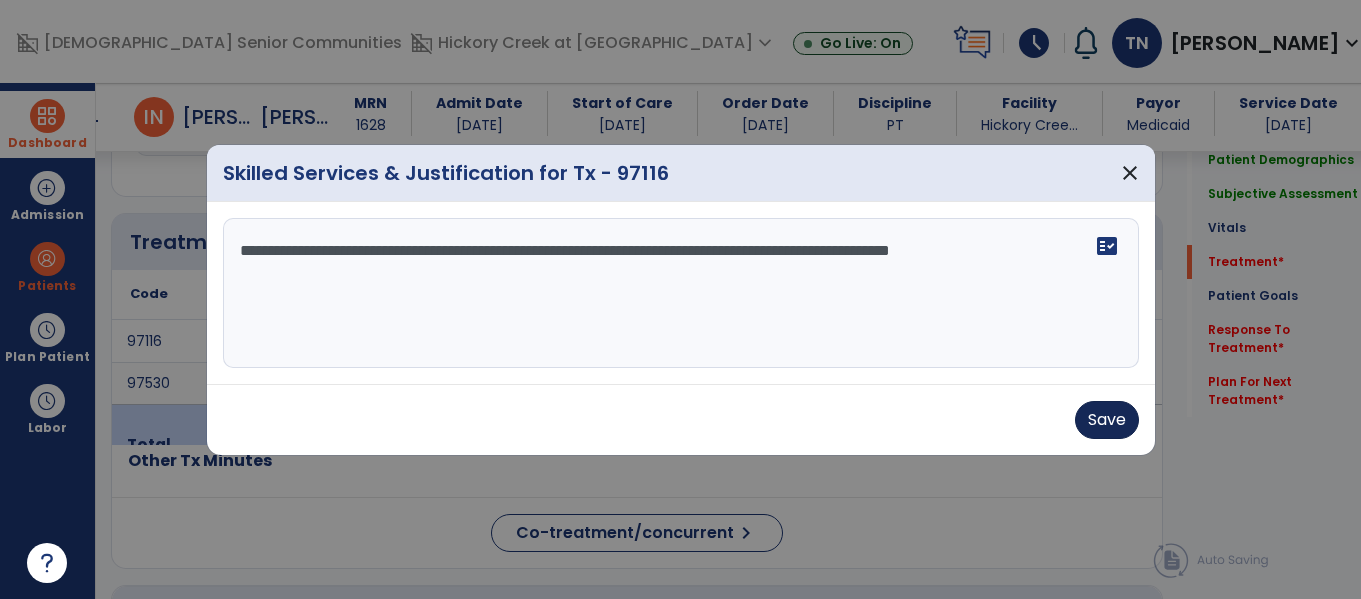 type on "**********" 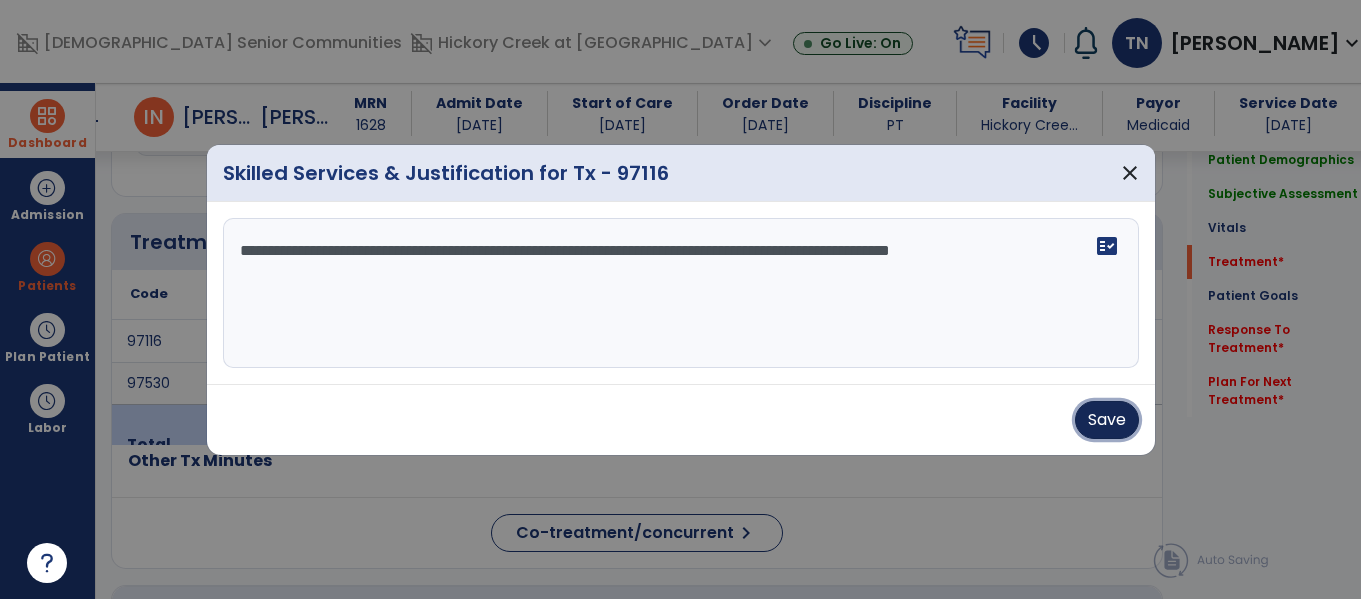 click on "Save" at bounding box center [1107, 420] 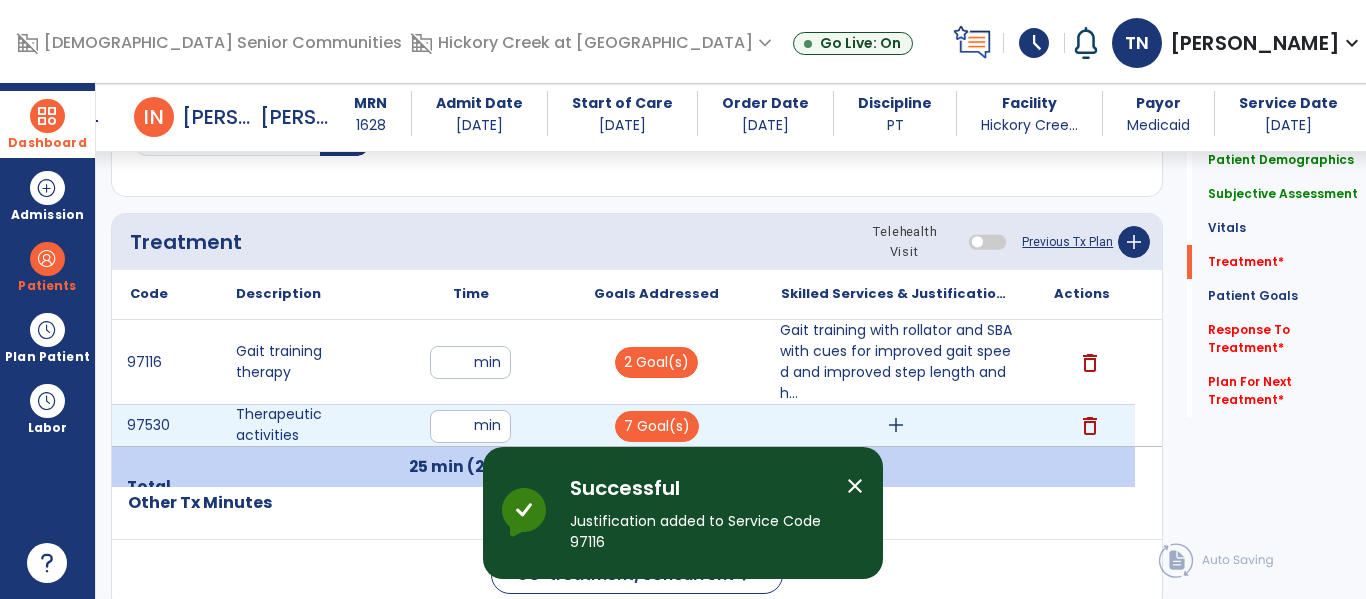 click on "add" at bounding box center [896, 425] 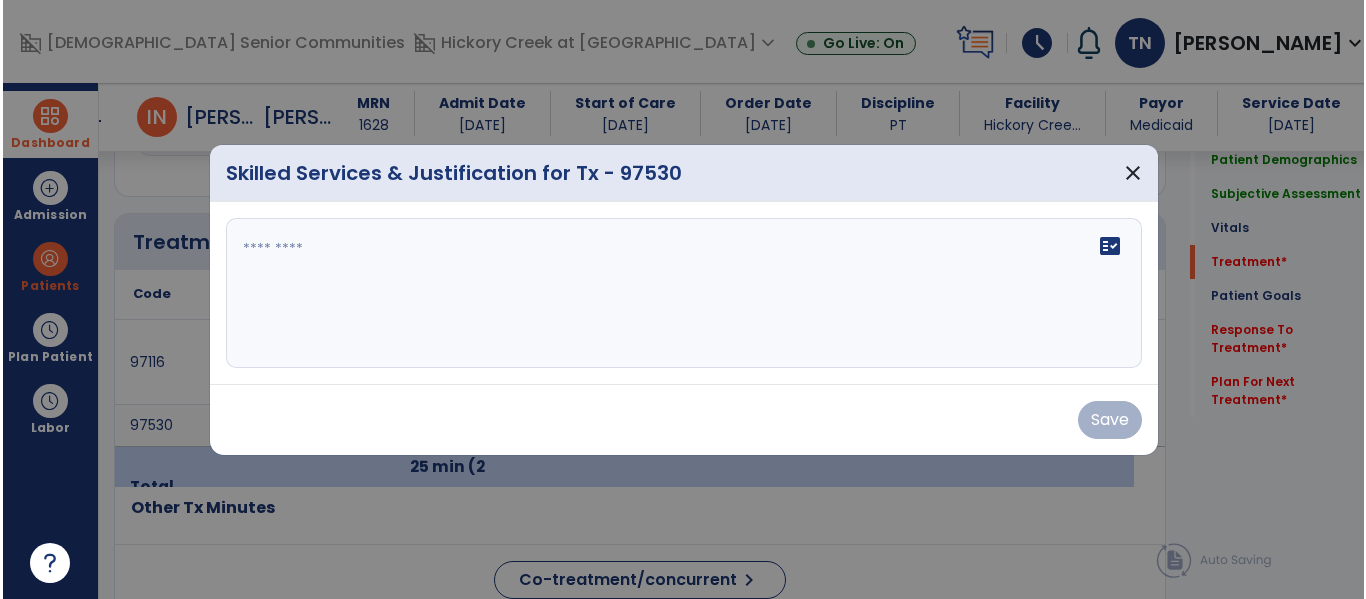 scroll, scrollTop: 1036, scrollLeft: 0, axis: vertical 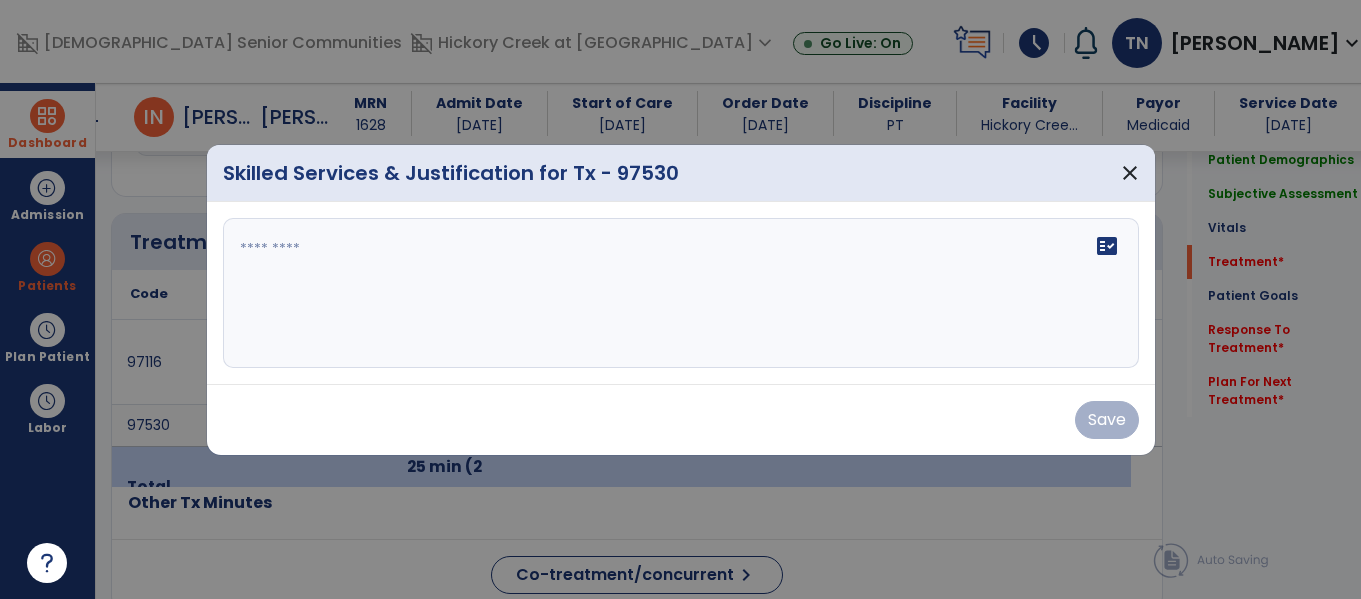 click on "fact_check" at bounding box center [681, 293] 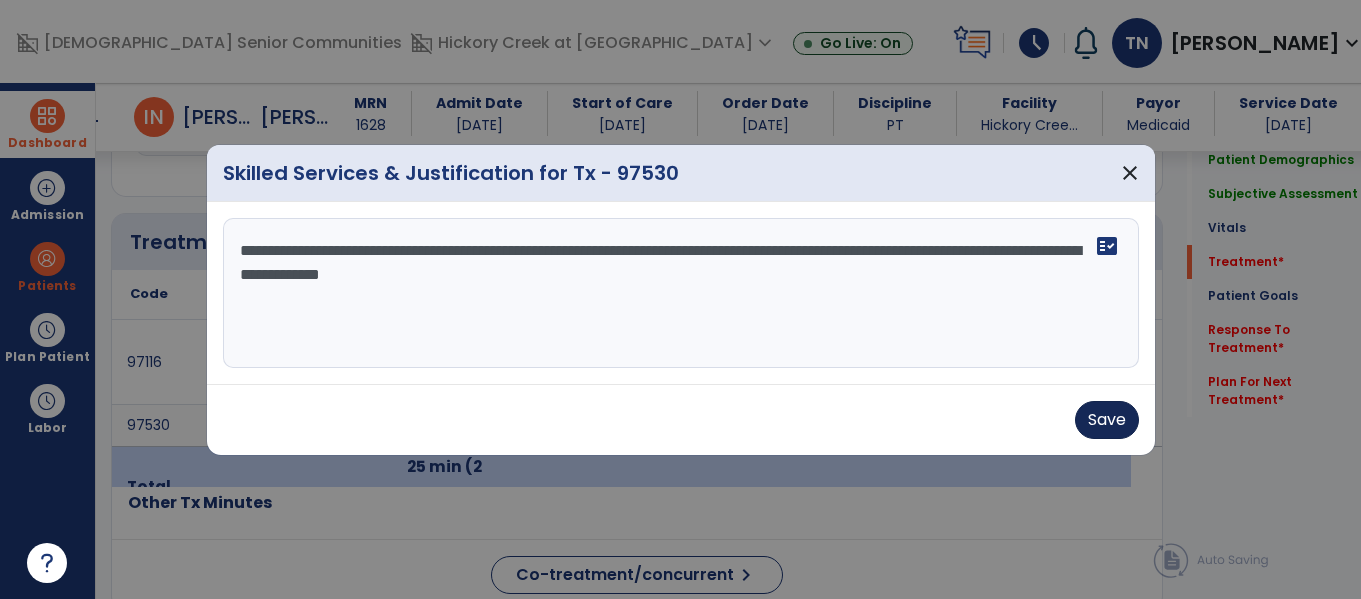 type on "**********" 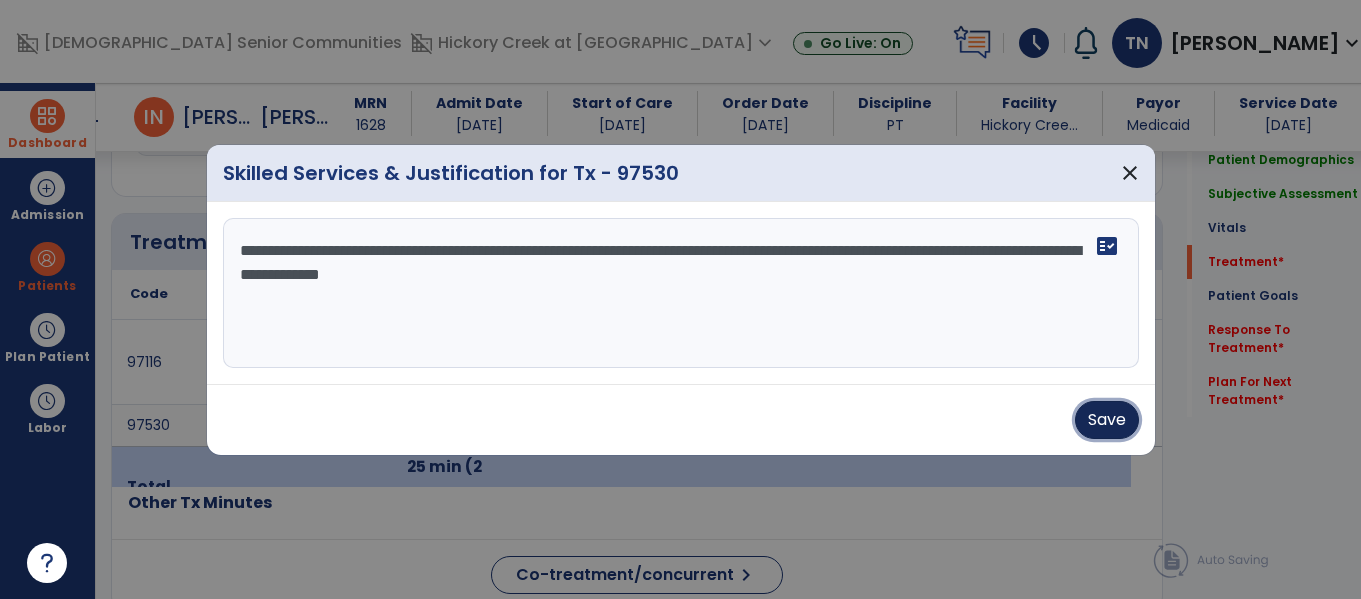 click on "Save" at bounding box center (1107, 420) 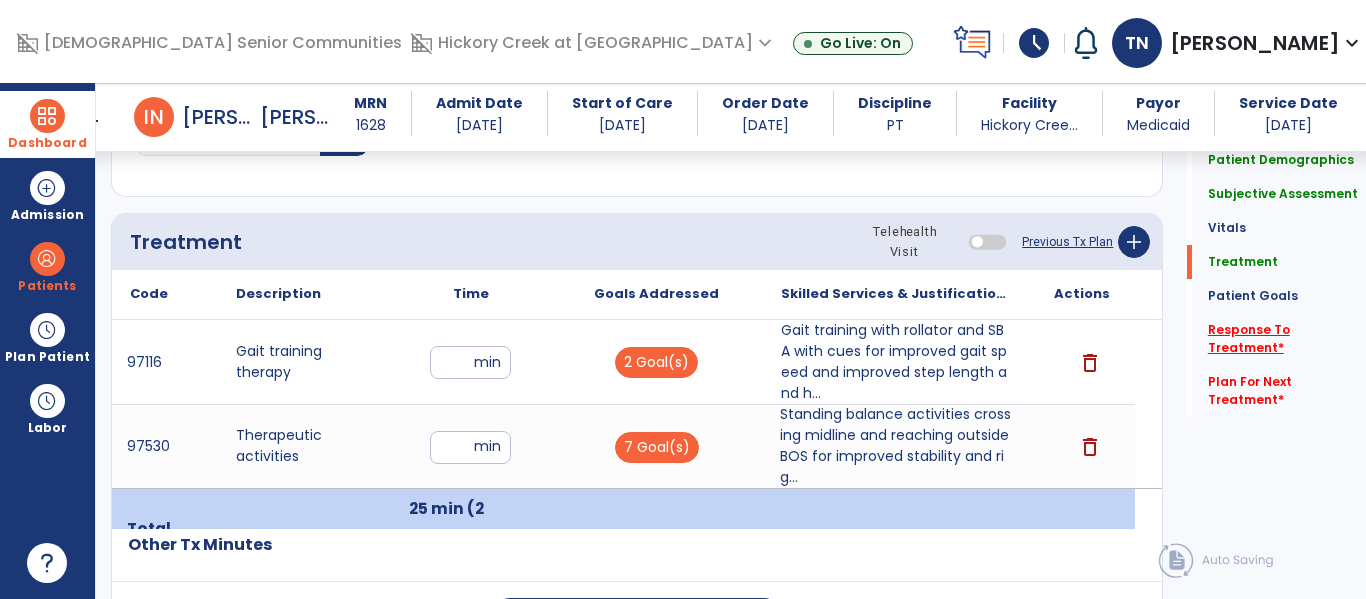 click on "Response To Treatment   *" 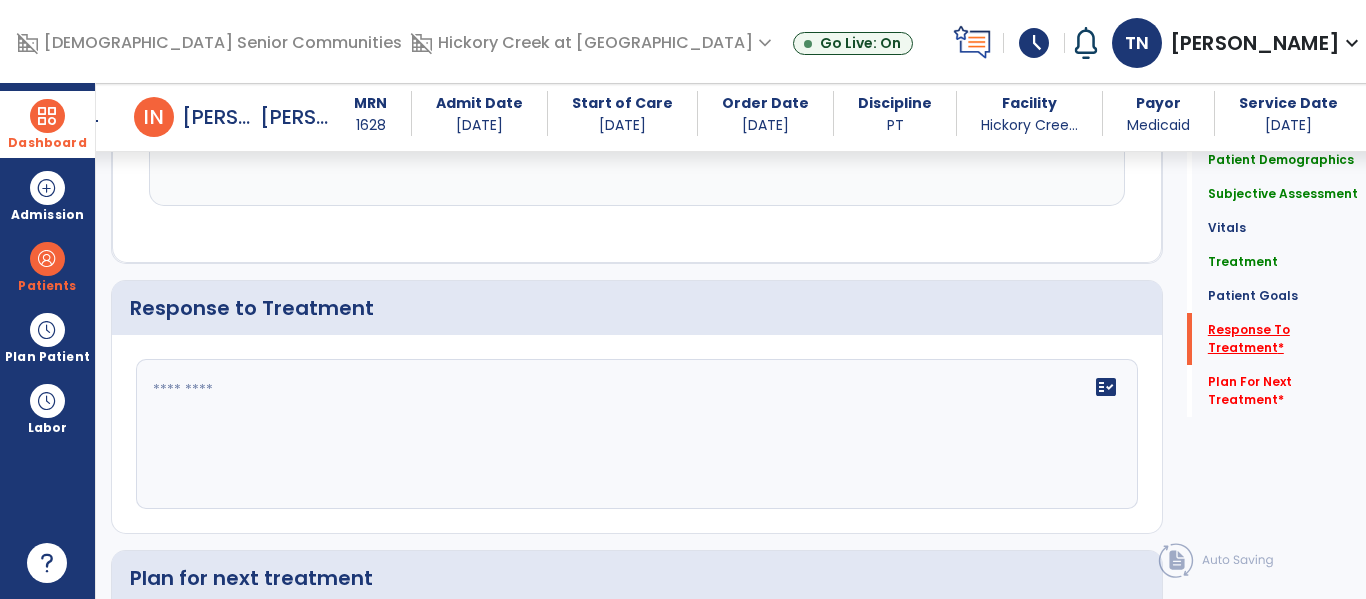 scroll, scrollTop: 2927, scrollLeft: 0, axis: vertical 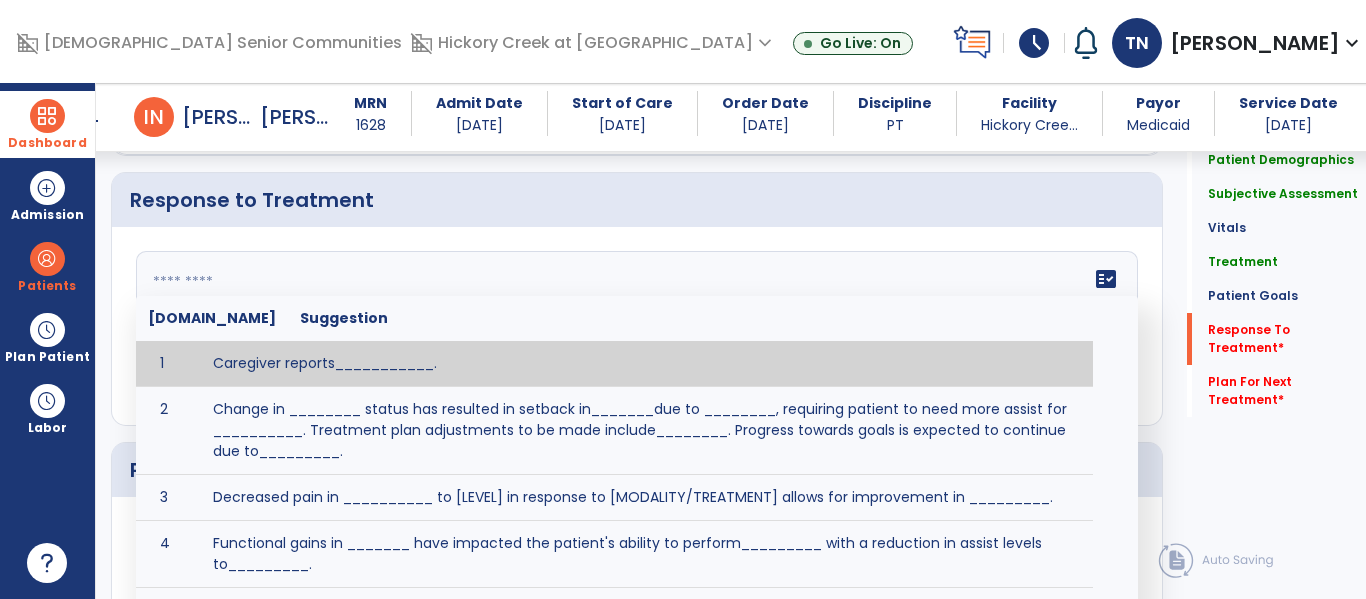 click on "fact_check  [DOMAIN_NAME] Suggestion 1 Caregiver reports___________. 2 Change in ________ status has resulted in setback in_______due to ________, requiring patient to need more assist for __________.   Treatment plan adjustments to be made include________.  Progress towards goals is expected to continue due to_________. 3 Decreased pain in __________ to [LEVEL] in response to [MODALITY/TREATMENT] allows for improvement in _________. 4 Functional gains in _______ have impacted the patient's ability to perform_________ with a reduction in assist levels to_________. 5 Functional progress this week has been significant due to__________. 6 Gains in ________ have improved the patient's ability to perform ______with decreased levels of assist to___________. 7 Improvement in ________allows patient to tolerate higher levels of challenges in_________. 8 Pain in [AREA] has decreased to [LEVEL] in response to [TREATMENT/MODALITY], allowing fore ease in completing__________. 9 10 11 12 13 14 15 16 17 18 19 20 21" 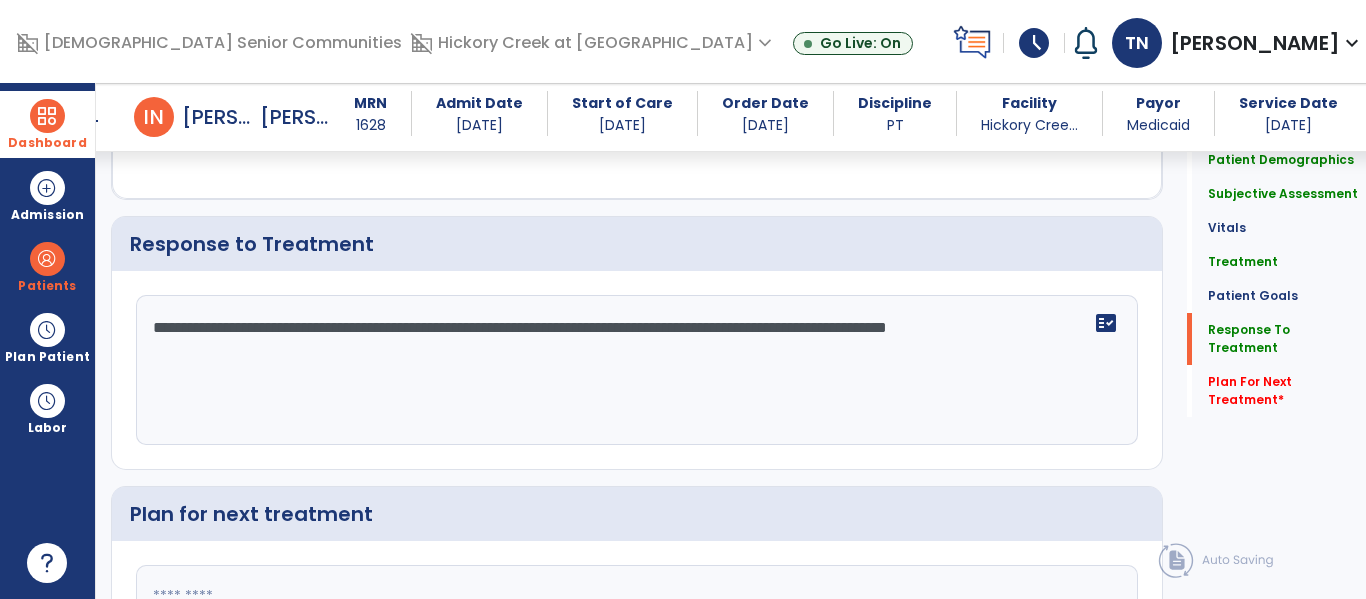 scroll, scrollTop: 2927, scrollLeft: 0, axis: vertical 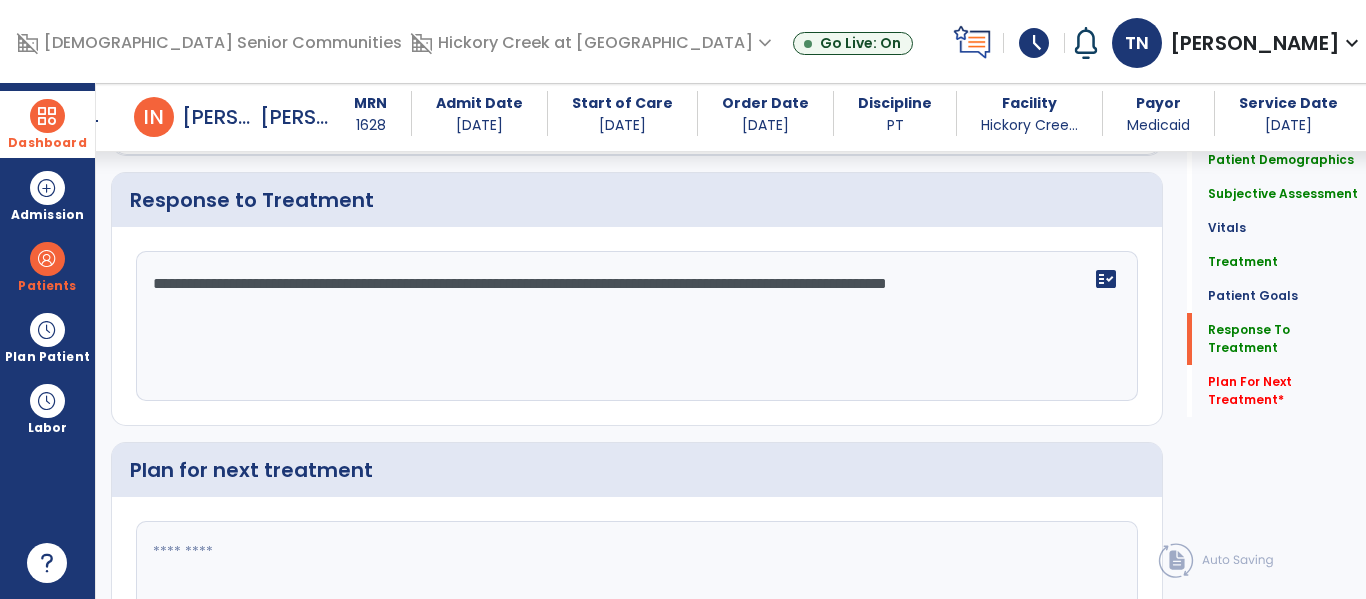 type on "**********" 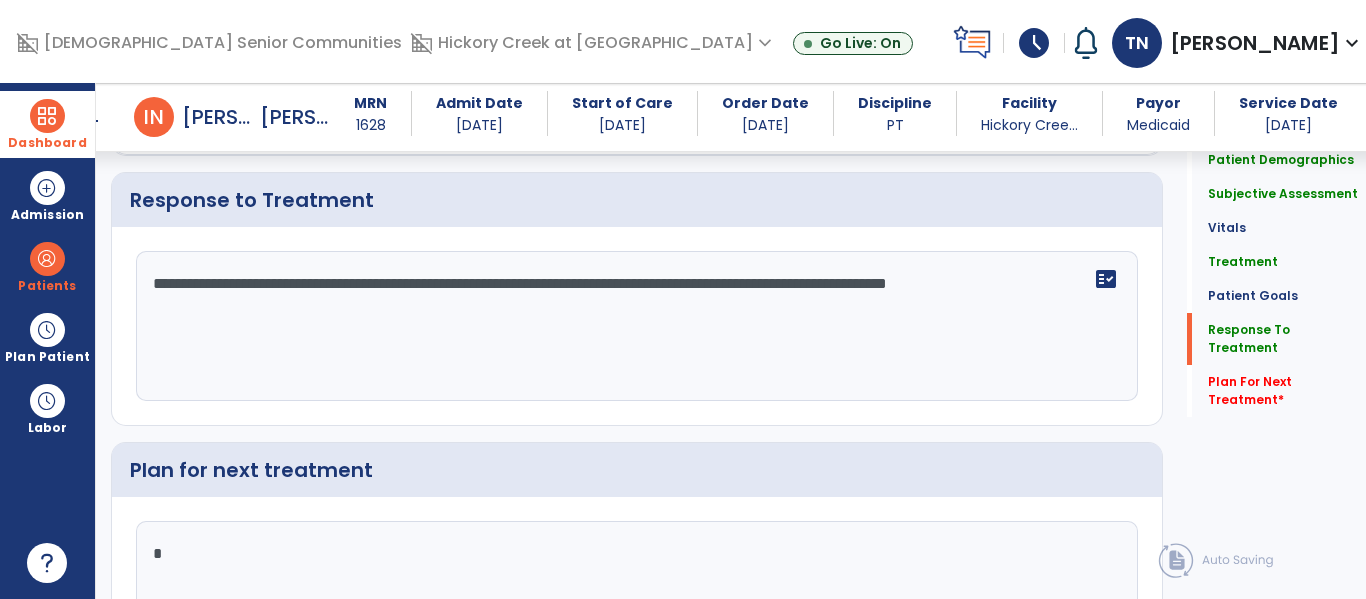 scroll, scrollTop: 2935, scrollLeft: 0, axis: vertical 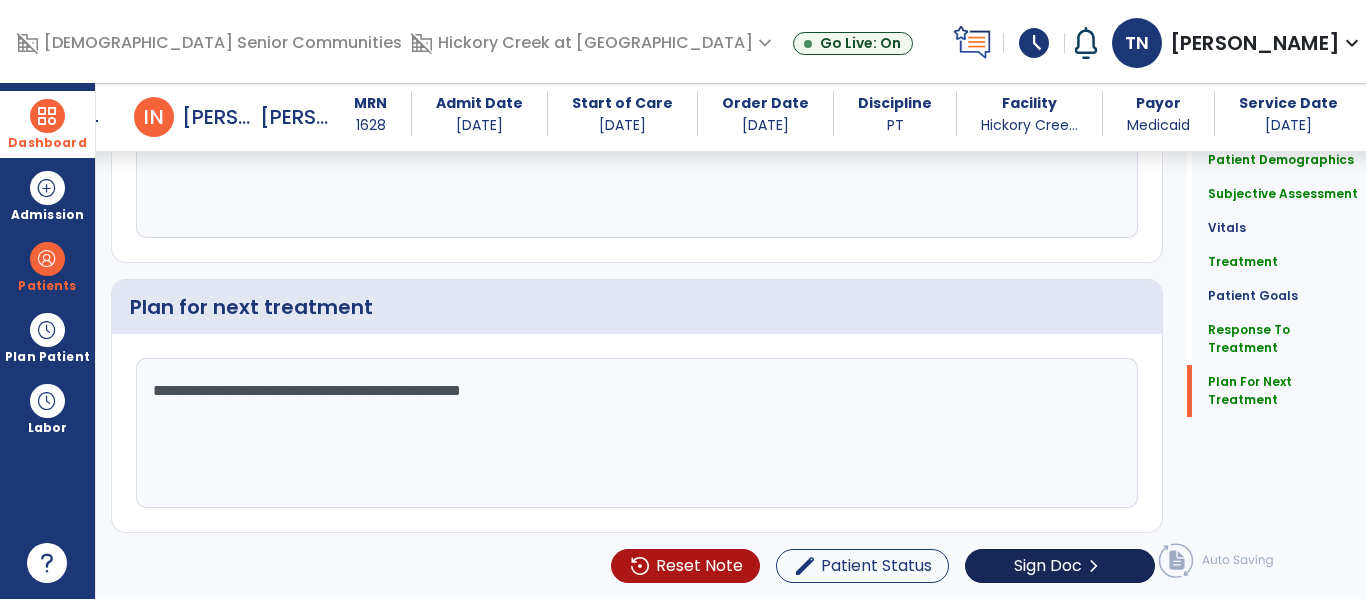 type on "**********" 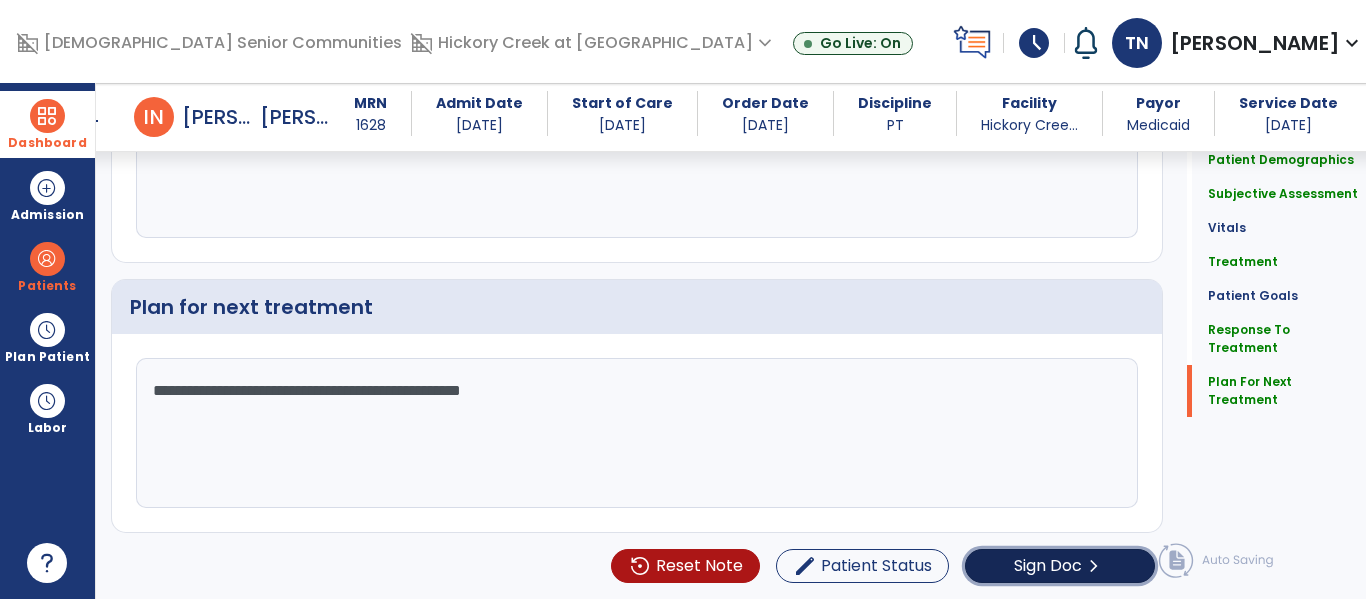 click on "Sign Doc  chevron_right" 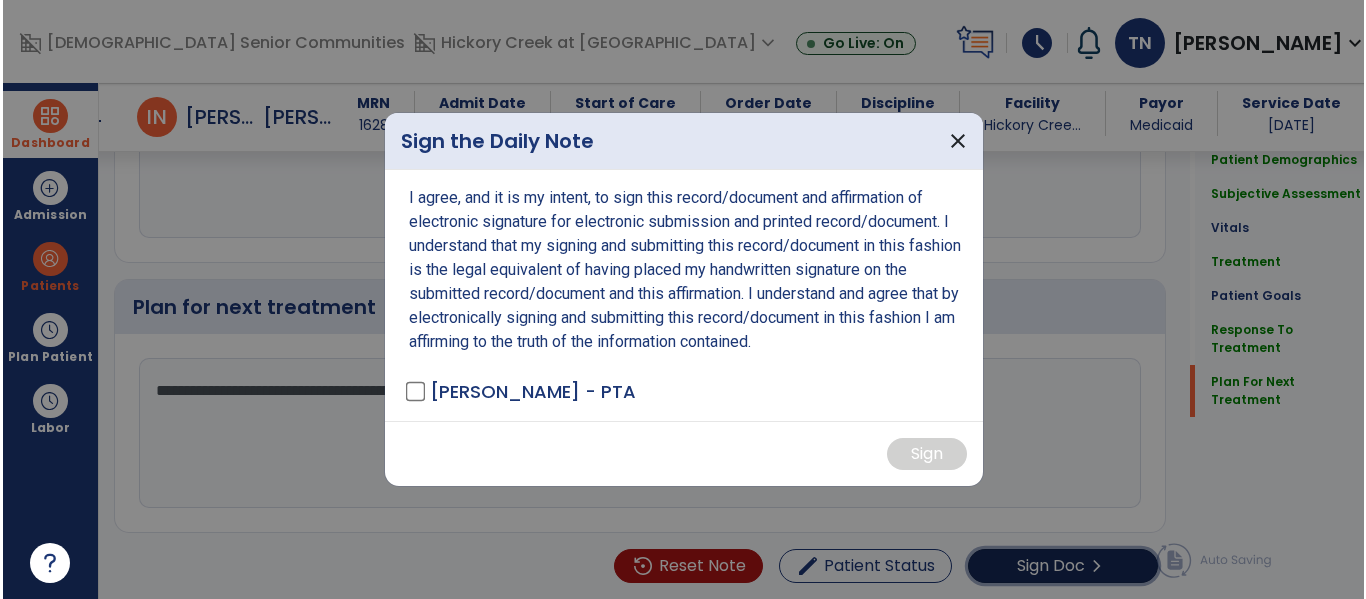 scroll, scrollTop: 3132, scrollLeft: 0, axis: vertical 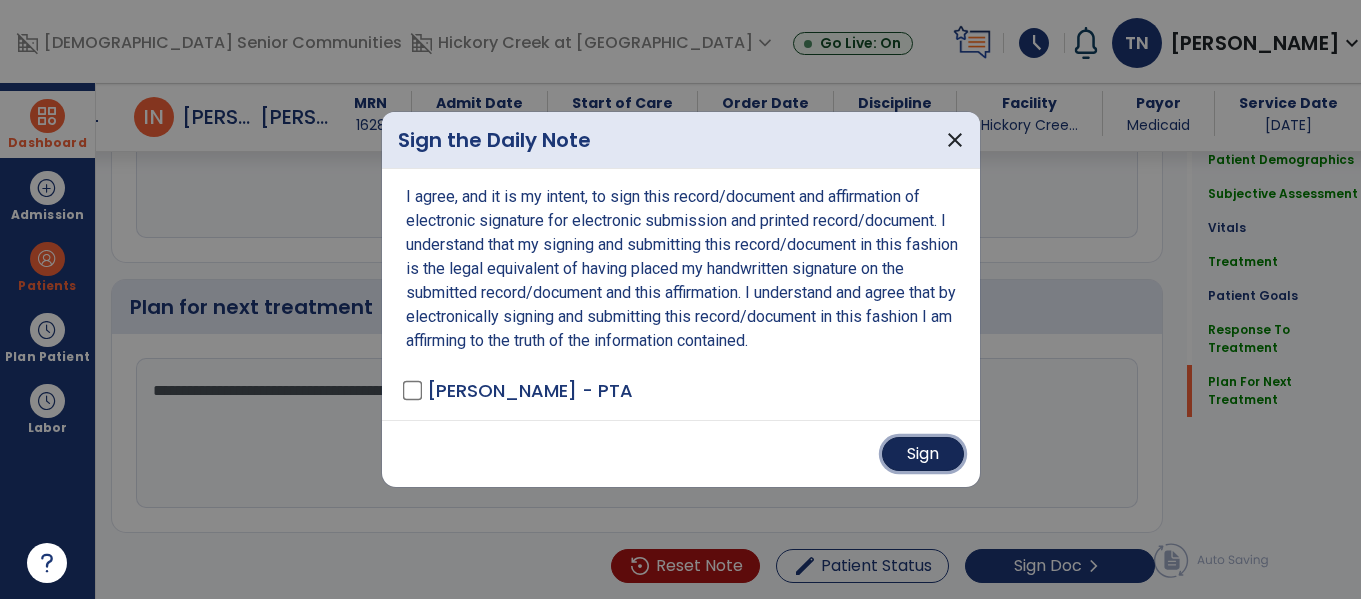 click on "Sign" at bounding box center (923, 454) 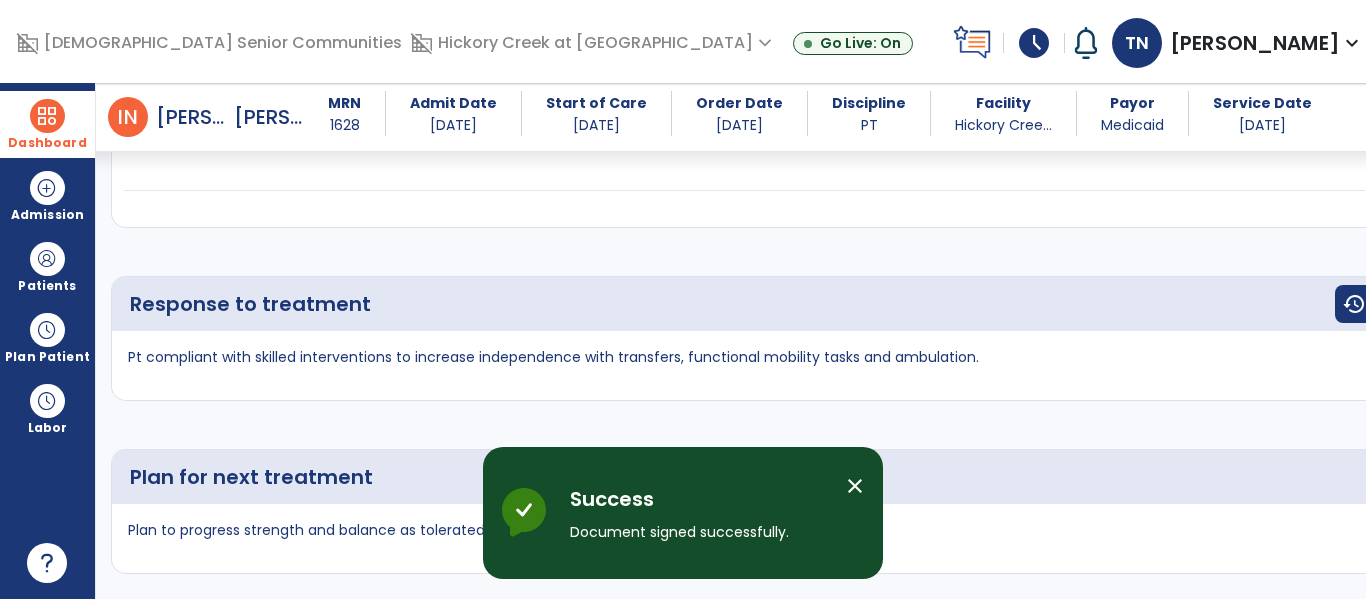 scroll, scrollTop: 3733, scrollLeft: 0, axis: vertical 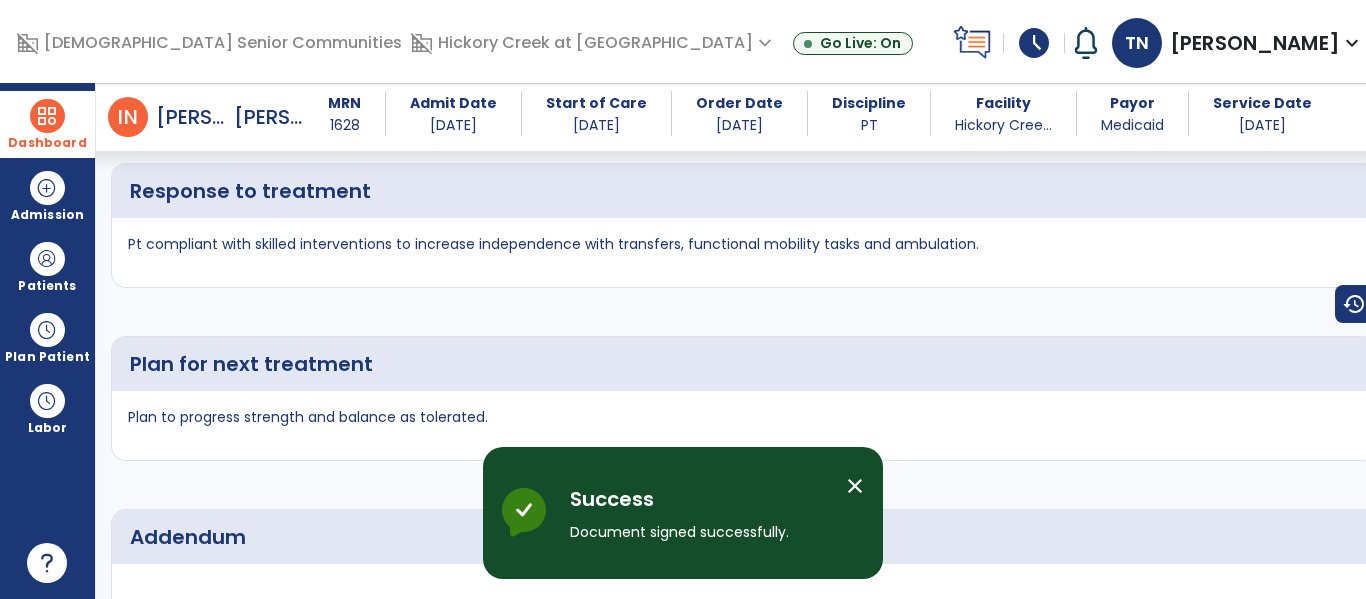 click at bounding box center [47, 116] 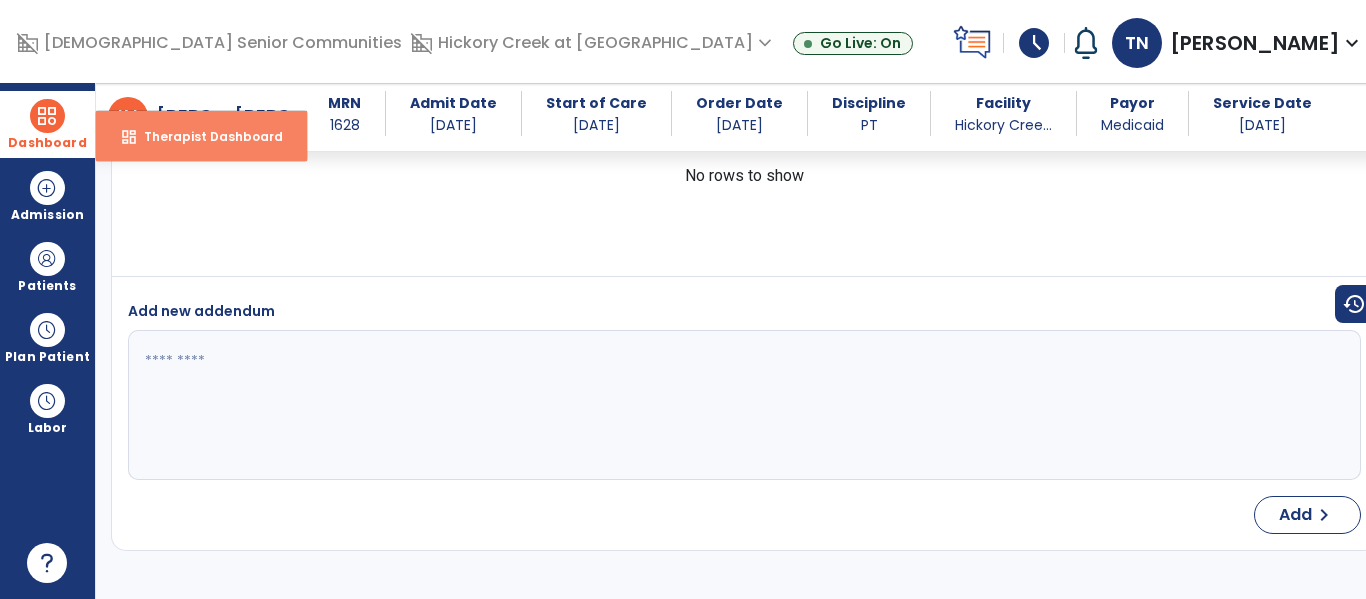 click on "Therapist Dashboard" at bounding box center [205, 136] 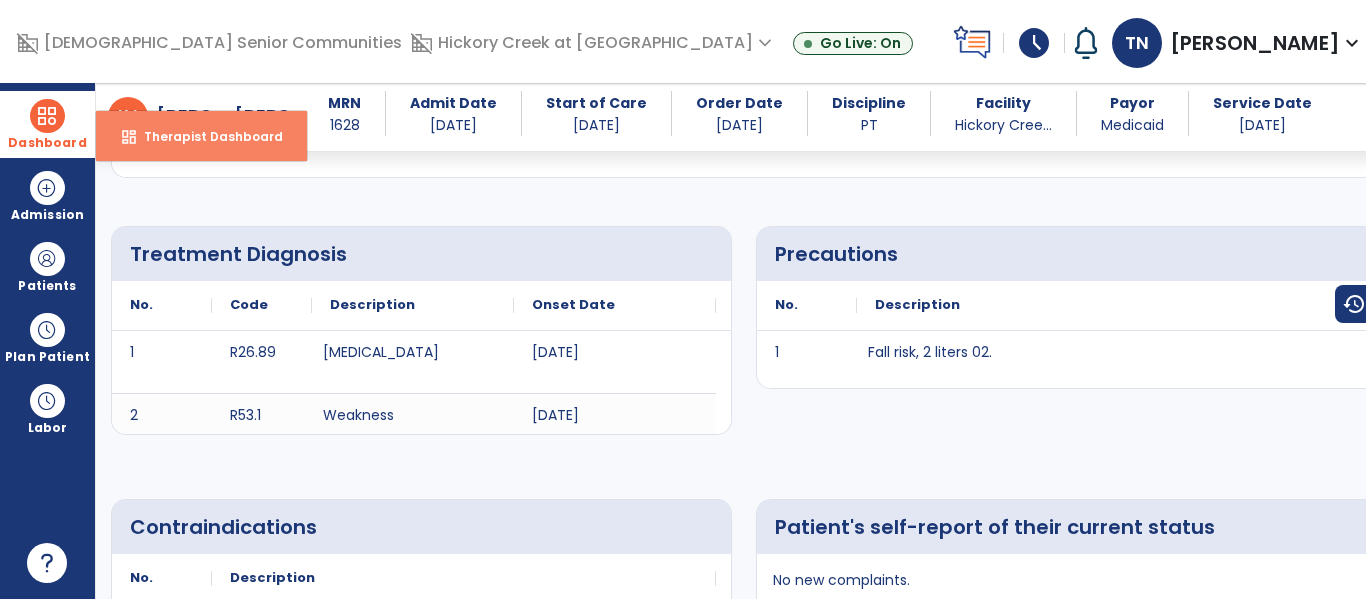 select on "****" 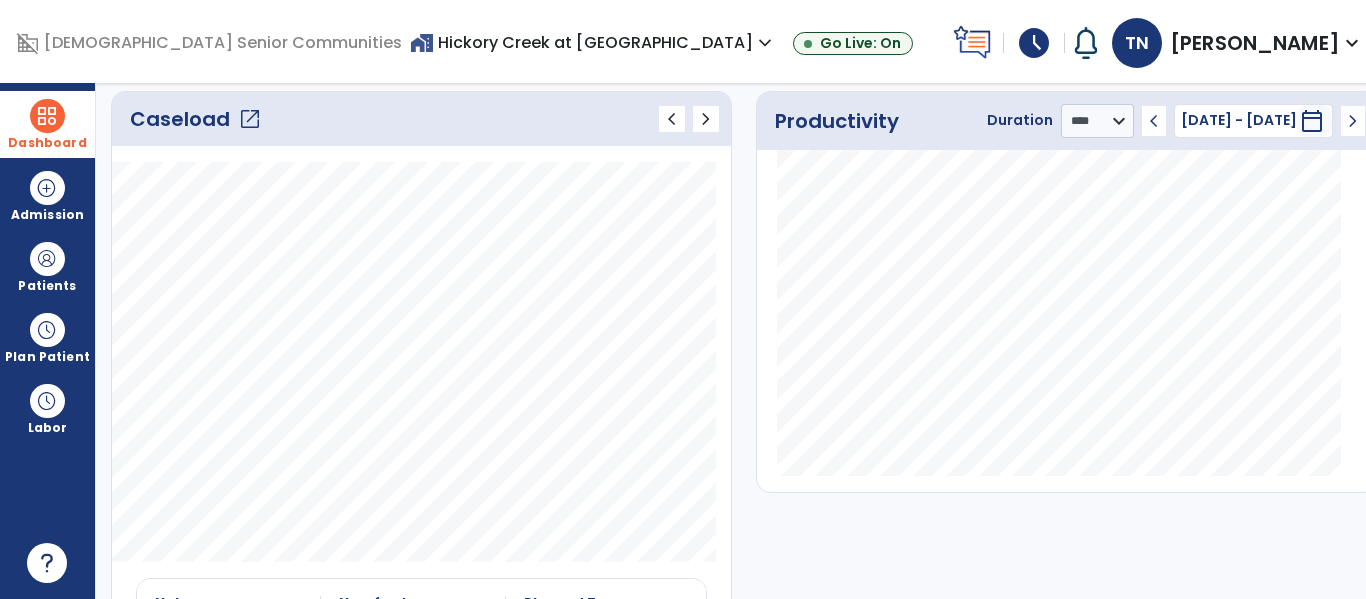 click on "schedule" at bounding box center (1034, 43) 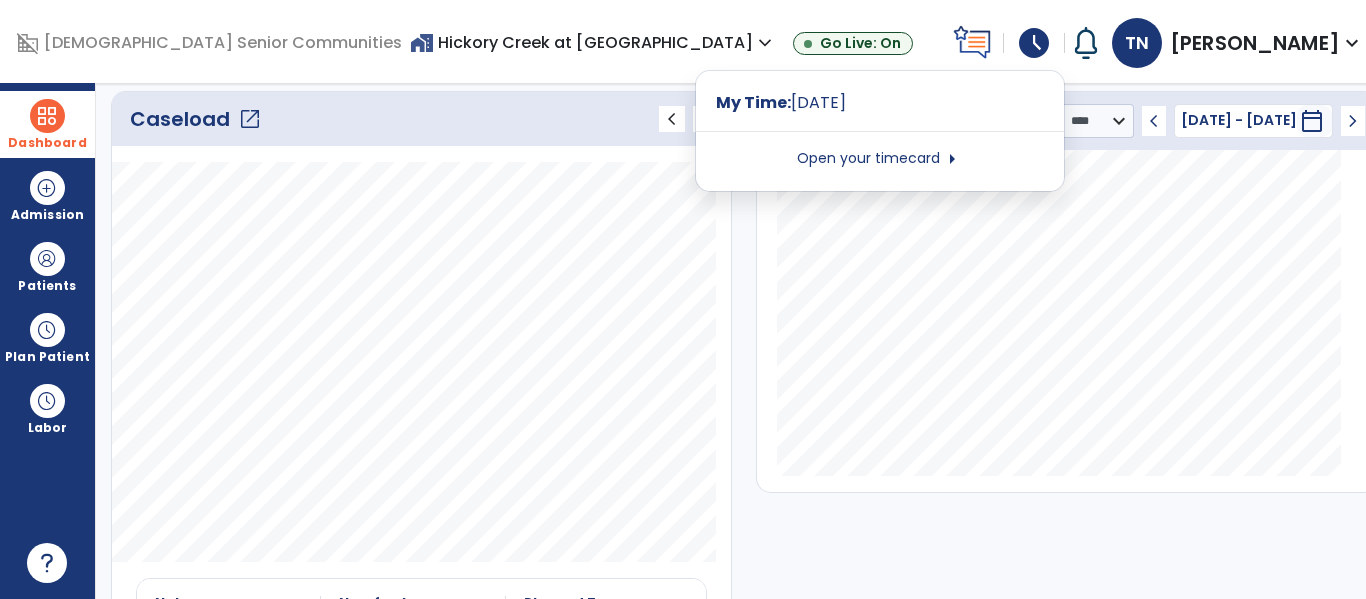 click on "arrow_right" at bounding box center (952, 159) 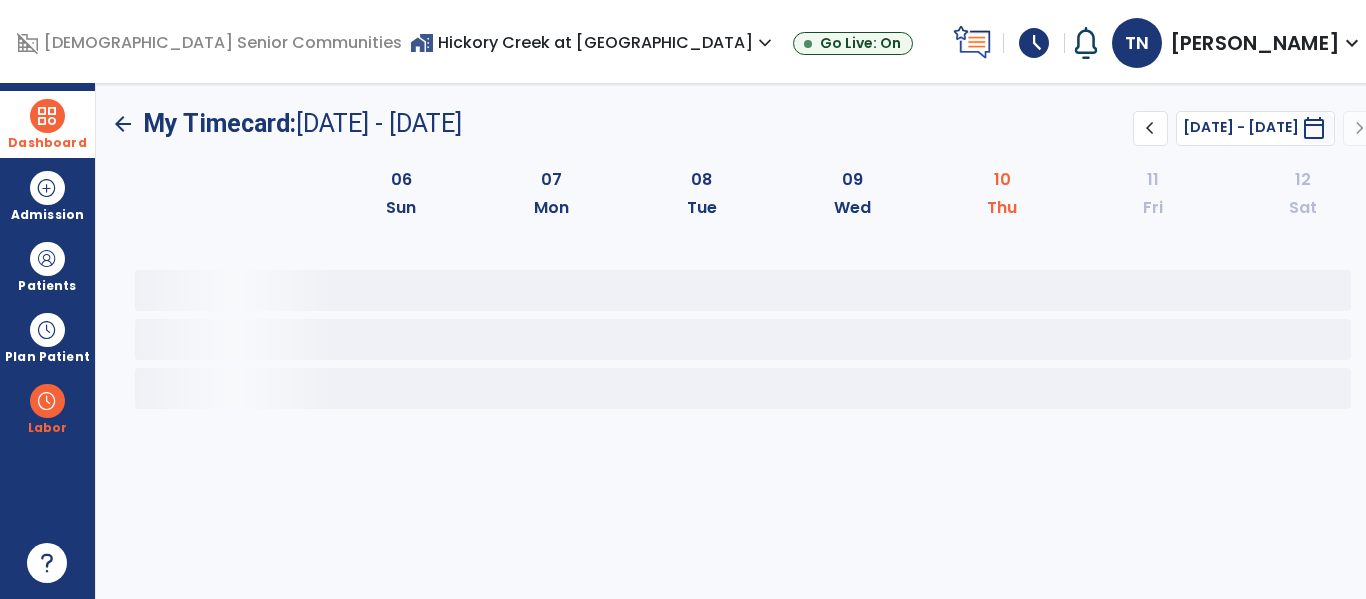 scroll, scrollTop: 0, scrollLeft: 0, axis: both 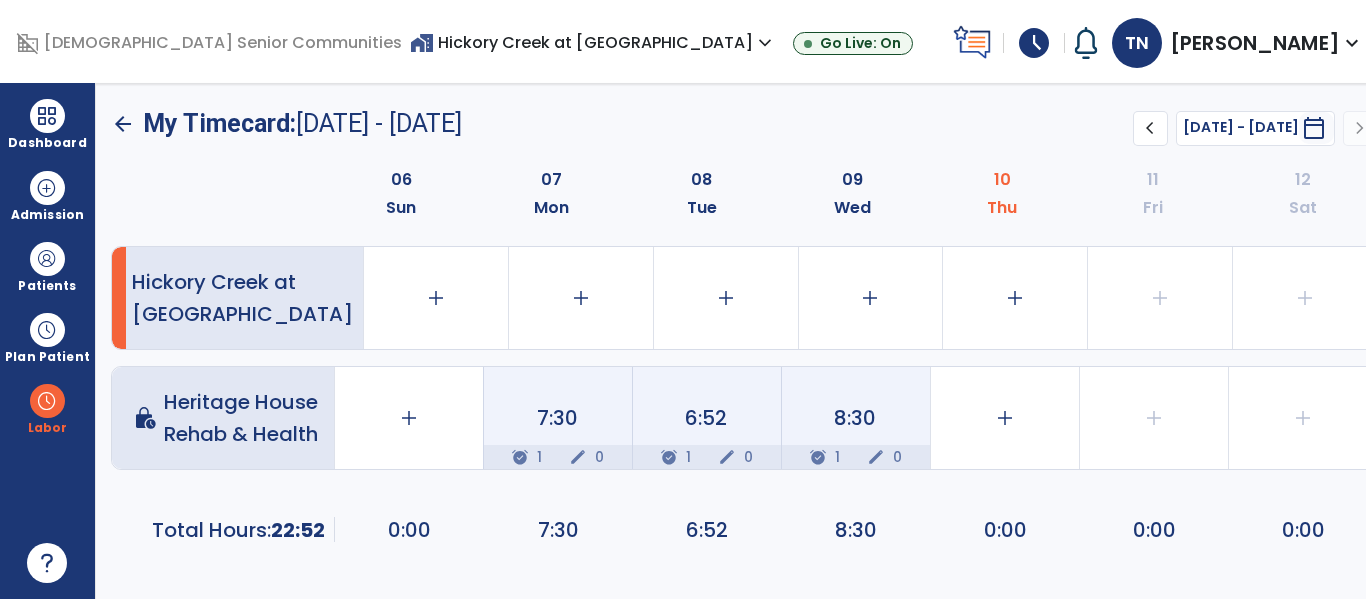 click on "add" 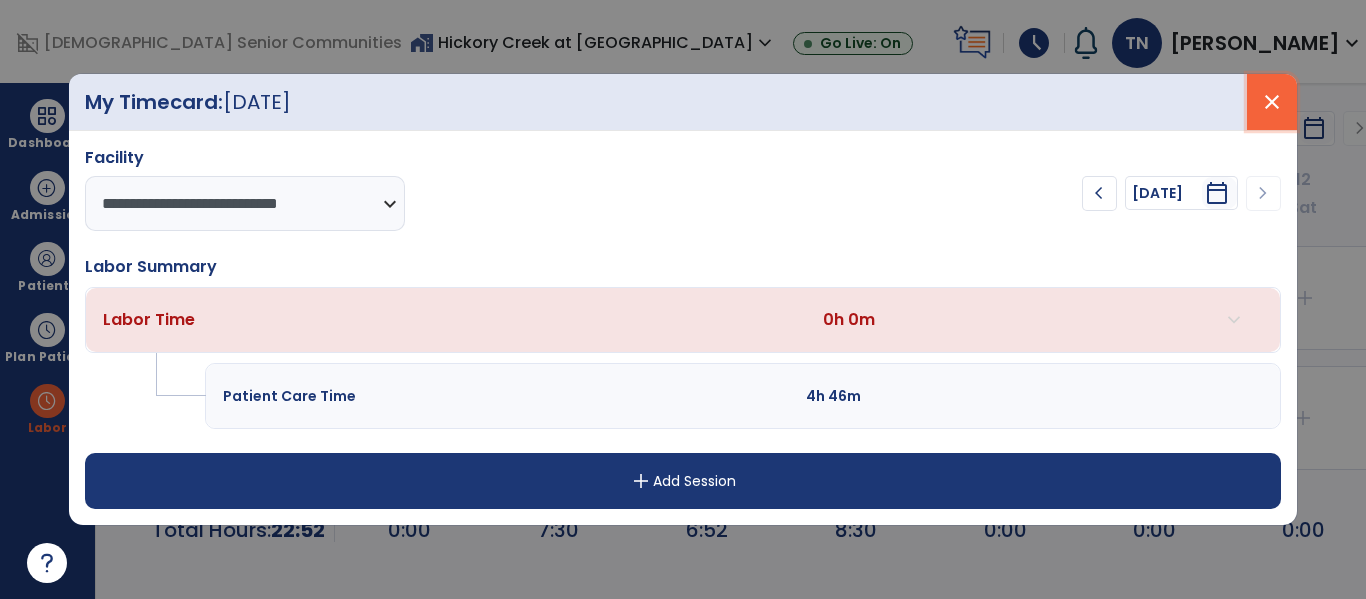 click on "close" at bounding box center (1272, 102) 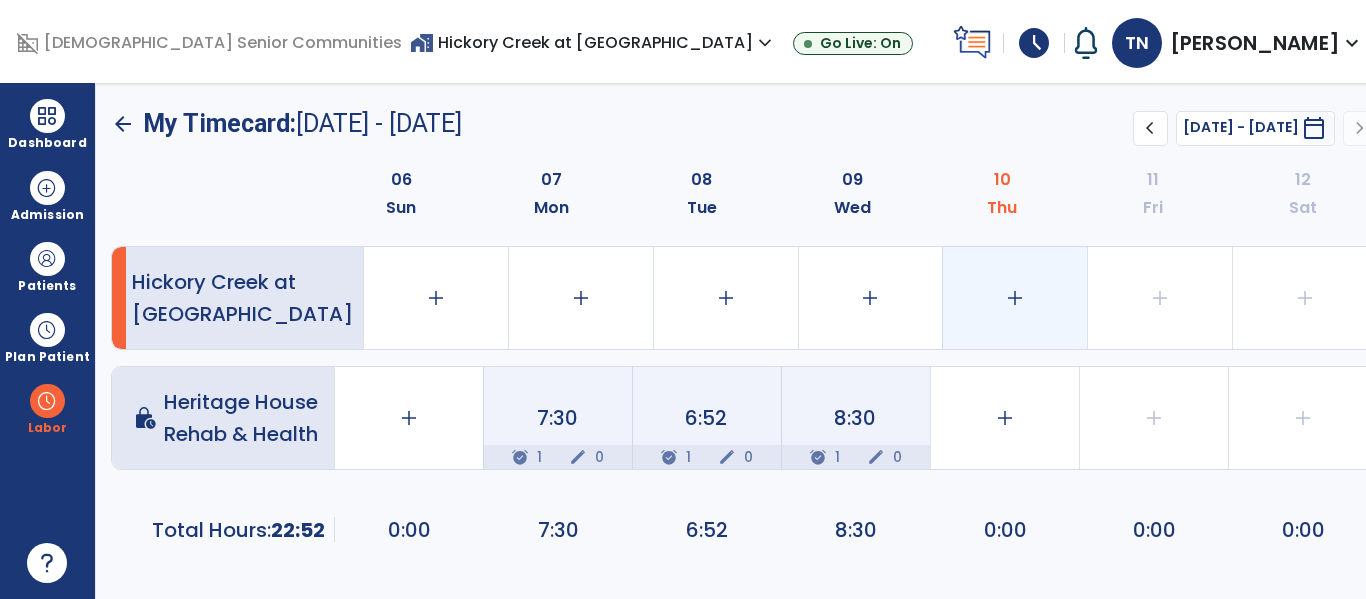 click on "add" 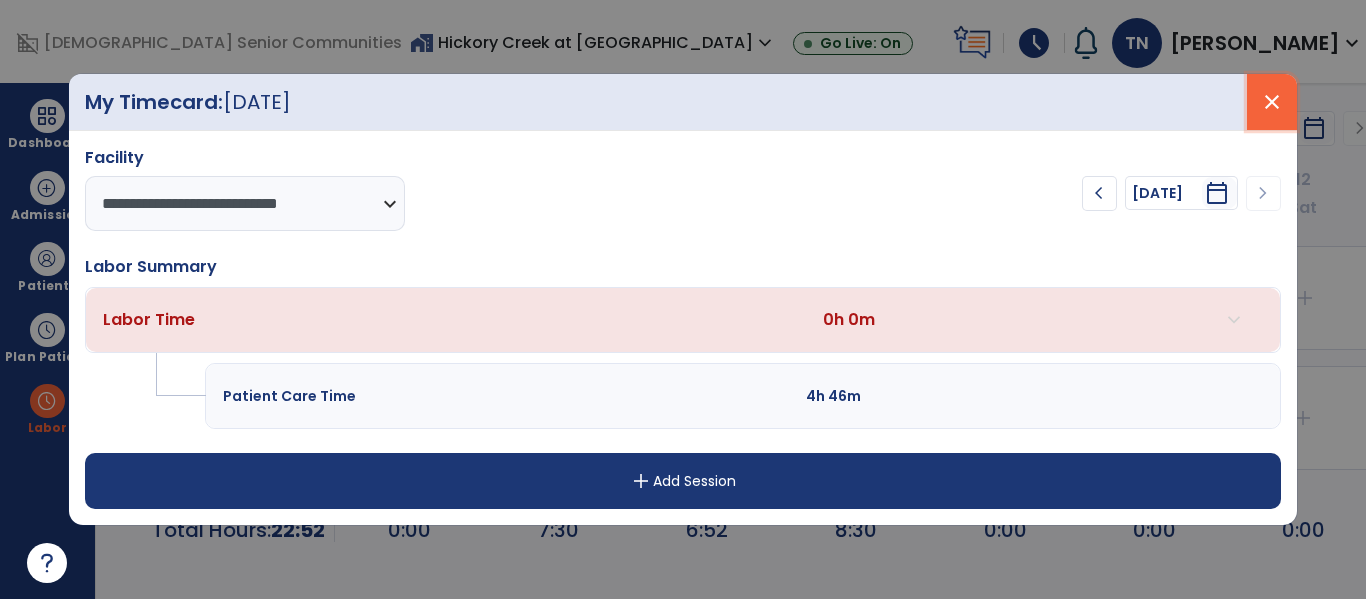 click on "close" at bounding box center [1272, 102] 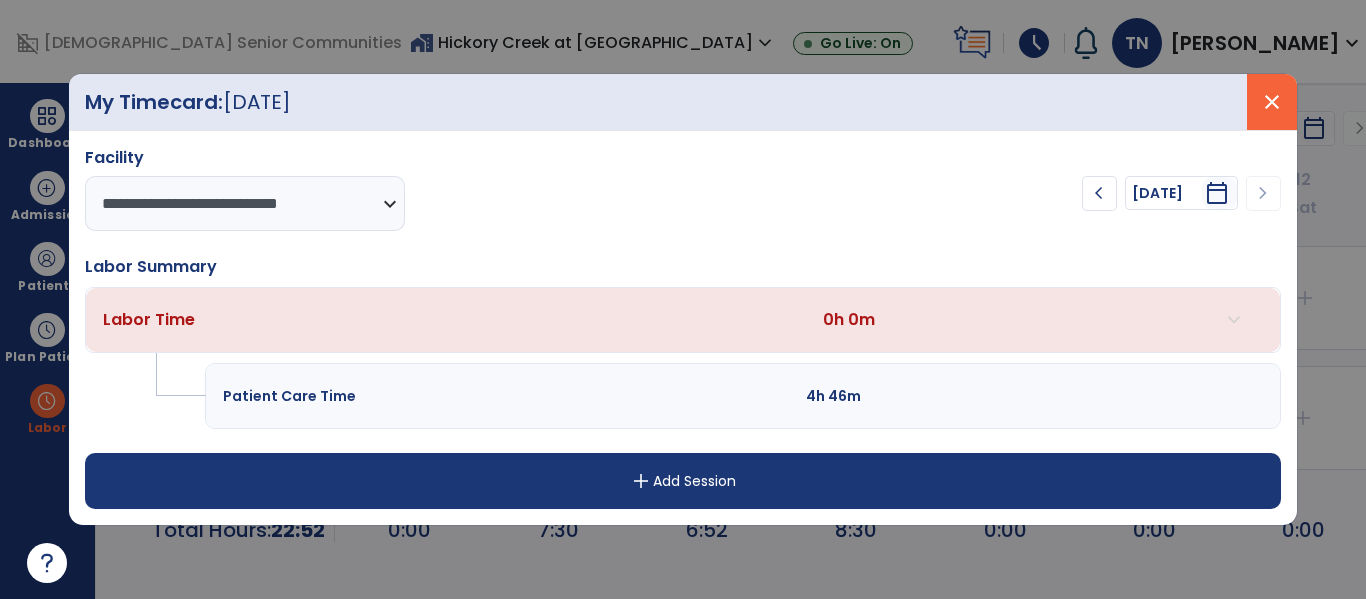 click on "arrow_back     My Timecard:  Jul 6, 2025 - Jul 12, 2025 ******** **** chevron_left Jul 6, 2025 - Jul 12, 2025  *********  calendar_today  chevron_right  06  Sun  07  Mon  08  Tue  09  Wed  10  Thu  11  Fri  12  Sat  Hickory Creek at Connersville   add   0:00   add   0:00   add   0:00   add   0:00   add   0:00   add   0:00   add   0:00  lock_clock  Heritage House Rehab & Health   add   0:00   7:30  alarm_on 1 edit 0  6:52  alarm_on 1 edit 0  8:30  alarm_on 1 edit 0  add   0:00   add   0:00   add   0:00   Total Hours:      22:52  0:00   7:30   6:52   8:30   0:00   0:00   0:00" at bounding box center [744, 341] 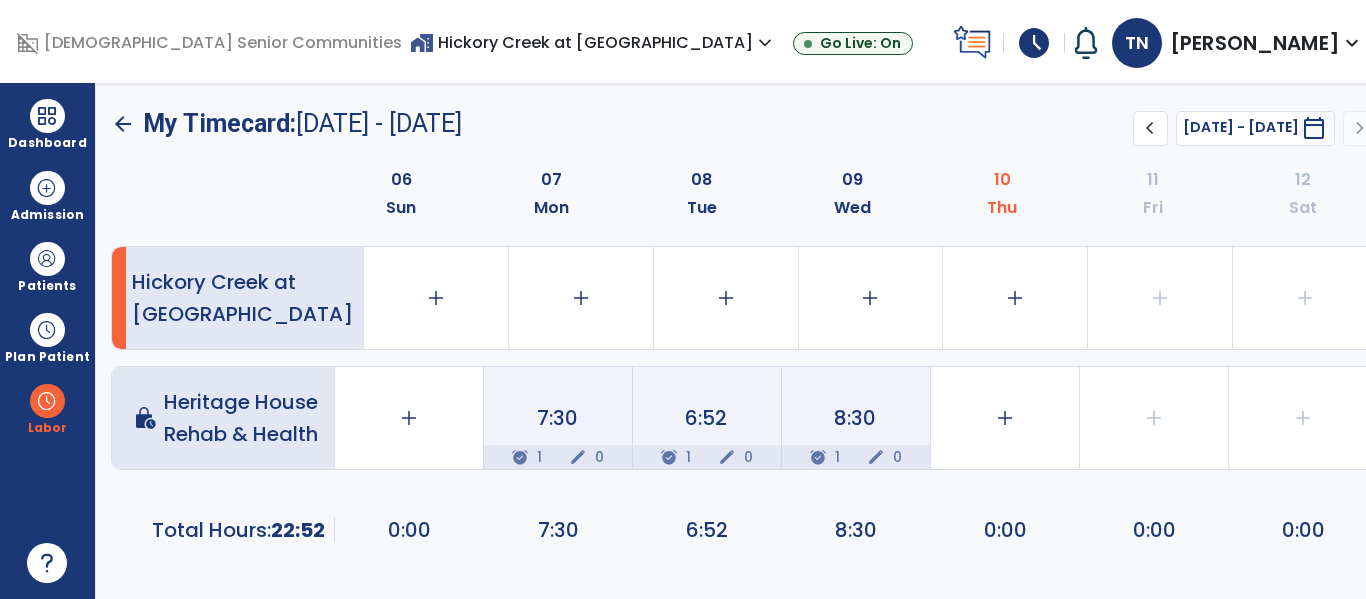 click on "arrow_back     My Timecard:  Jul 6, 2025 - Jul 12, 2025 ******** **** chevron_left Jul 6, 2025 - Jul 12, 2025  *********  calendar_today  chevron_right  06  Sun  07  Mon  08  Tue  09  Wed  10  Thu  11  Fri  12  Sat  Hickory Creek at Connersville   add   0:00   add   0:00   add   0:00   add   0:00   add   0:00   add   0:00   add   0:00  lock_clock  Heritage House Rehab & Health   add   0:00   7:30  alarm_on 1 edit 0  6:52  alarm_on 1 edit 0  8:30  alarm_on 1 edit 0  add   0:00   add   0:00   add   0:00   Total Hours:      22:52  0:00   7:30   6:52   8:30   0:00   0:00   0:00" at bounding box center (744, 341) 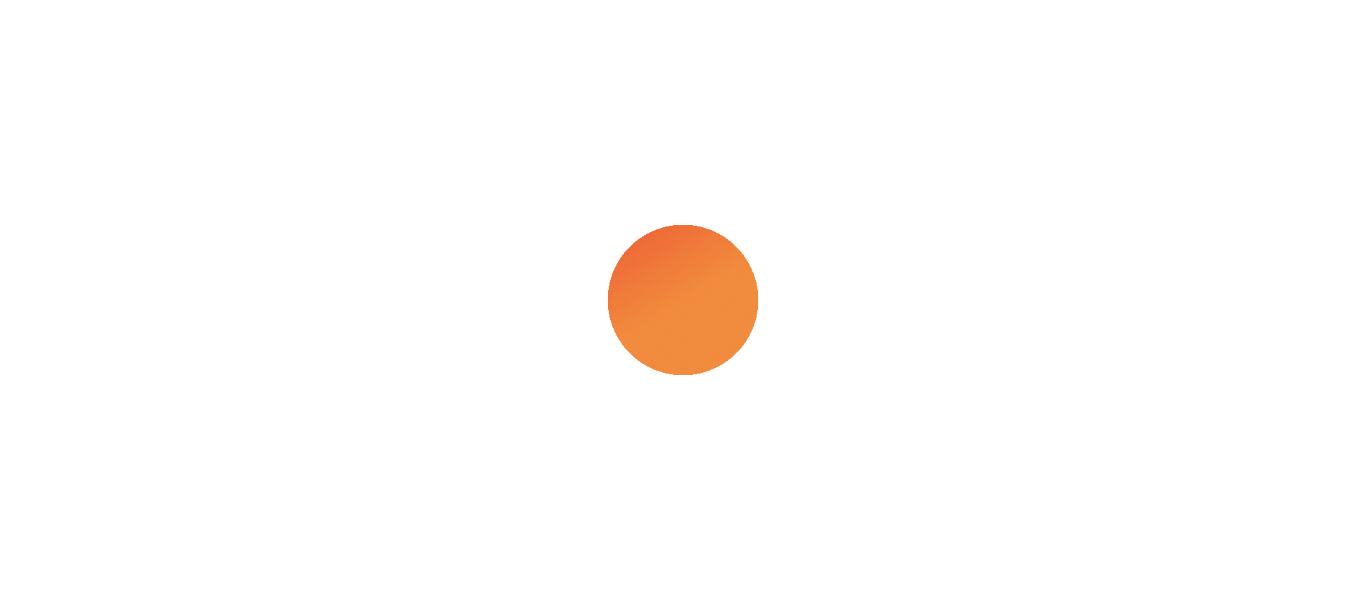 scroll, scrollTop: 0, scrollLeft: 0, axis: both 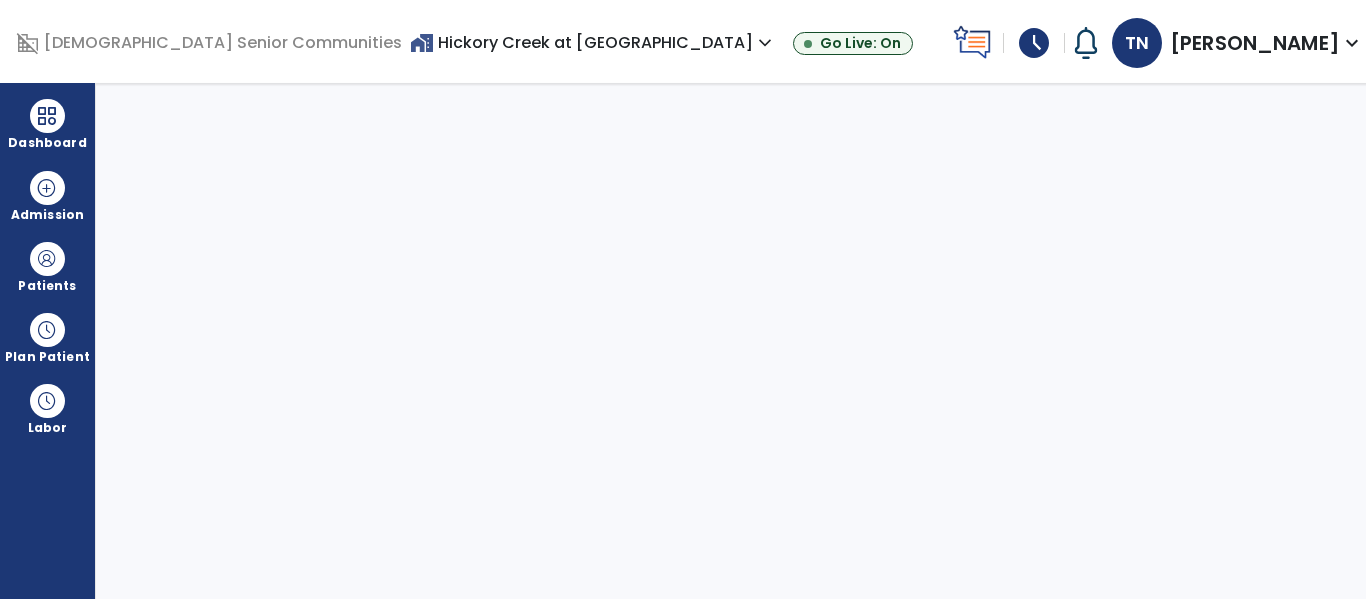 select on "****" 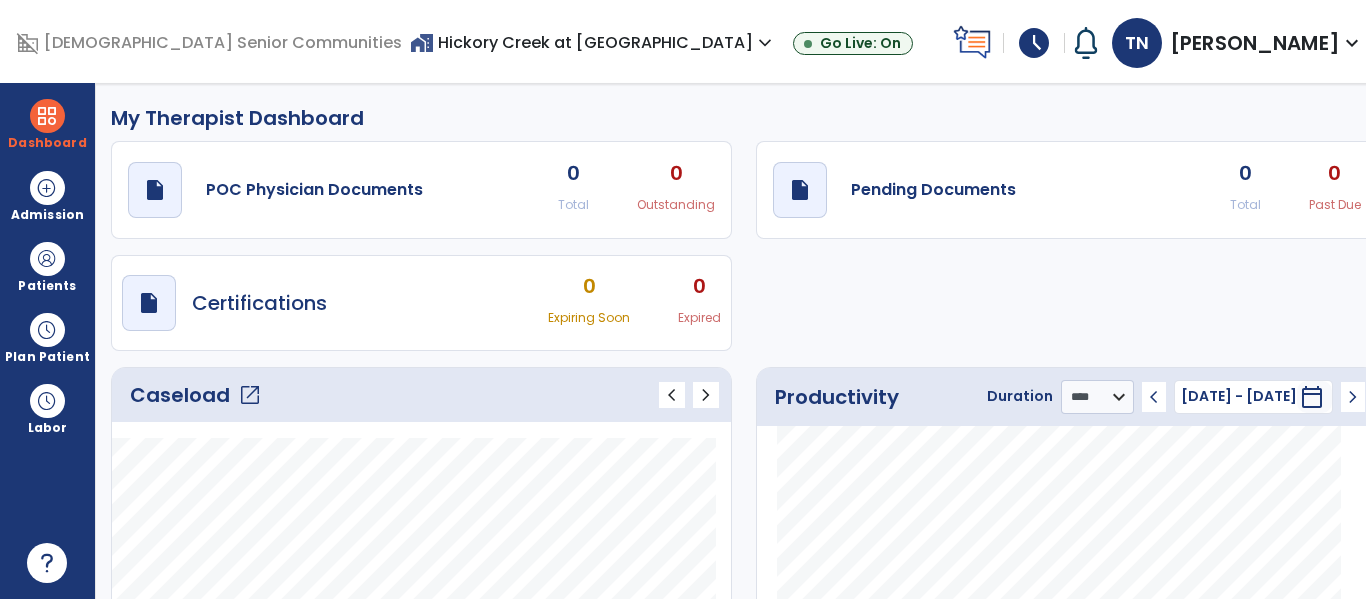 click on "home_work   Hickory Creek at [GEOGRAPHIC_DATA]   expand_more" at bounding box center (593, 42) 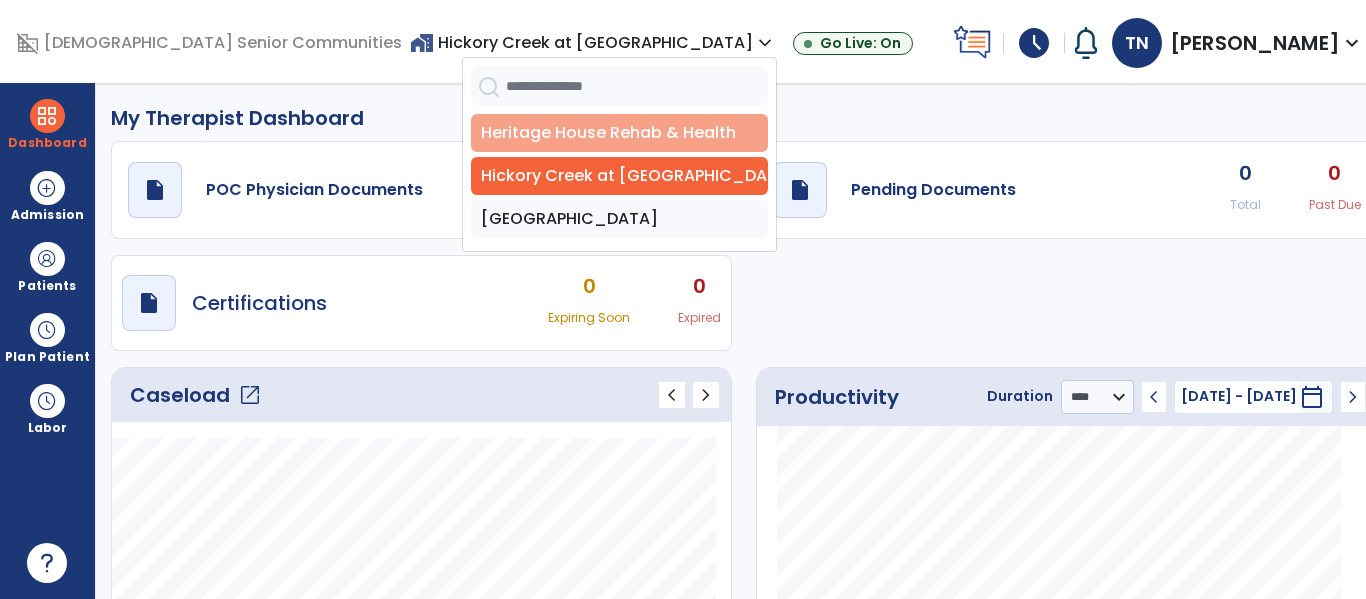 click on "Heritage House Rehab & Health" at bounding box center (619, 133) 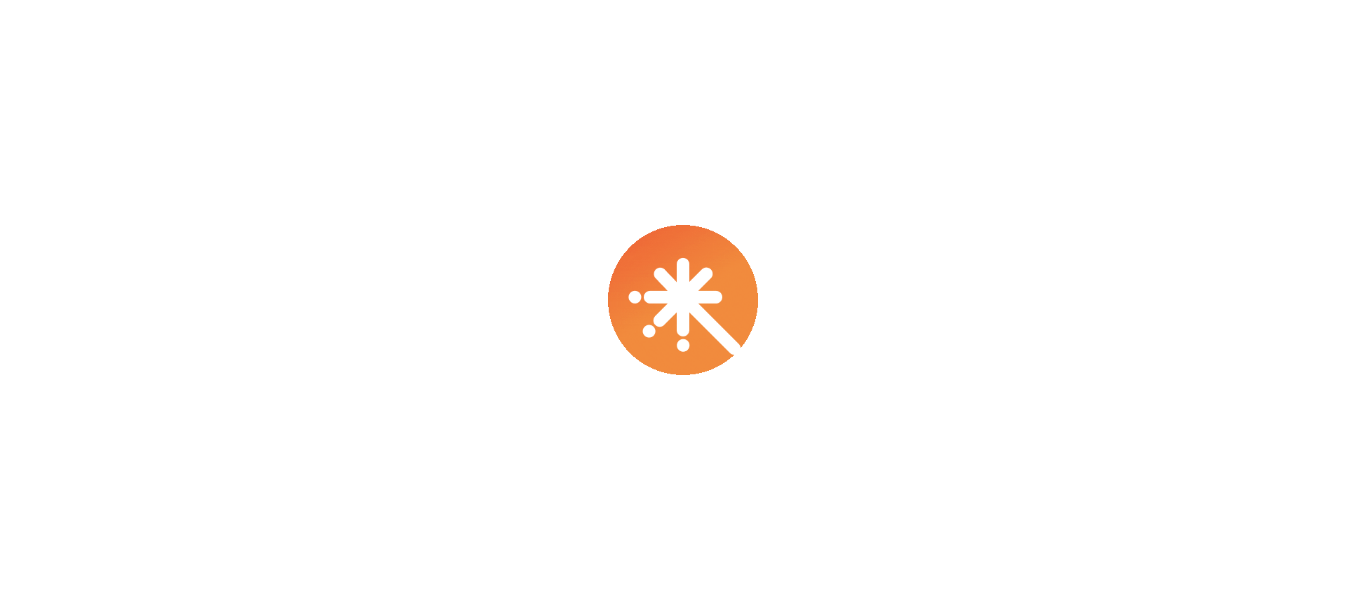 scroll, scrollTop: 0, scrollLeft: 0, axis: both 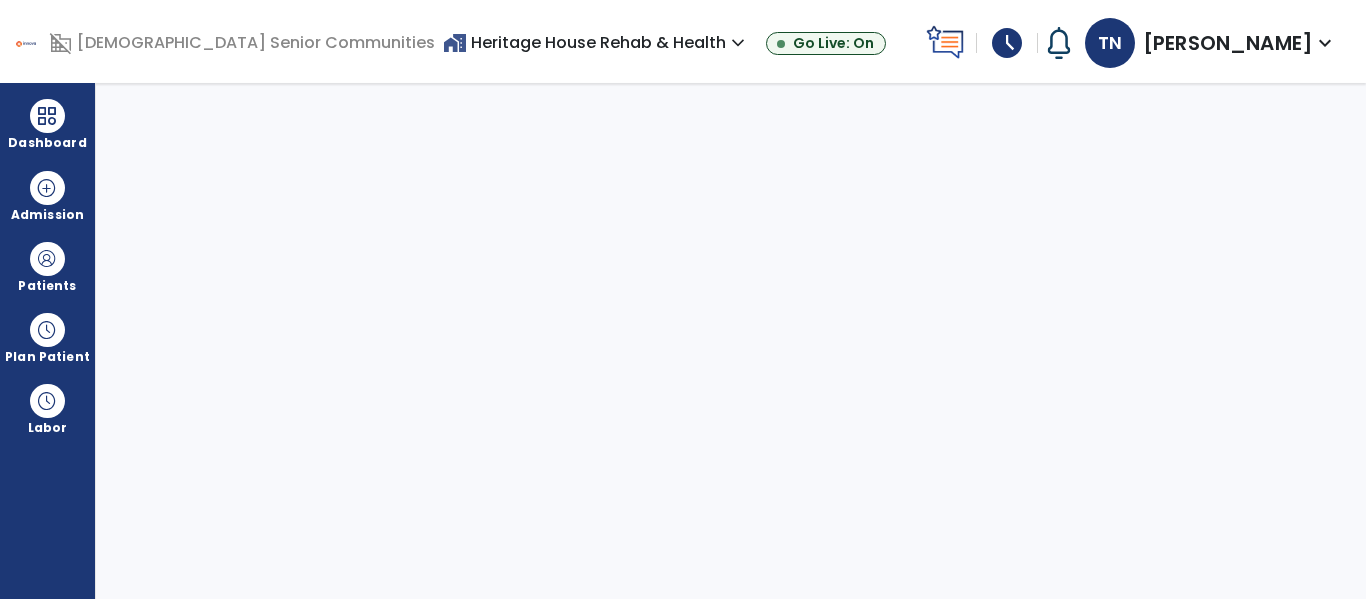 select on "****" 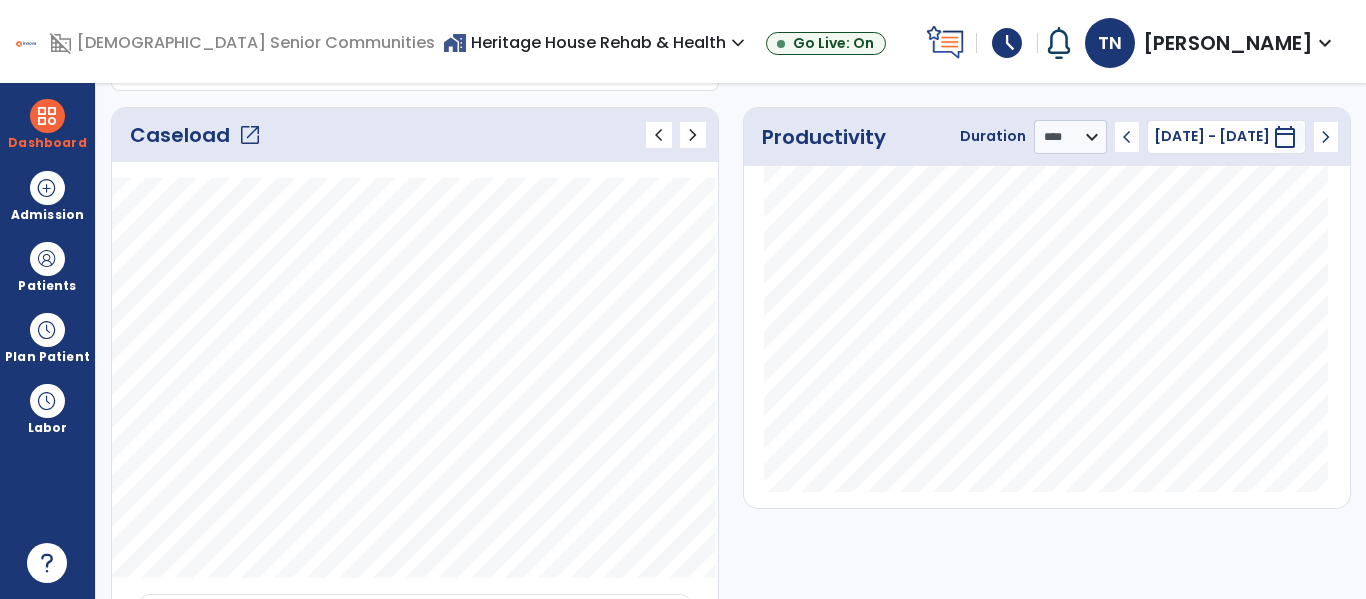 scroll, scrollTop: 90, scrollLeft: 0, axis: vertical 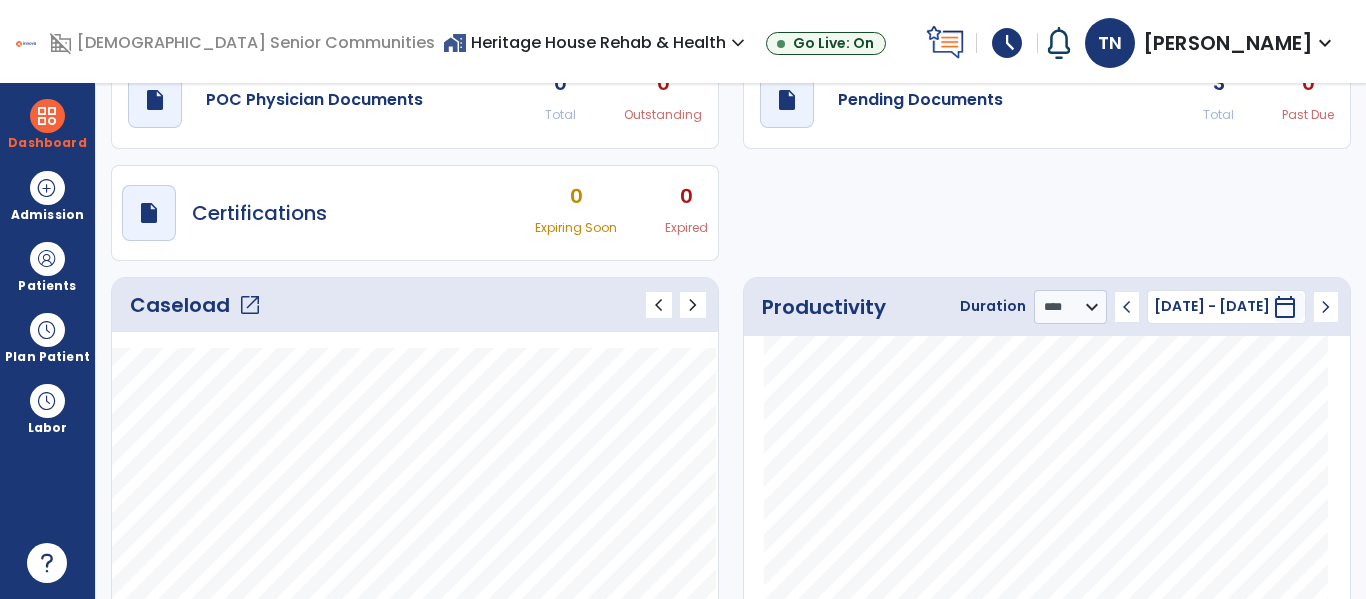 click on "open_in_new" 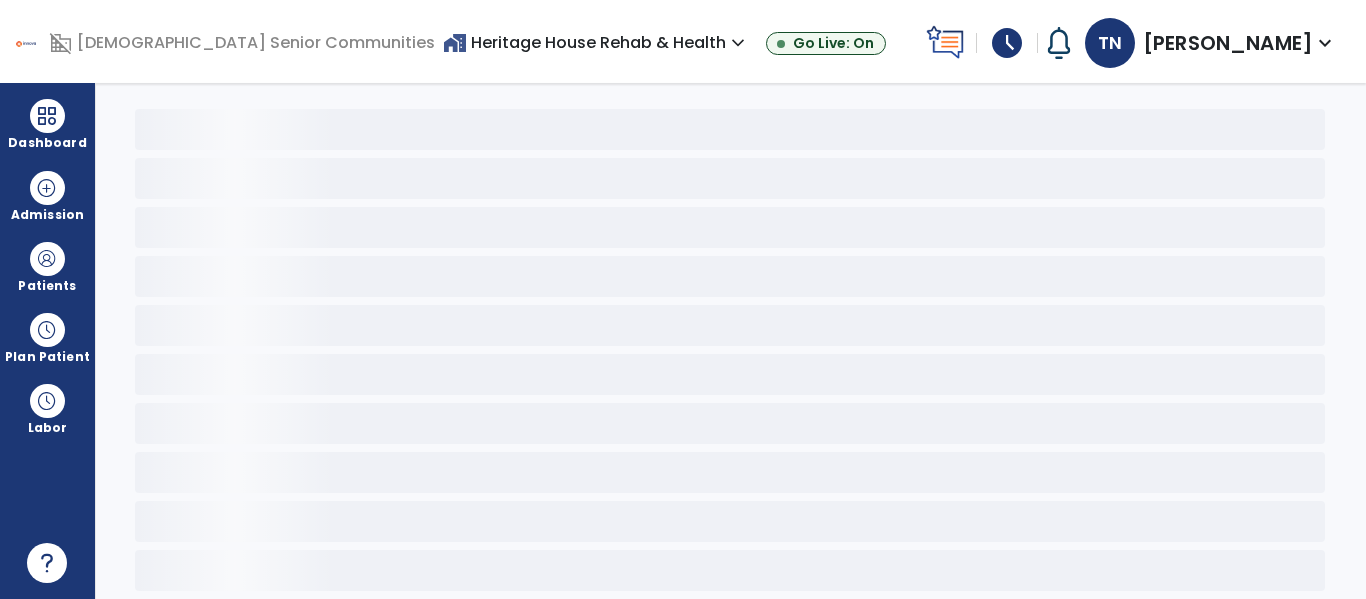 scroll, scrollTop: 0, scrollLeft: 0, axis: both 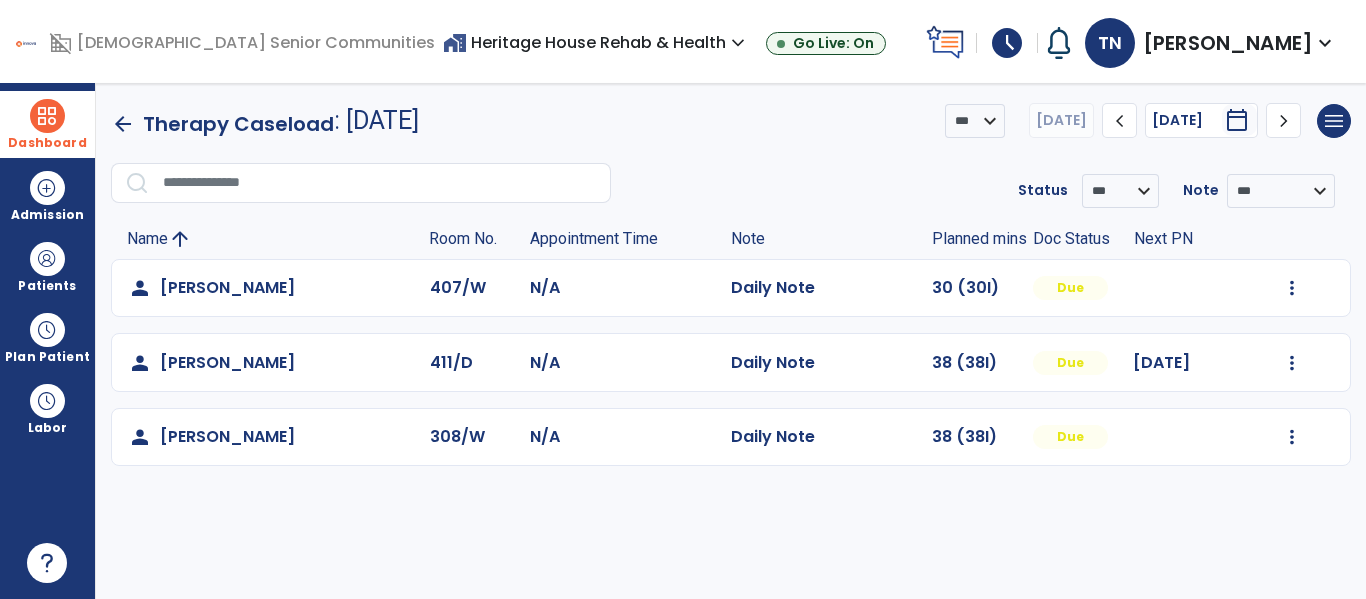 click at bounding box center (47, 116) 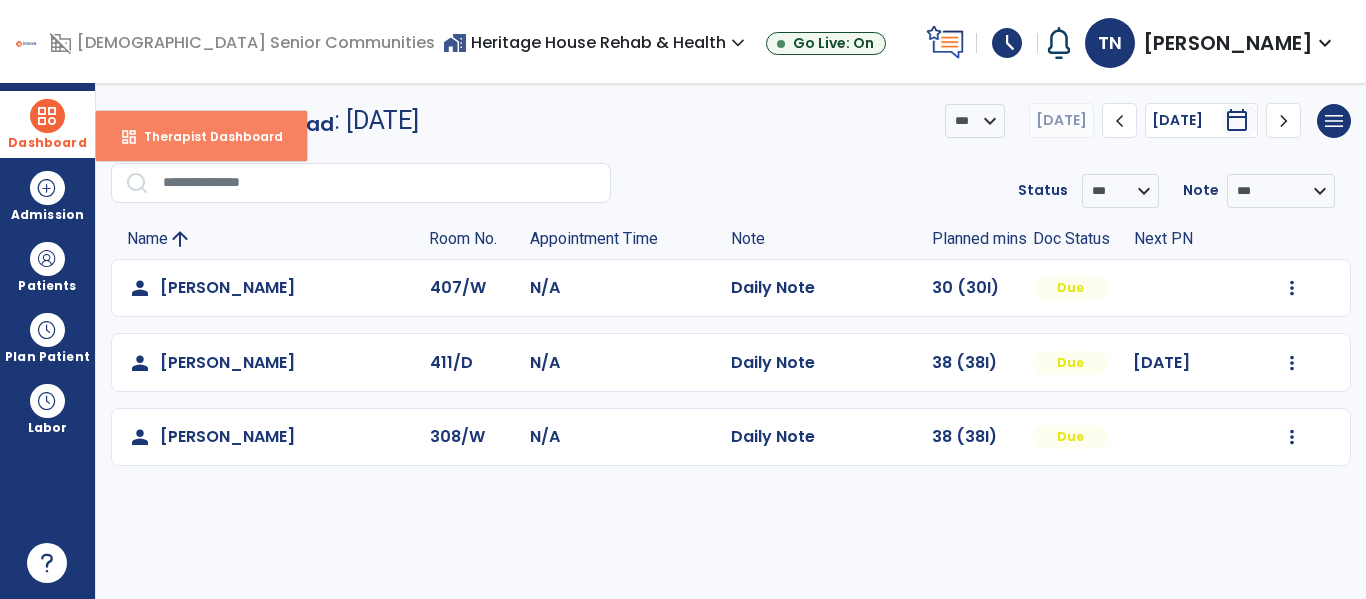 click on "Therapist Dashboard" at bounding box center [205, 136] 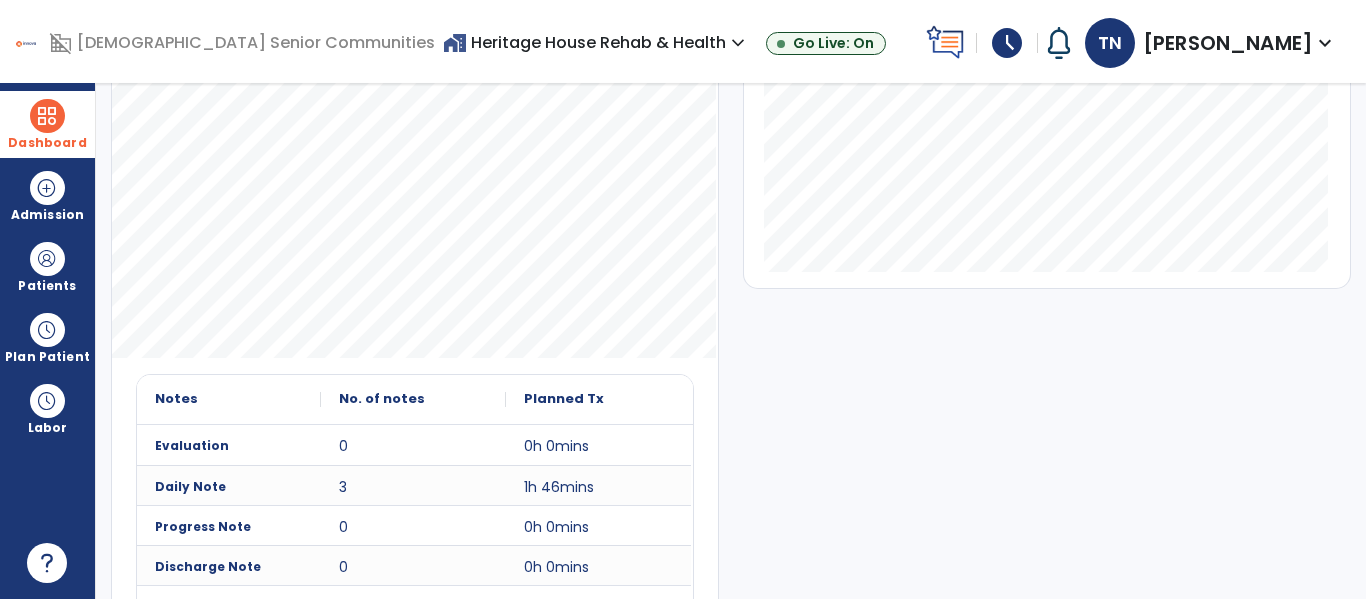 scroll, scrollTop: 548, scrollLeft: 0, axis: vertical 